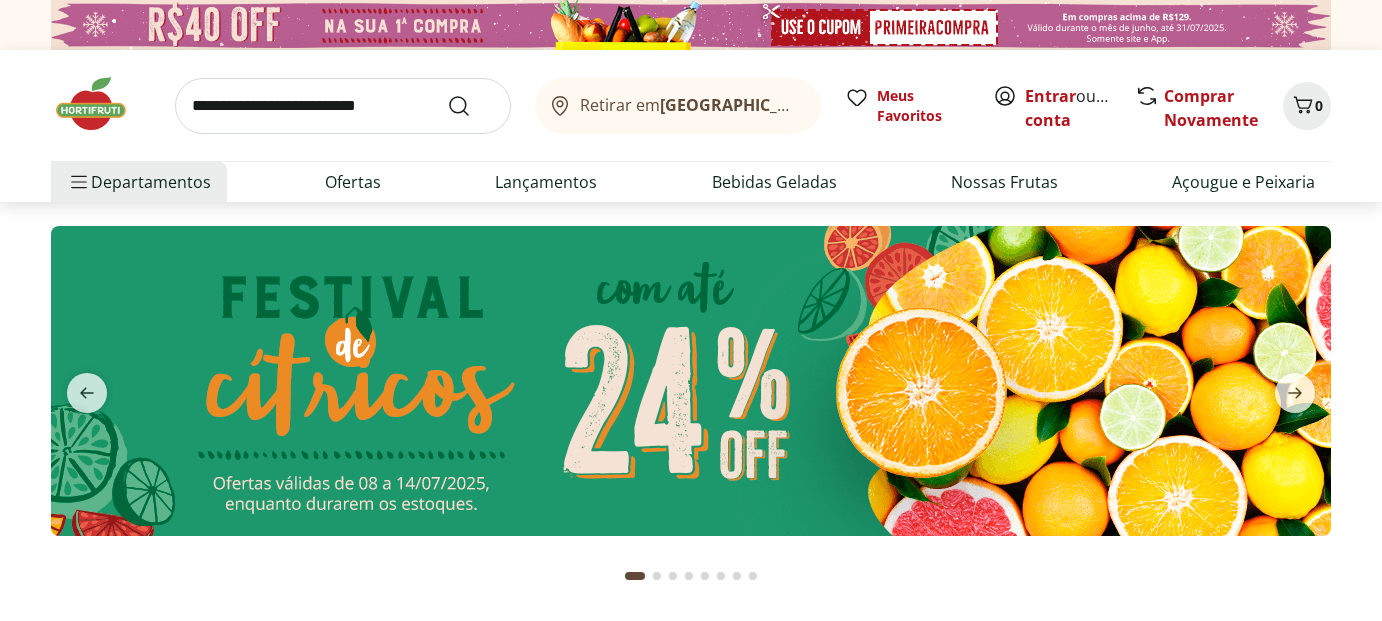 scroll, scrollTop: 0, scrollLeft: 0, axis: both 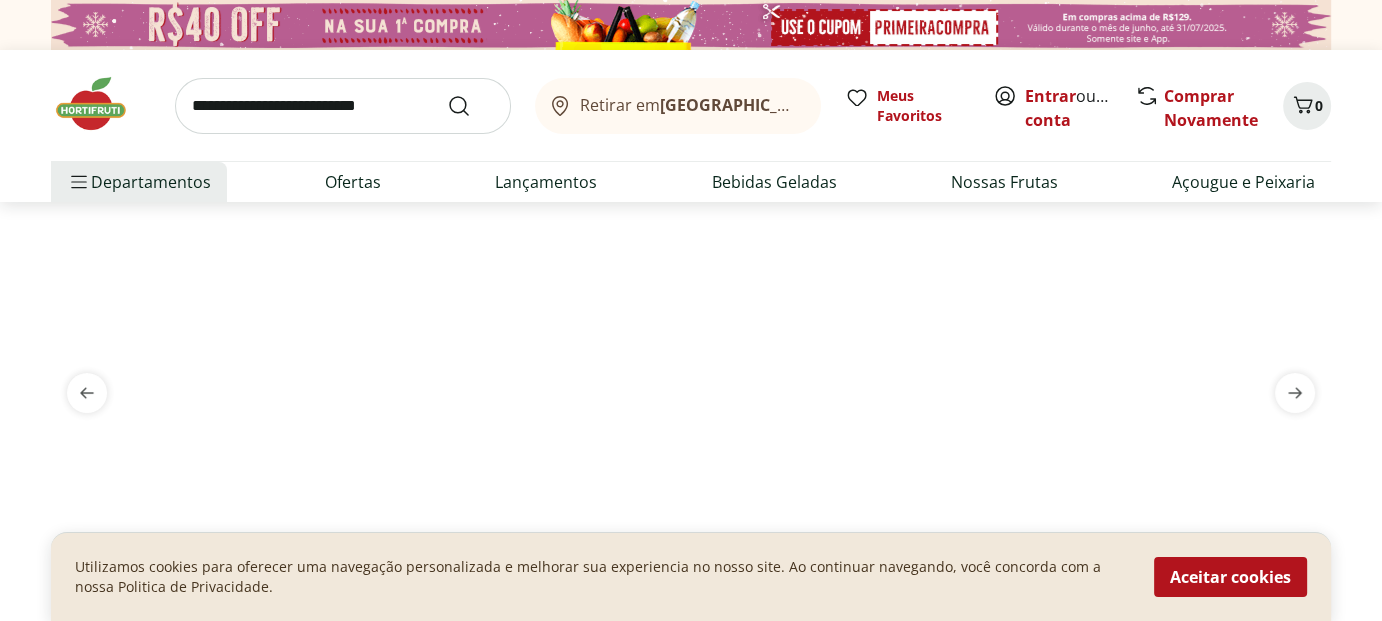 click at bounding box center [101, 104] 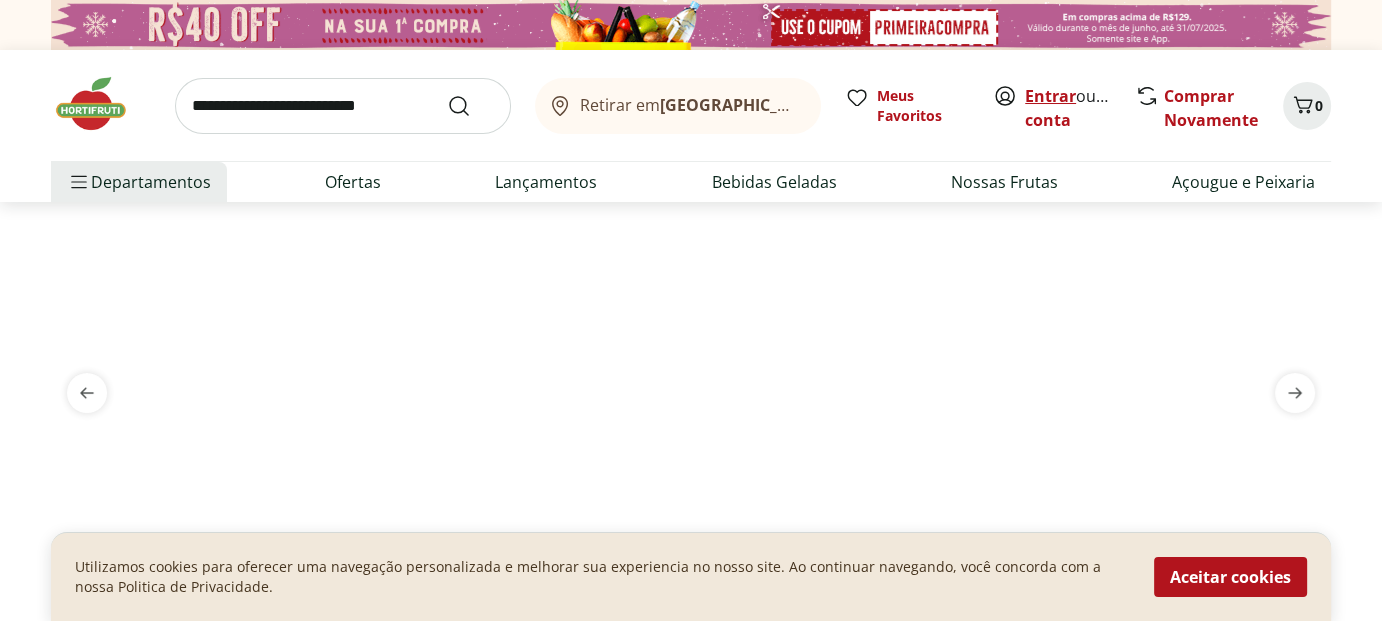 click on "Entrar" at bounding box center (1050, 96) 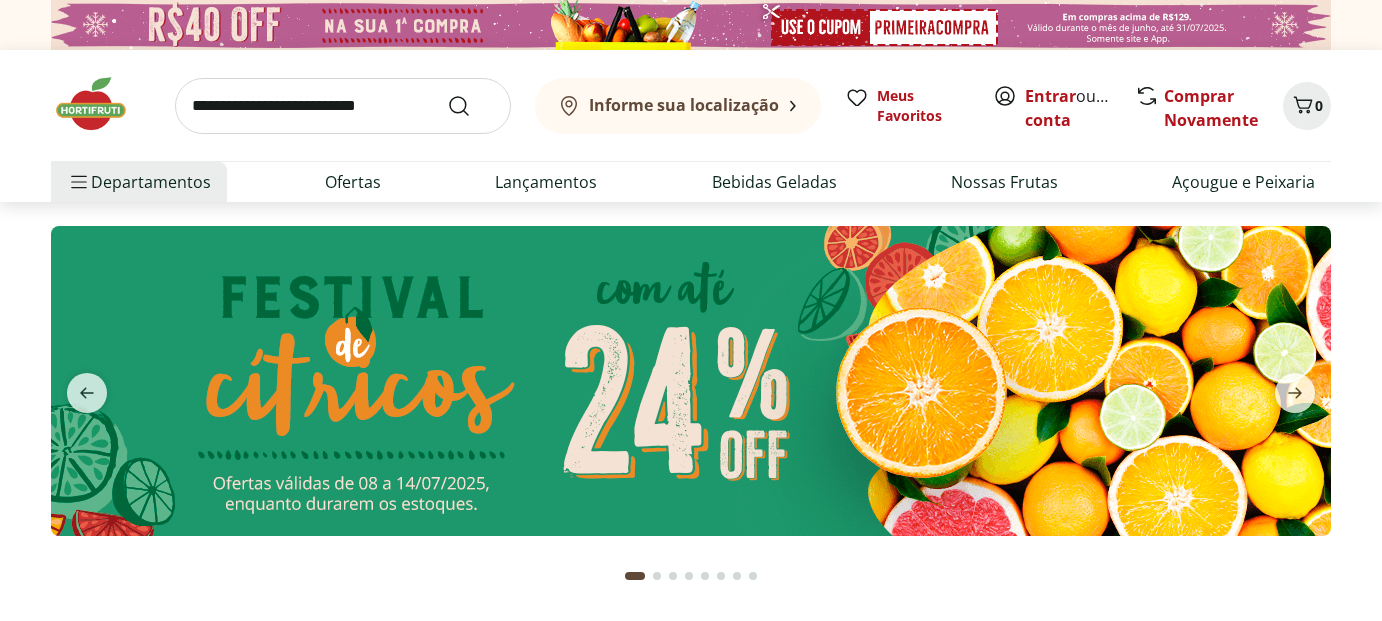 scroll, scrollTop: 0, scrollLeft: 0, axis: both 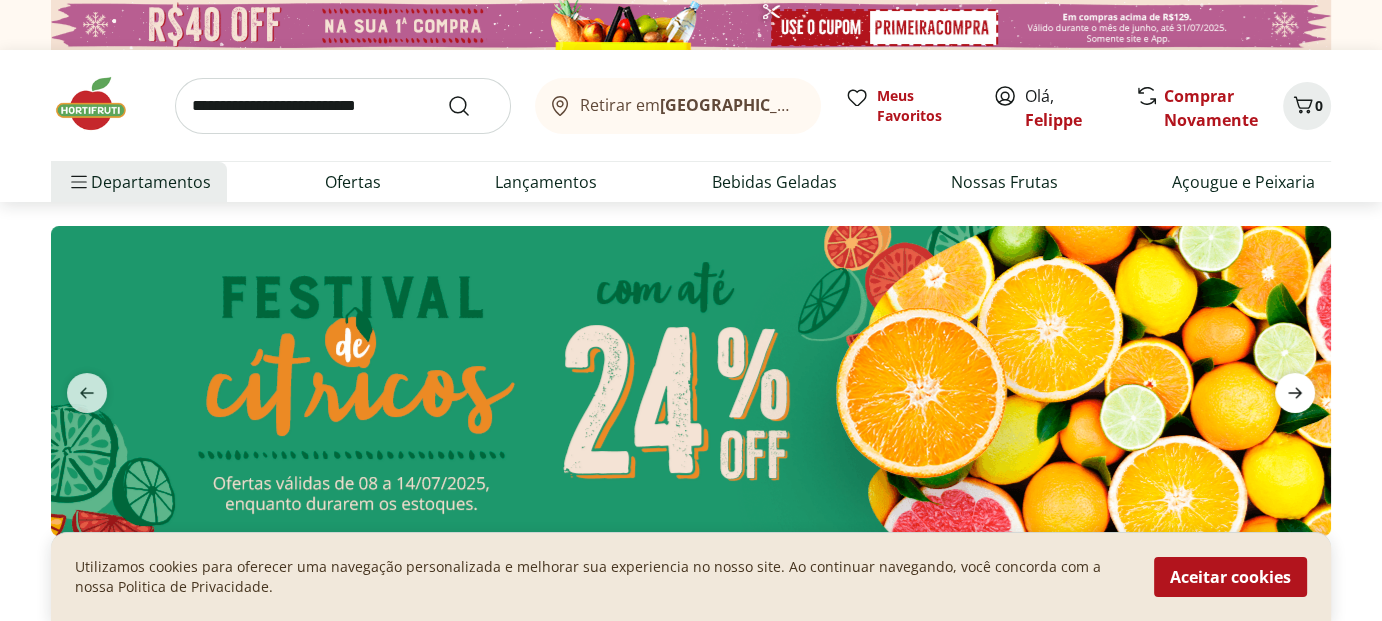 click 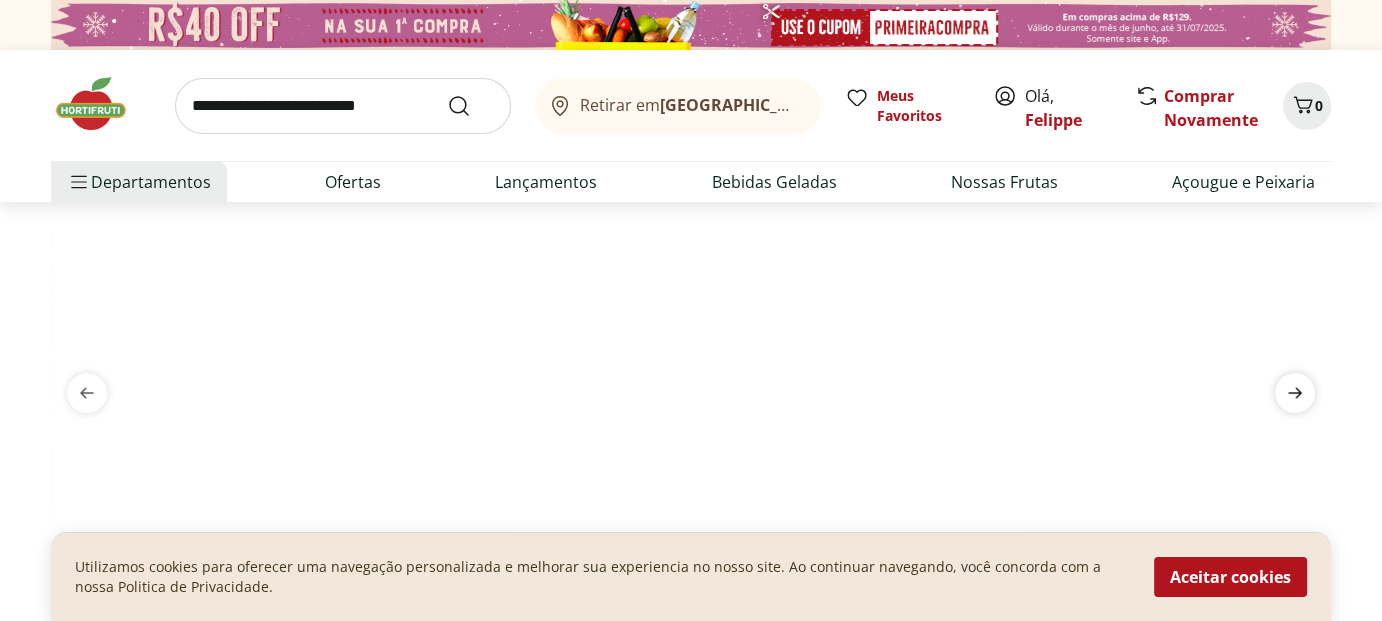 click 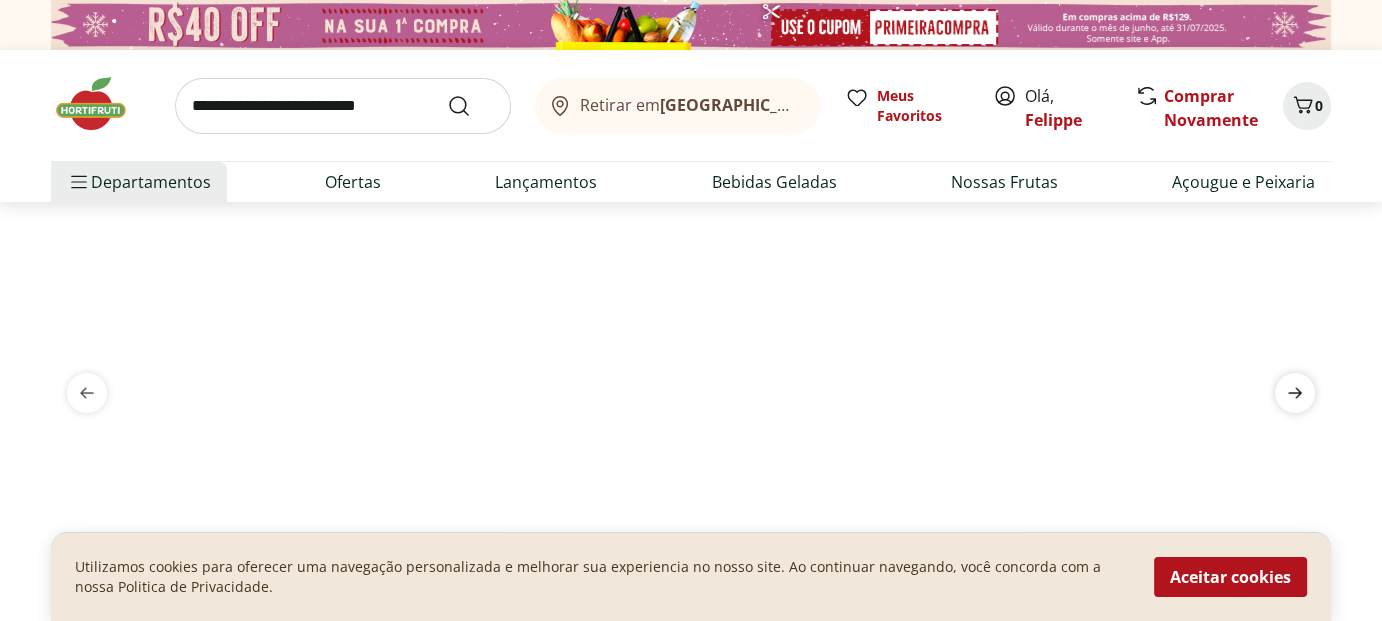 click 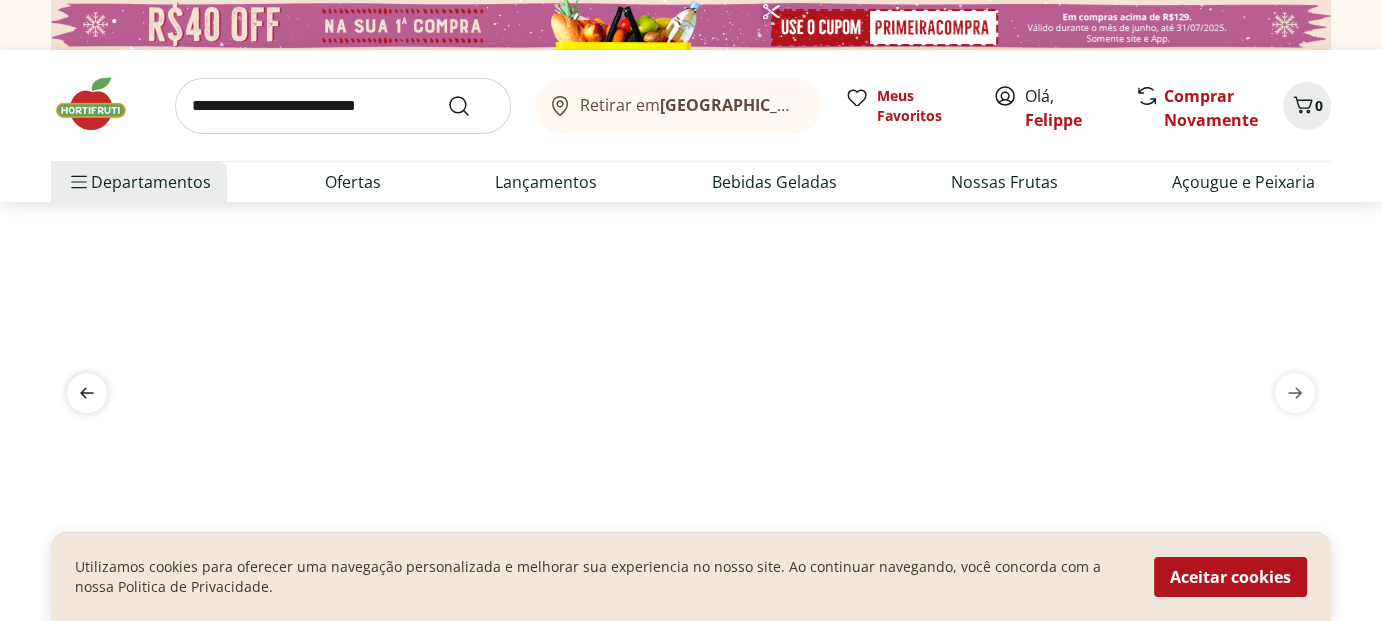 click 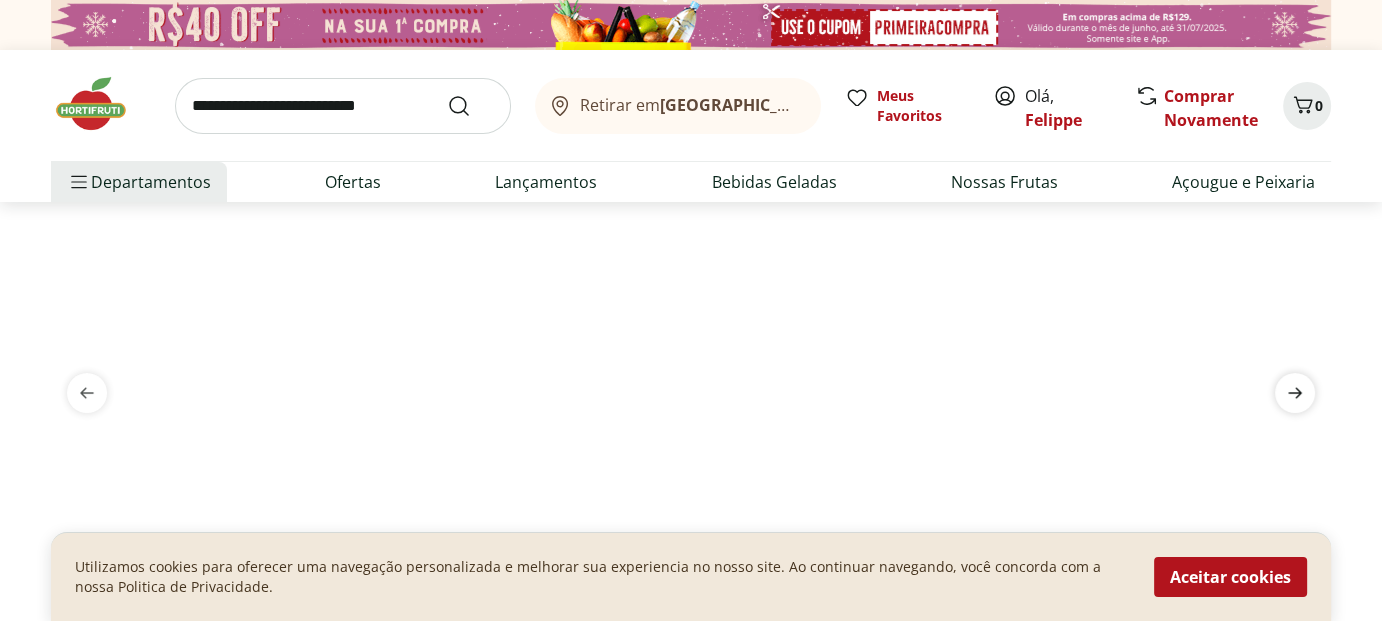 click 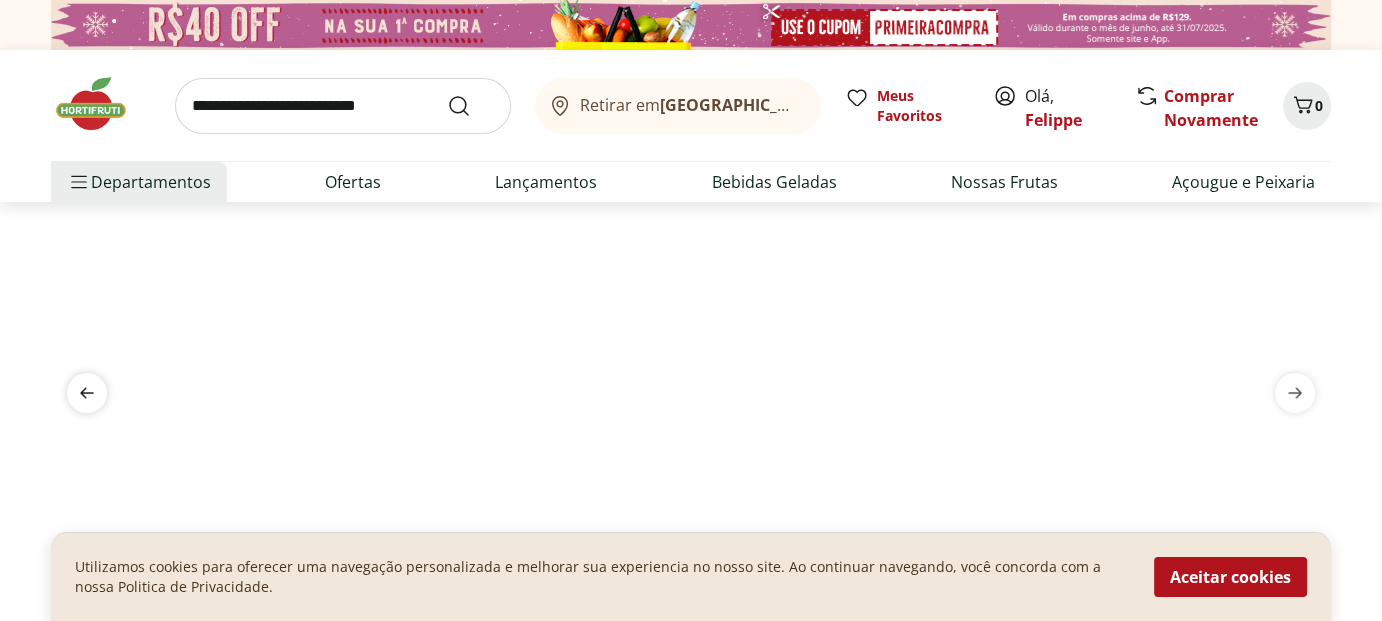click 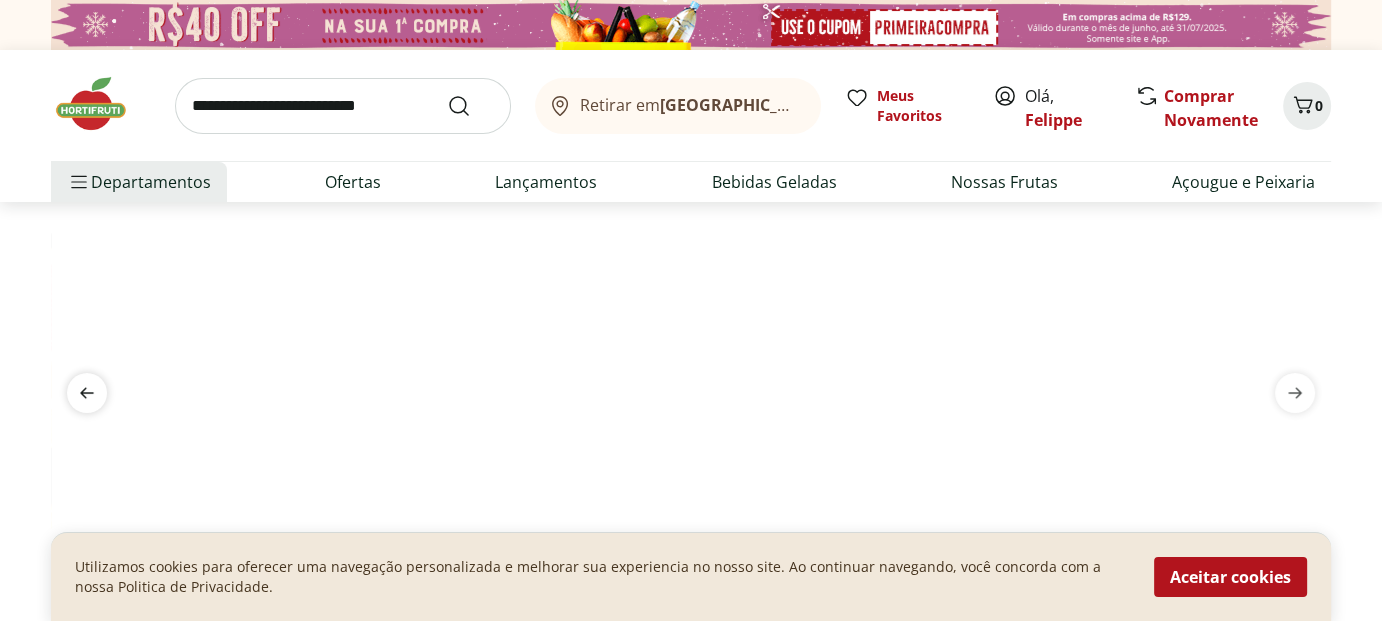click 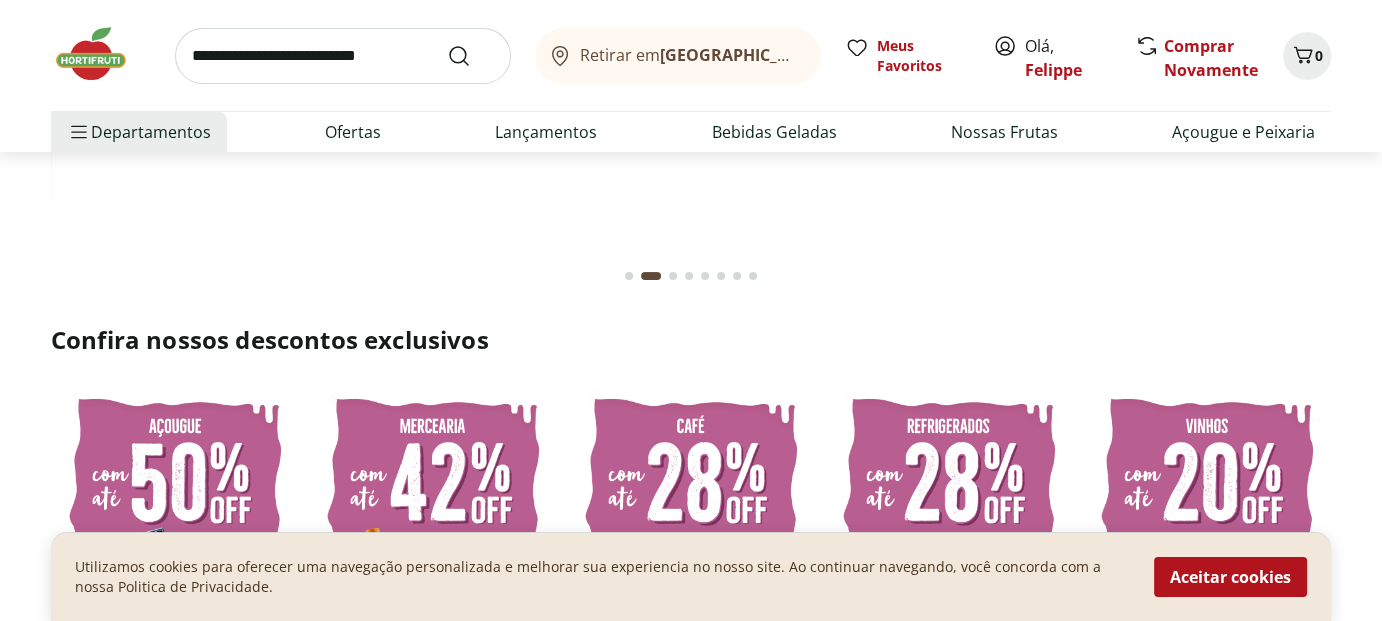 scroll, scrollTop: 500, scrollLeft: 0, axis: vertical 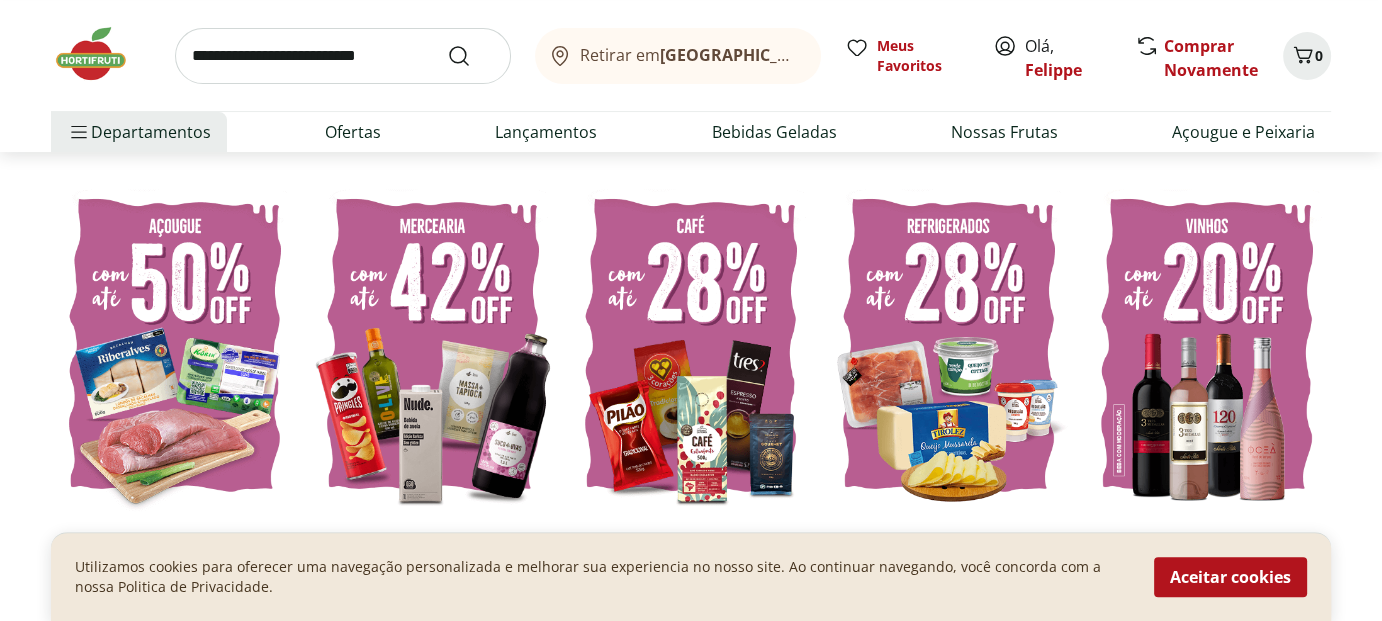 click at bounding box center [949, 345] 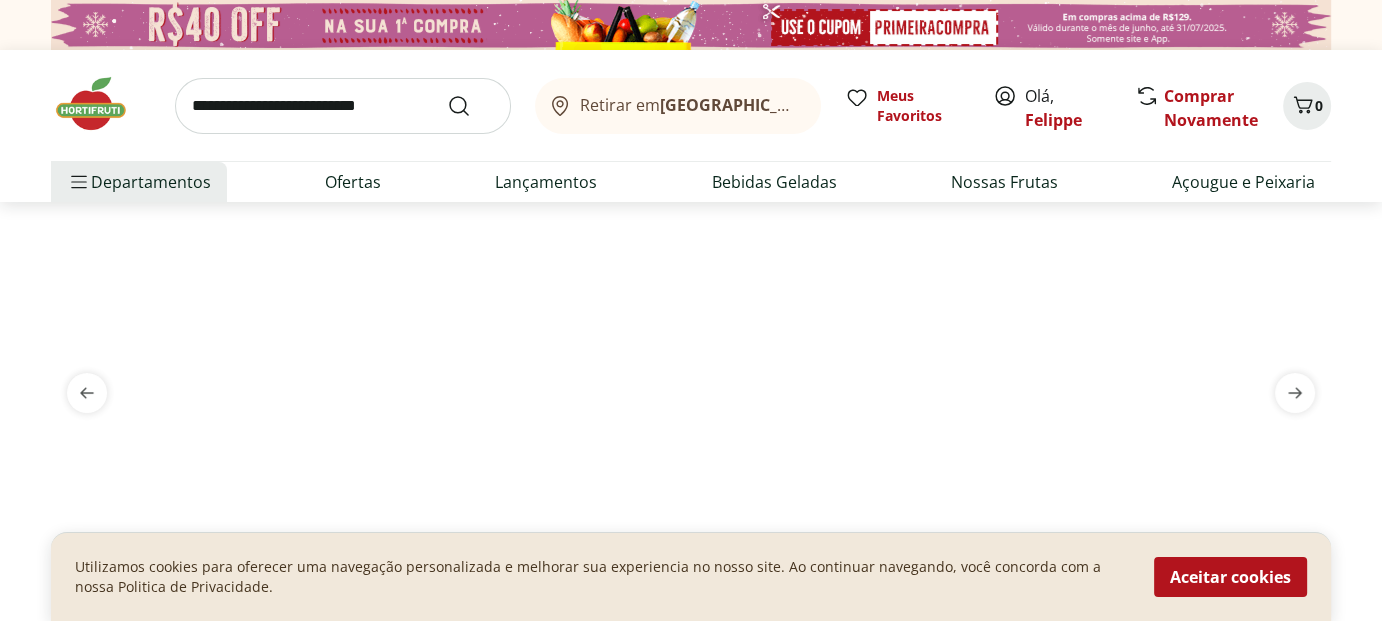 select on "**********" 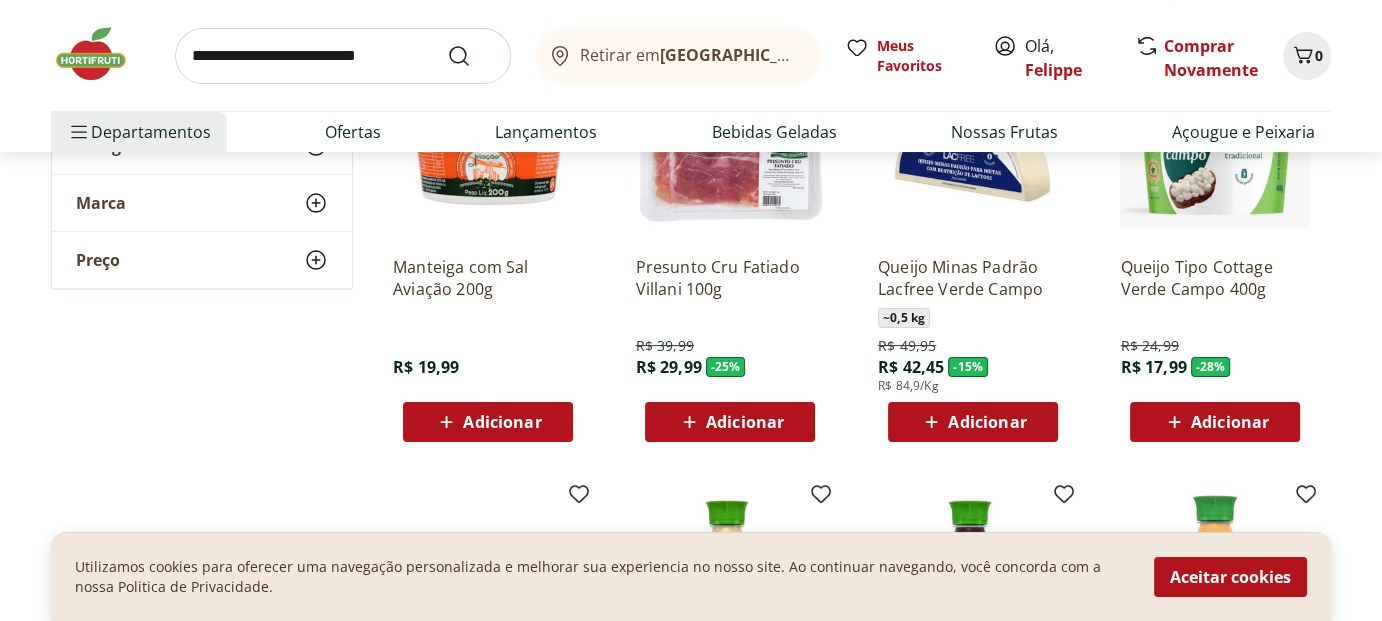 scroll, scrollTop: 400, scrollLeft: 0, axis: vertical 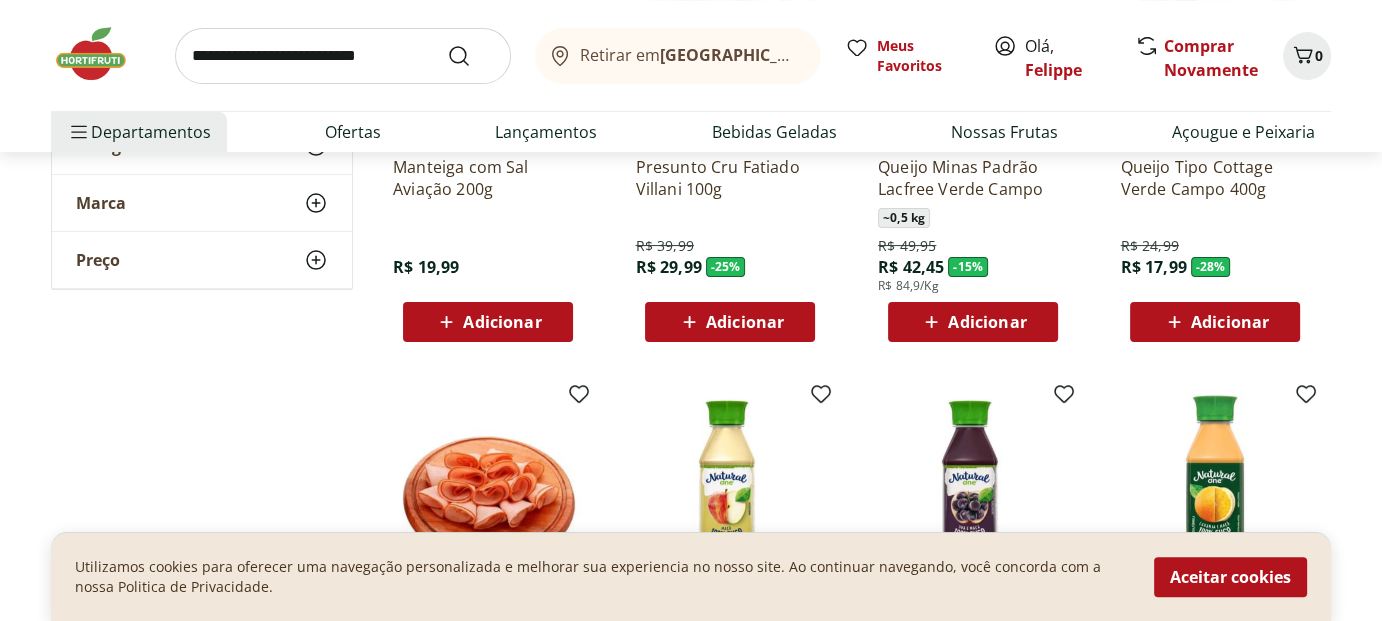 click on "Adicionar" at bounding box center (1230, 322) 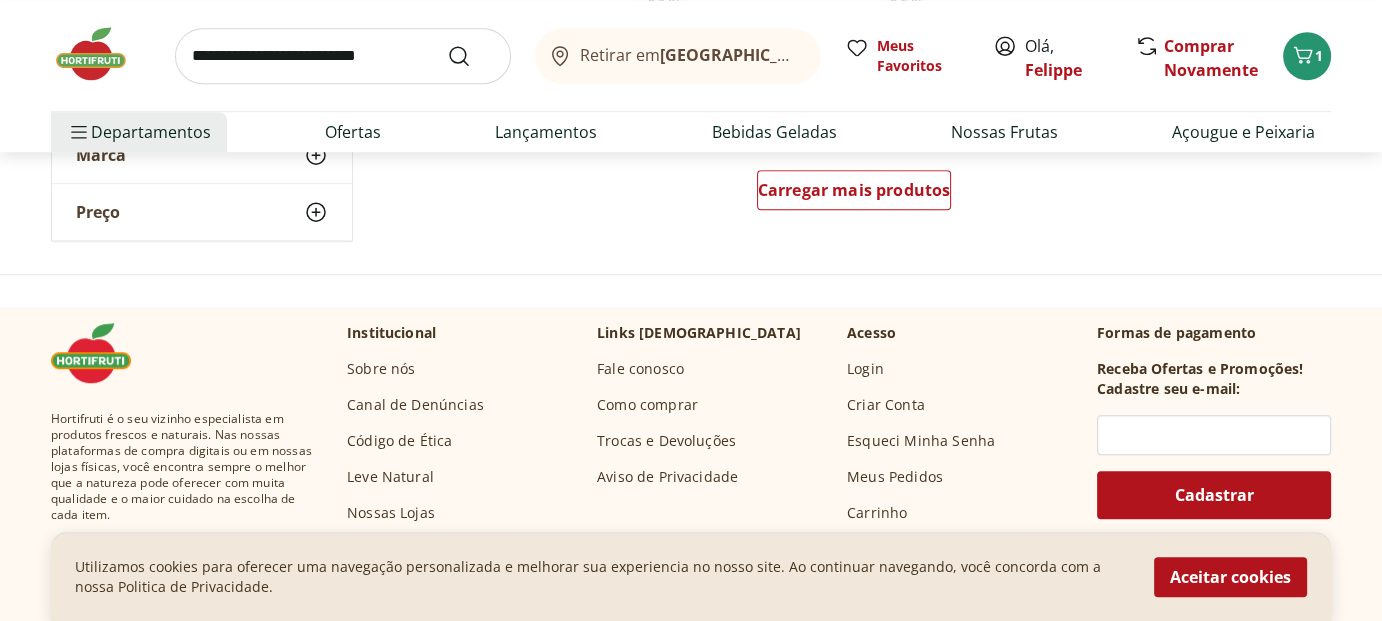 scroll, scrollTop: 1400, scrollLeft: 0, axis: vertical 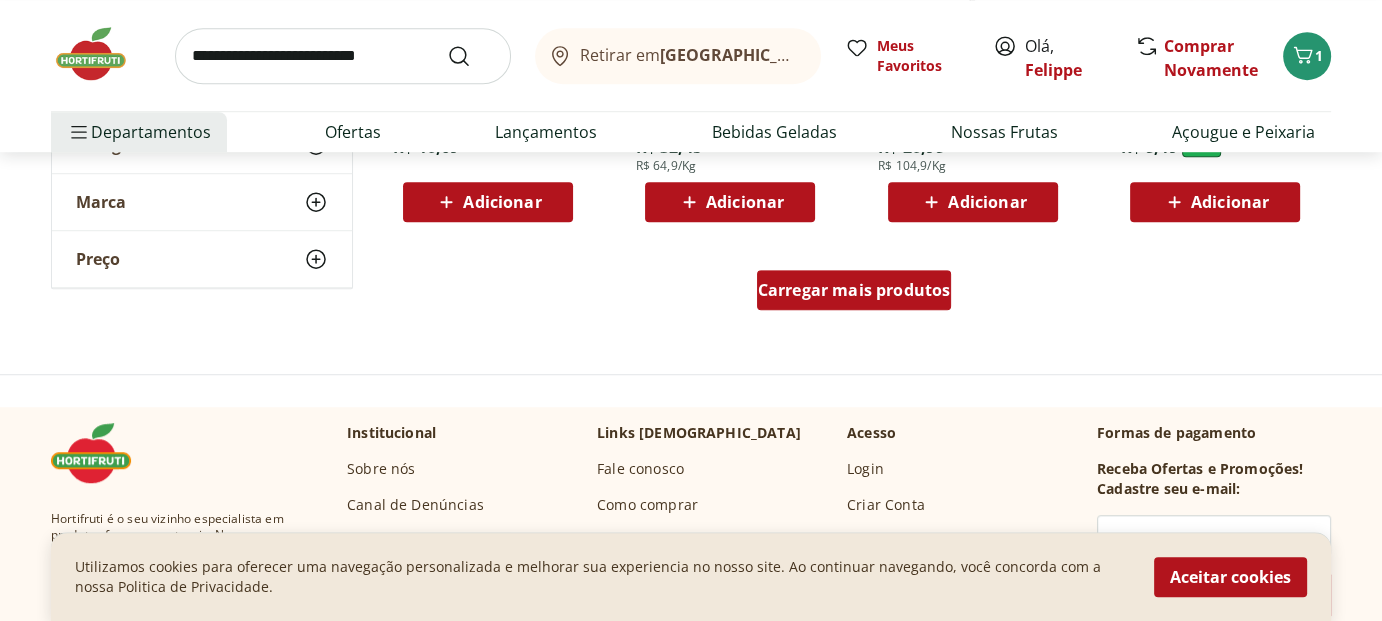 click on "Carregar mais produtos" at bounding box center [854, 290] 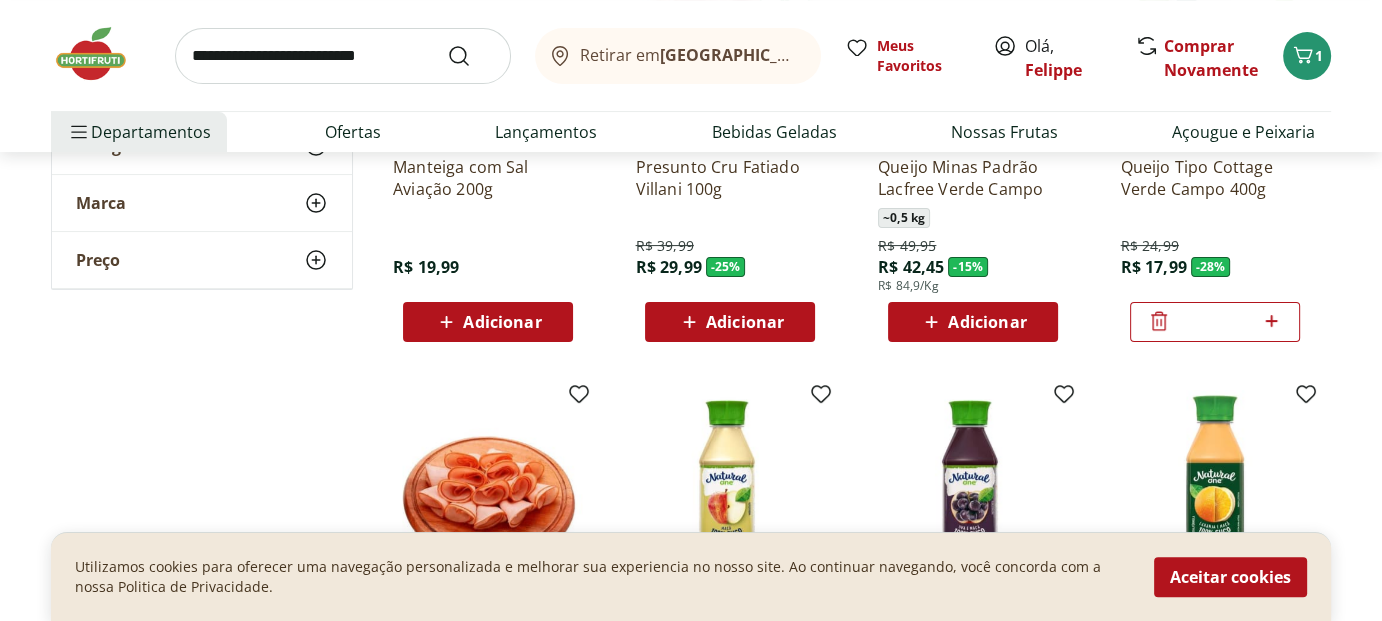 scroll, scrollTop: 0, scrollLeft: 0, axis: both 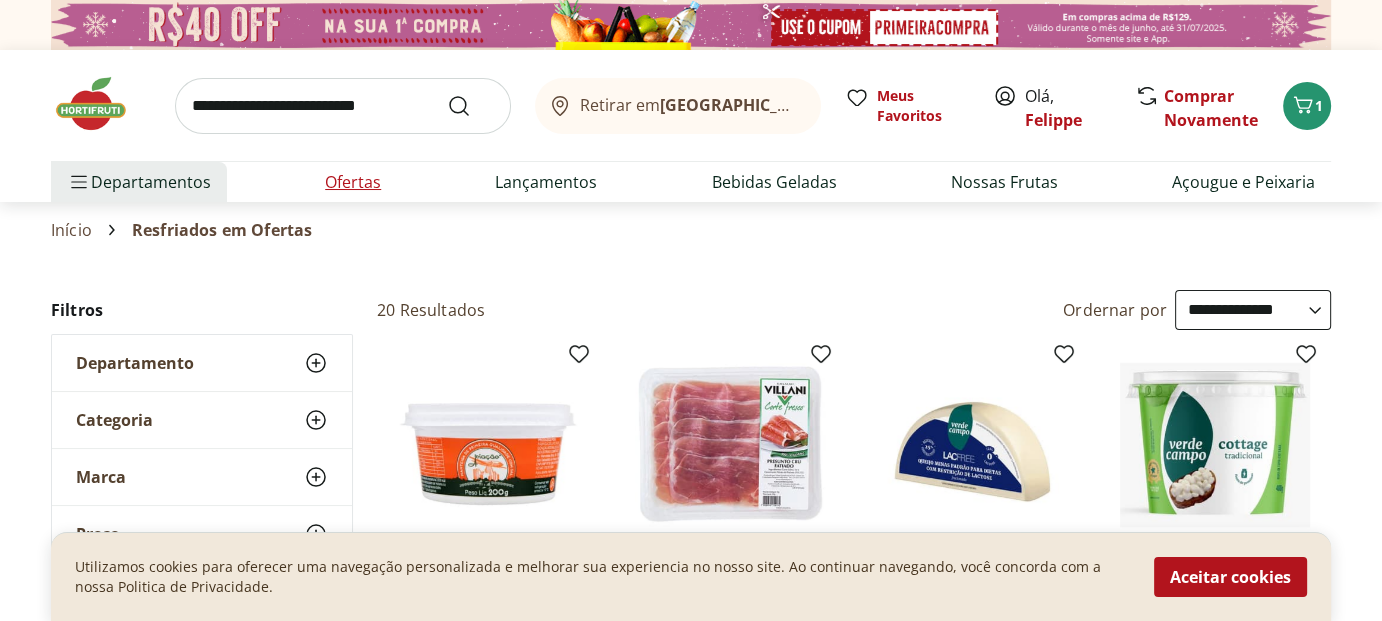 click on "Ofertas" at bounding box center (353, 182) 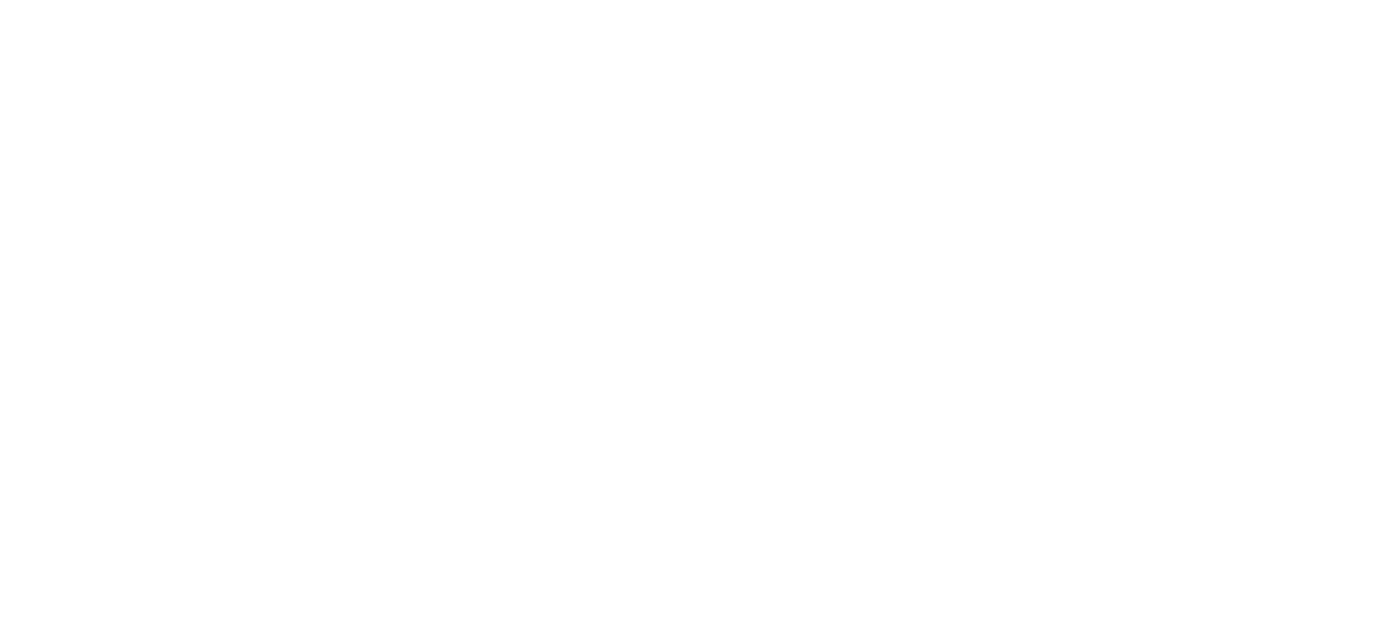 select on "**********" 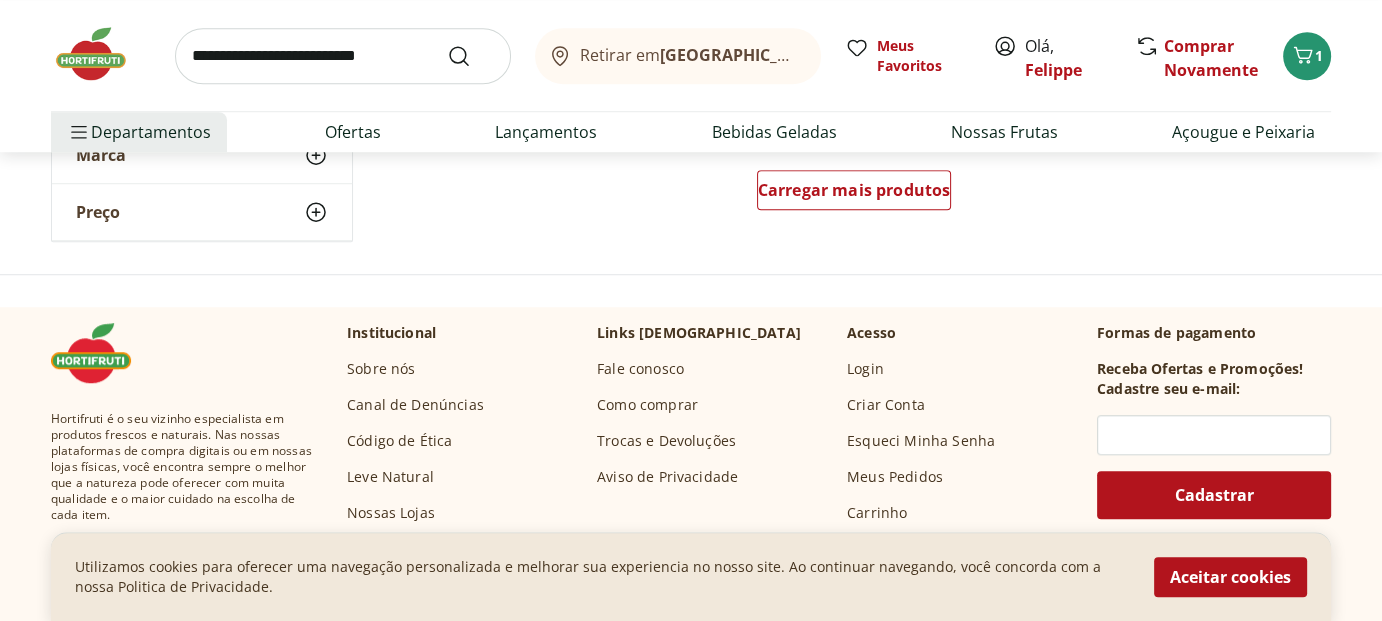 scroll, scrollTop: 1400, scrollLeft: 0, axis: vertical 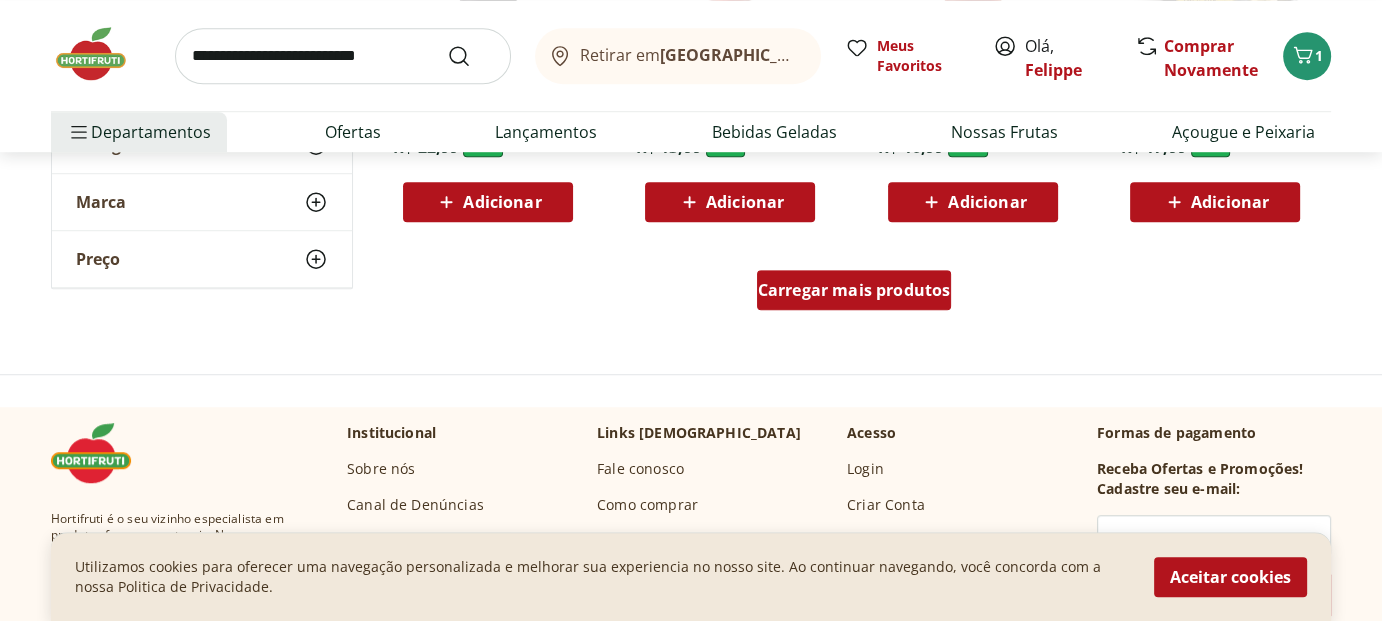 click on "Carregar mais produtos" at bounding box center (854, 290) 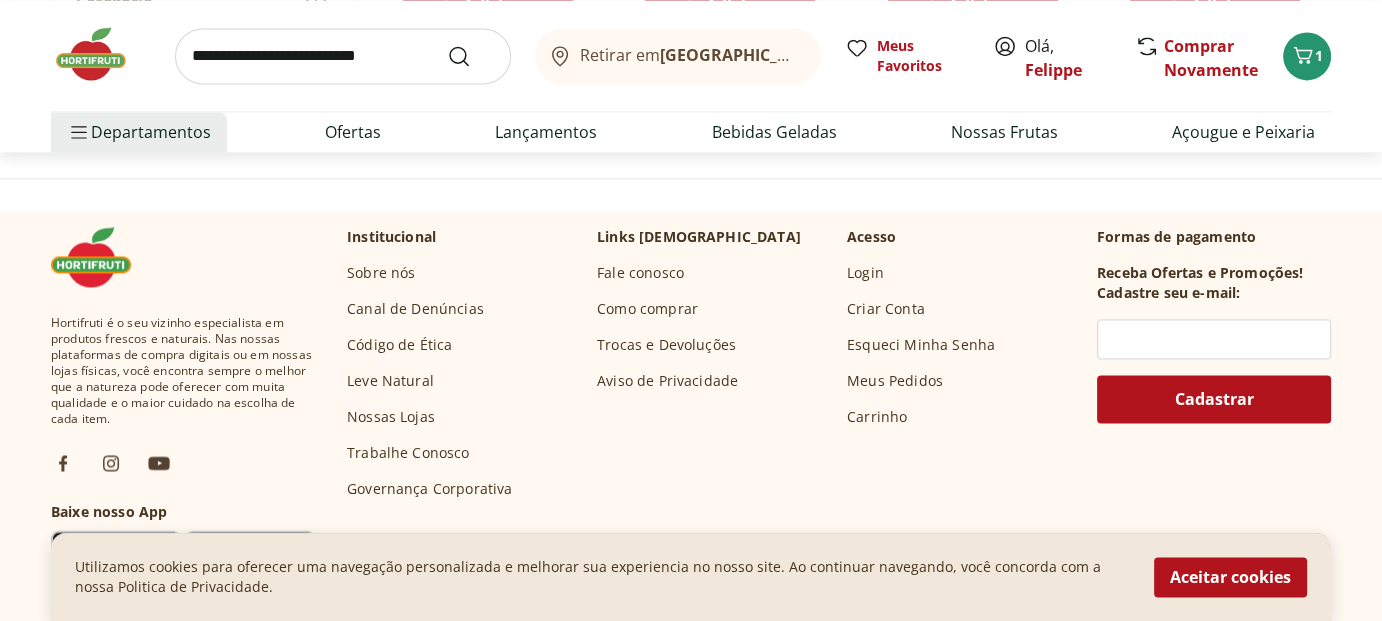 scroll, scrollTop: 2700, scrollLeft: 0, axis: vertical 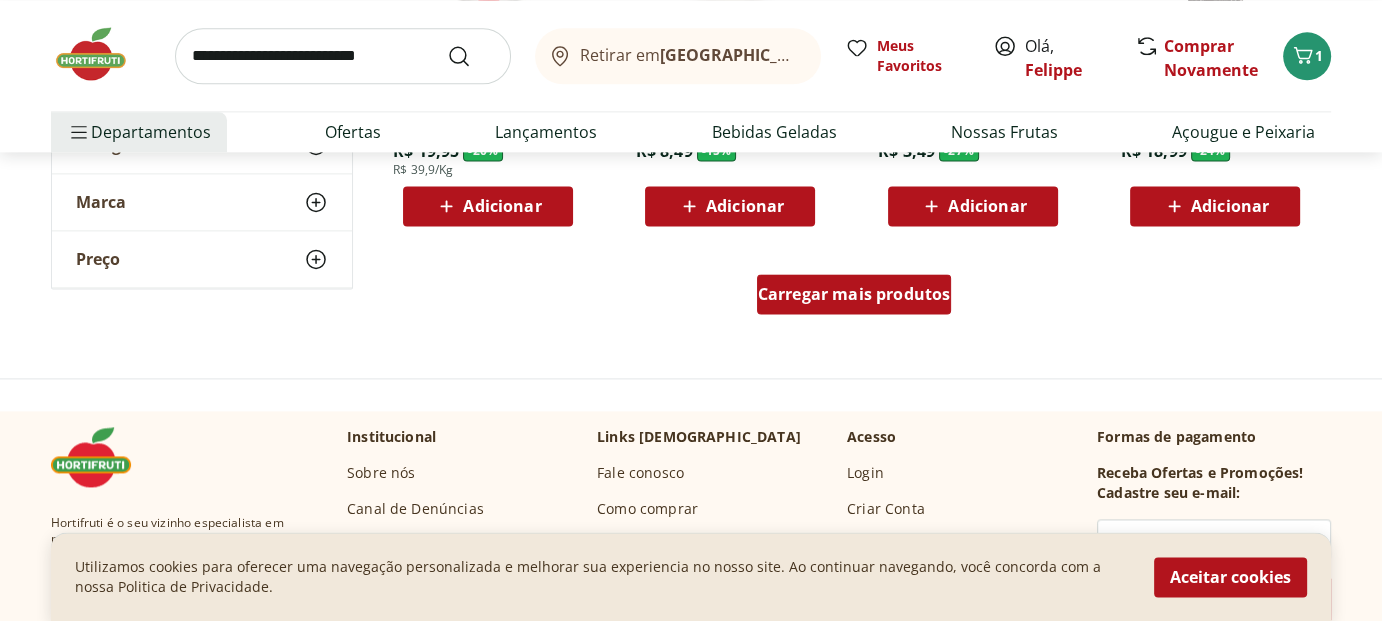 click on "Carregar mais produtos" at bounding box center [854, 294] 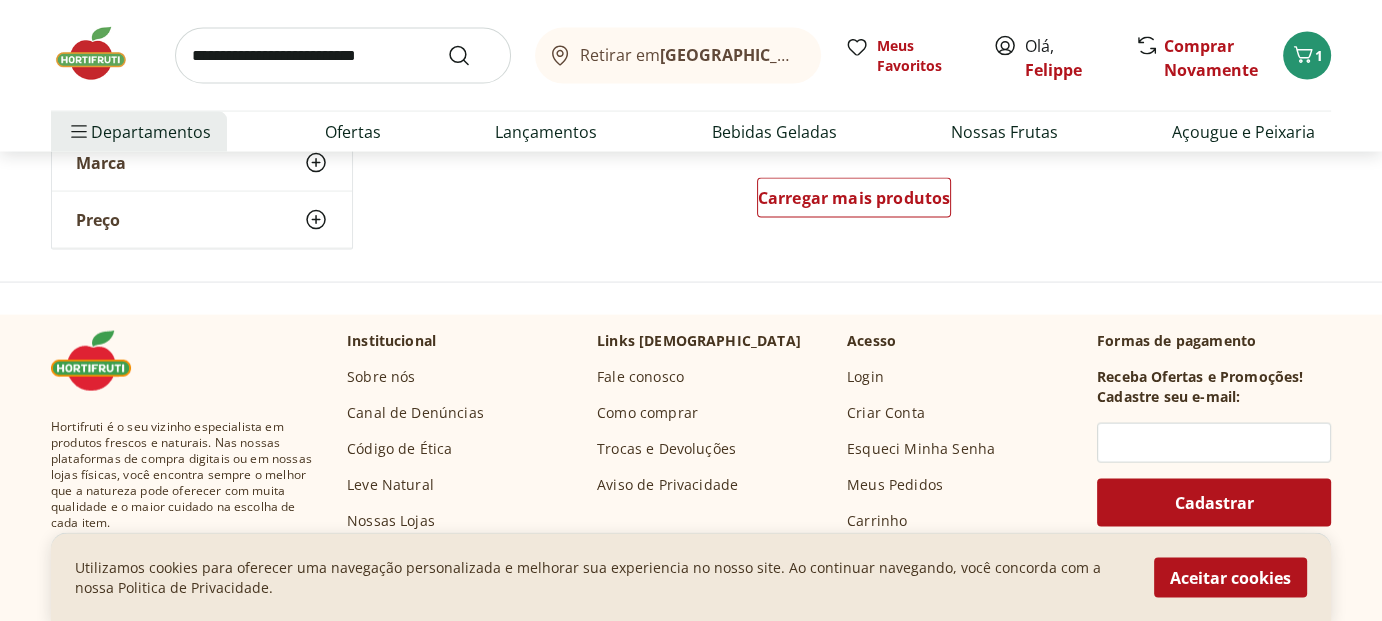 scroll, scrollTop: 3900, scrollLeft: 0, axis: vertical 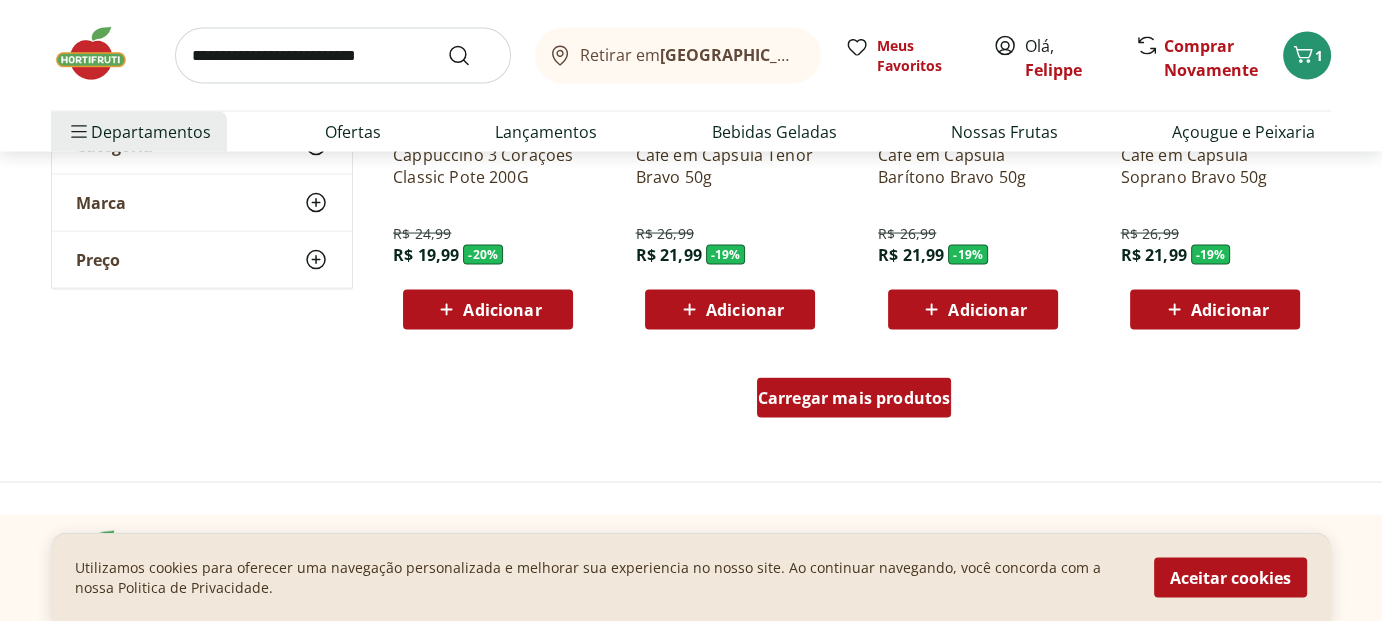 click on "Carregar mais produtos" at bounding box center (854, 398) 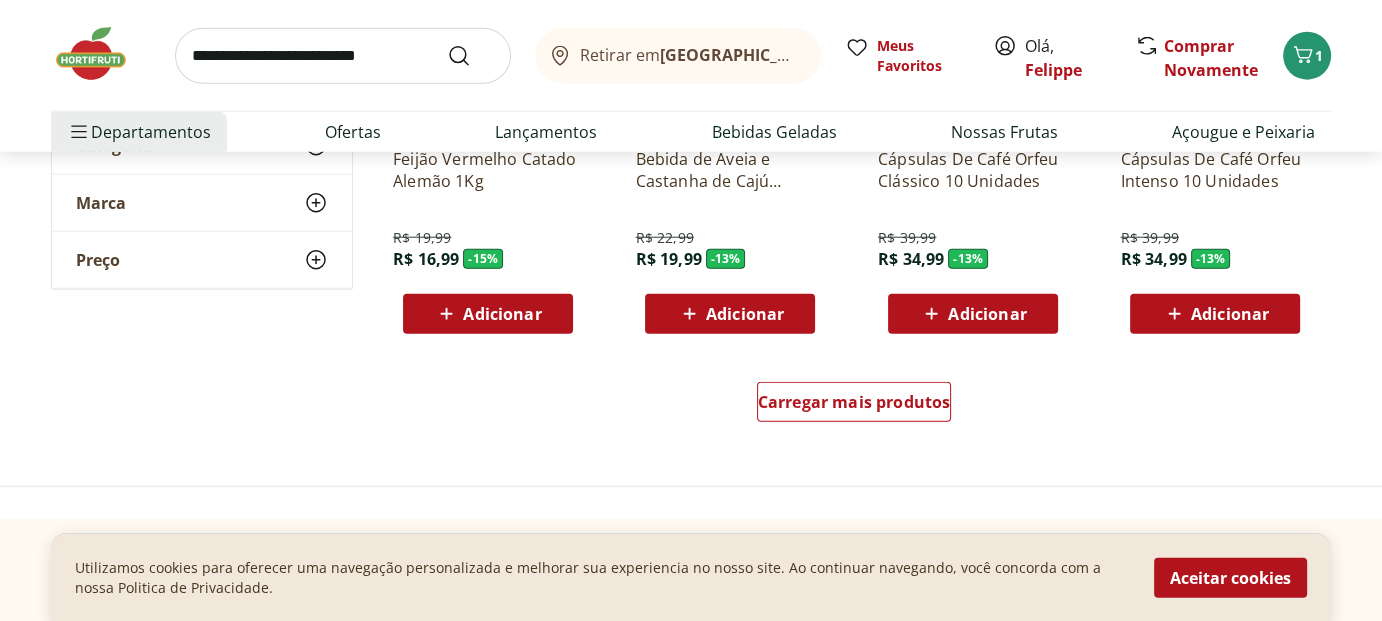 scroll, scrollTop: 5300, scrollLeft: 0, axis: vertical 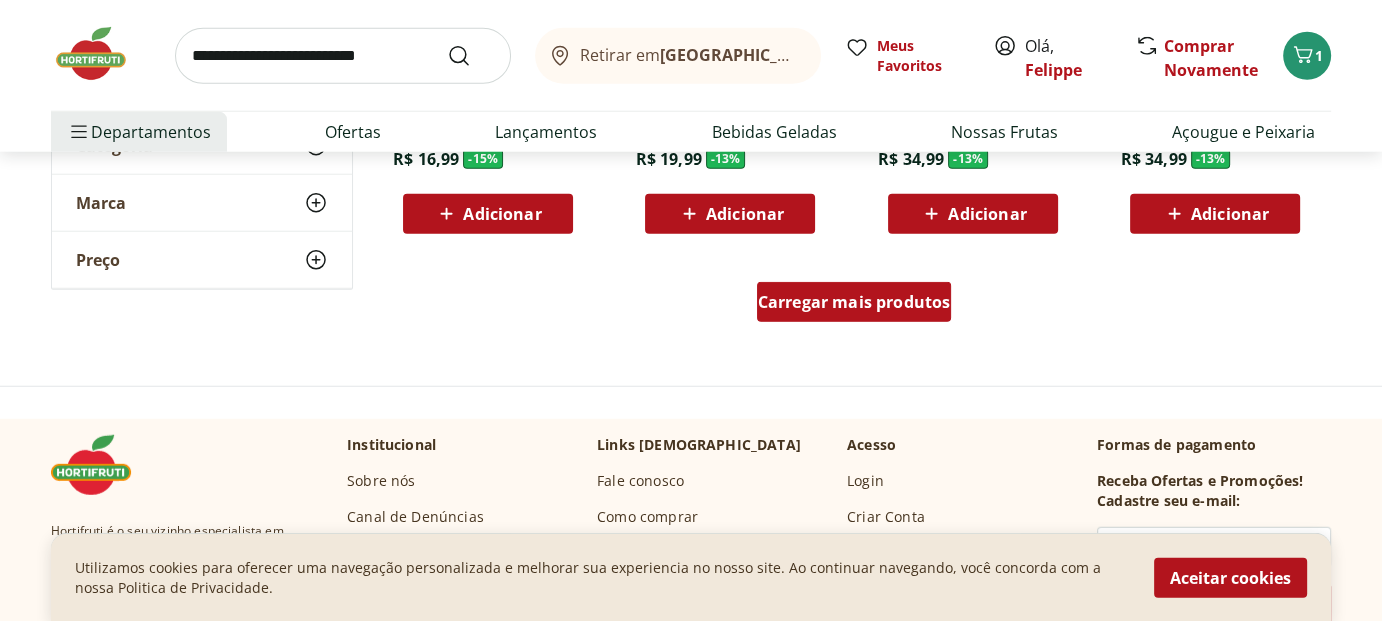 click on "Carregar mais produtos" at bounding box center [854, 302] 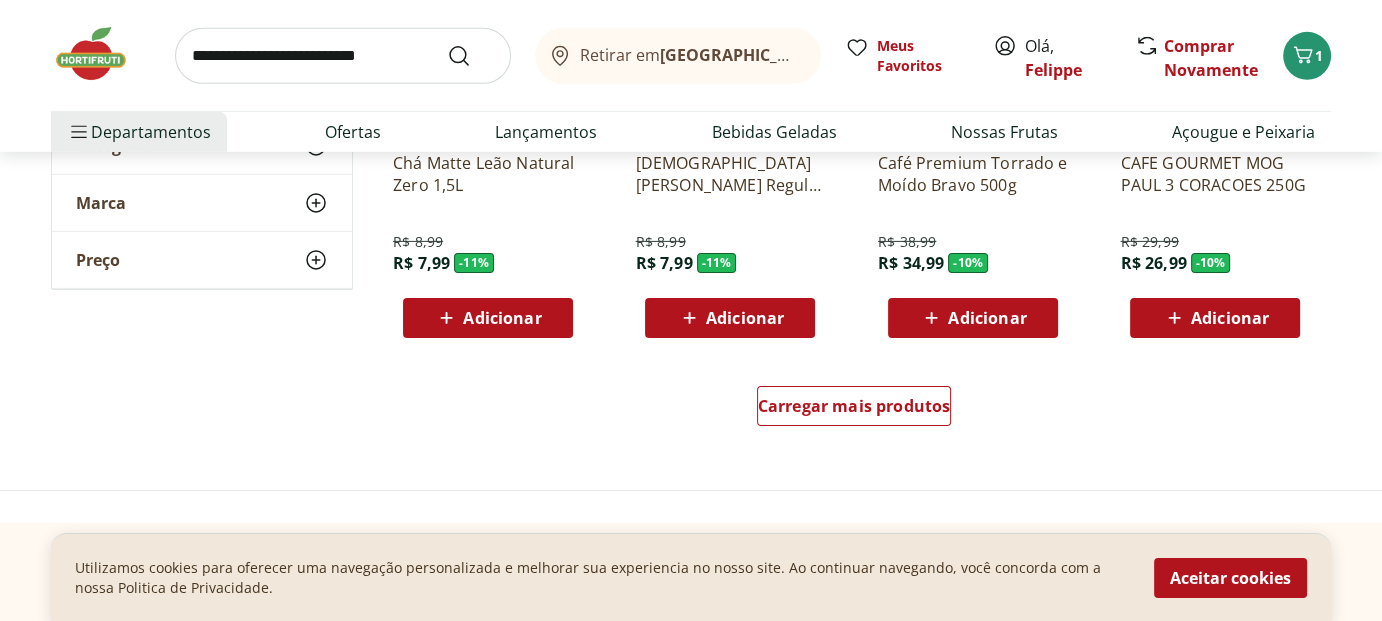 scroll, scrollTop: 6600, scrollLeft: 0, axis: vertical 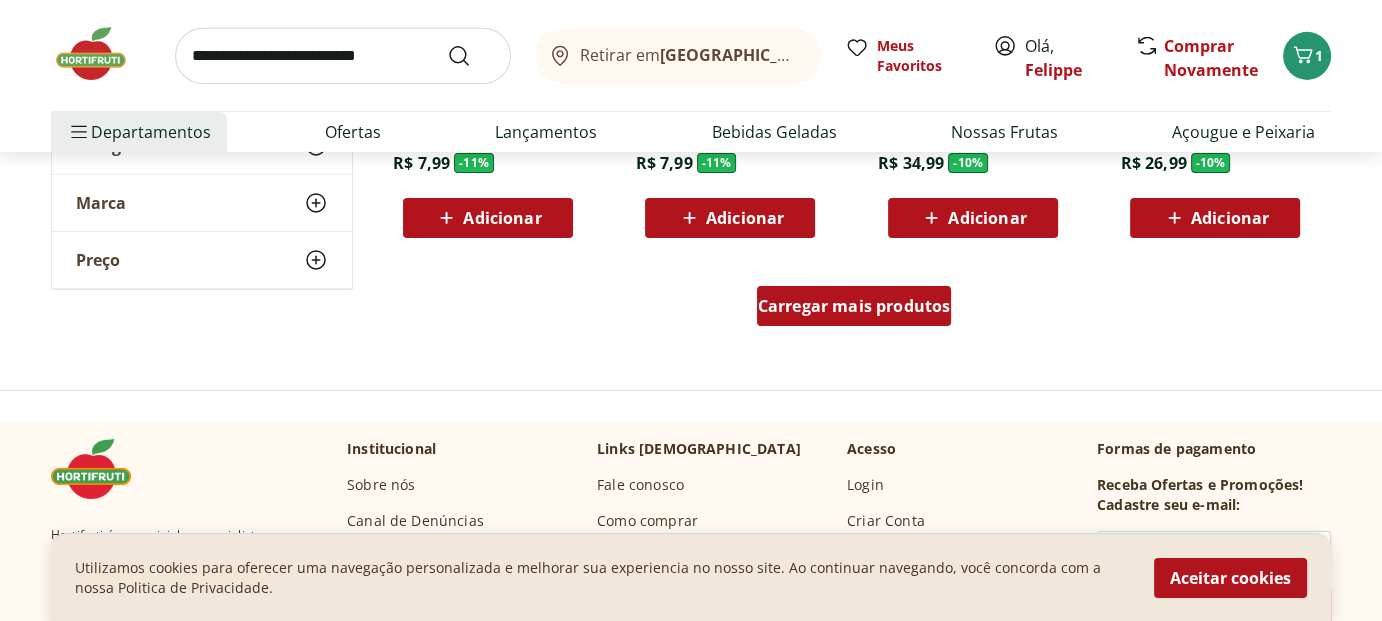 click on "Carregar mais produtos" at bounding box center (854, 306) 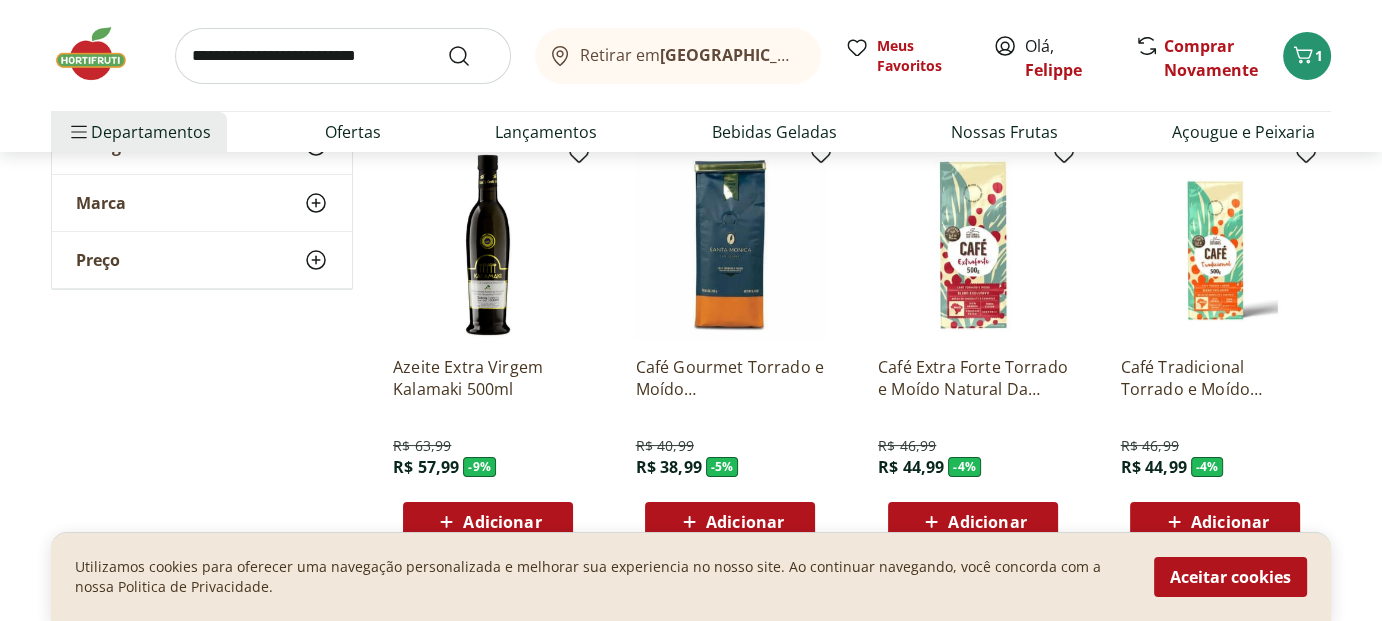 scroll, scrollTop: 7900, scrollLeft: 0, axis: vertical 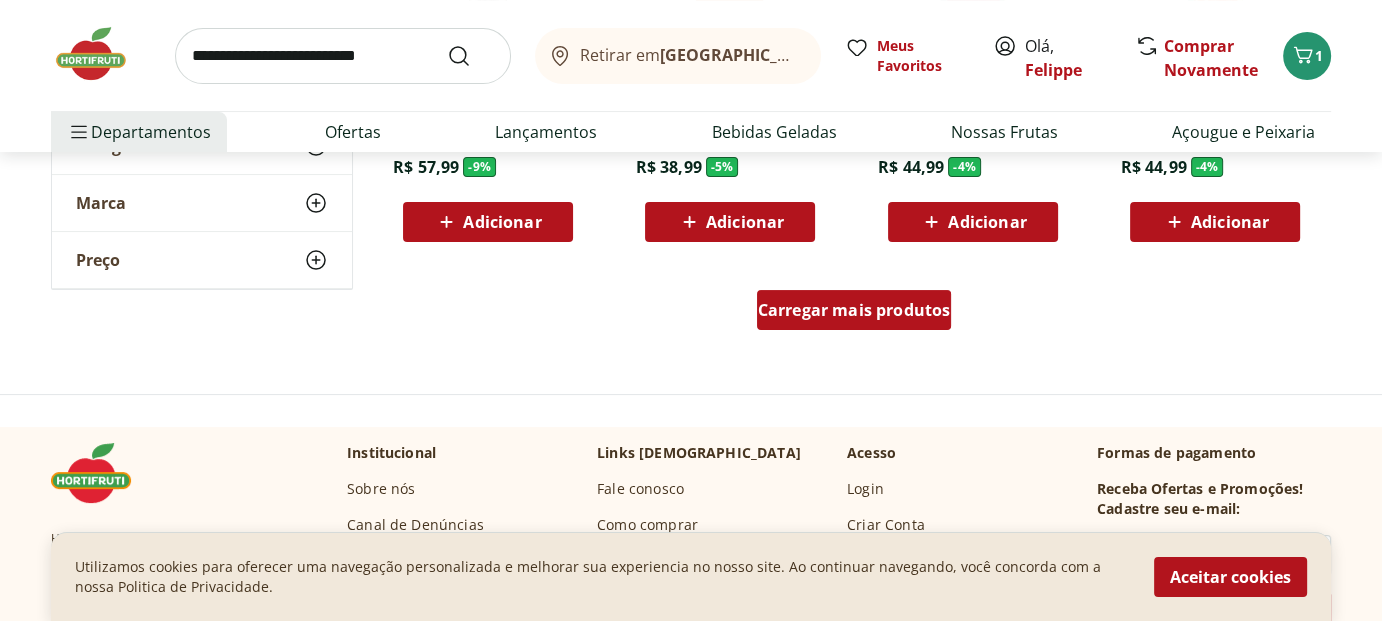 click on "Carregar mais produtos" at bounding box center [854, 310] 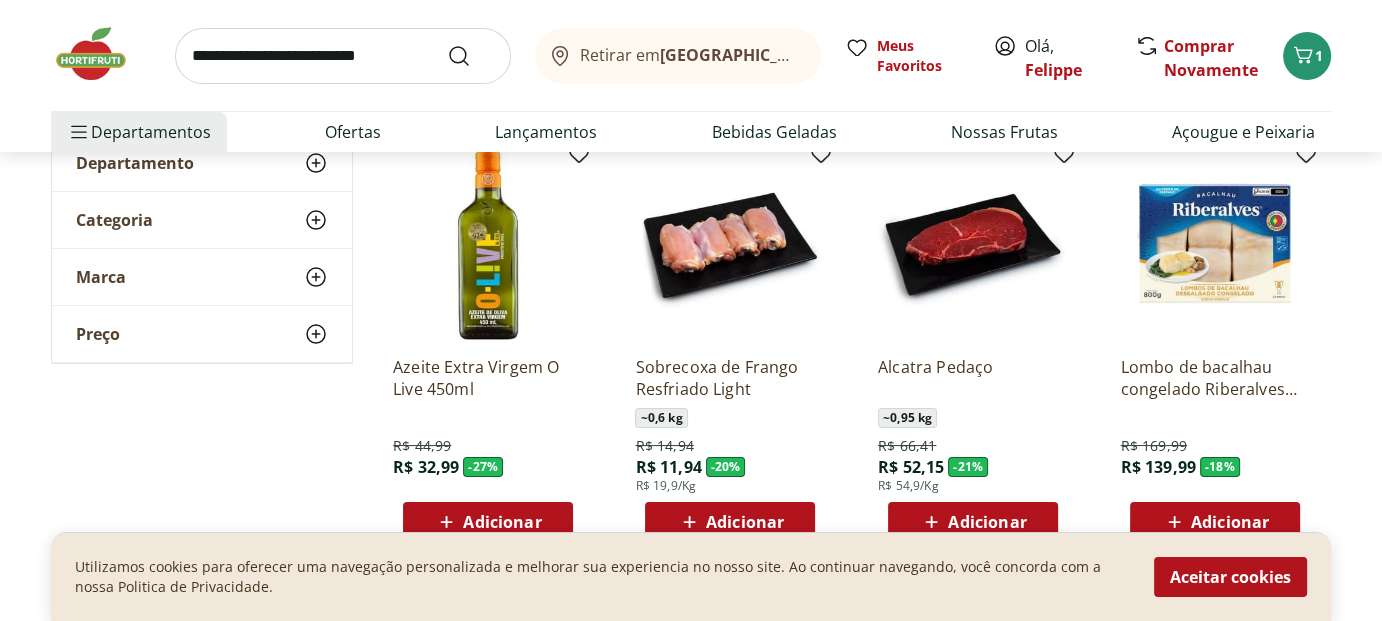 scroll, scrollTop: 0, scrollLeft: 0, axis: both 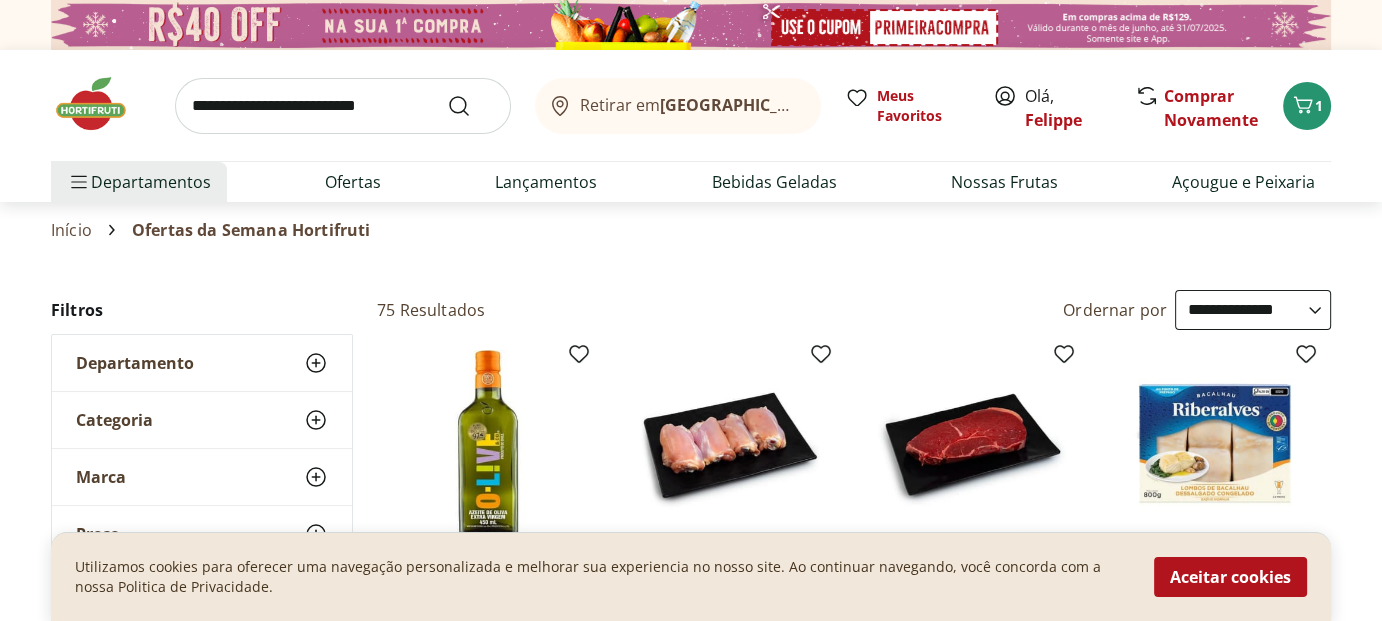 click at bounding box center (101, 104) 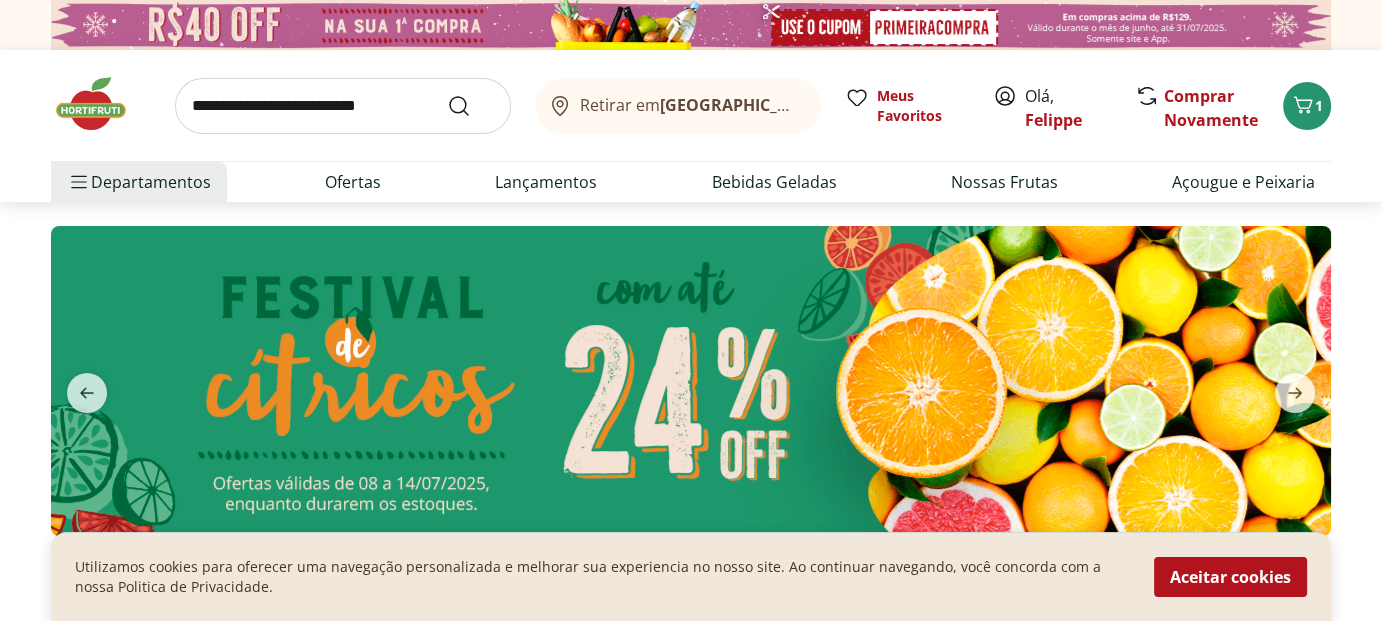 click at bounding box center (691, 381) 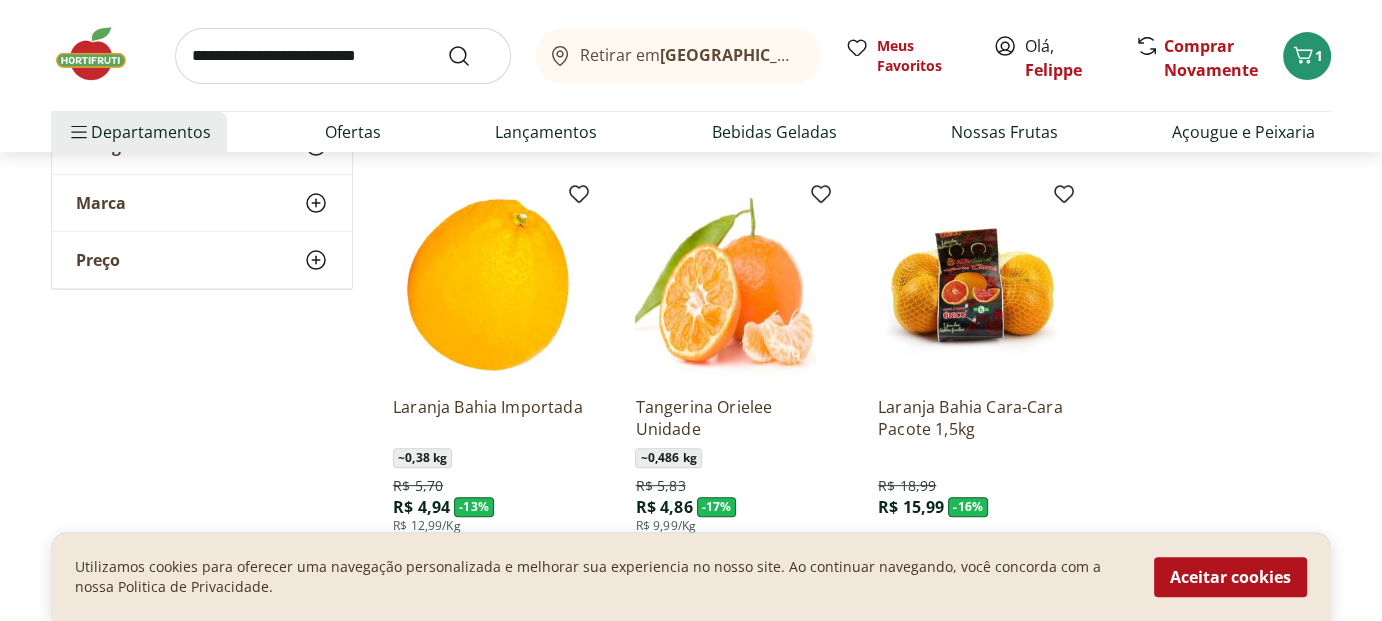 scroll, scrollTop: 700, scrollLeft: 0, axis: vertical 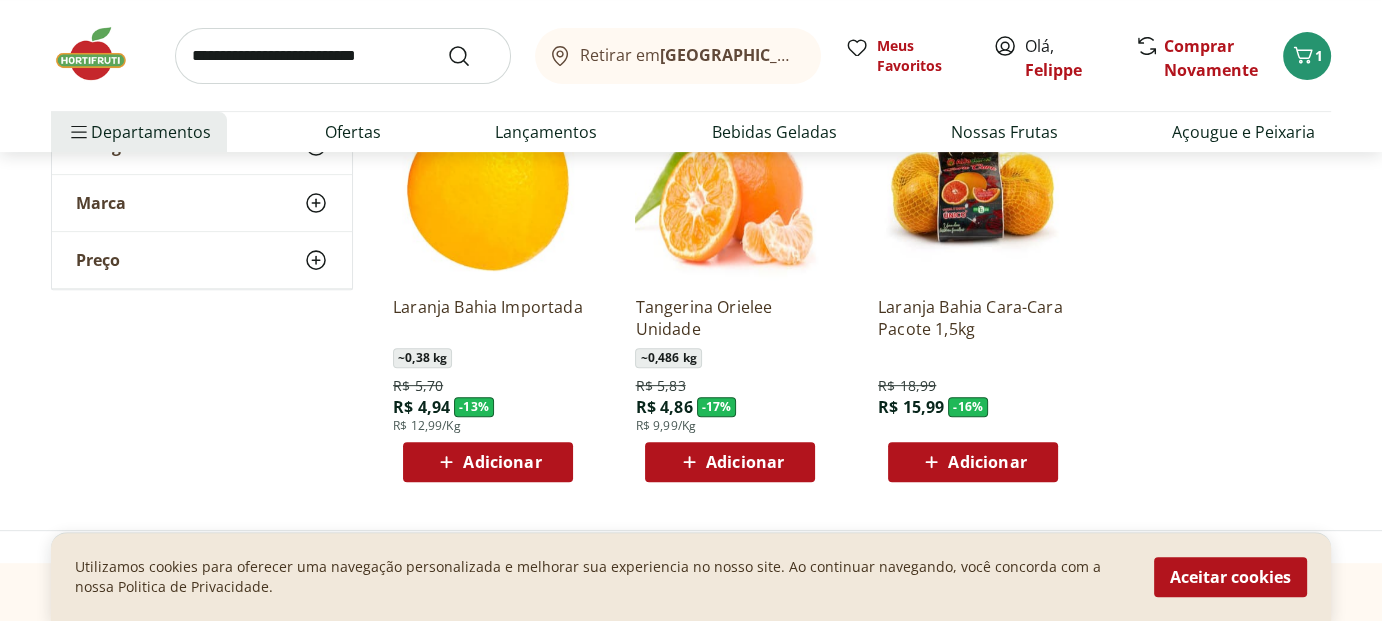 click on "Adicionar" at bounding box center (745, 462) 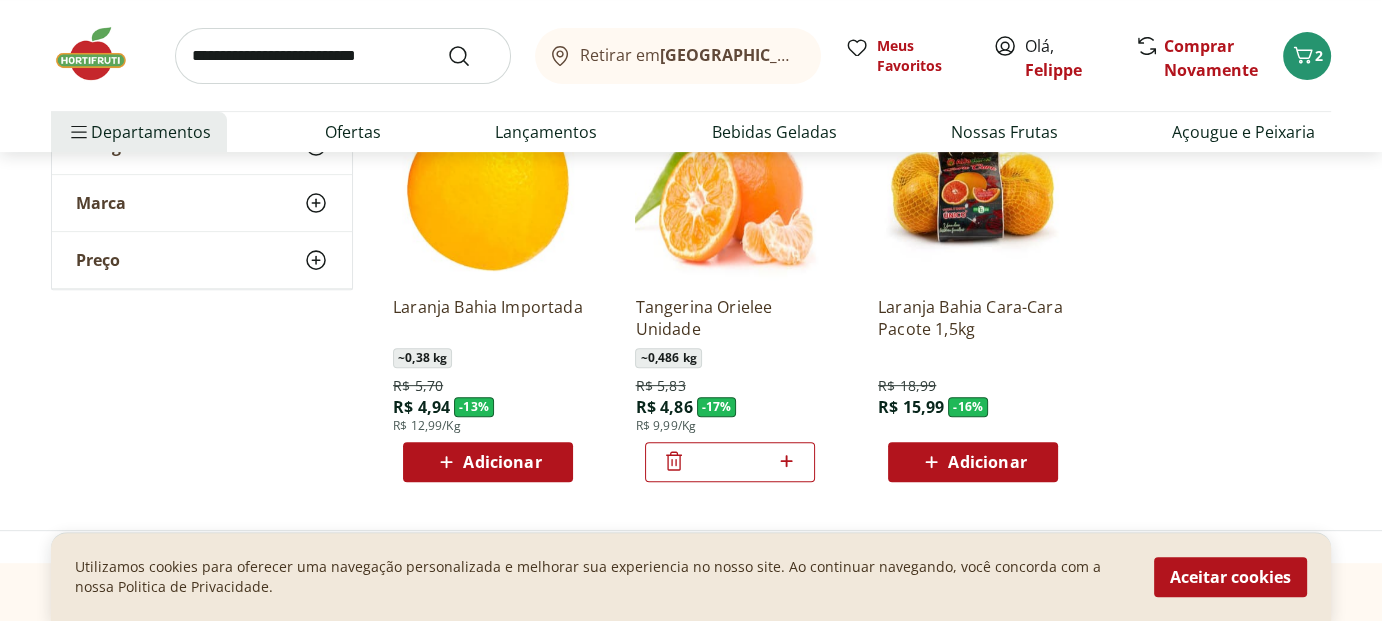 click 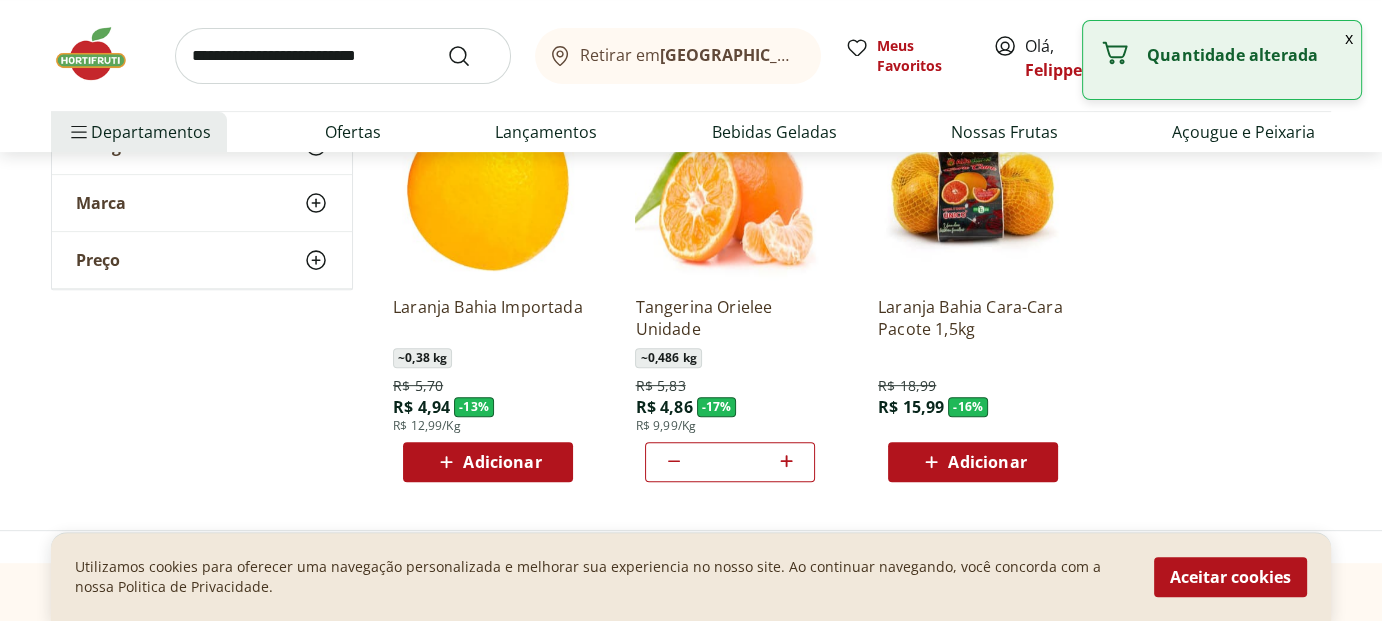 click 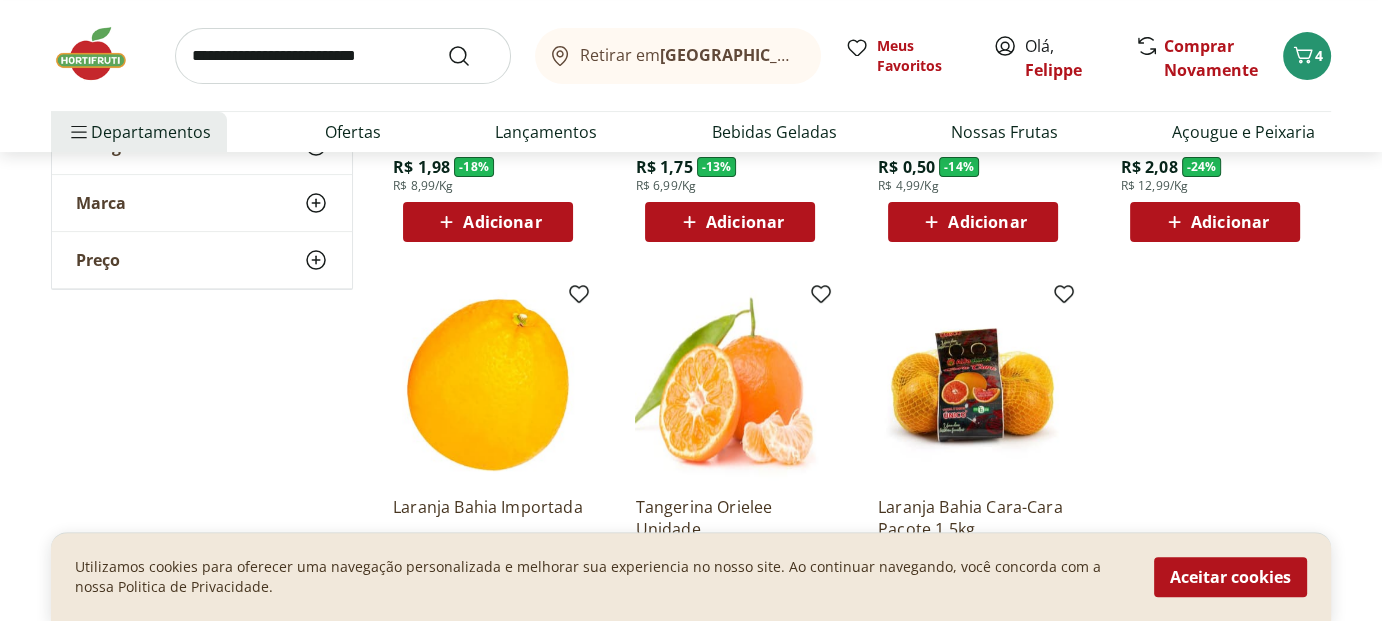 scroll, scrollTop: 300, scrollLeft: 0, axis: vertical 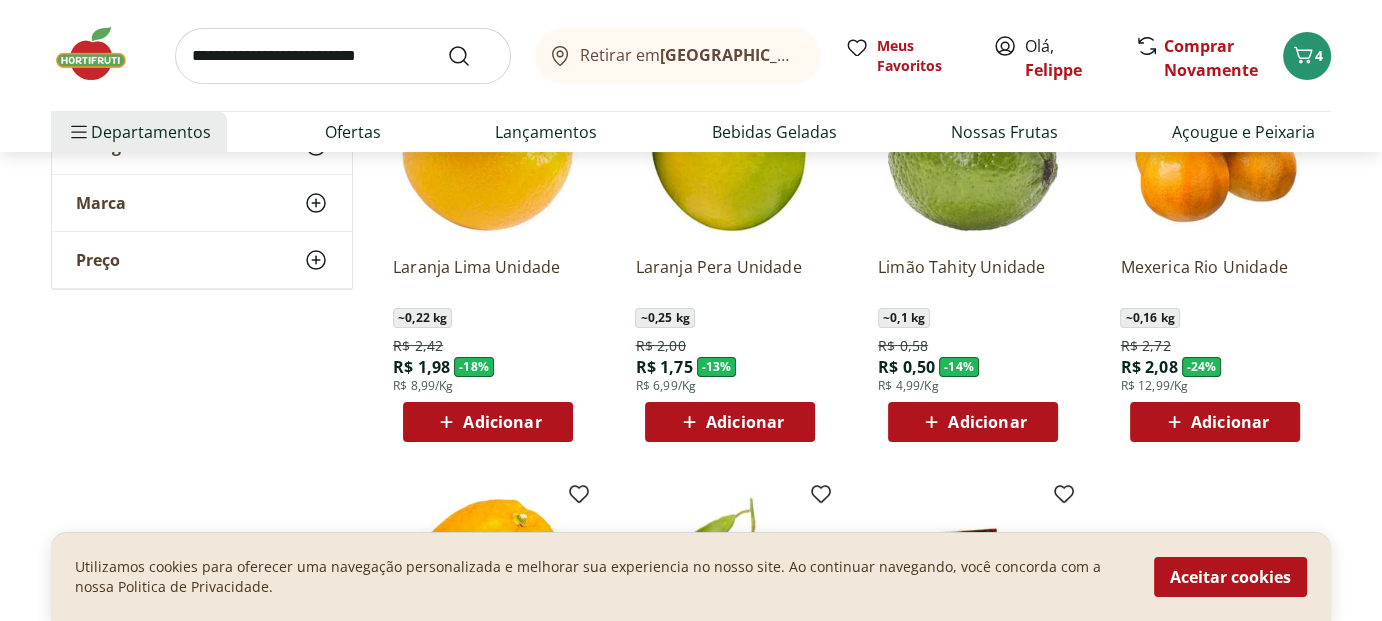 click on "Adicionar" at bounding box center [1230, 422] 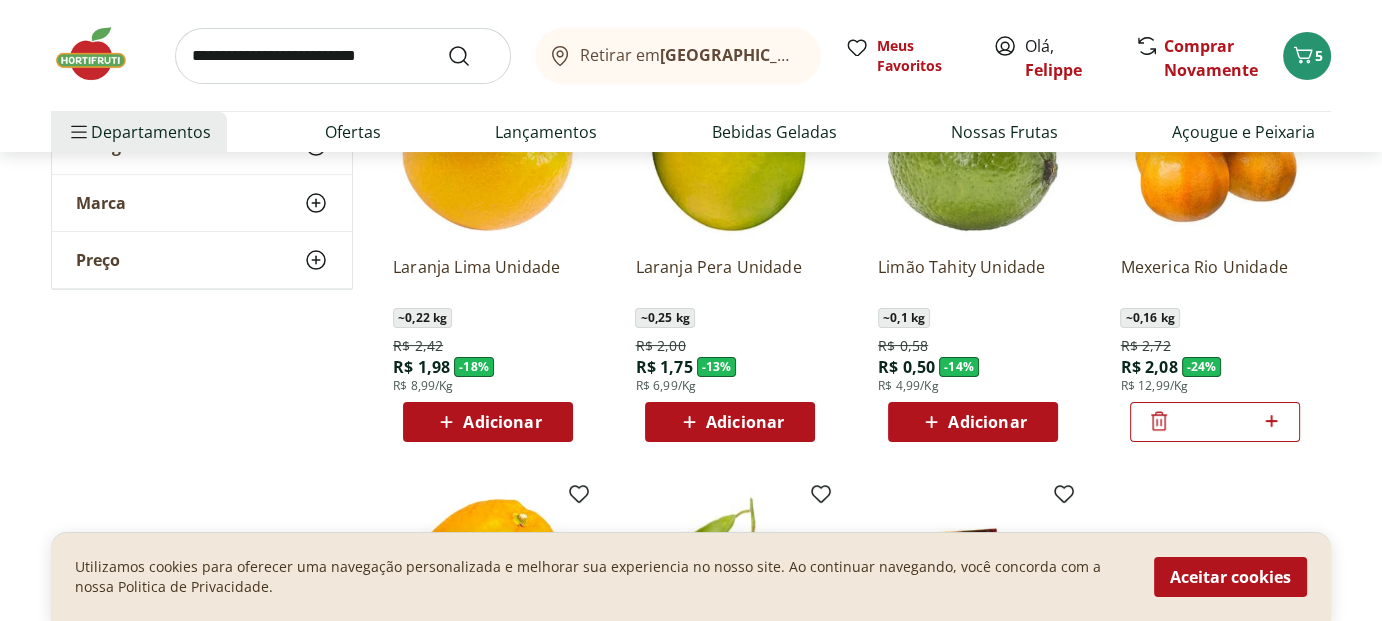 click 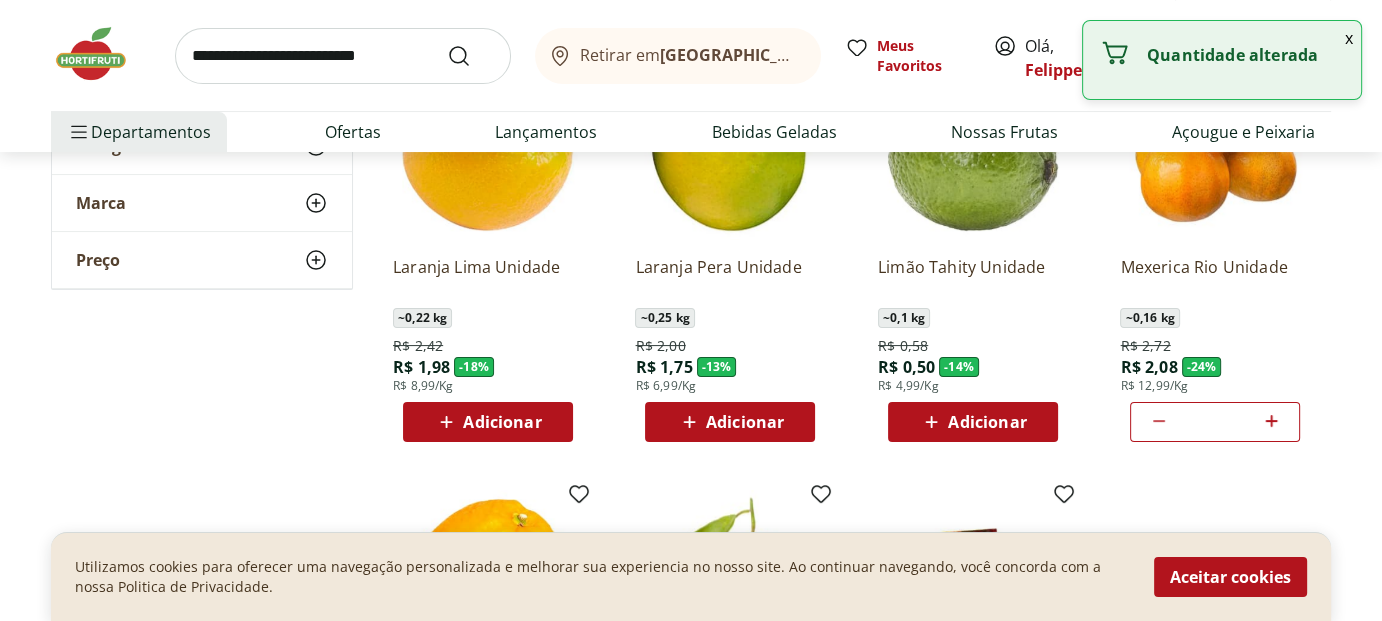 click 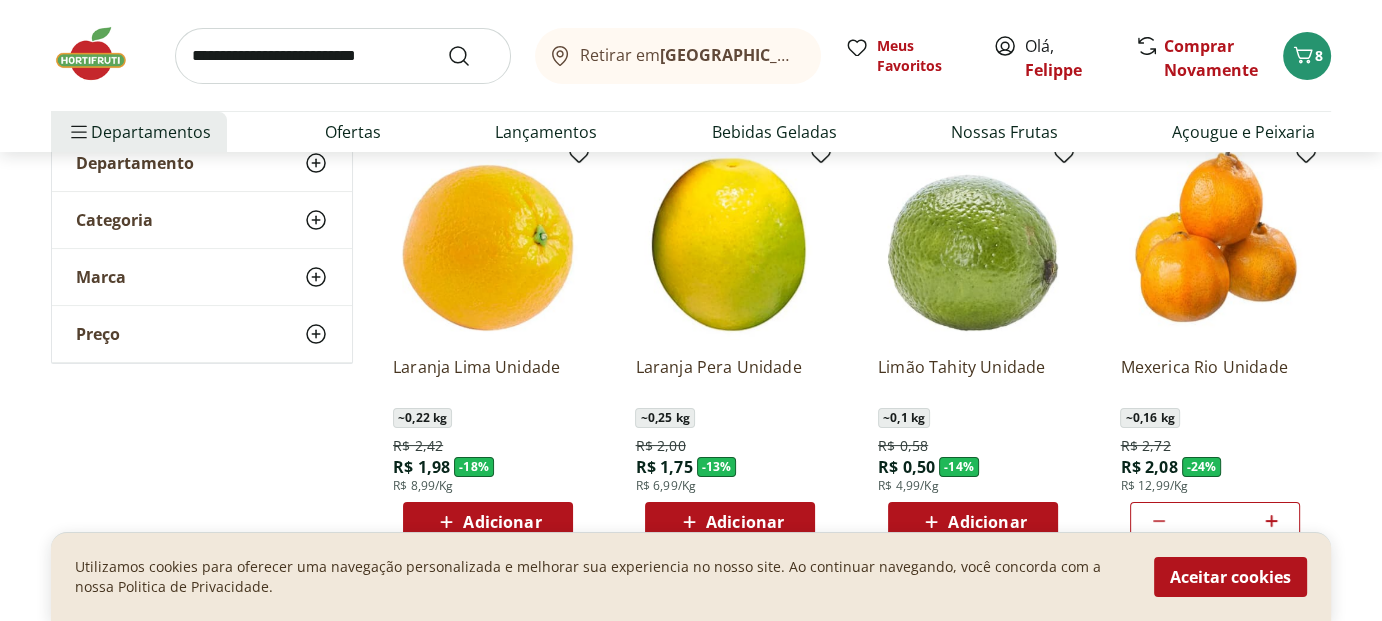 scroll, scrollTop: 0, scrollLeft: 0, axis: both 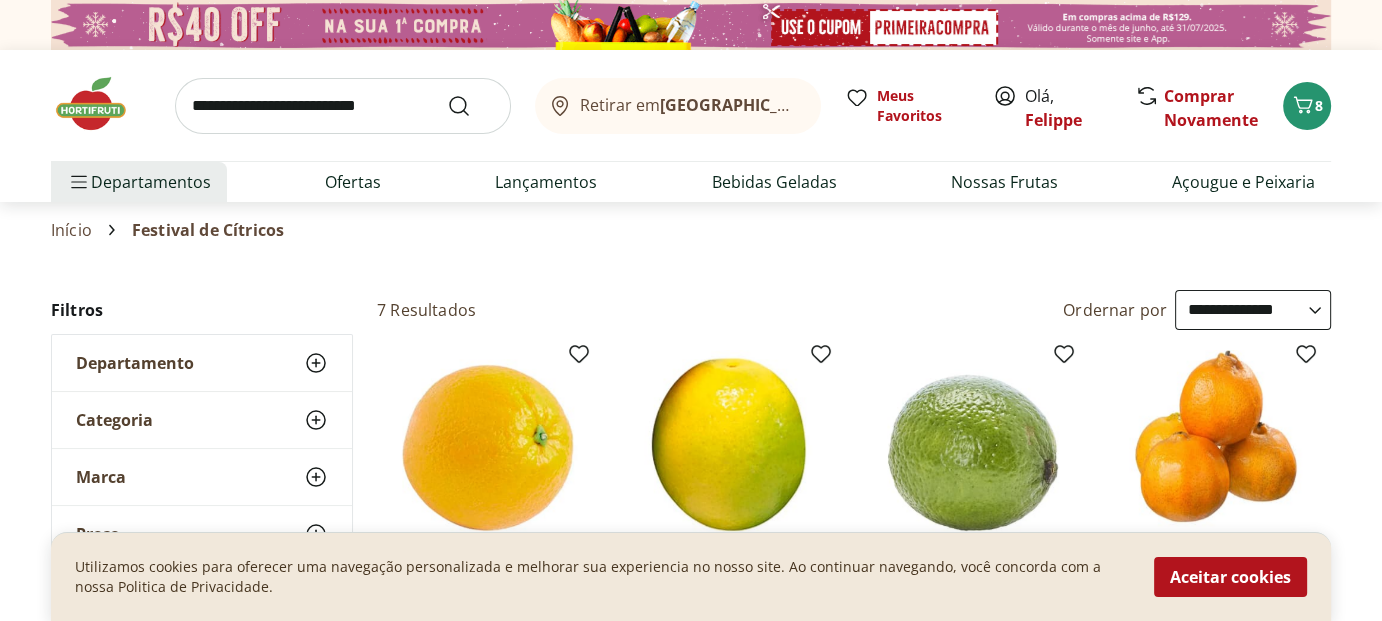 click at bounding box center [101, 104] 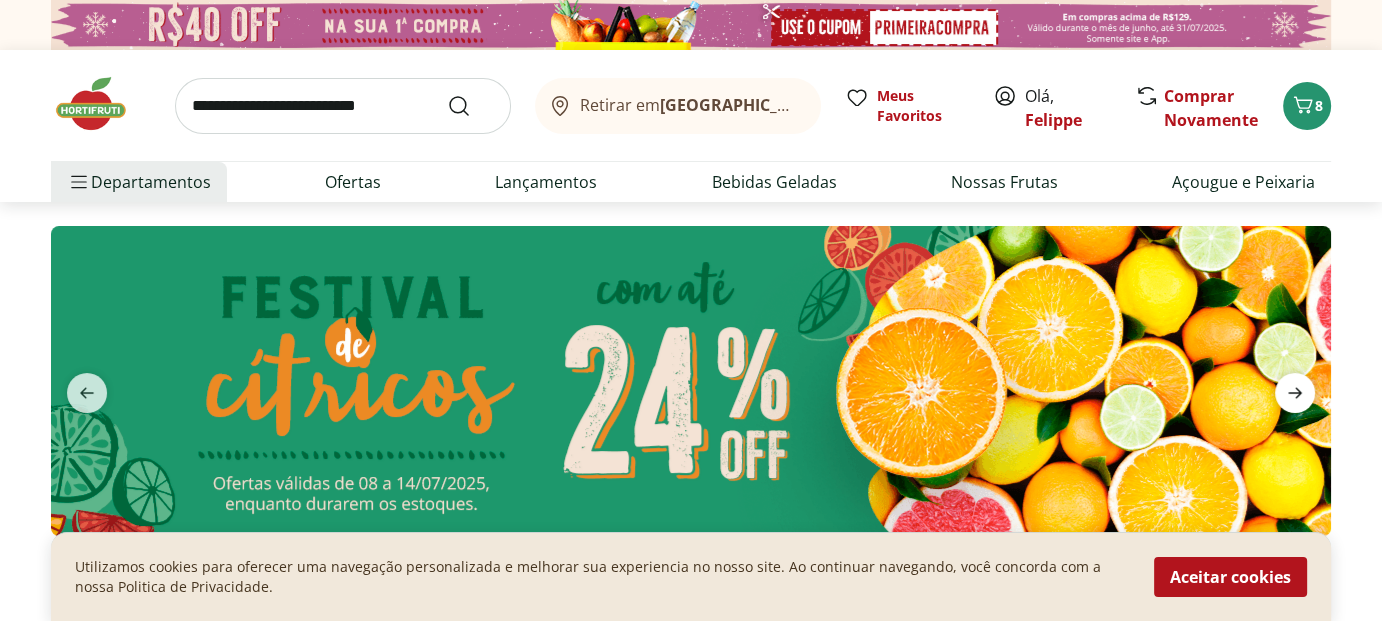 click 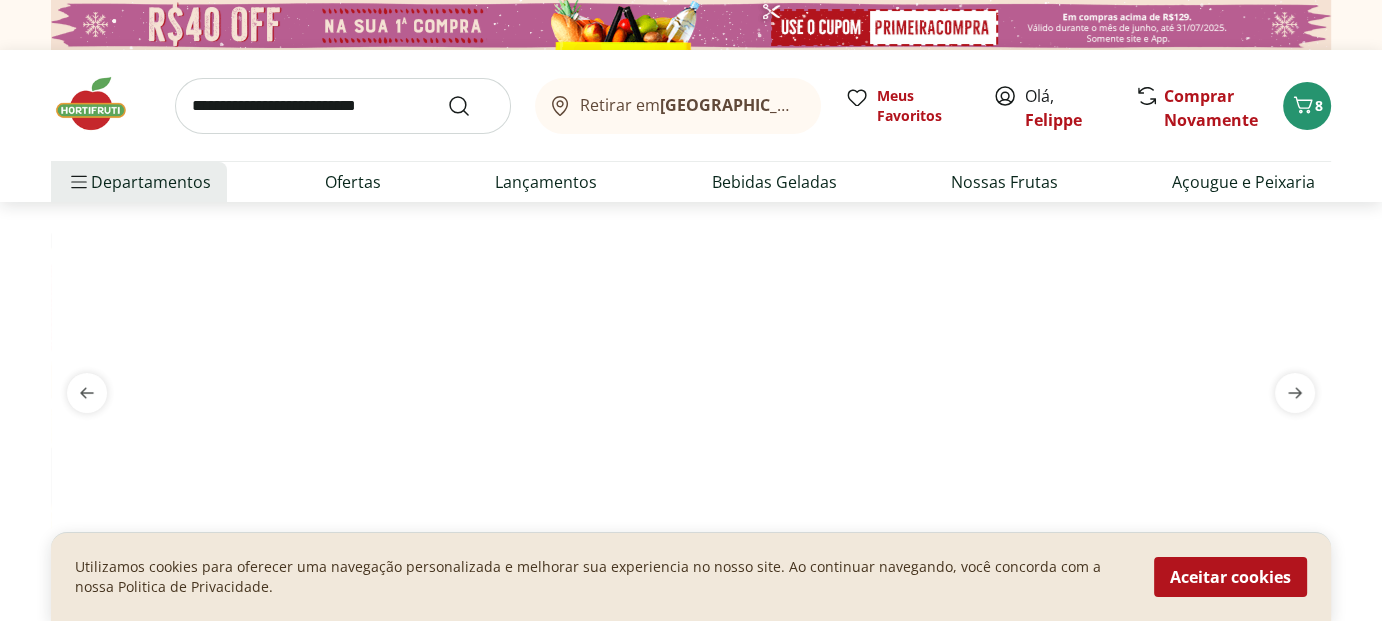 click at bounding box center [691, 226] 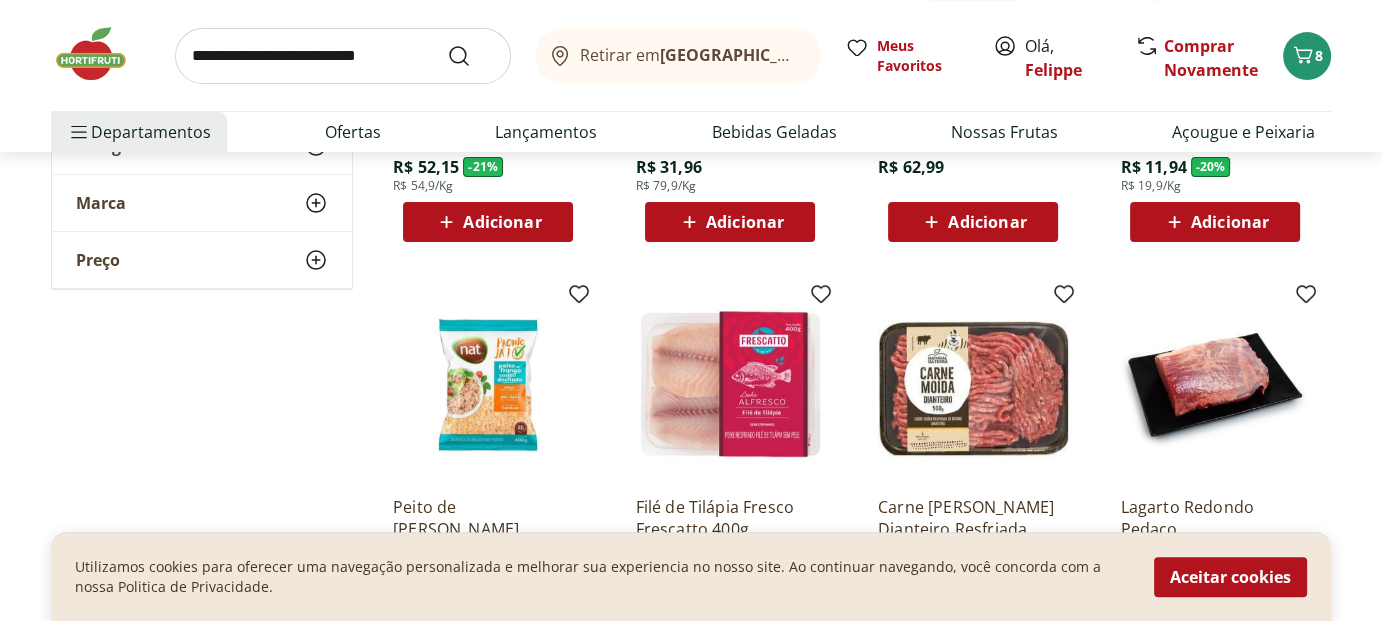 scroll, scrollTop: 0, scrollLeft: 0, axis: both 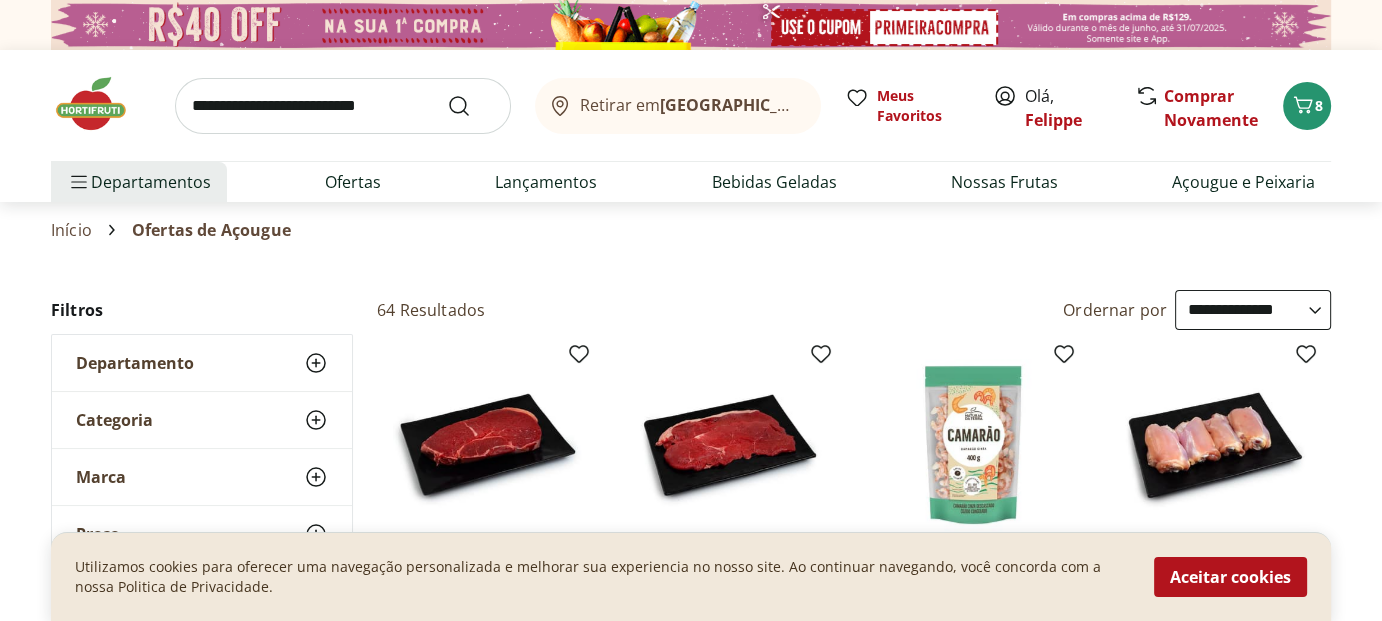 click at bounding box center (101, 104) 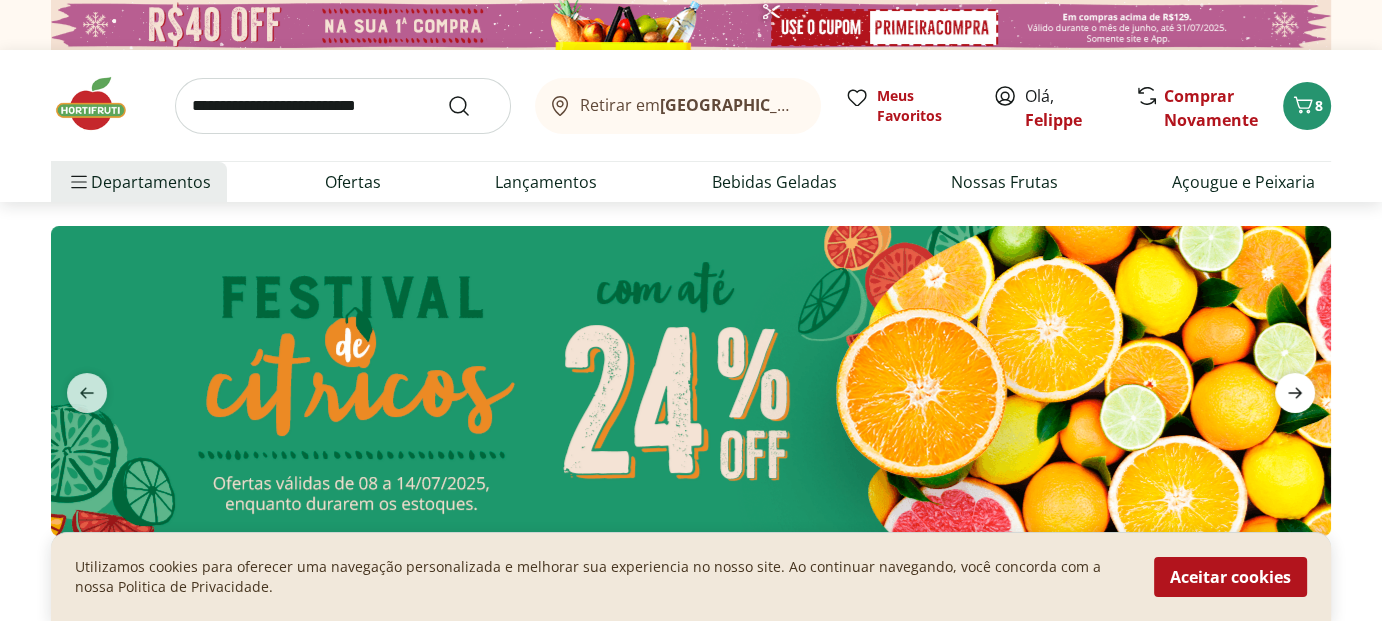 click 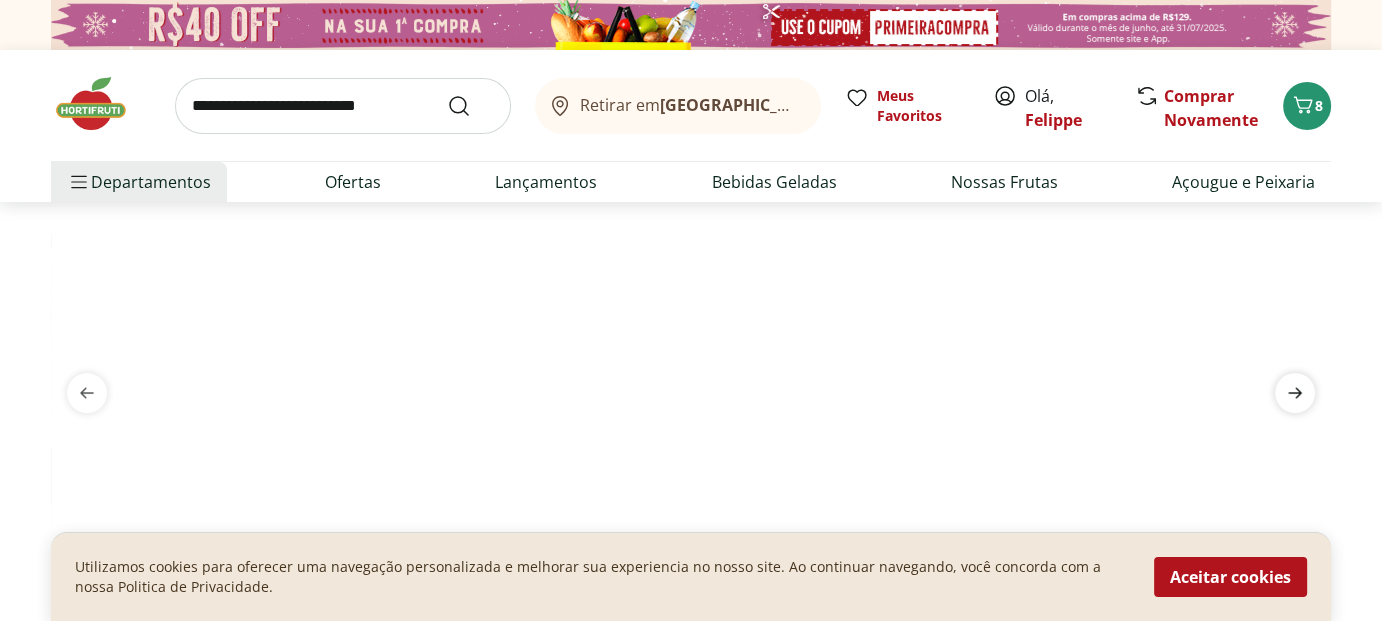 click 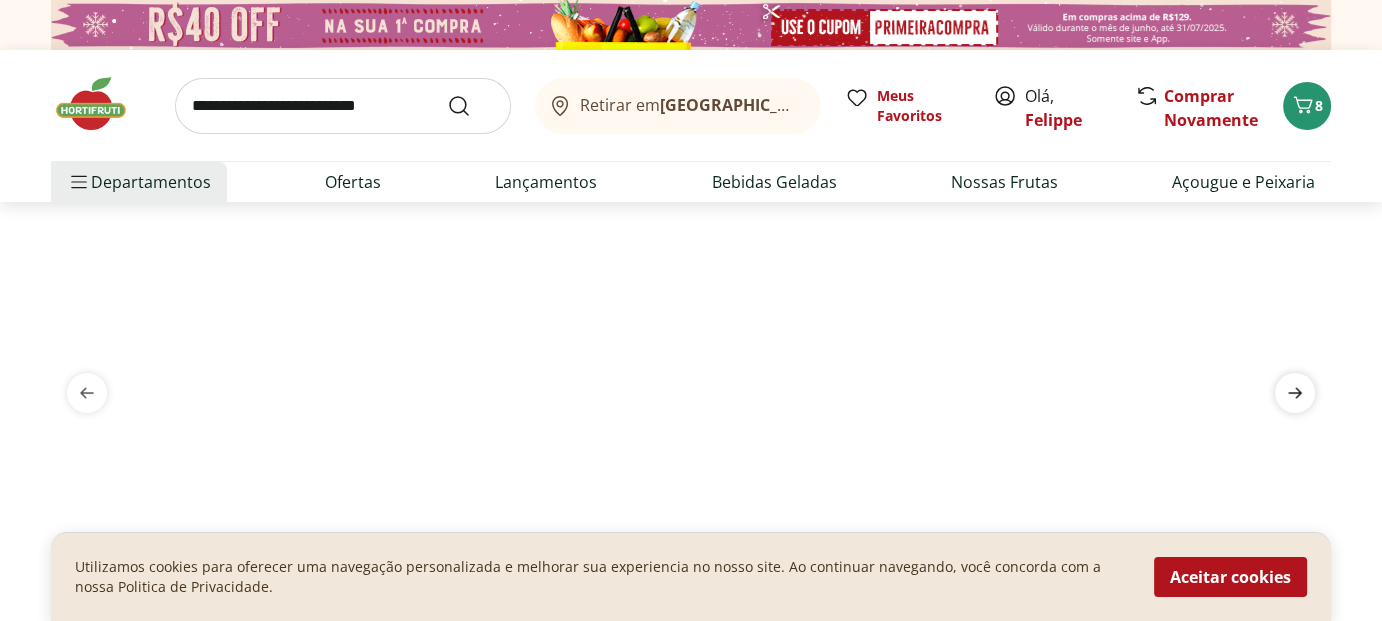 click 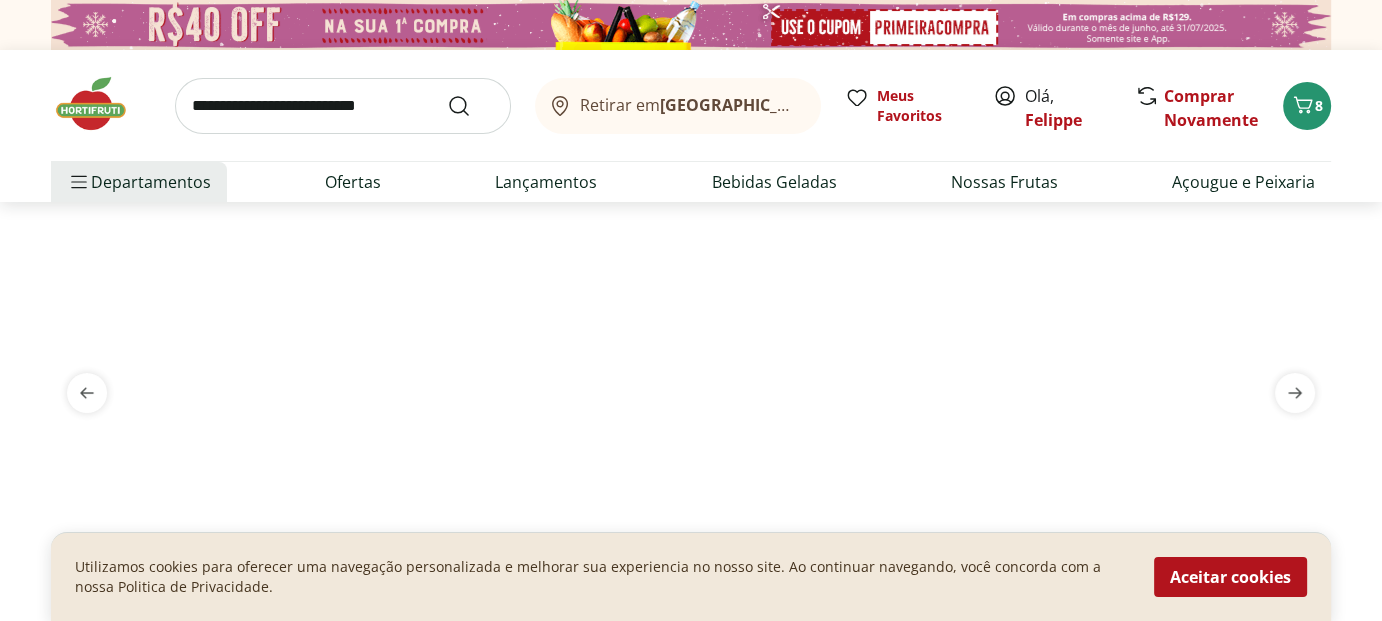 click at bounding box center (691, 226) 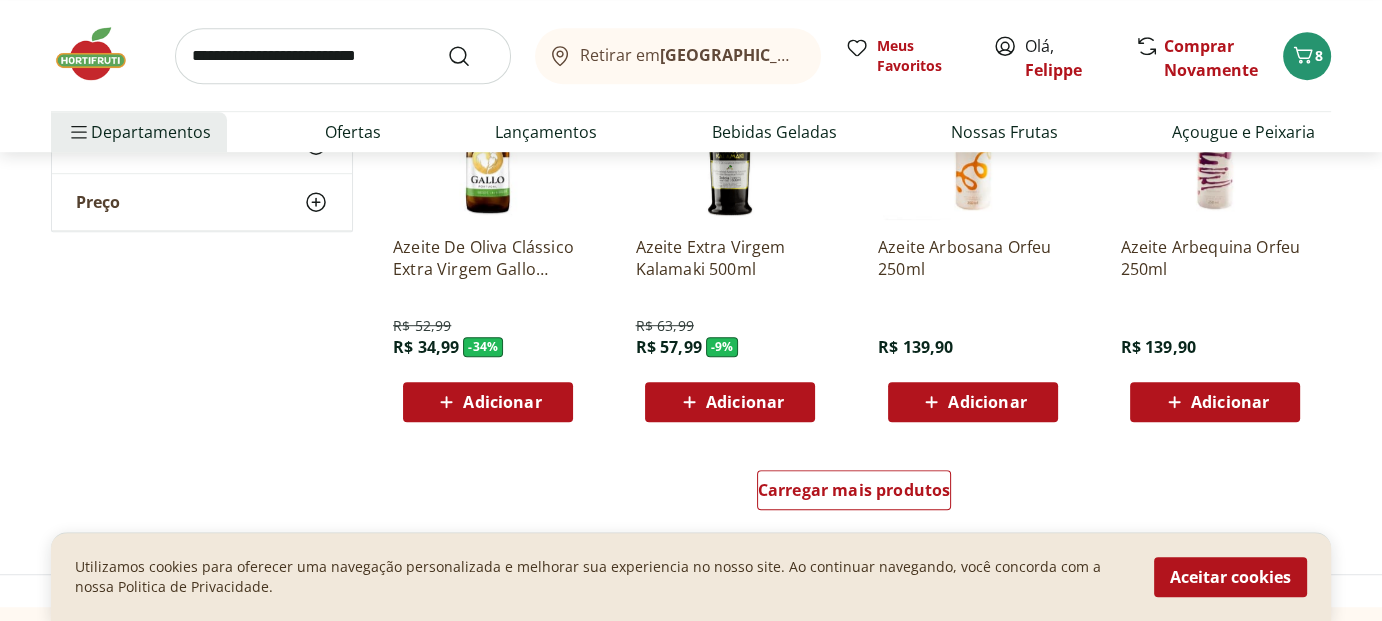 scroll, scrollTop: 1300, scrollLeft: 0, axis: vertical 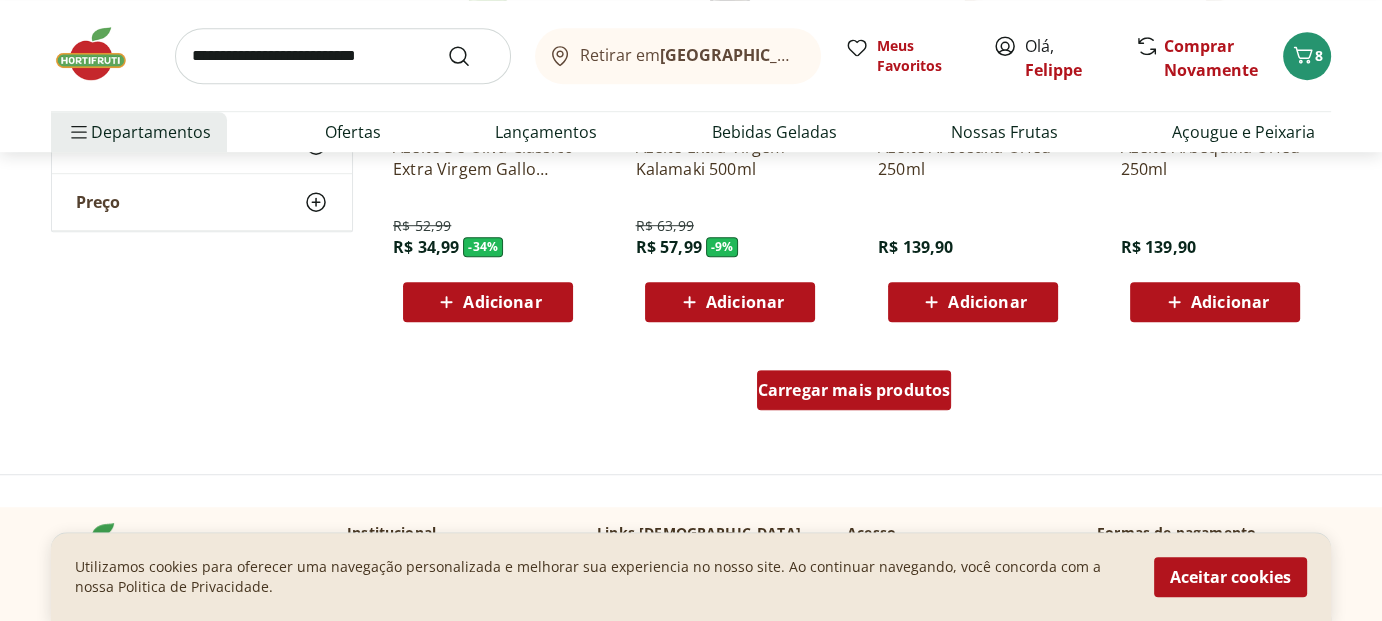 click on "Carregar mais produtos" at bounding box center (854, 390) 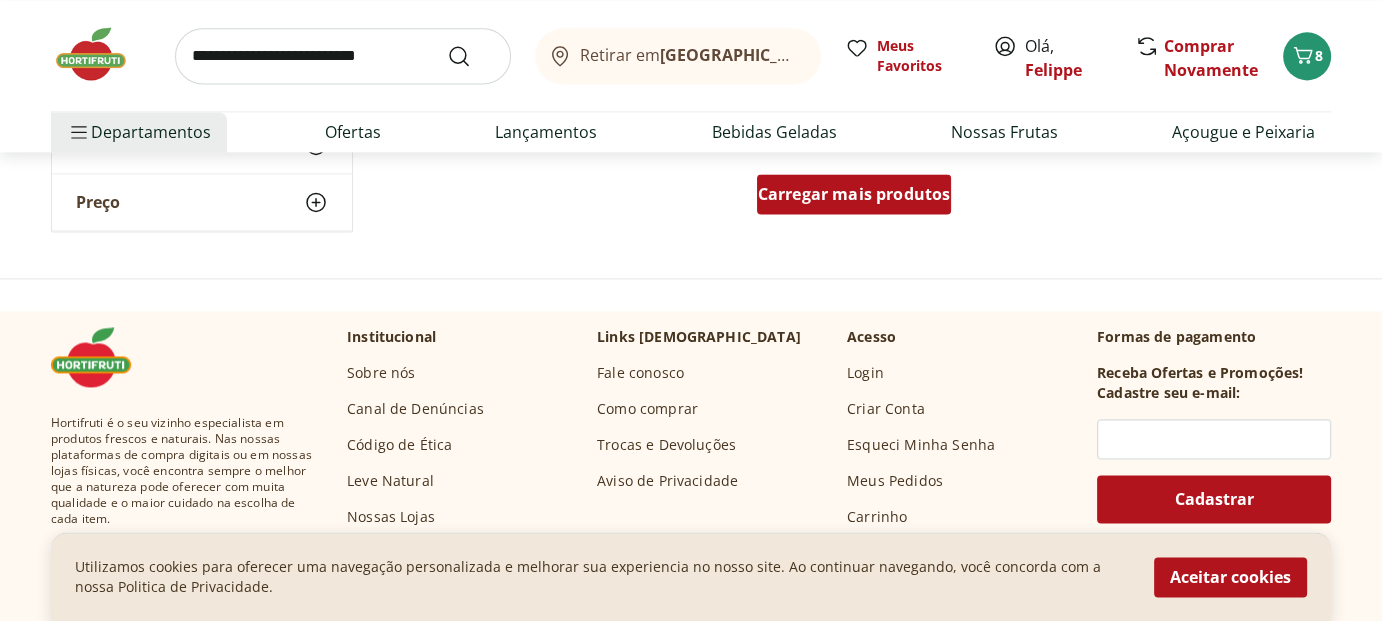 scroll, scrollTop: 2700, scrollLeft: 0, axis: vertical 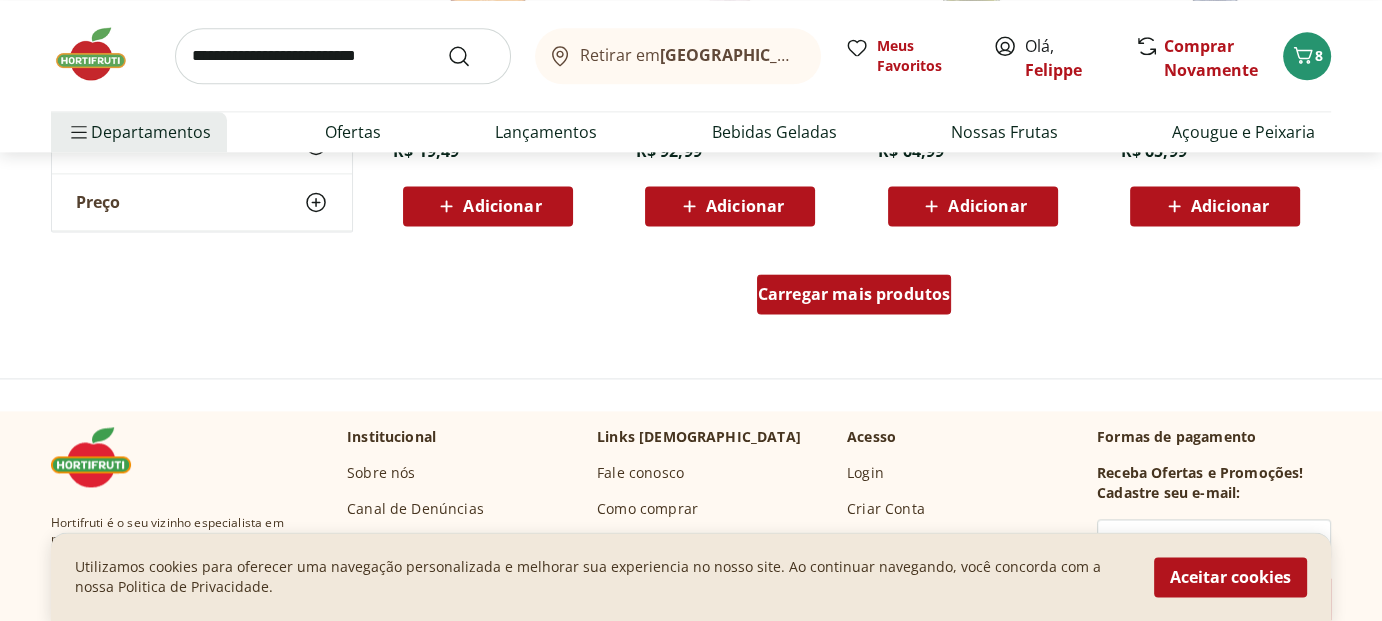 click on "Carregar mais produtos" at bounding box center [854, 294] 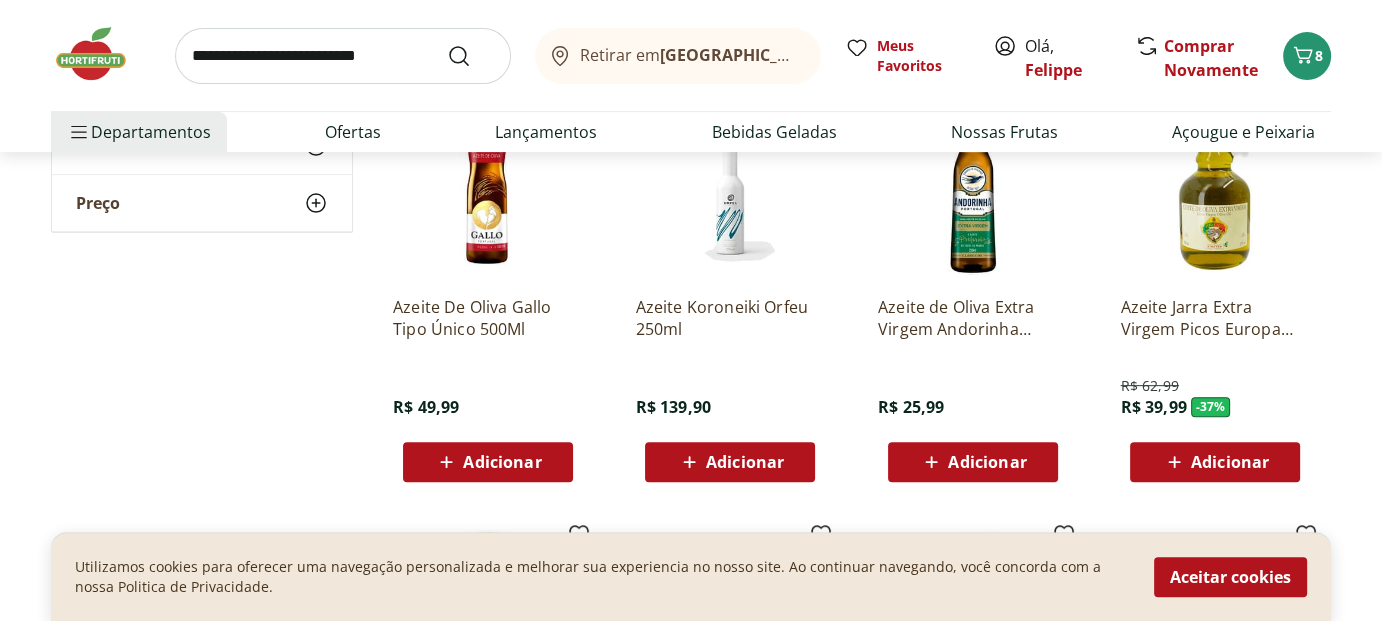 scroll, scrollTop: 300, scrollLeft: 0, axis: vertical 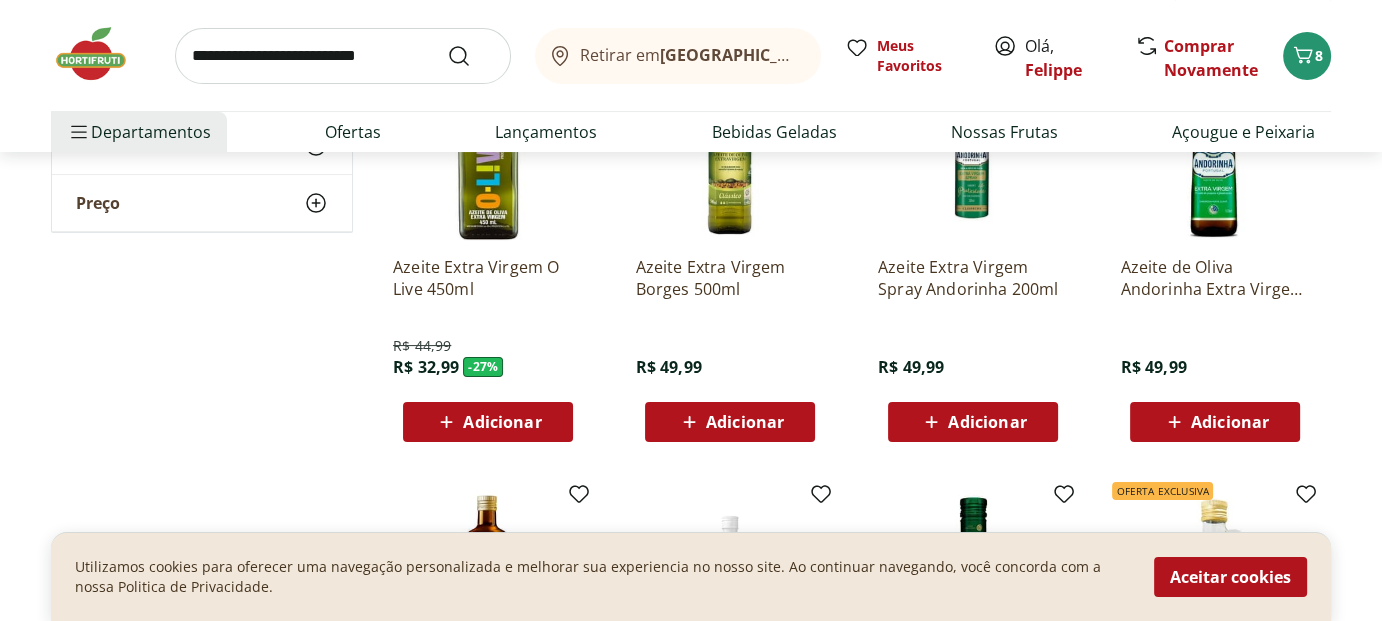 click at bounding box center [101, 54] 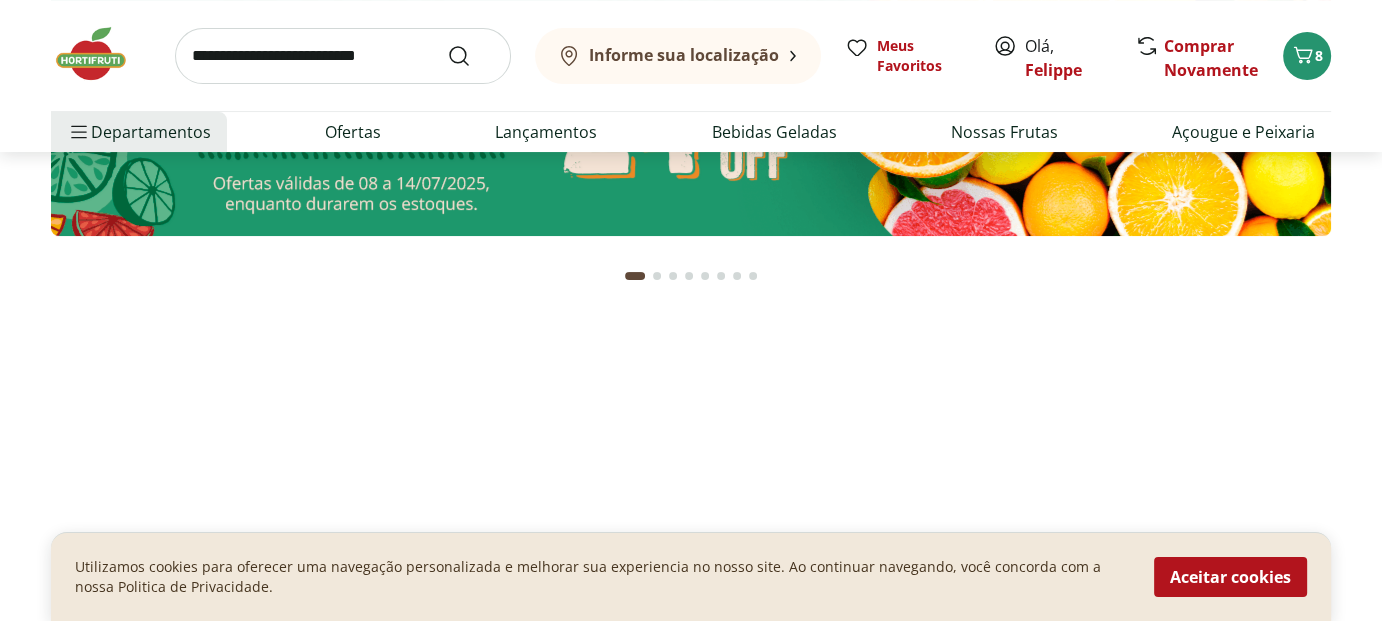 scroll, scrollTop: 0, scrollLeft: 0, axis: both 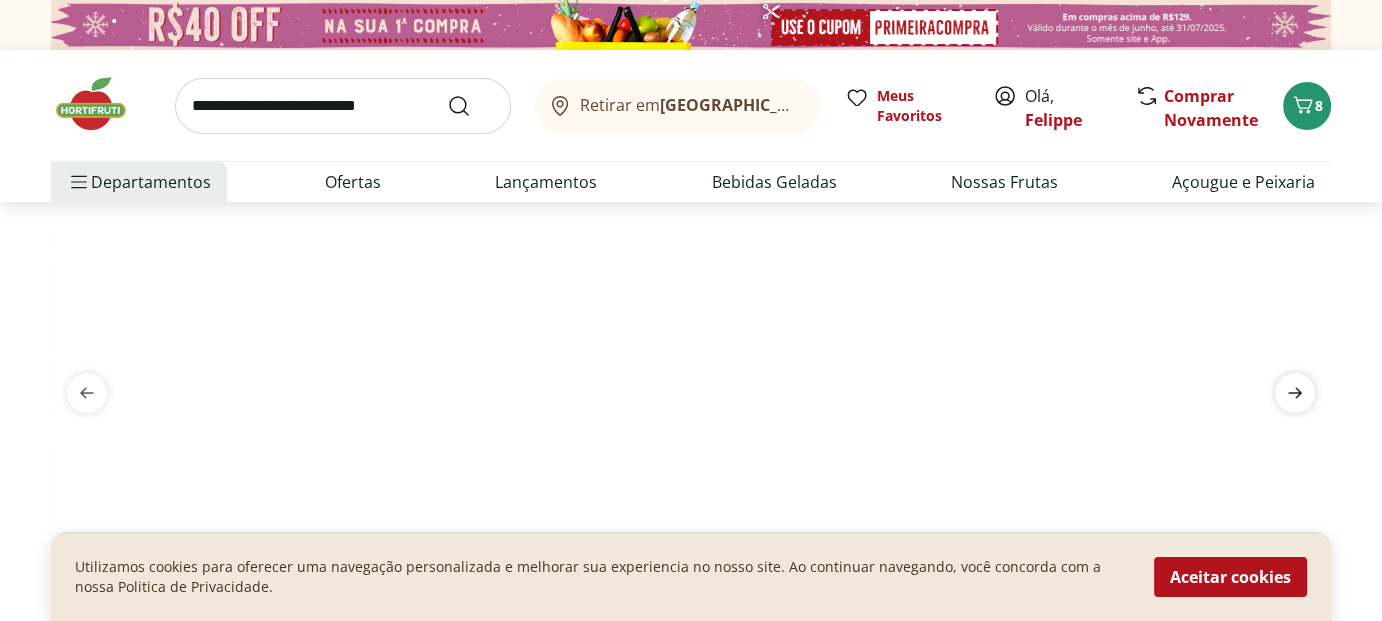 click 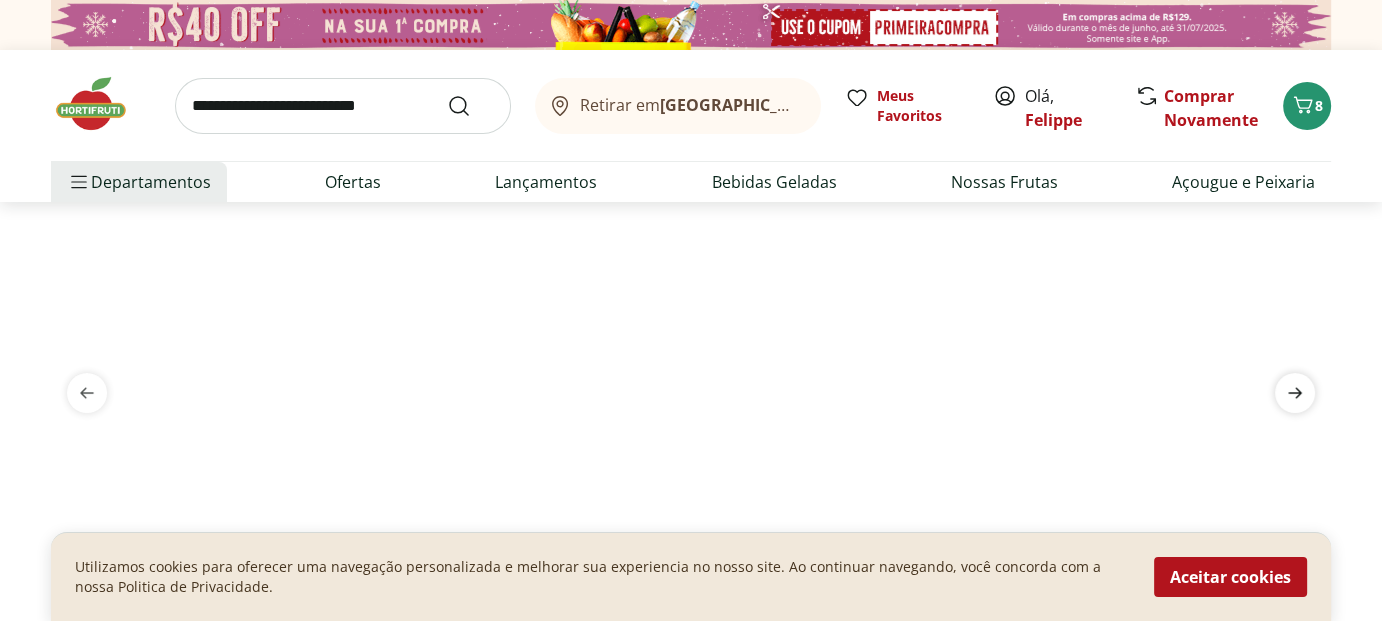 click 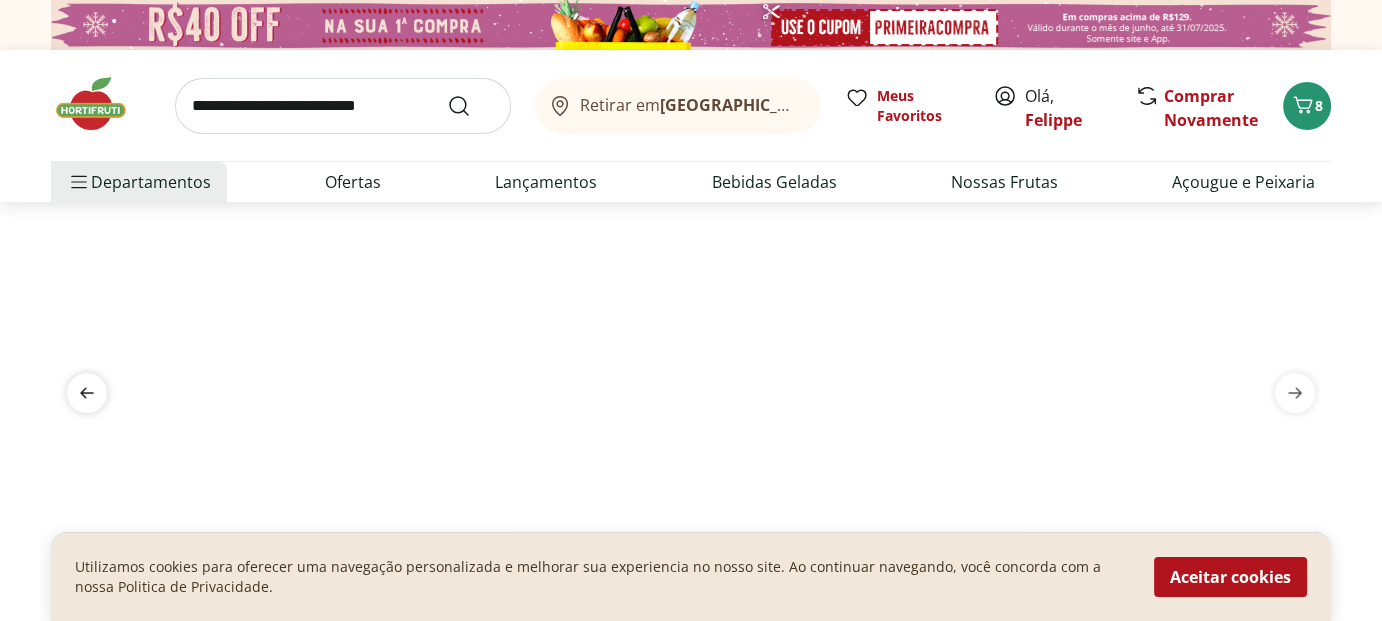 click 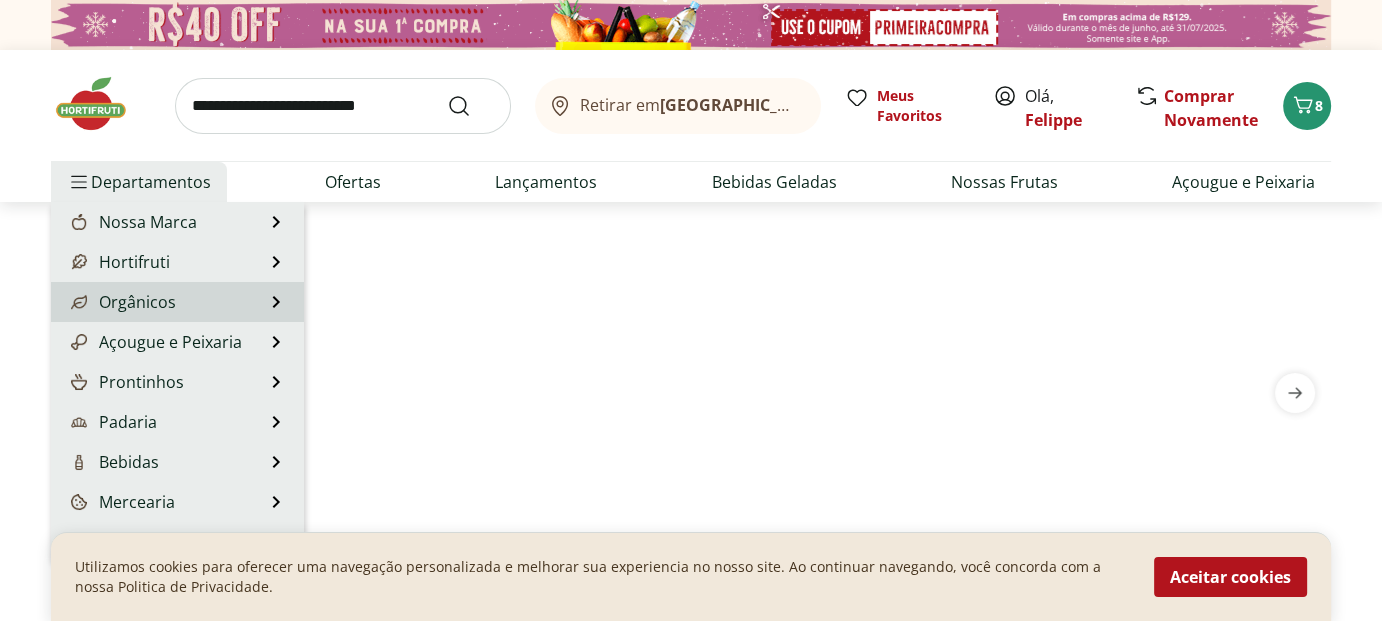 click on "Orgânicos" at bounding box center (121, 302) 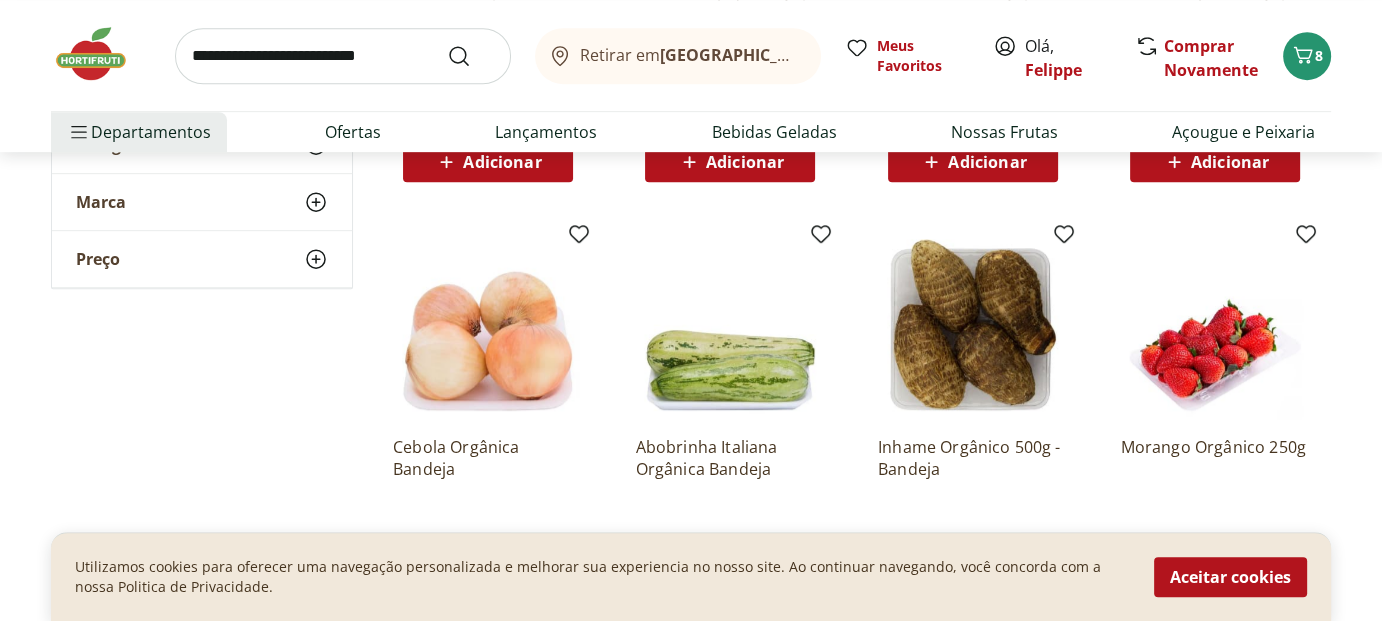scroll, scrollTop: 1100, scrollLeft: 0, axis: vertical 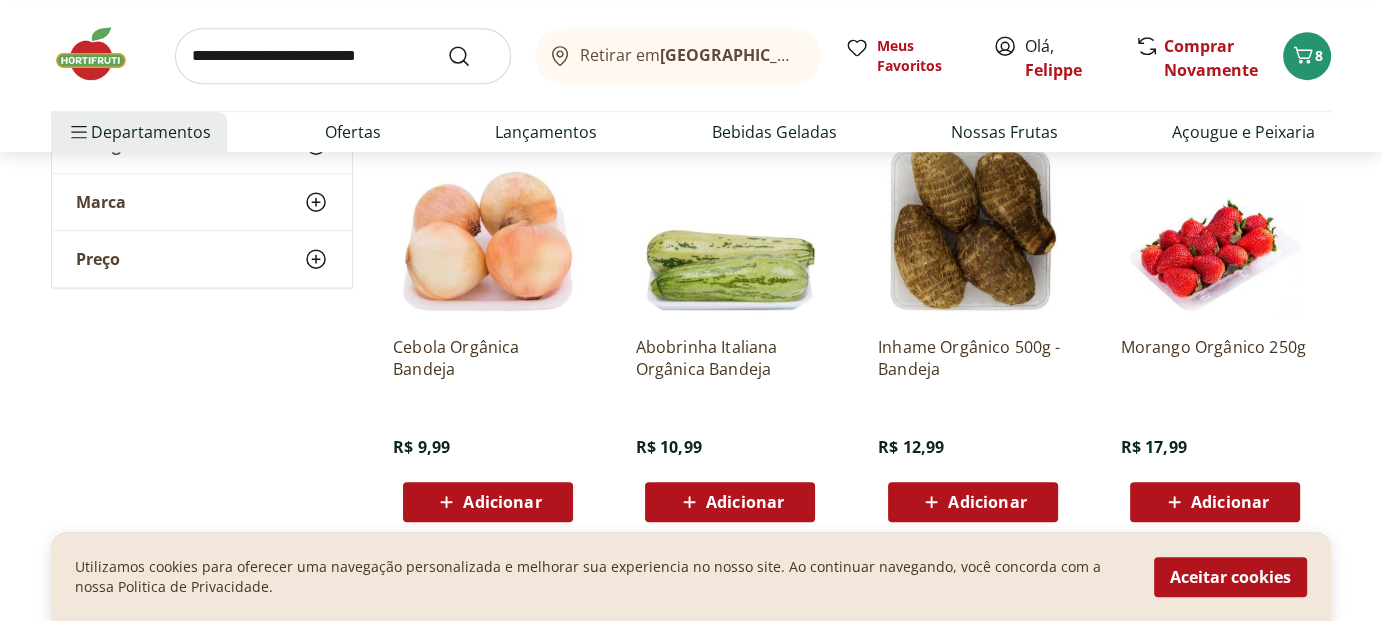 click on "Adicionar" at bounding box center (1230, 502) 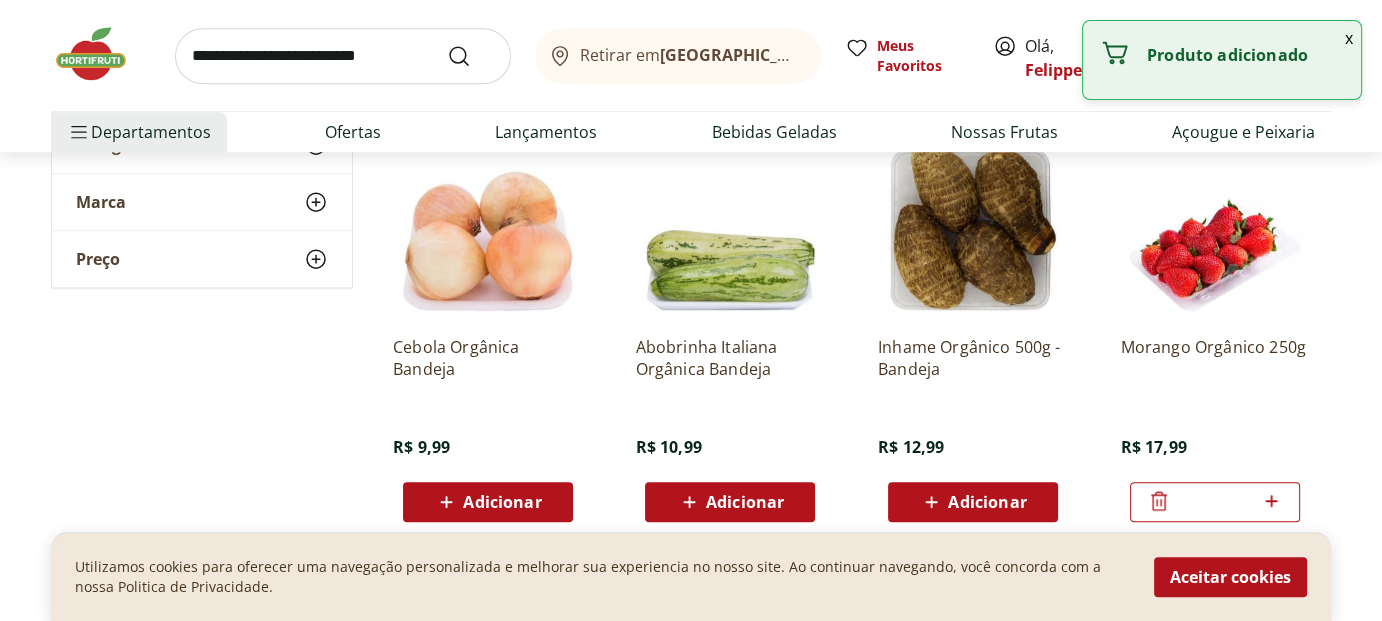 click 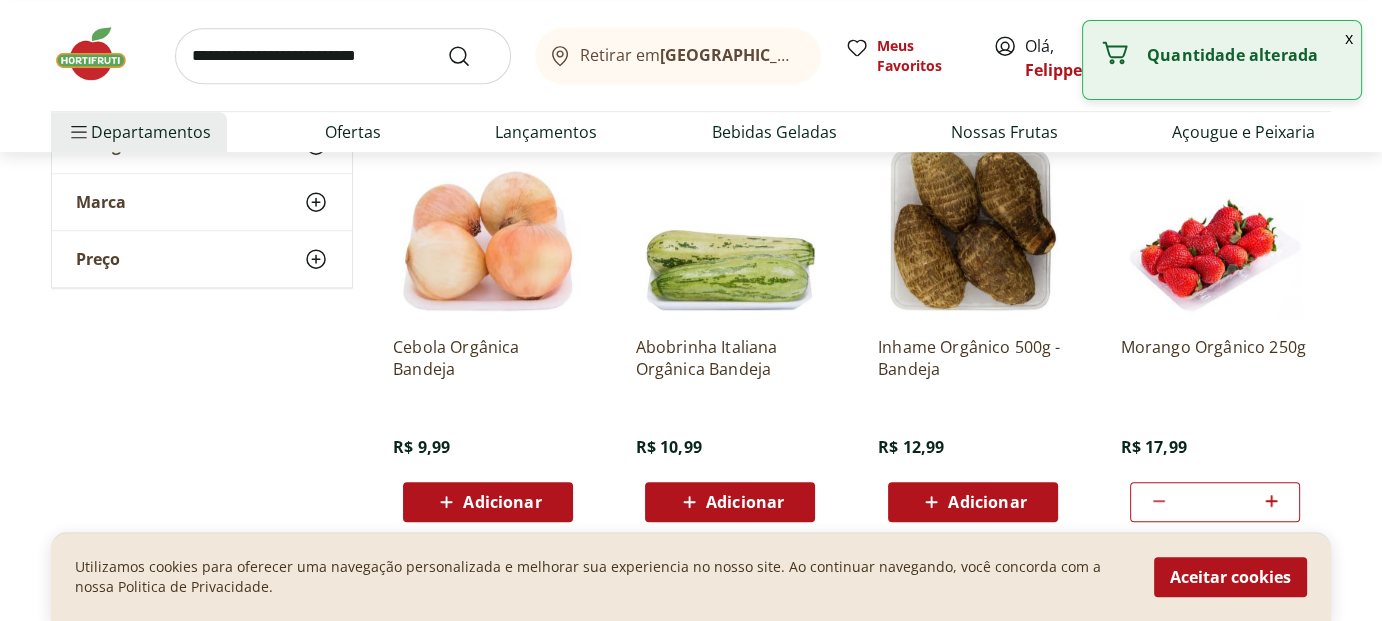 click 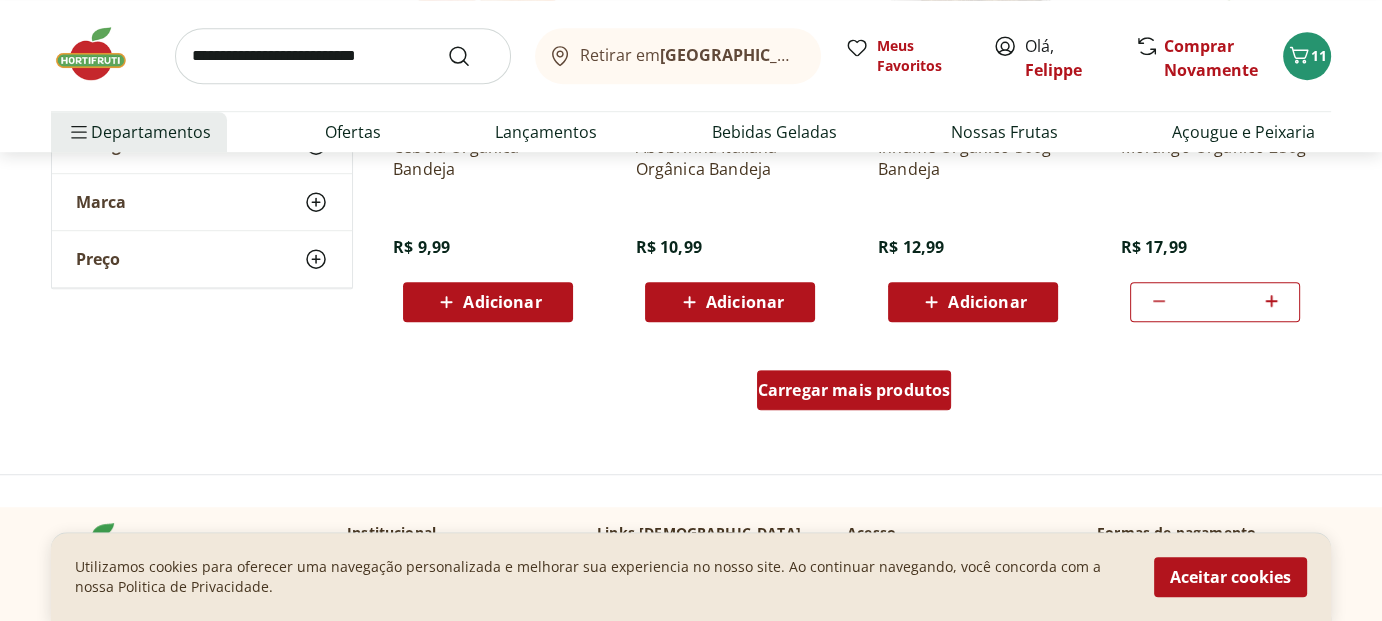 click on "Carregar mais produtos" at bounding box center (854, 390) 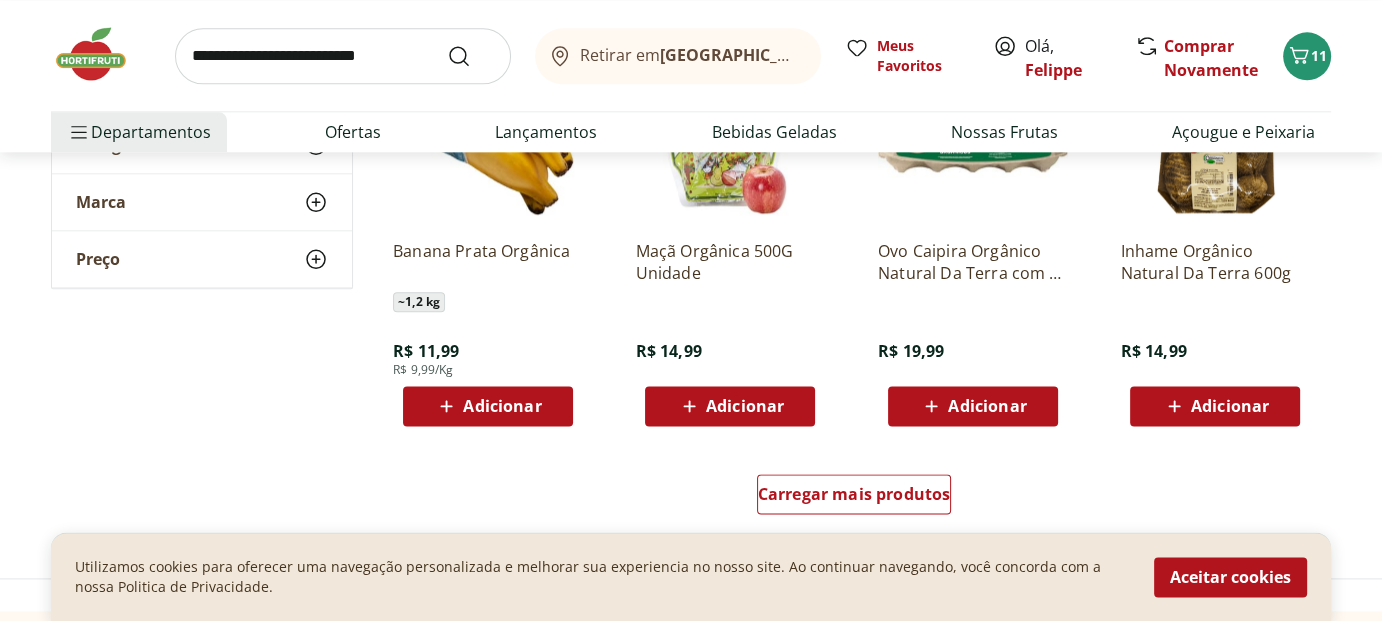 scroll, scrollTop: 2700, scrollLeft: 0, axis: vertical 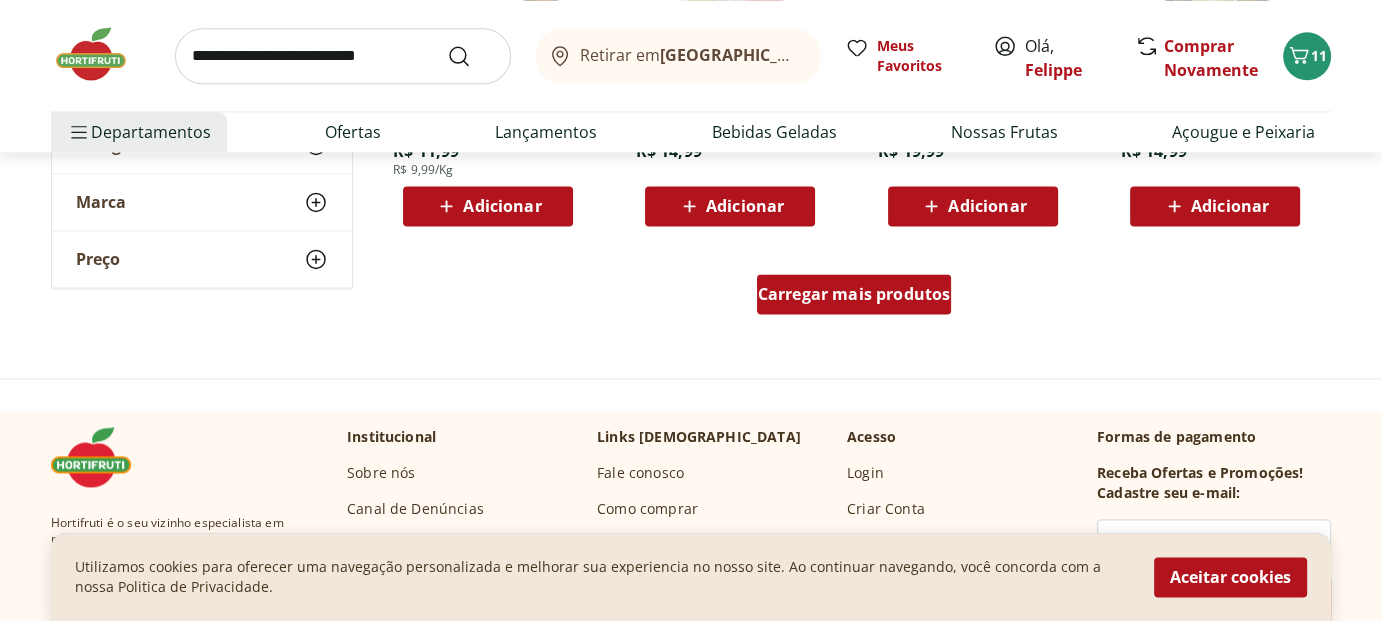 click on "Carregar mais produtos" at bounding box center [854, 294] 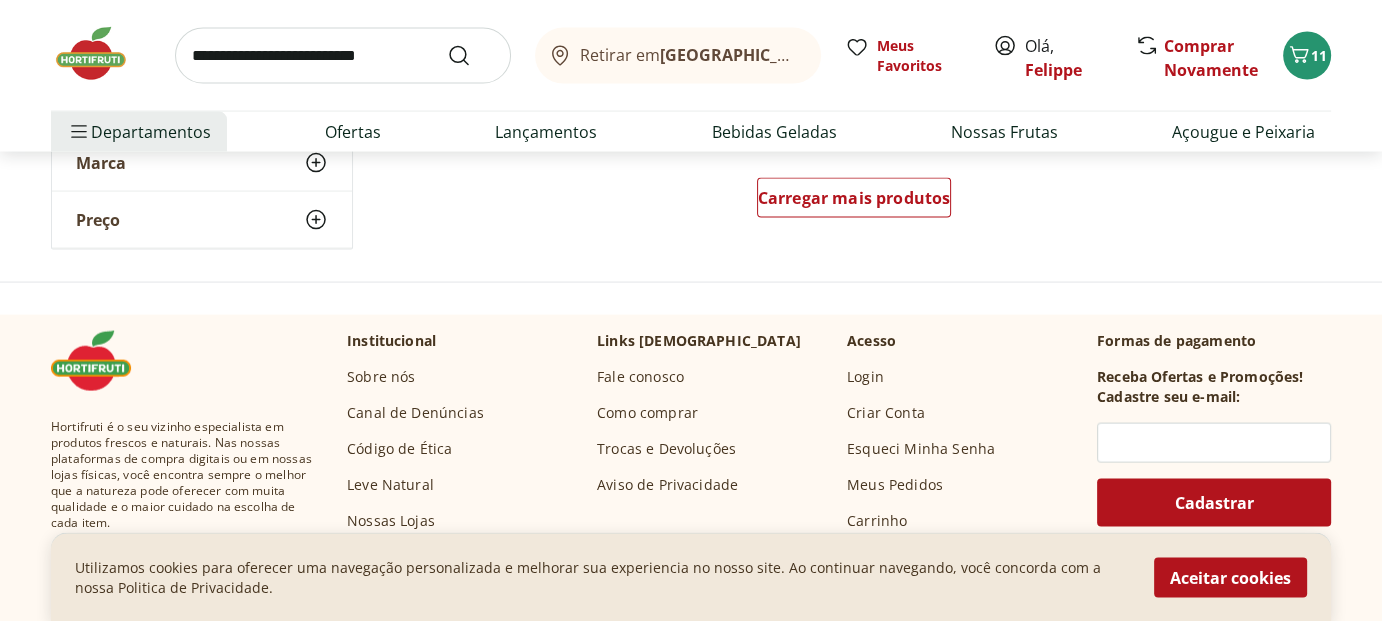 scroll, scrollTop: 4000, scrollLeft: 0, axis: vertical 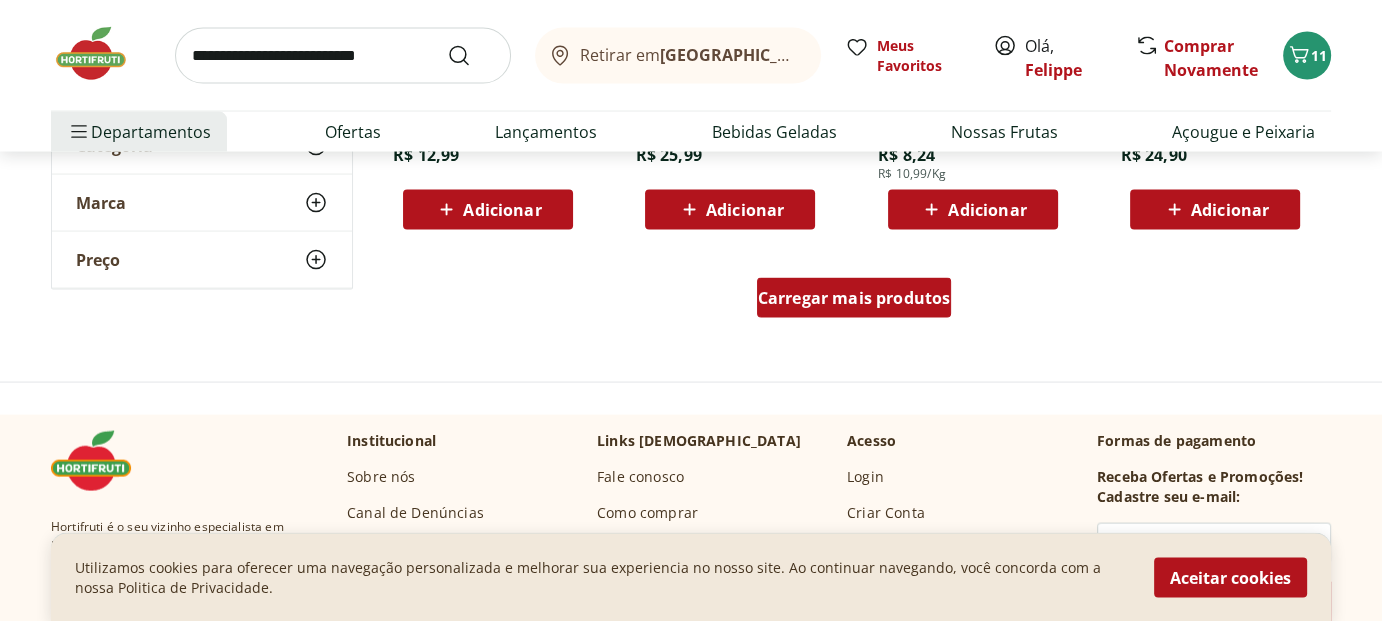 click on "Carregar mais produtos" at bounding box center [854, 298] 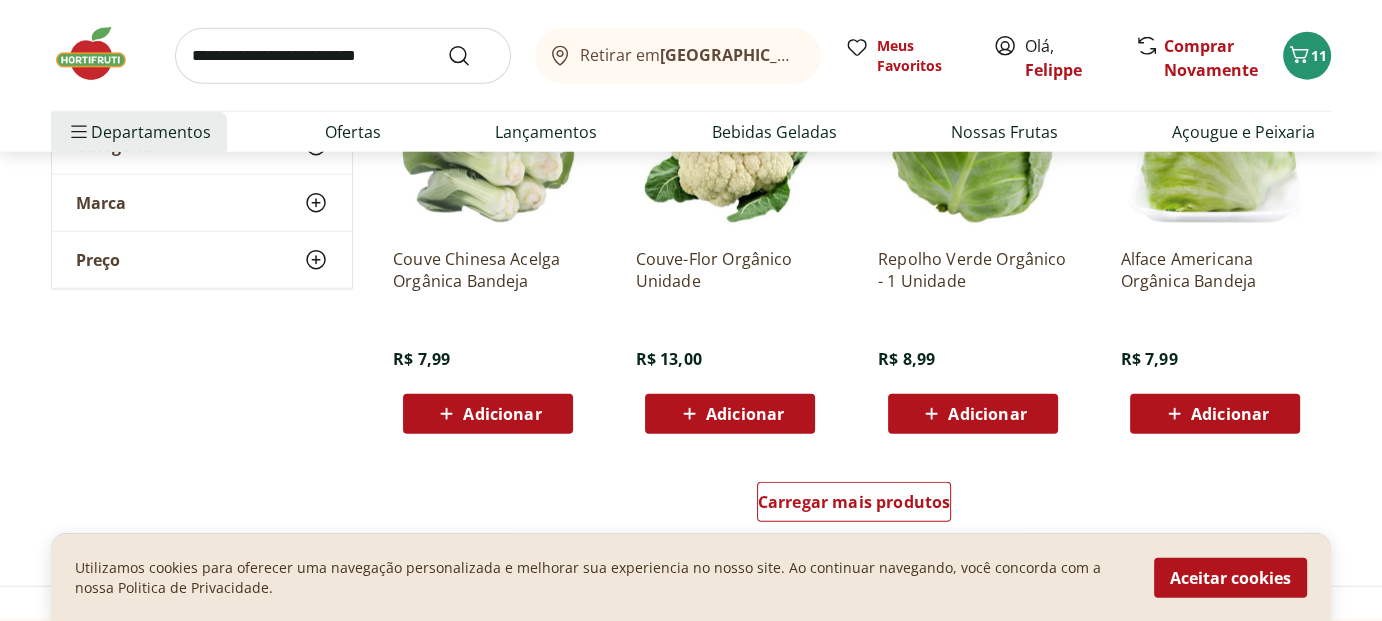 scroll, scrollTop: 5200, scrollLeft: 0, axis: vertical 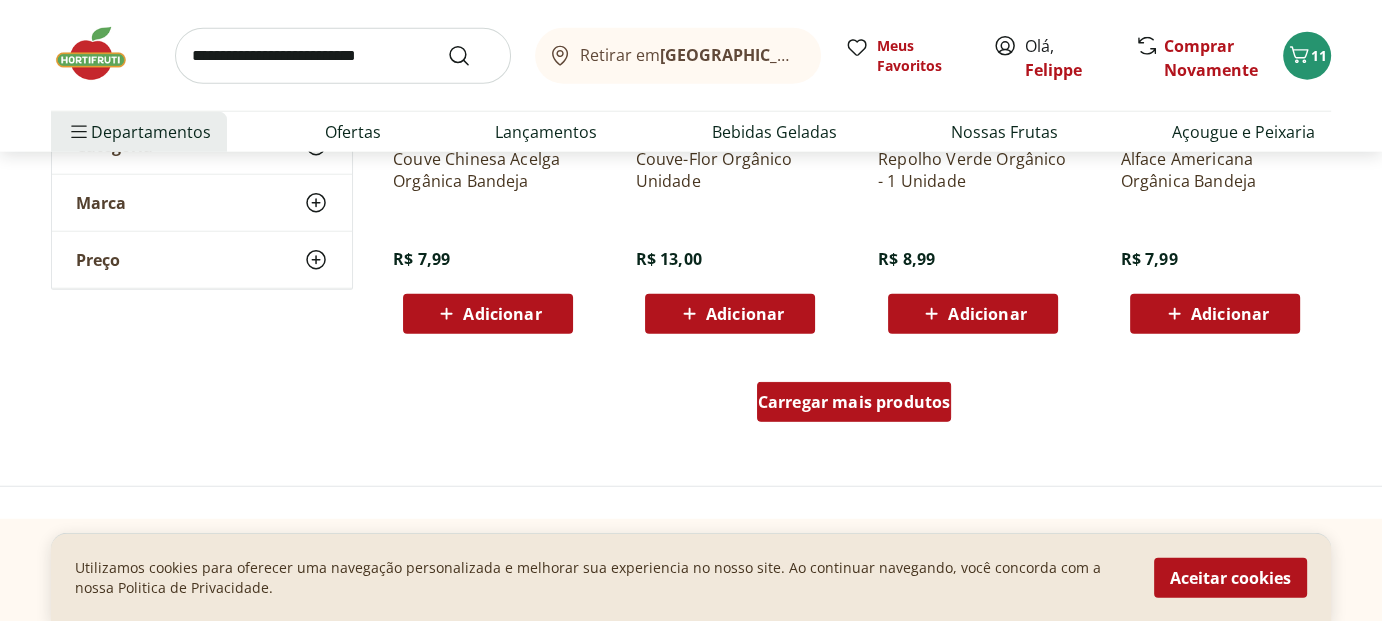 click on "Carregar mais produtos" at bounding box center (854, 402) 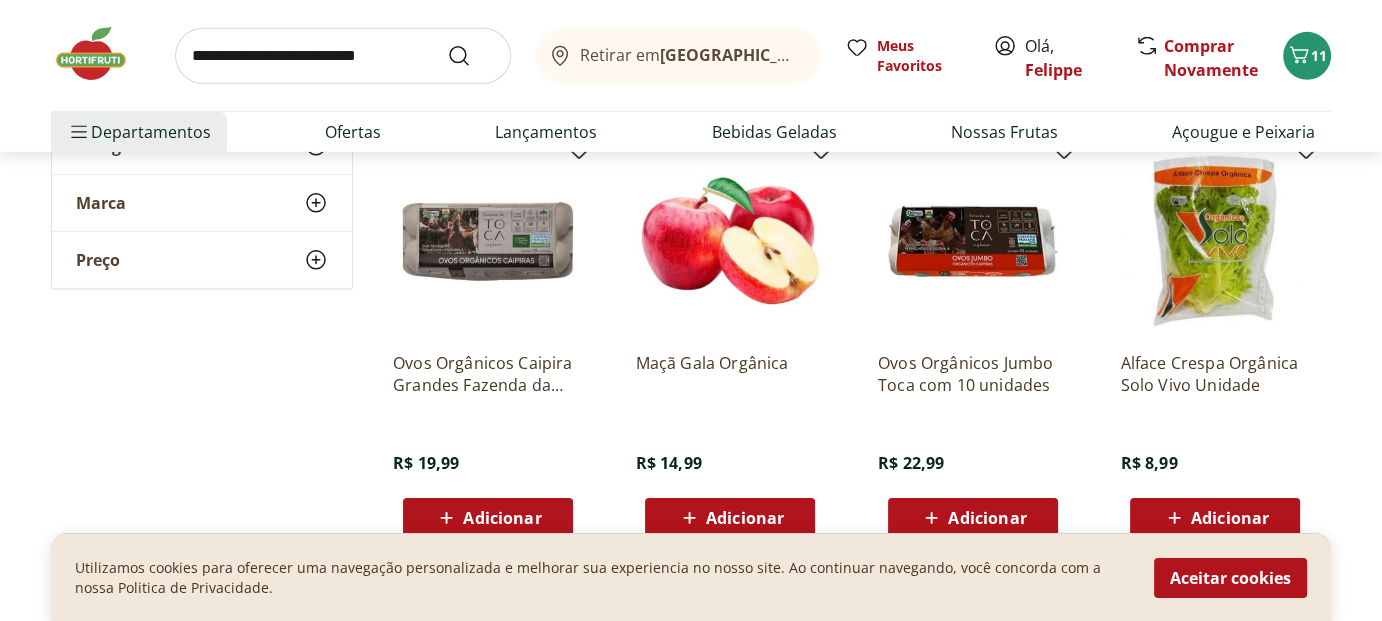 scroll, scrollTop: 6400, scrollLeft: 0, axis: vertical 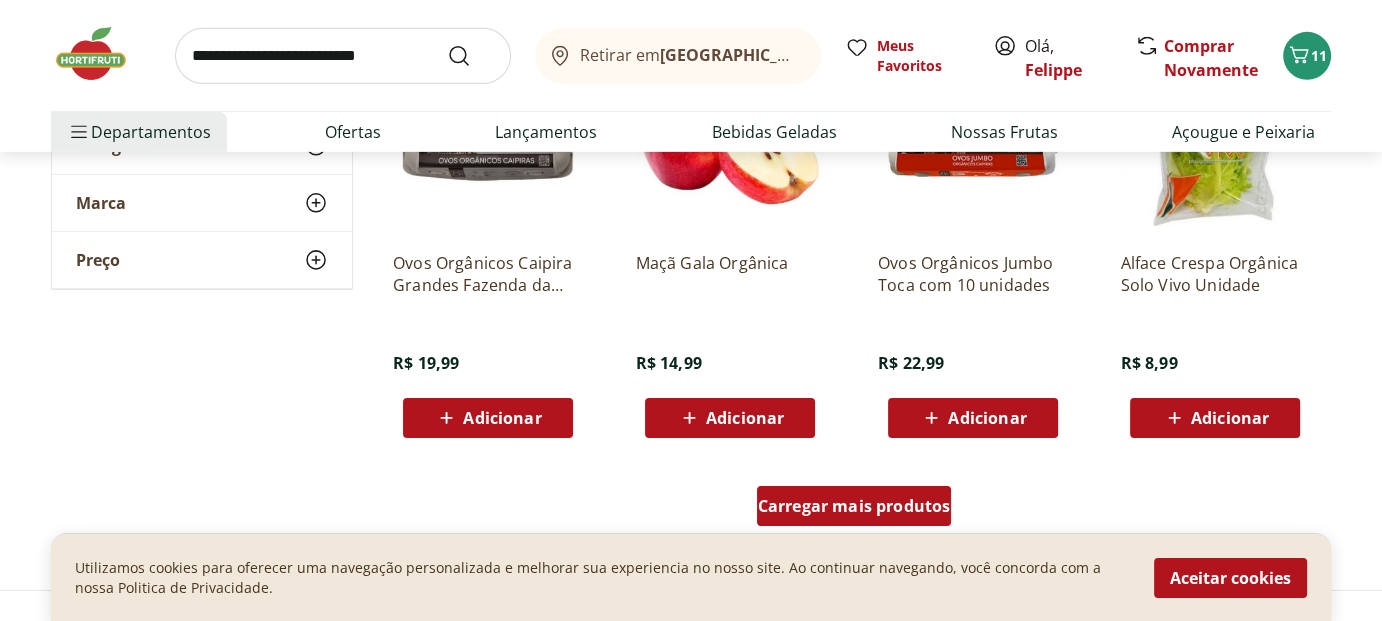 click on "Carregar mais produtos" at bounding box center [854, 506] 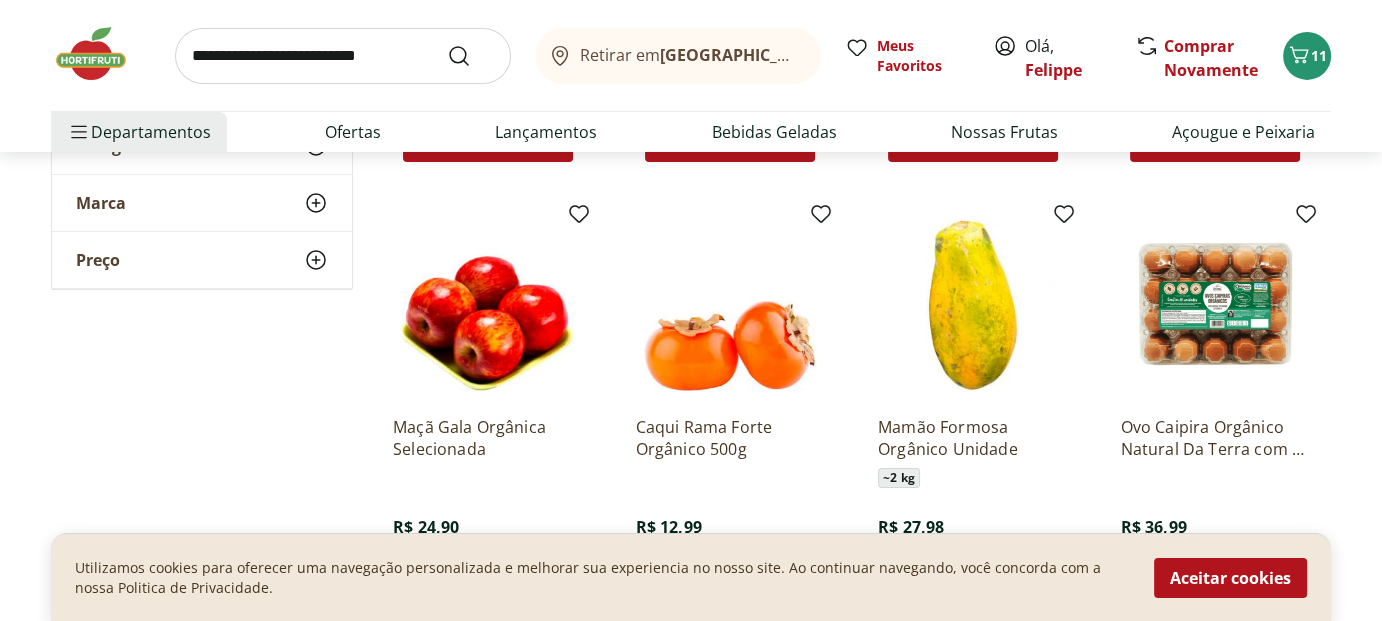 scroll, scrollTop: 7200, scrollLeft: 0, axis: vertical 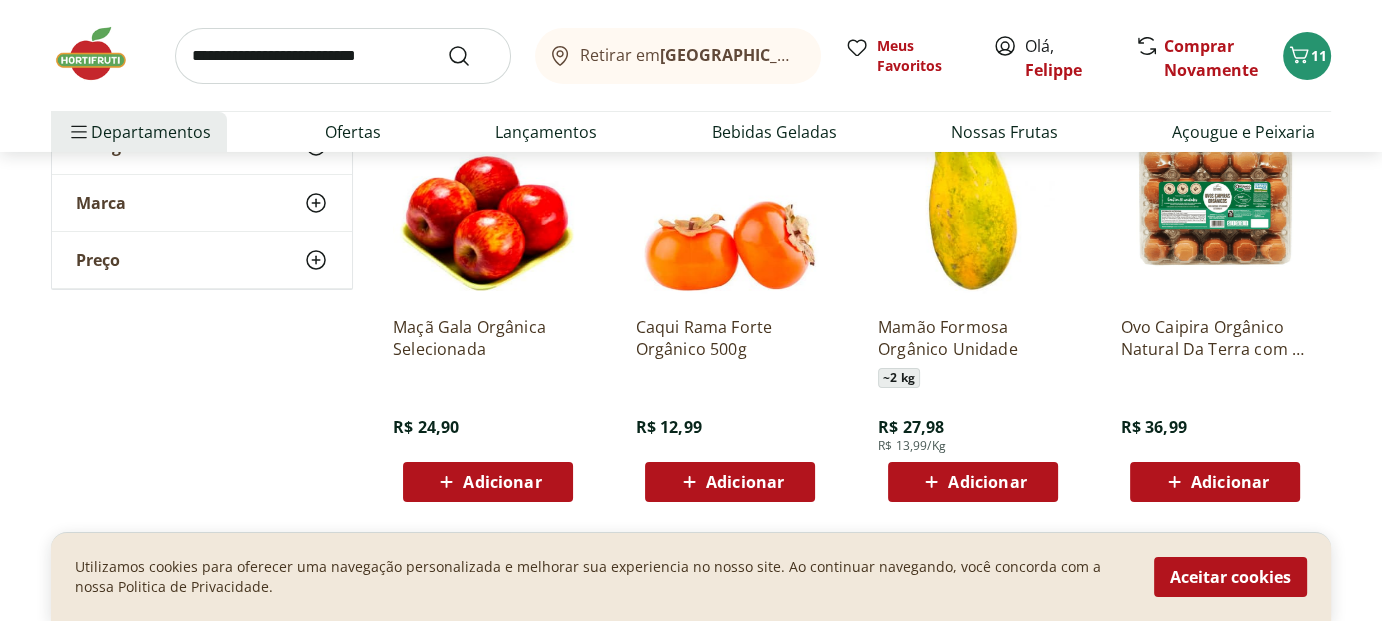 click on "Ovo Caipira Orgânico Natural Da Terra com 20 unidades" at bounding box center [1215, 338] 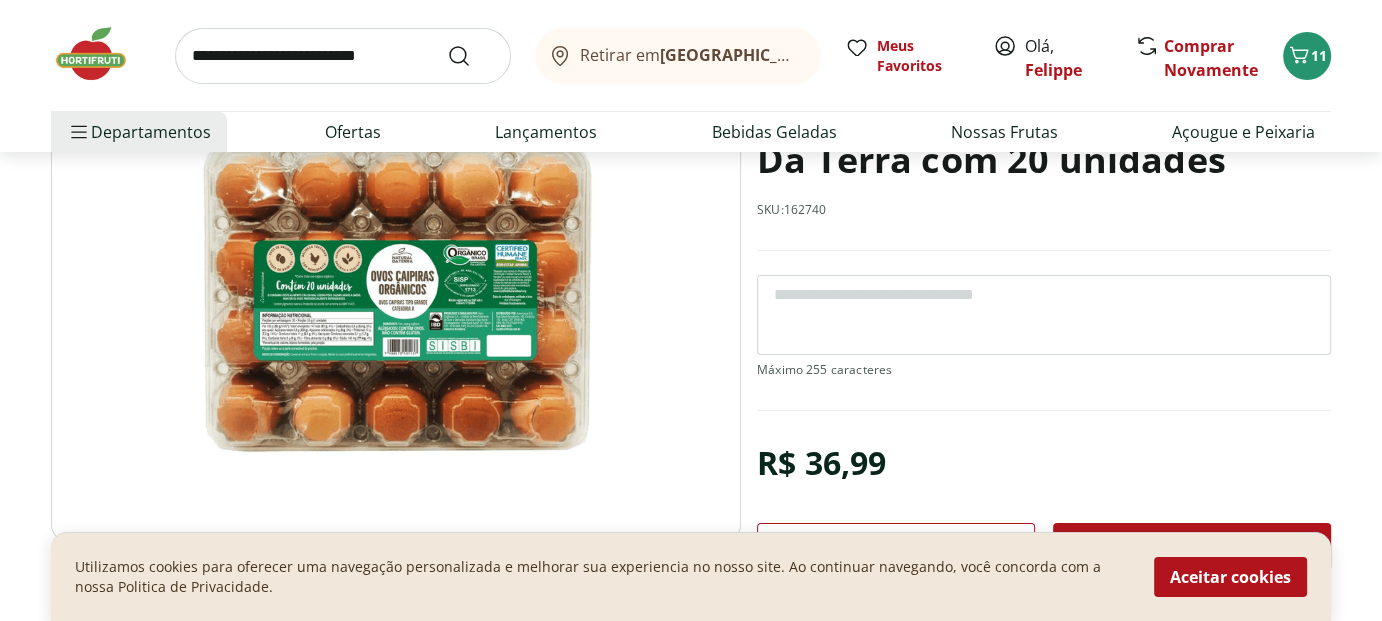 scroll, scrollTop: 300, scrollLeft: 0, axis: vertical 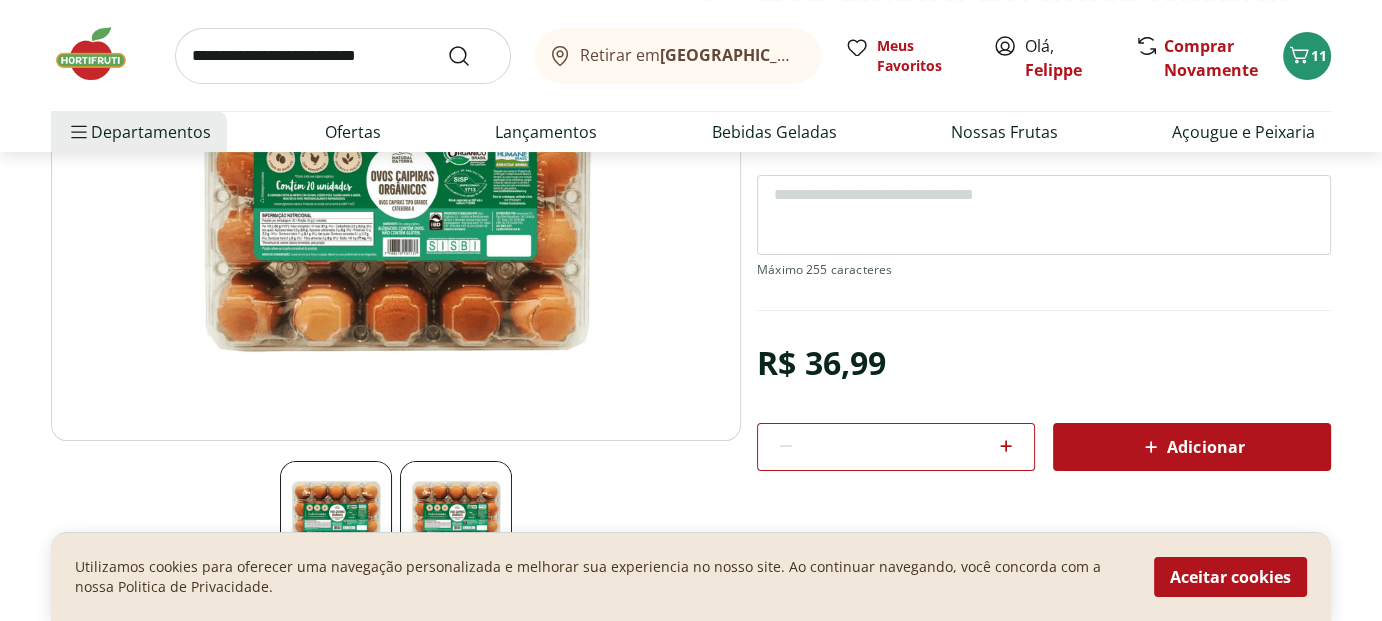 click on "Adicionar" at bounding box center (1192, 447) 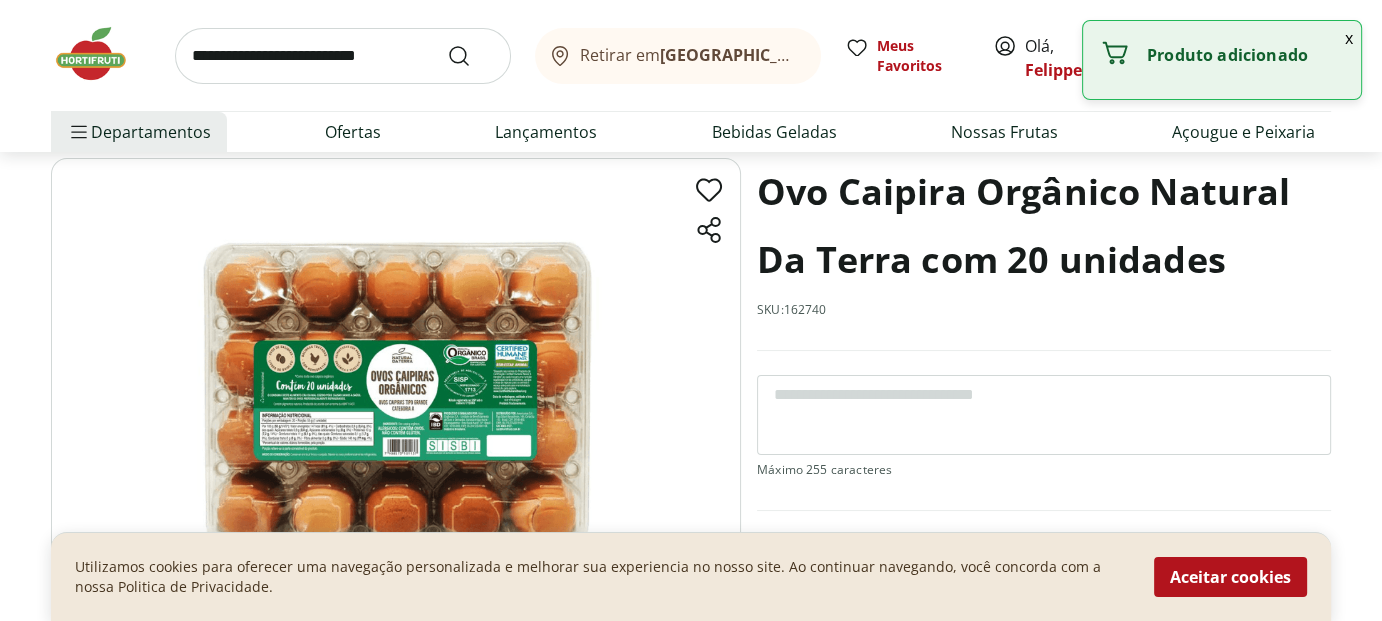 scroll, scrollTop: 0, scrollLeft: 0, axis: both 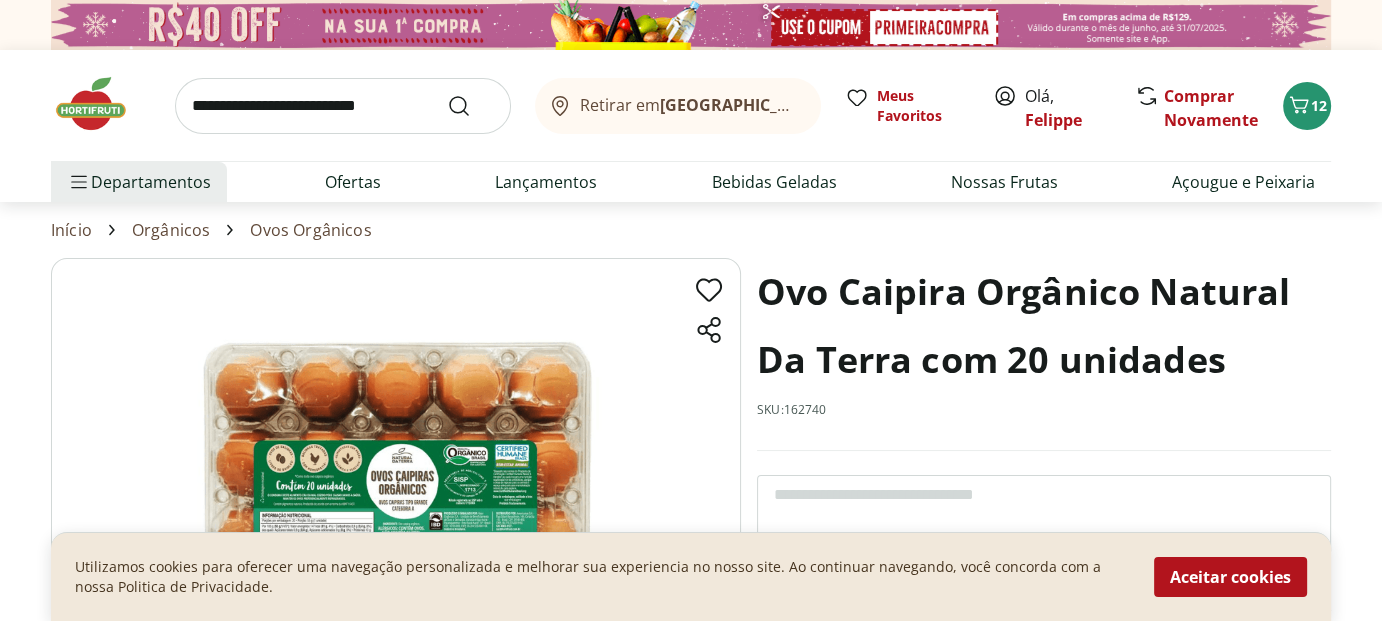 select on "**********" 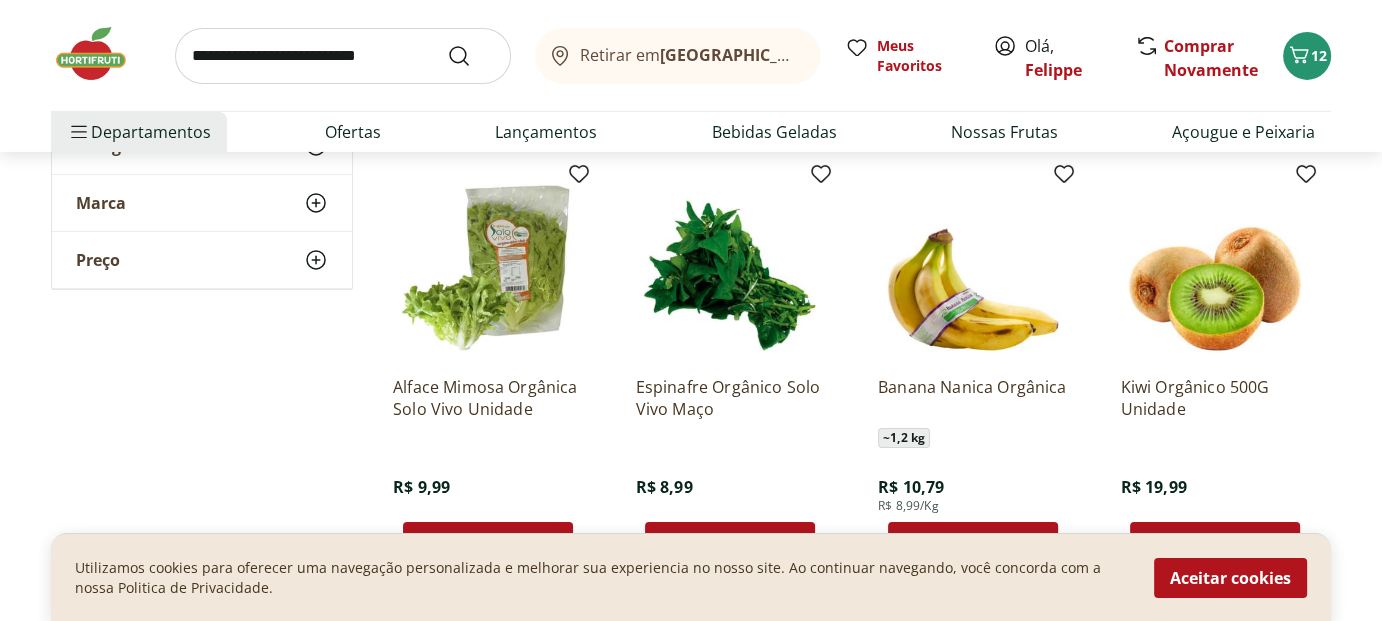 scroll, scrollTop: 6800, scrollLeft: 0, axis: vertical 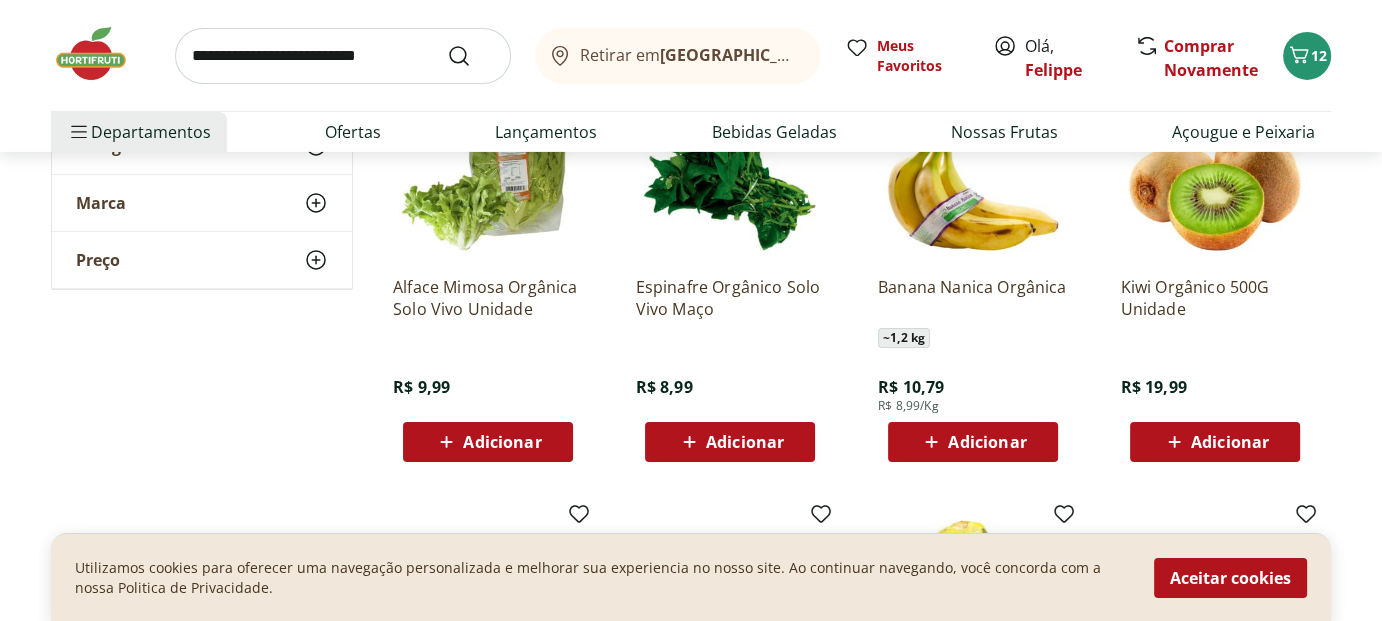 click on "Adicionar" at bounding box center (987, 442) 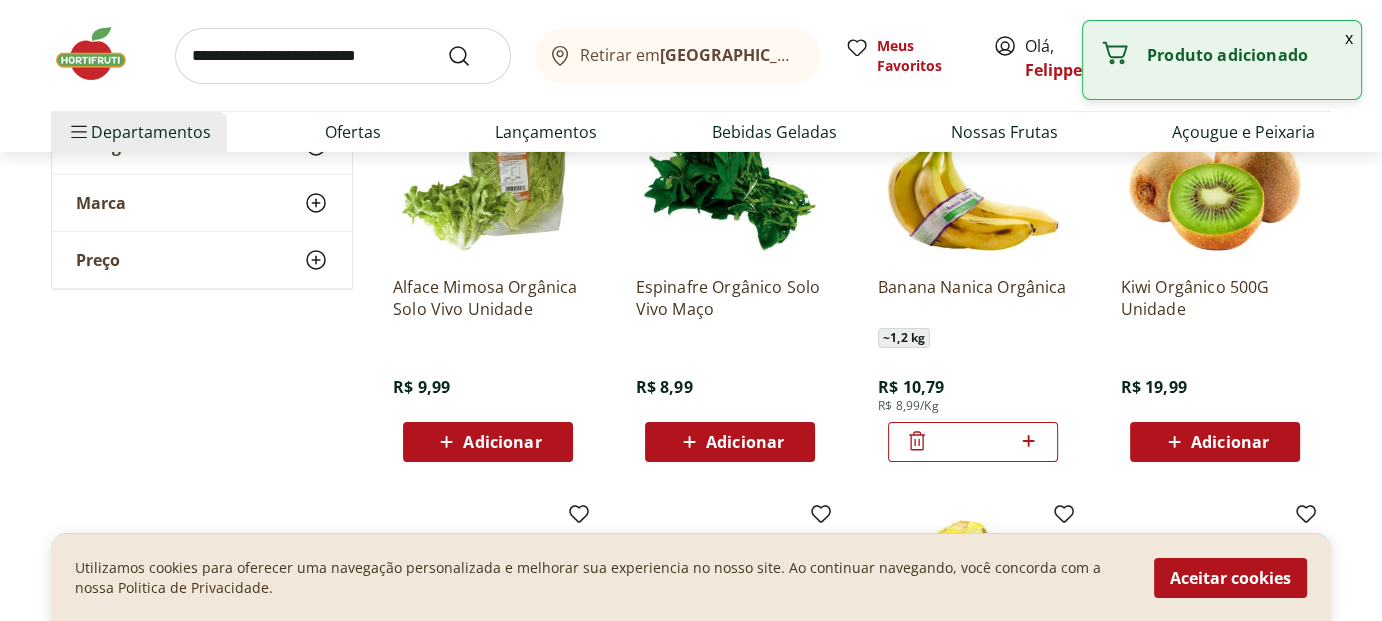 click 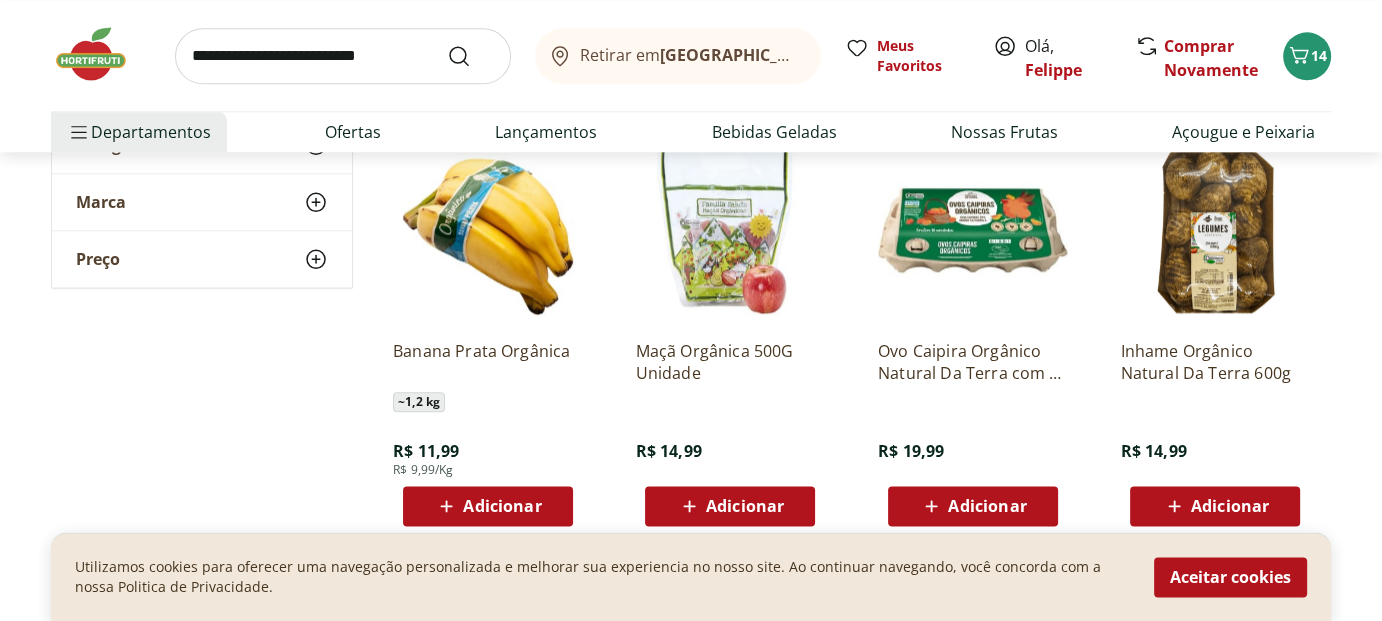 scroll, scrollTop: 2500, scrollLeft: 0, axis: vertical 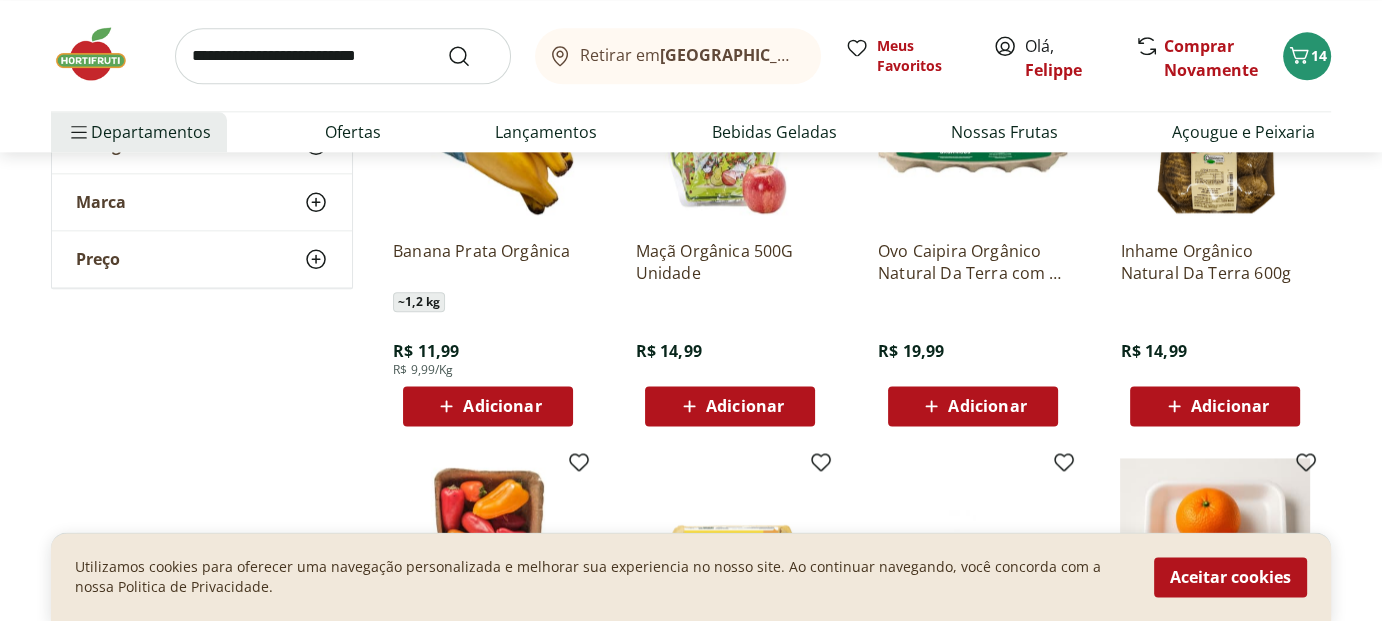 click on "Adicionar" at bounding box center (502, 406) 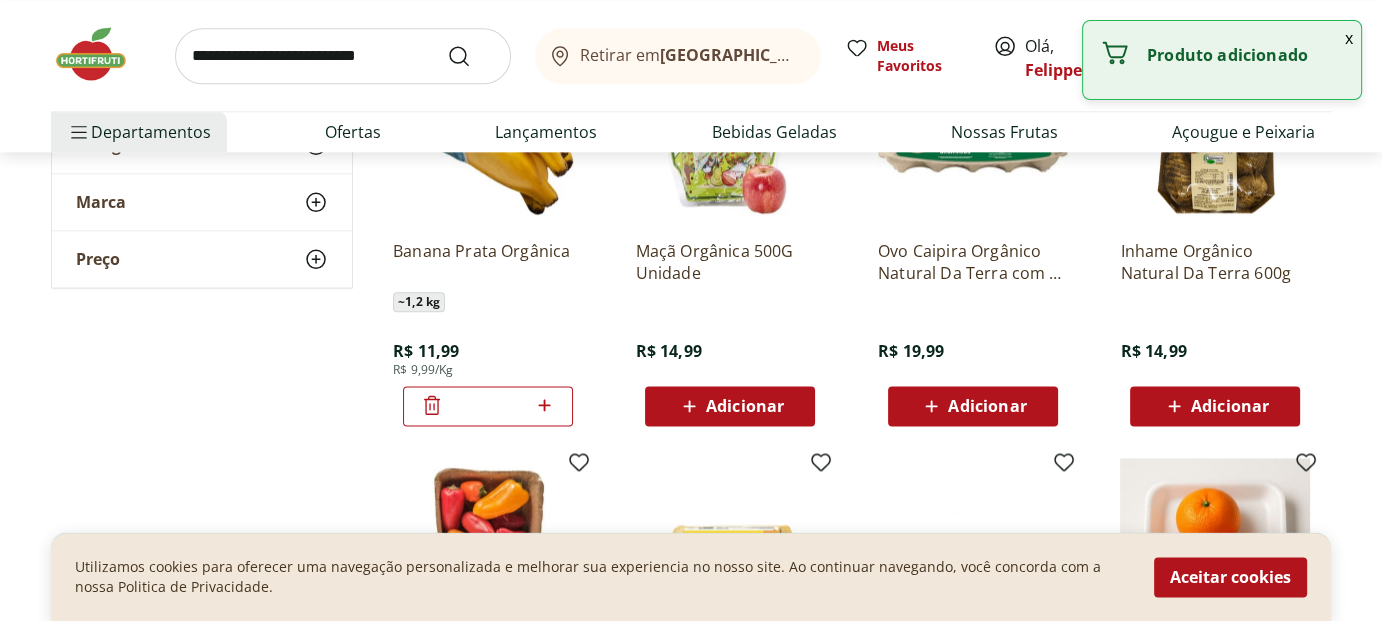 click 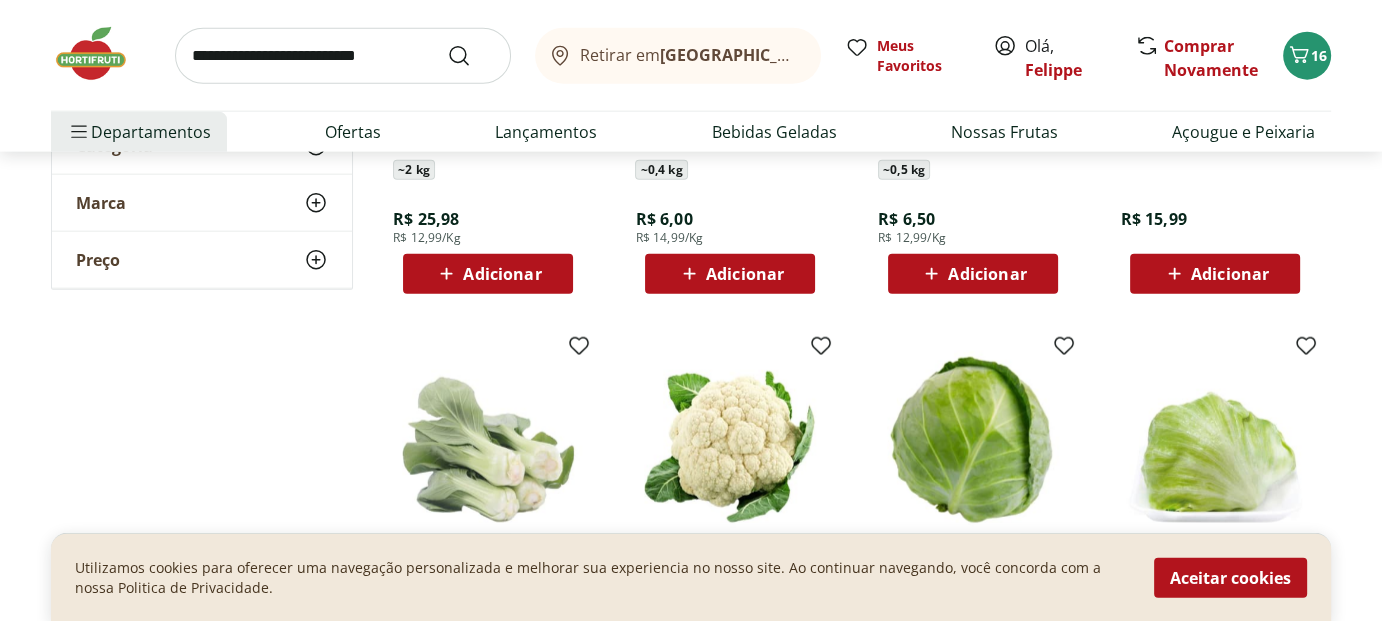 scroll, scrollTop: 4600, scrollLeft: 0, axis: vertical 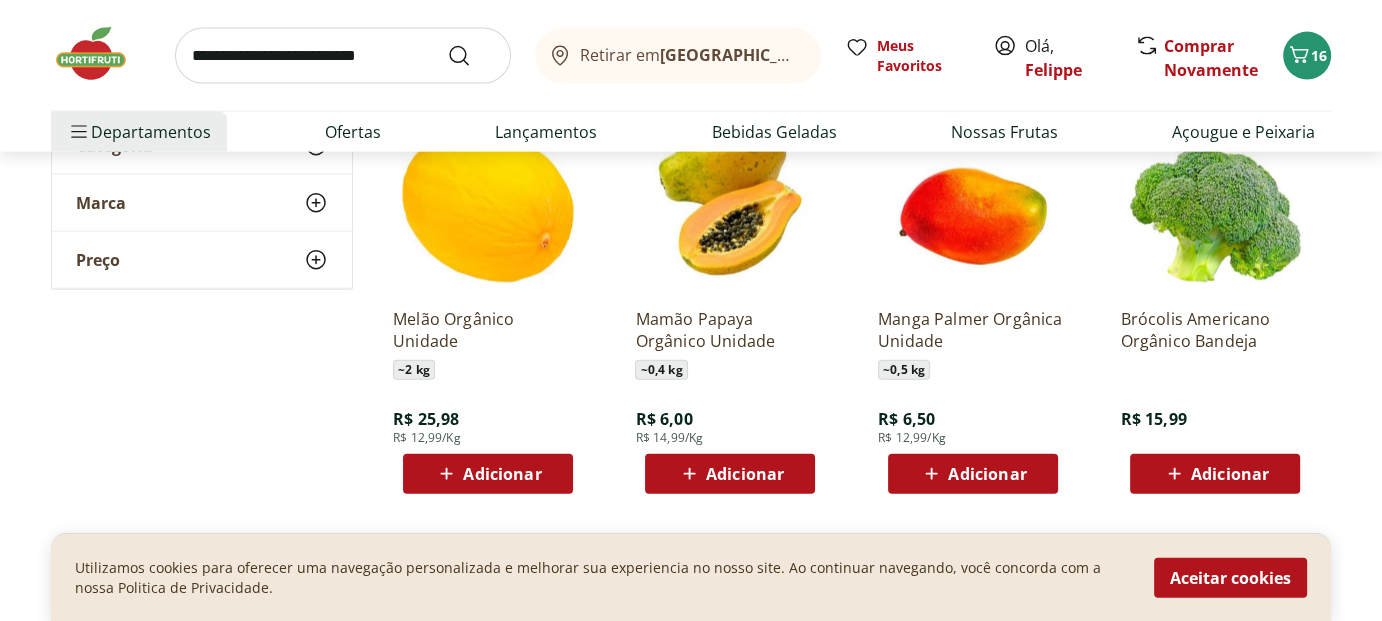 click on "Adicionar" at bounding box center [730, 474] 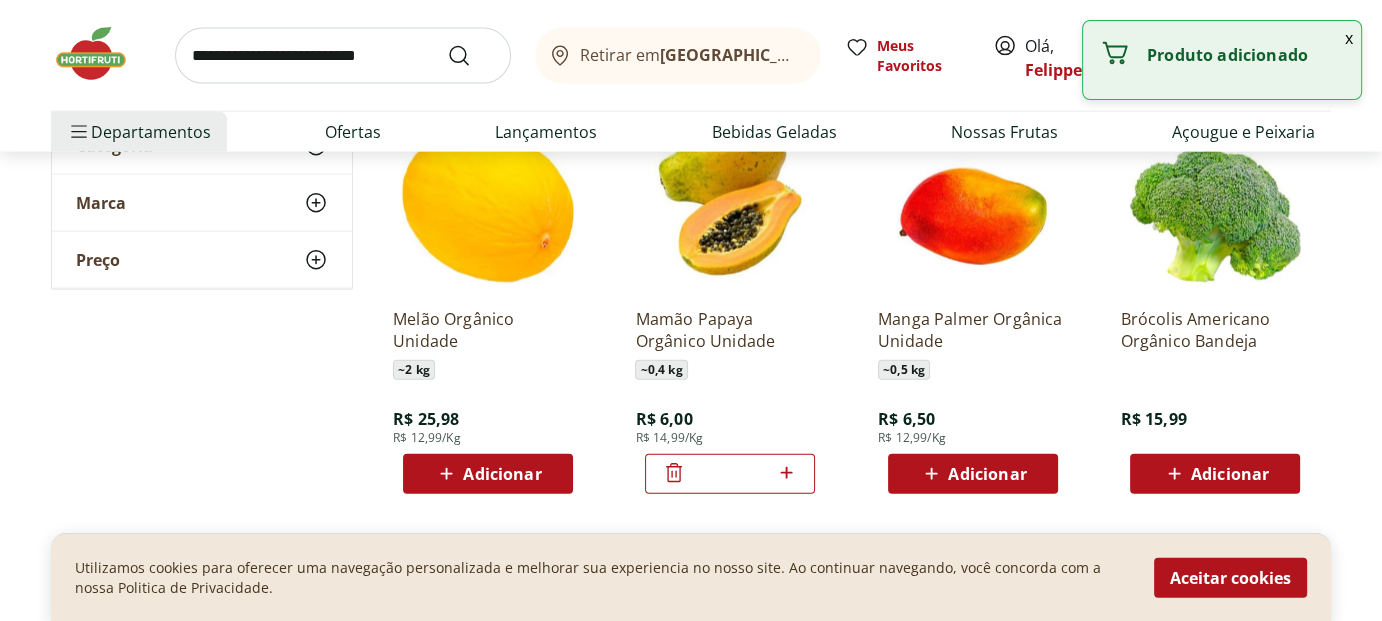 click 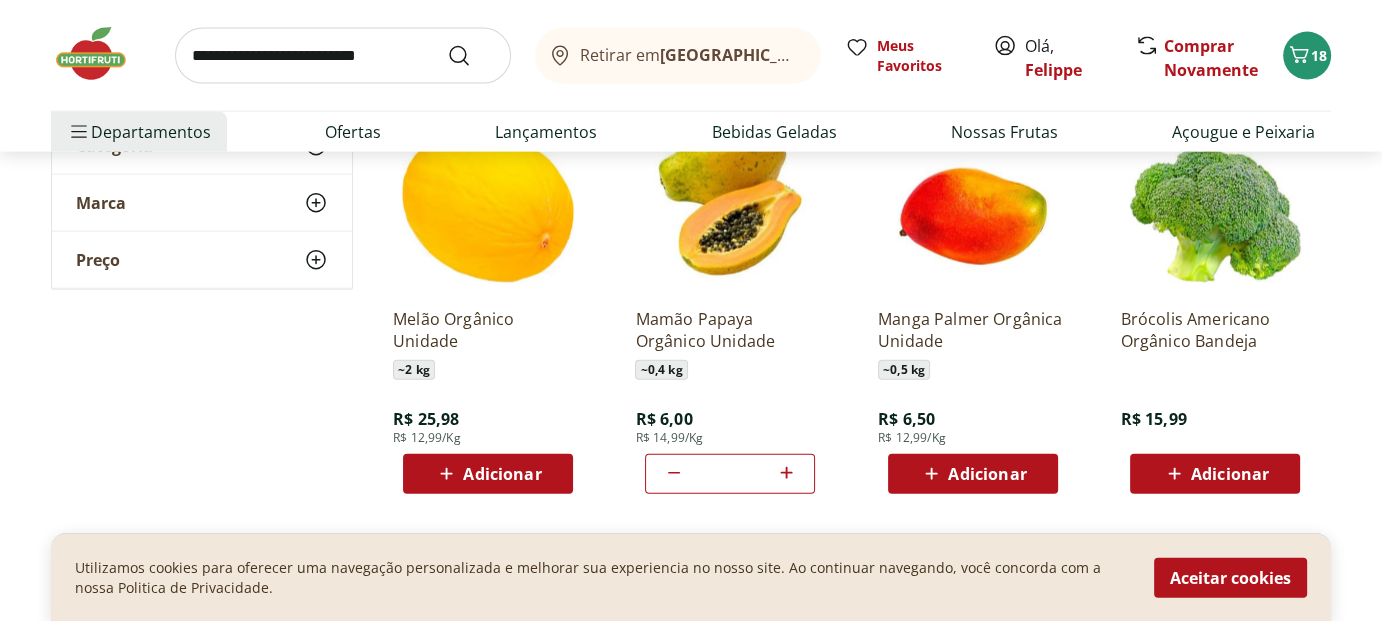 click 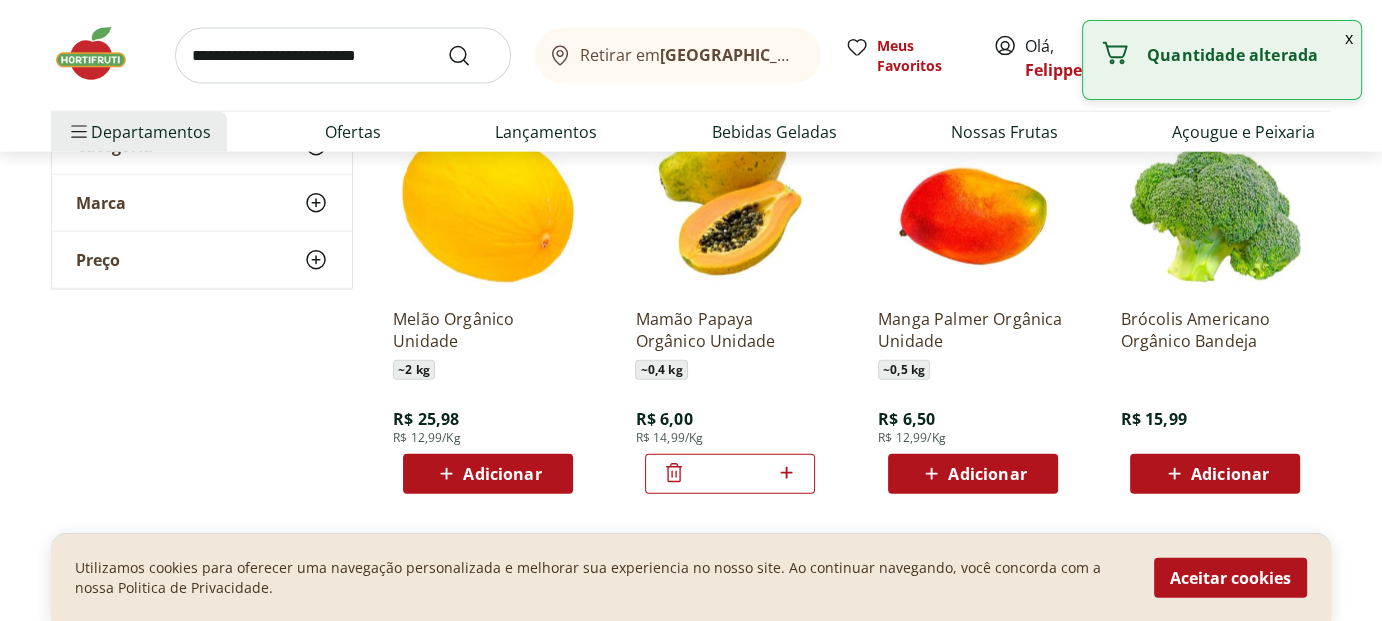 click 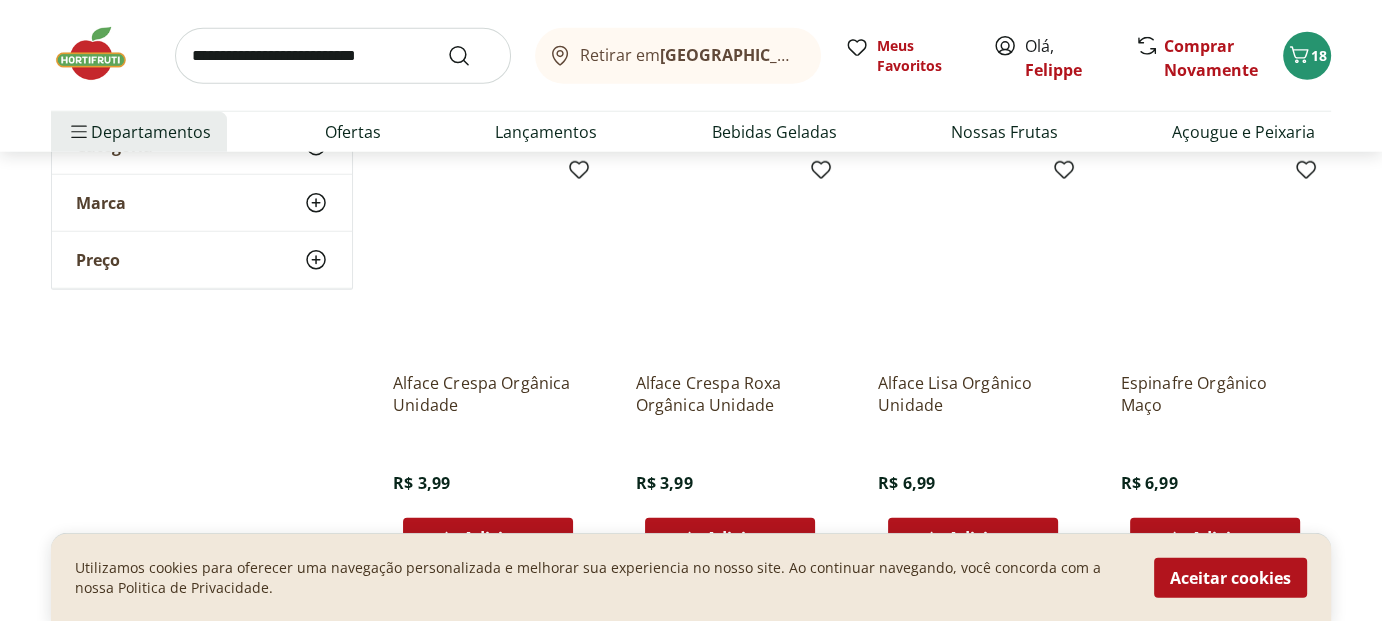 scroll, scrollTop: 5500, scrollLeft: 0, axis: vertical 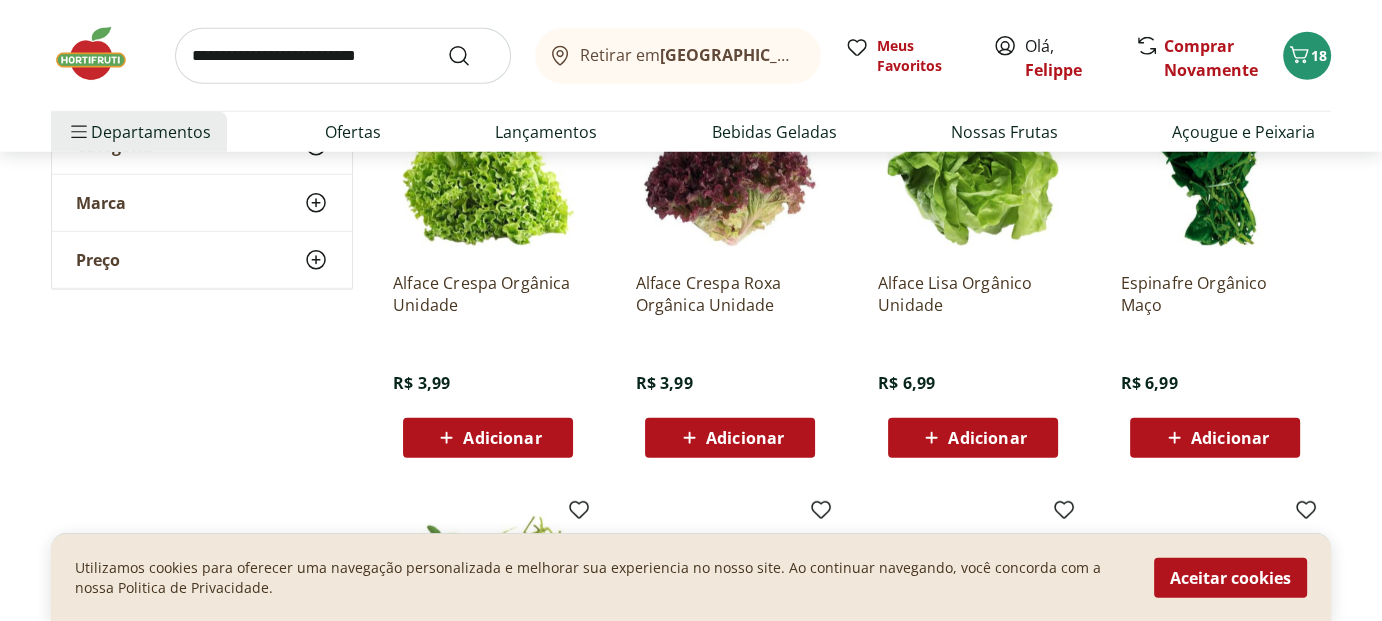 click on "Adicionar" at bounding box center [502, 438] 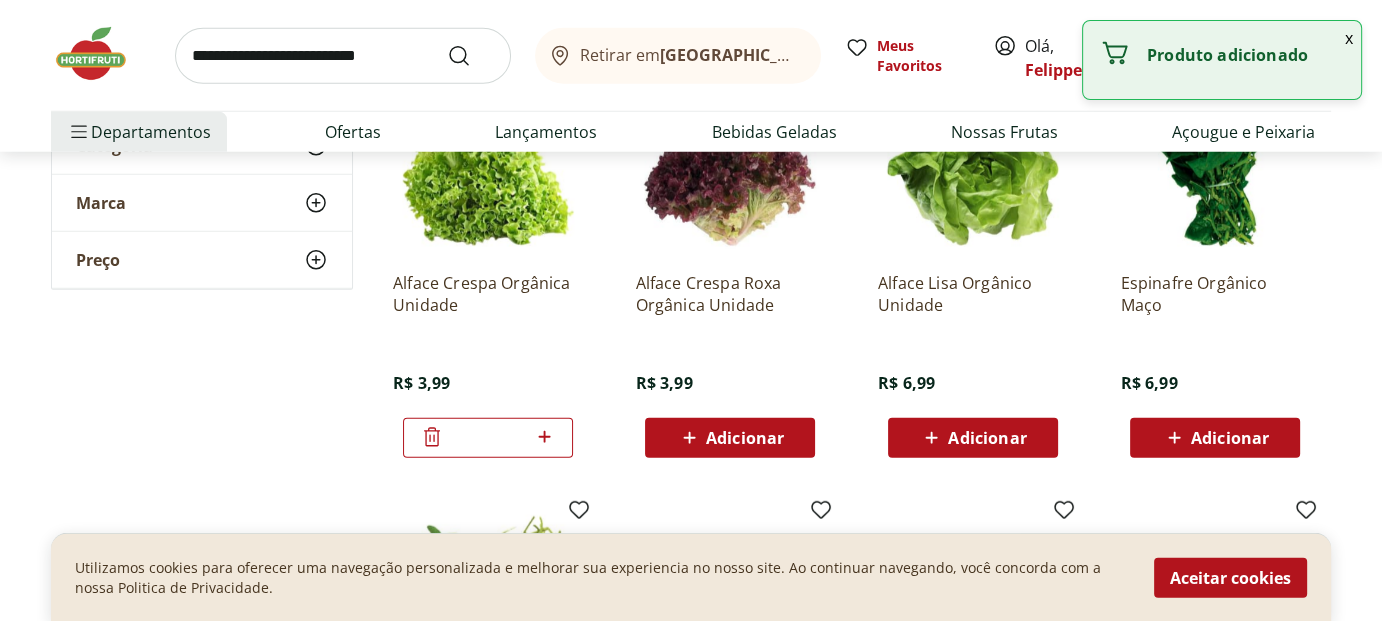 click on "Adicionar" at bounding box center (745, 438) 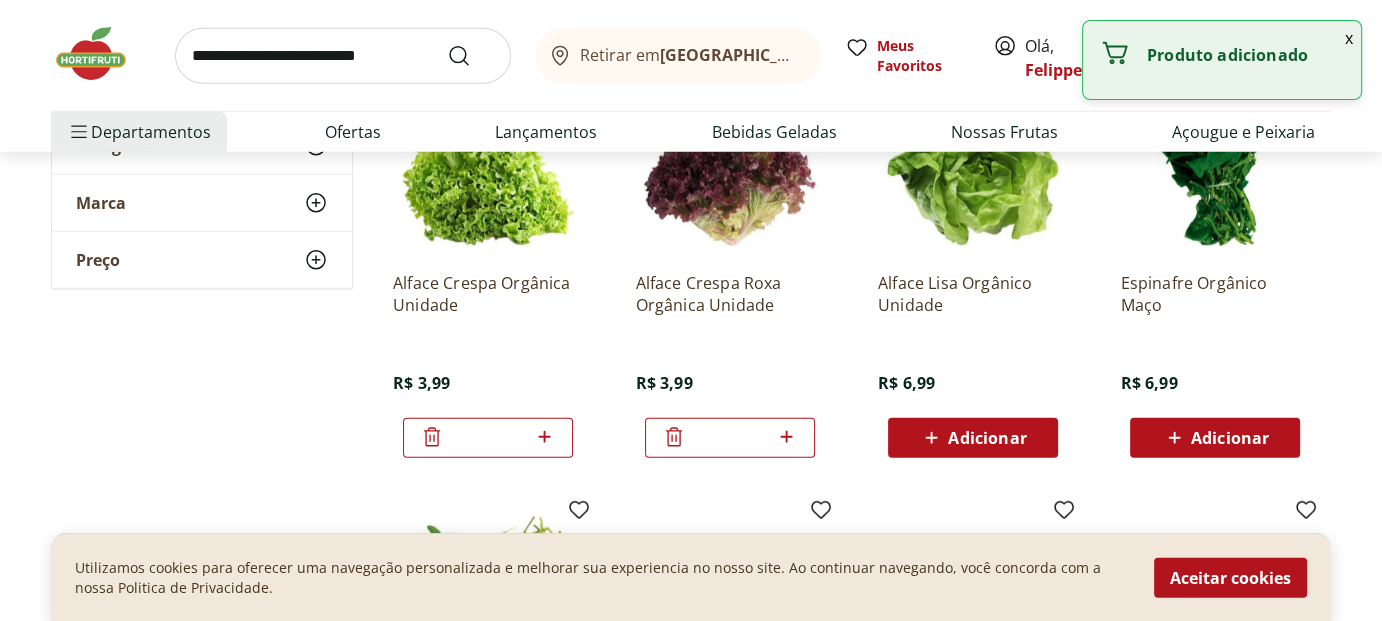 click on "Adicionar" at bounding box center [987, 438] 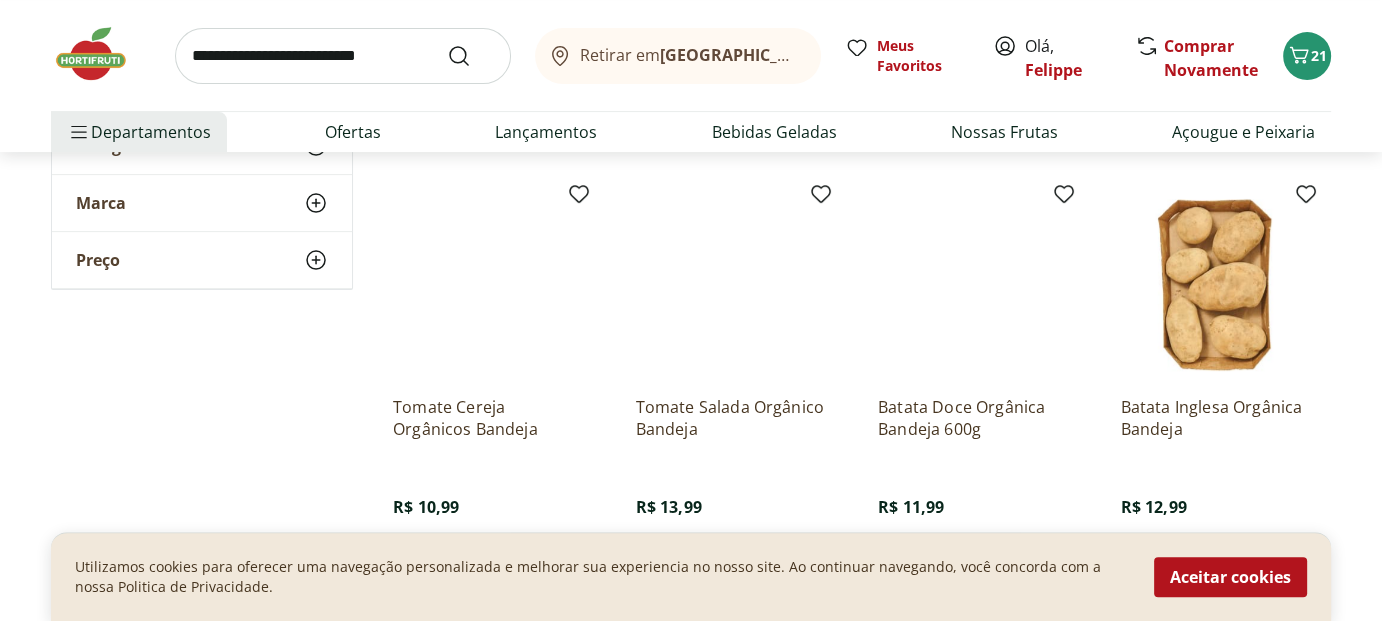 scroll, scrollTop: 0, scrollLeft: 0, axis: both 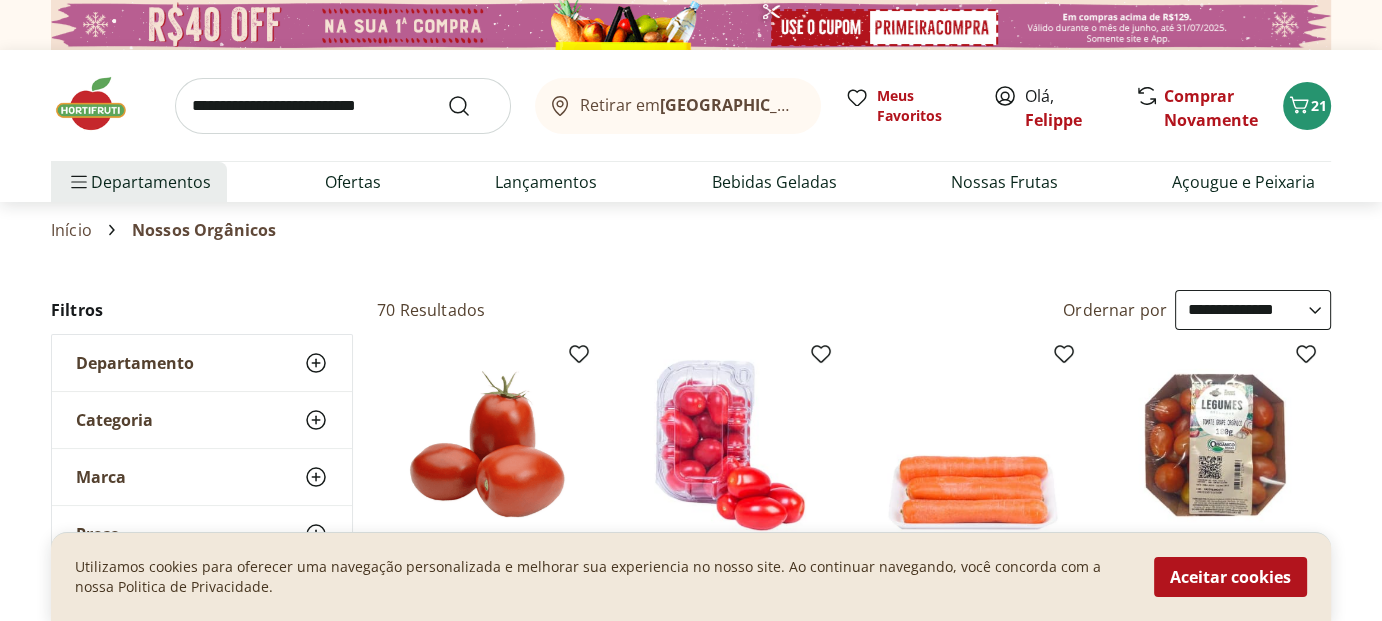click at bounding box center [343, 106] 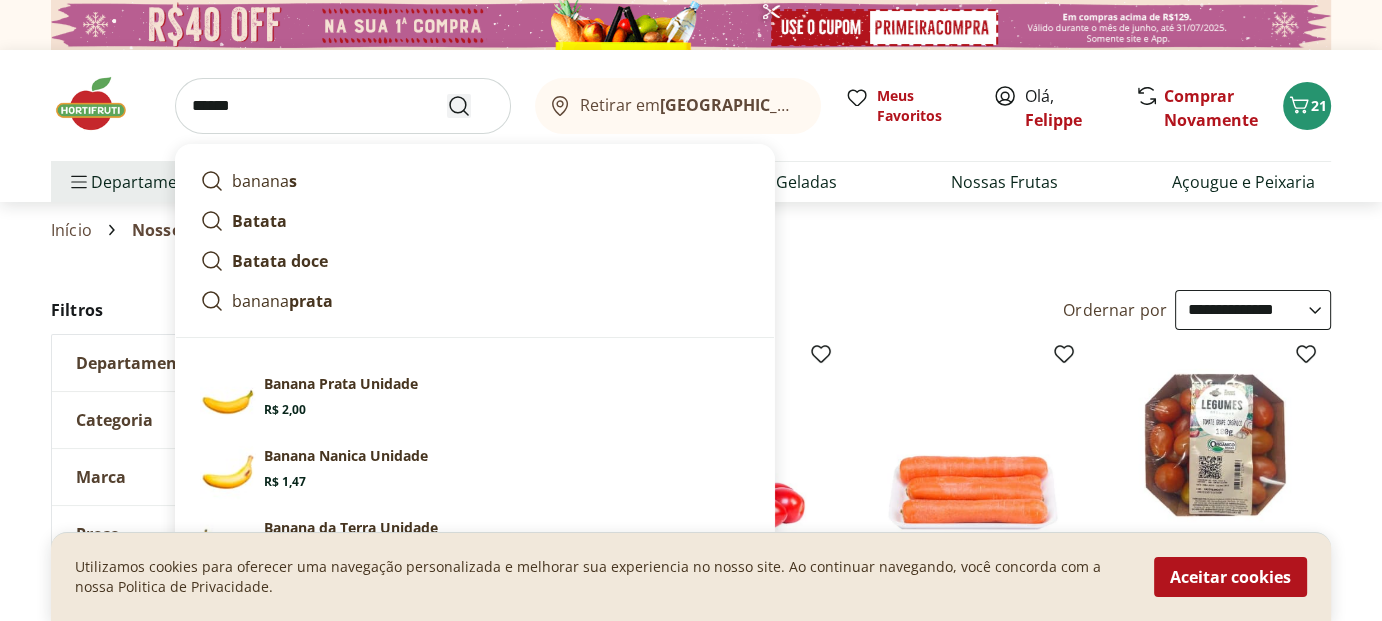type on "******" 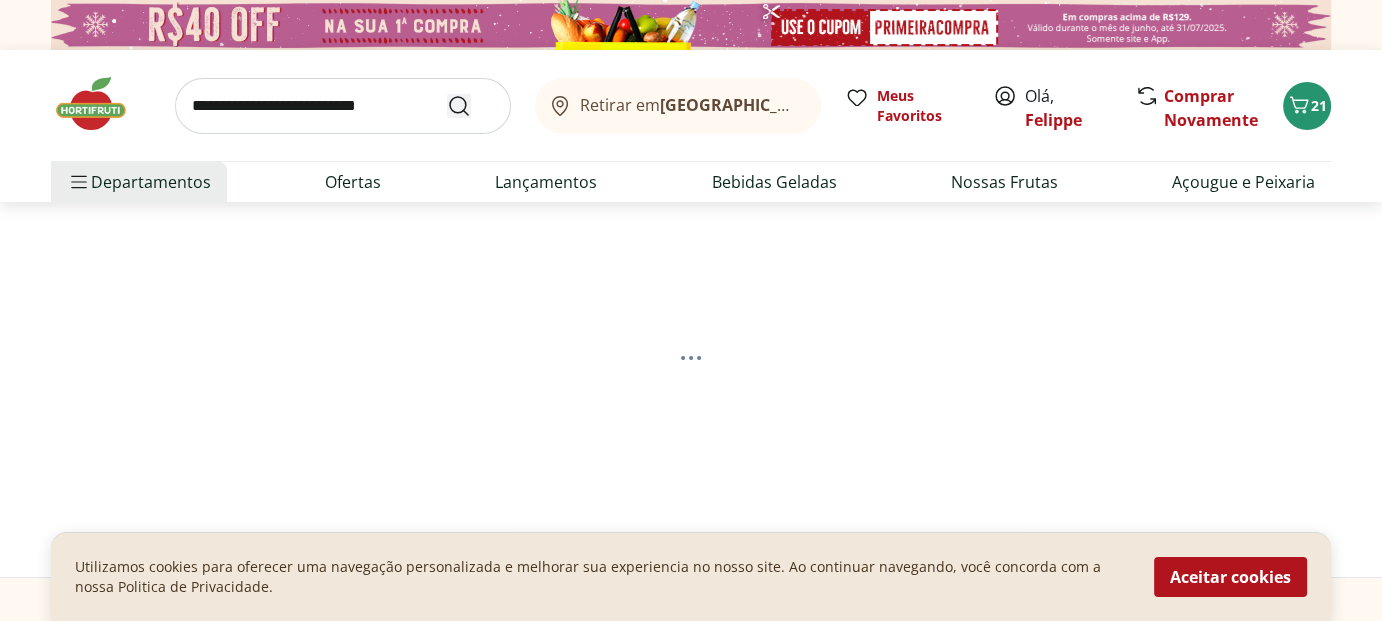 select on "**********" 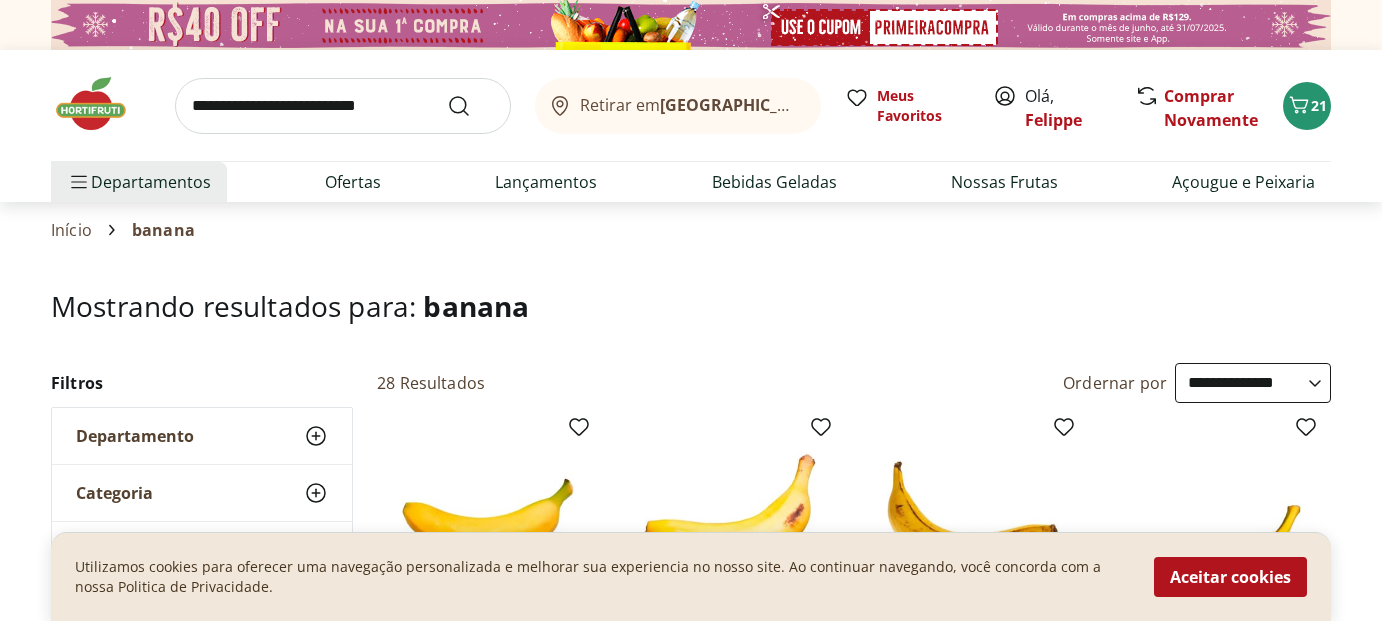 select on "**********" 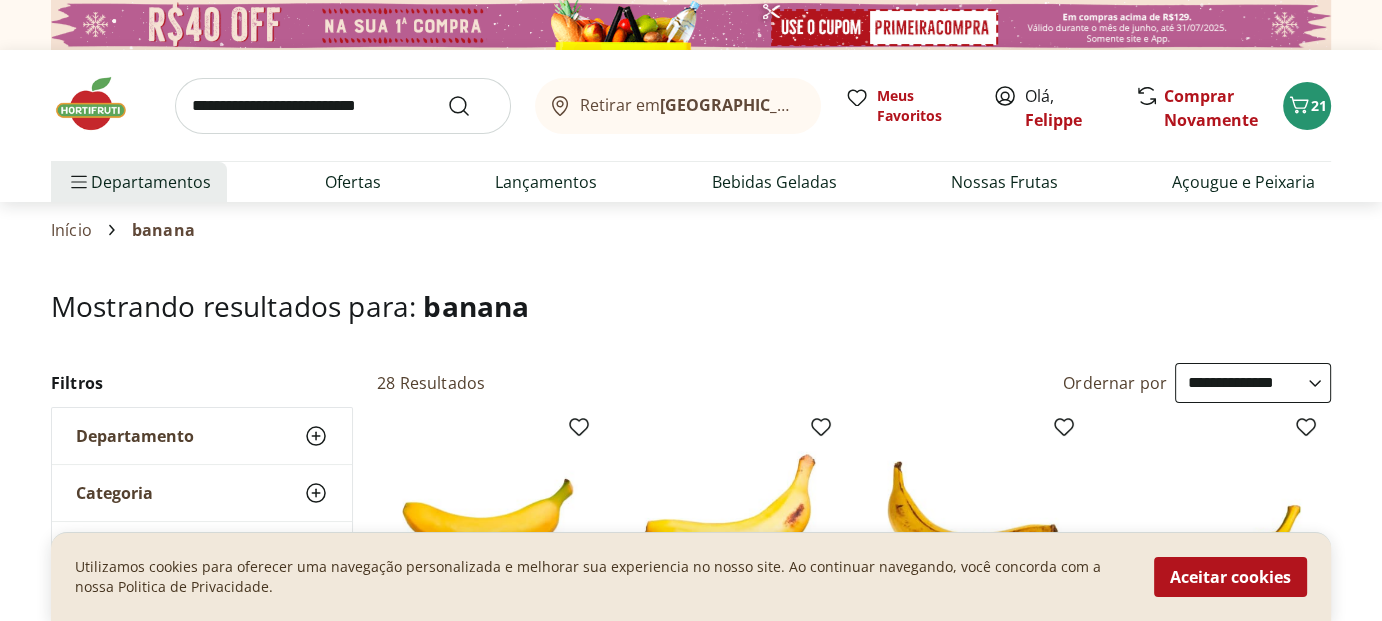 scroll, scrollTop: 0, scrollLeft: 0, axis: both 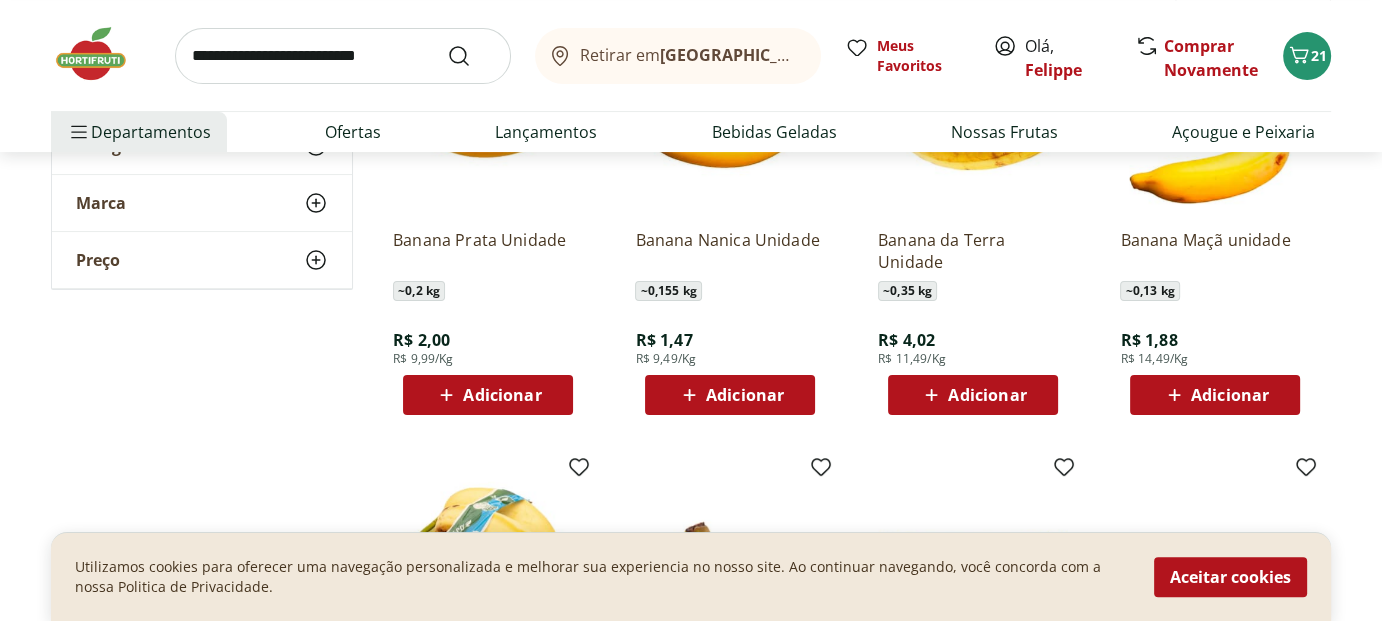 click on "Adicionar" at bounding box center (1230, 395) 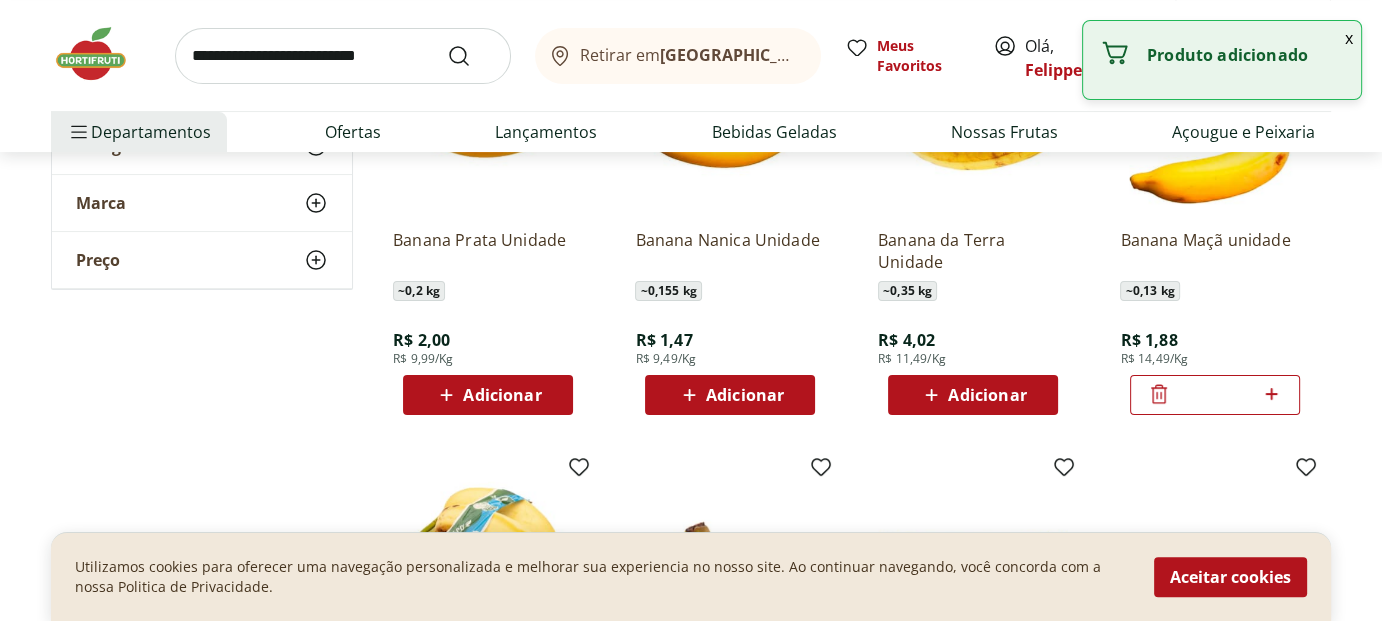 click 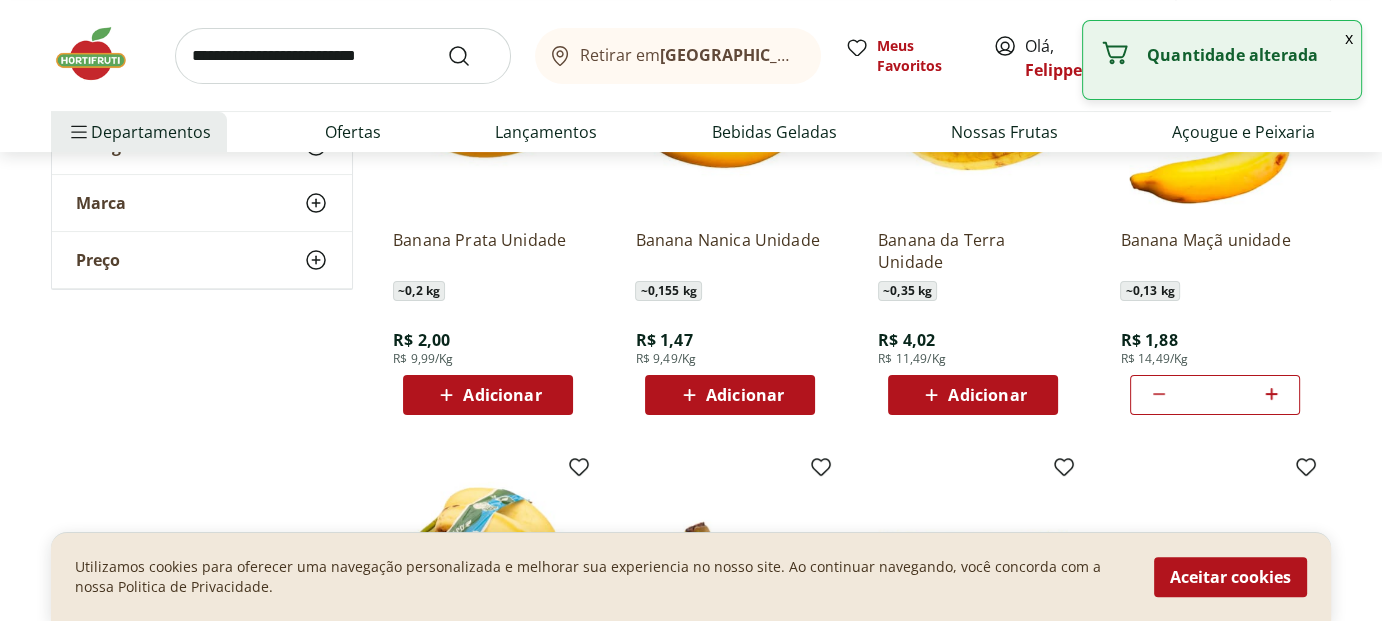 click 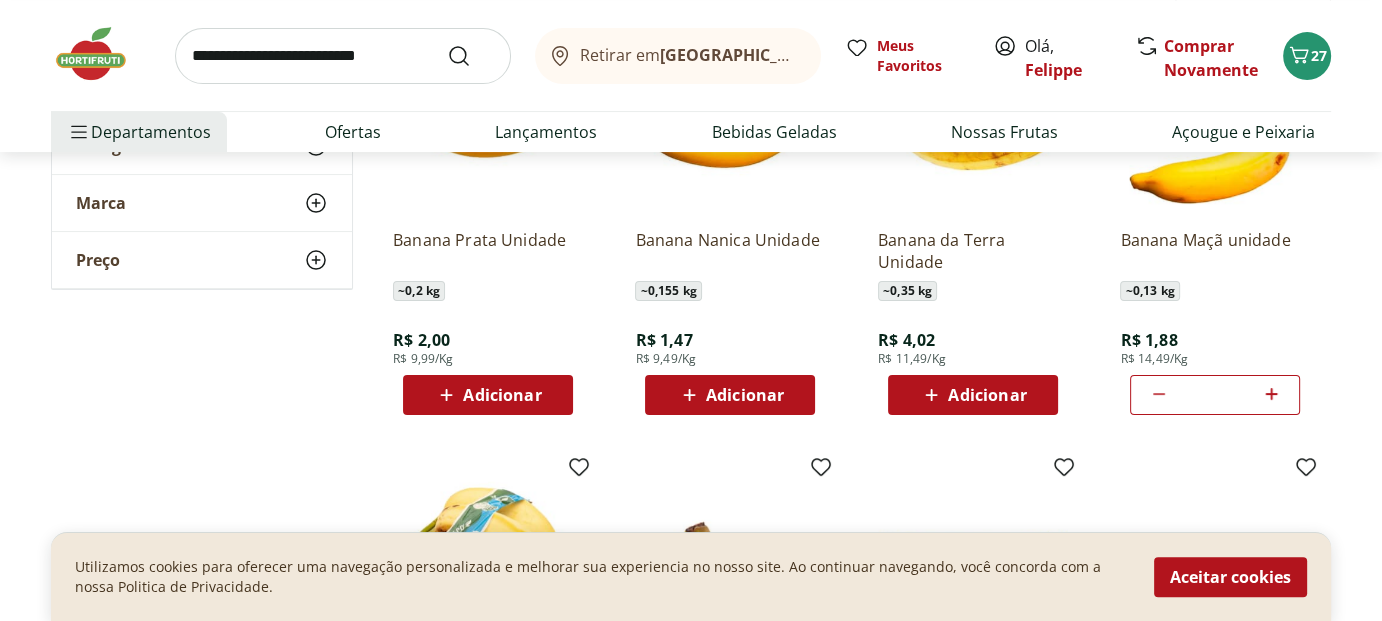click 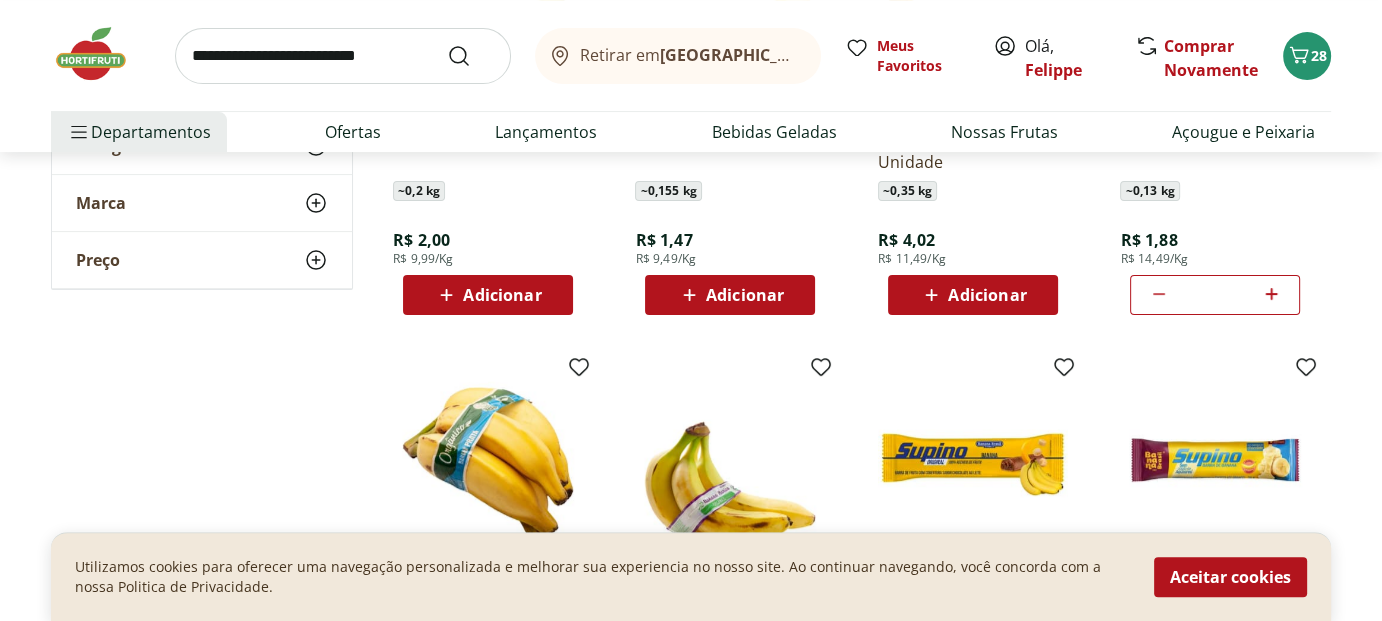 scroll, scrollTop: 400, scrollLeft: 0, axis: vertical 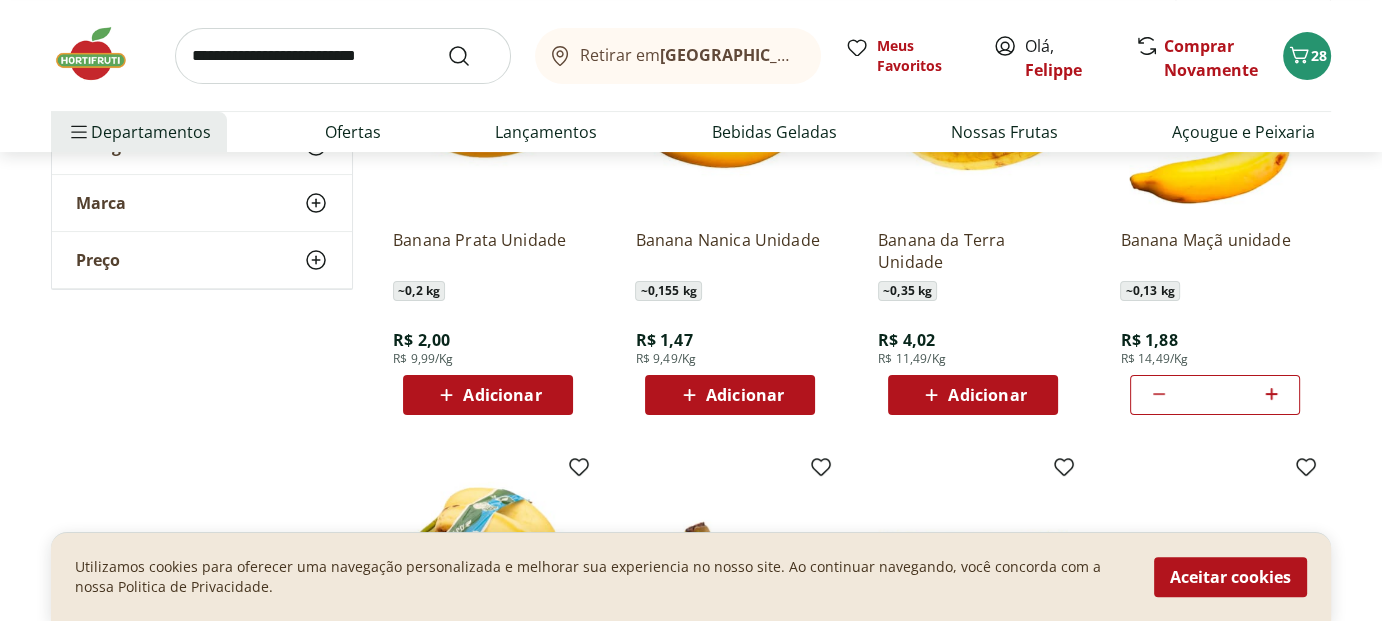 click on "Adicionar" at bounding box center [745, 395] 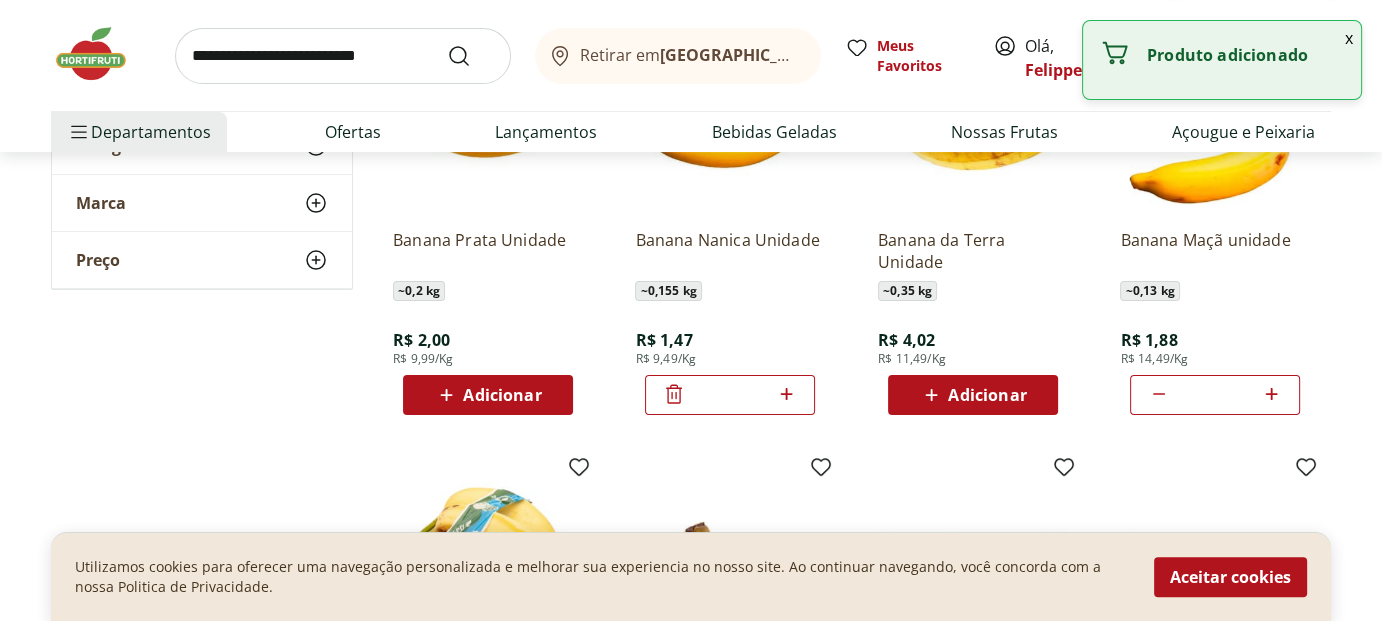 click 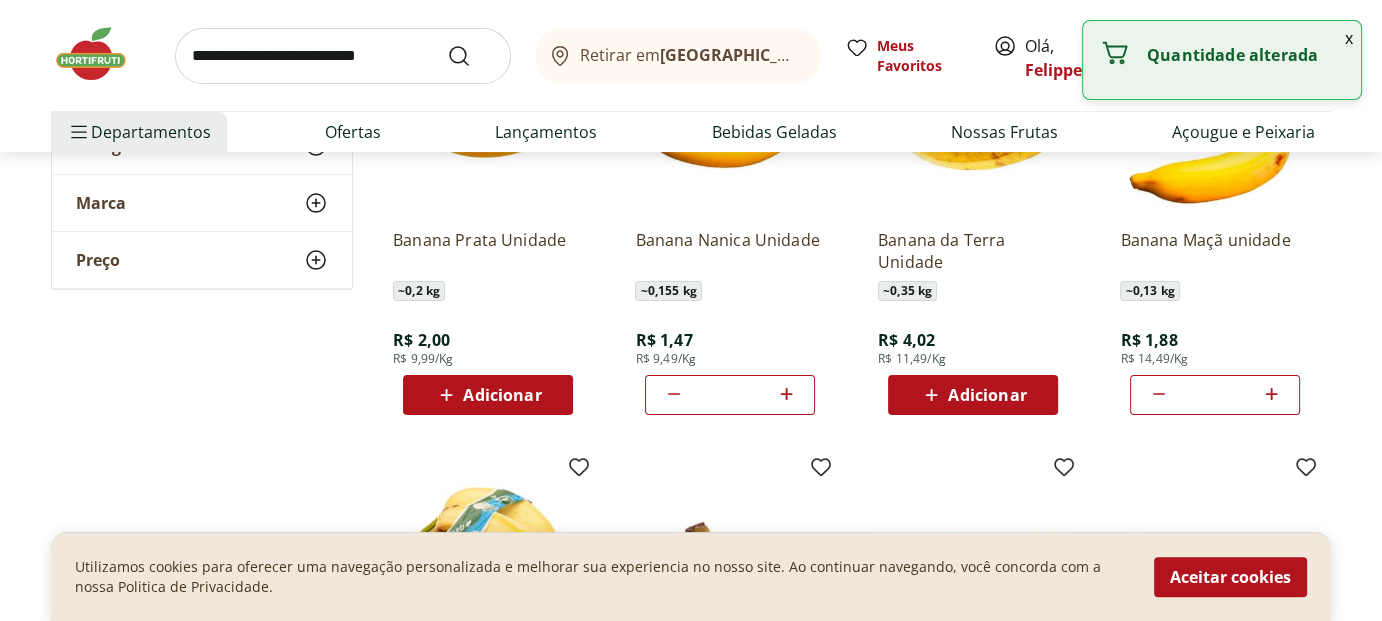 click 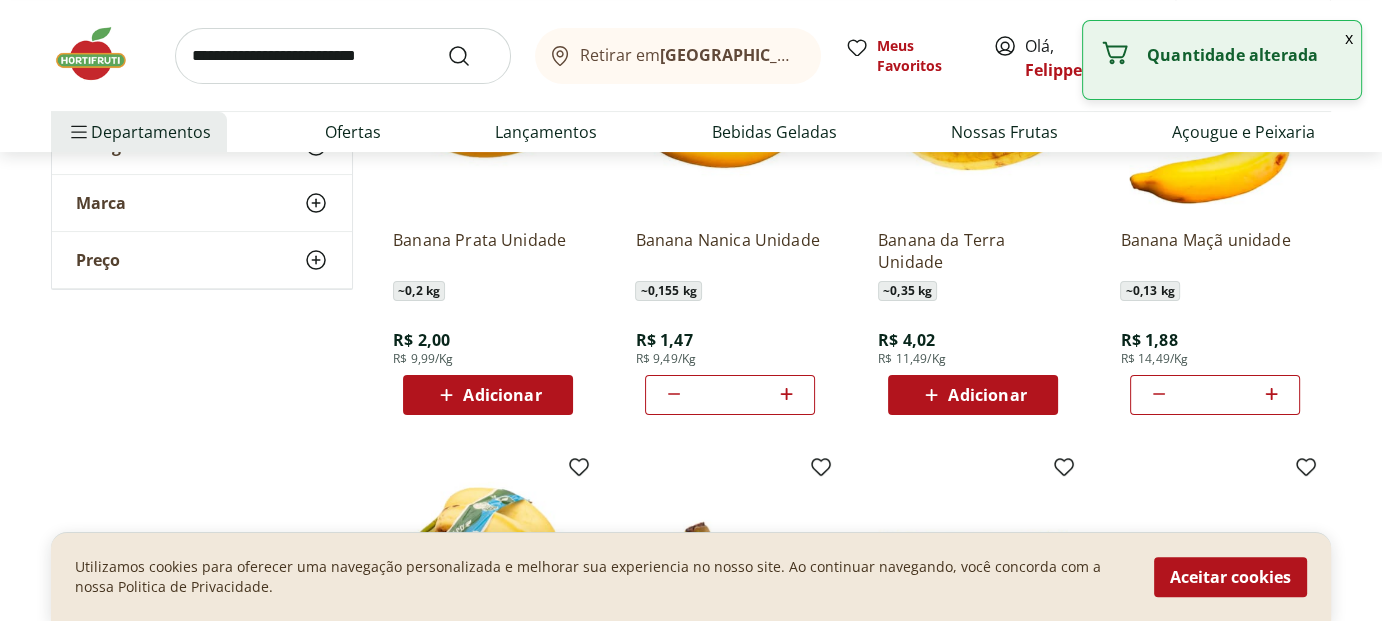 click 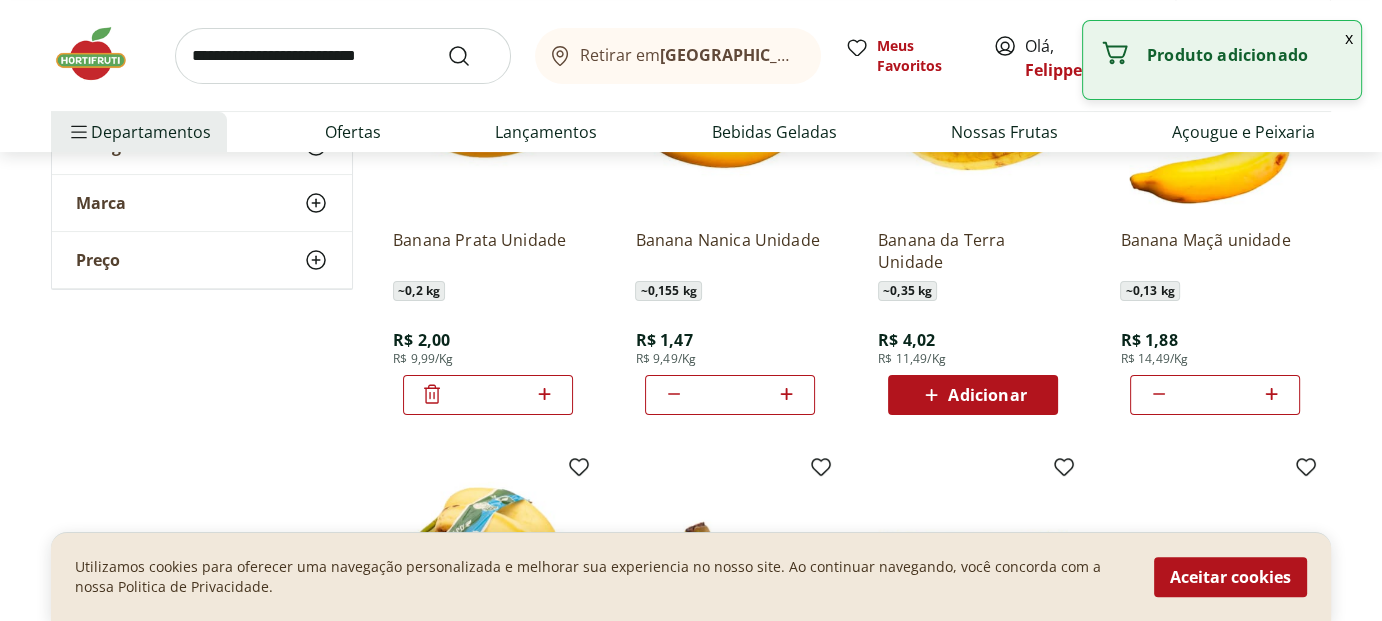 click 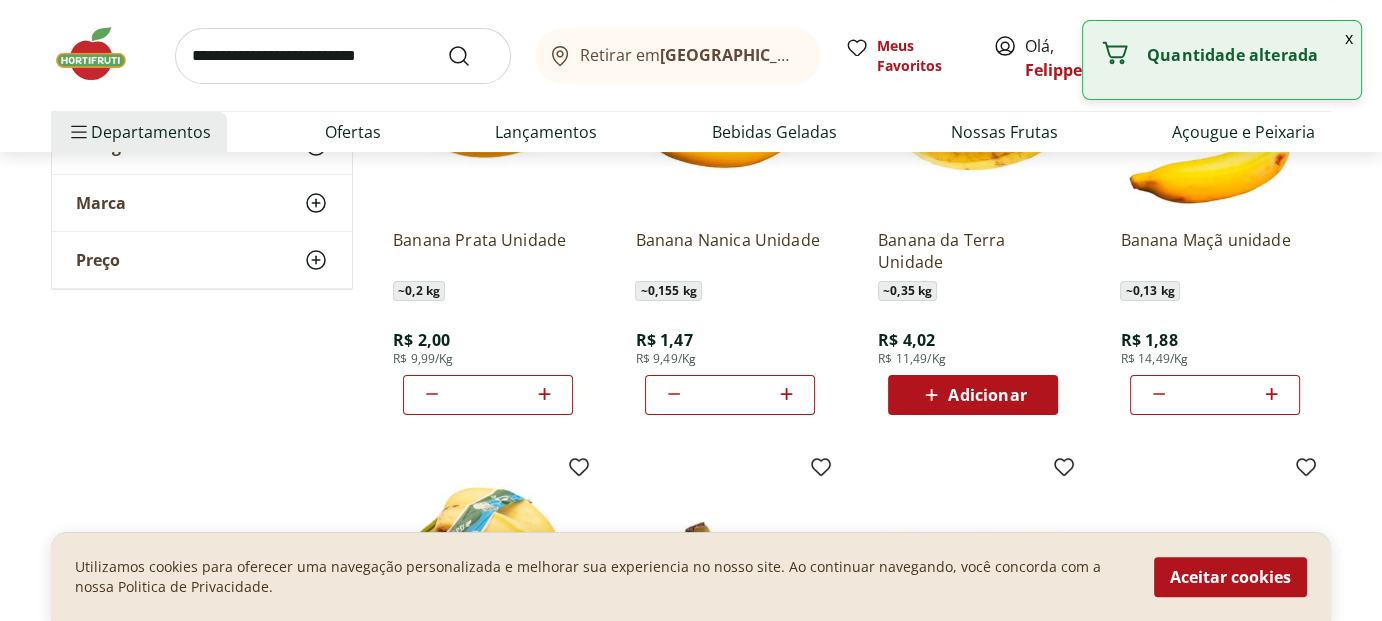click 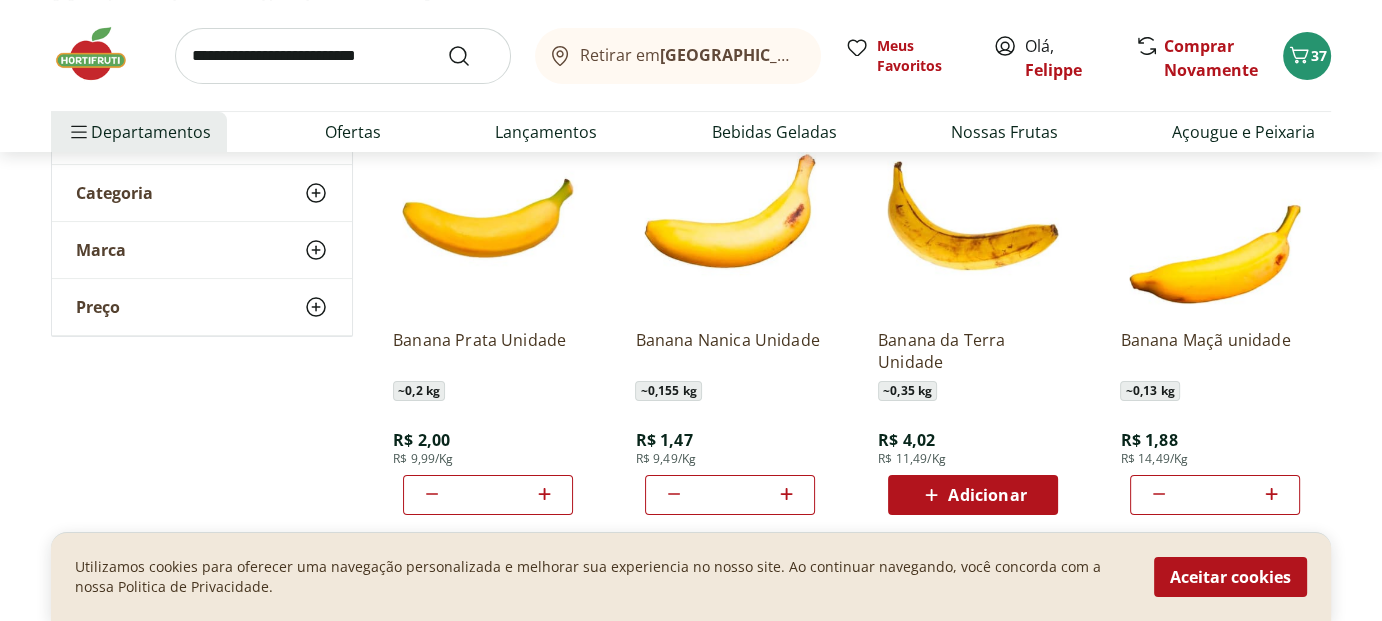 scroll, scrollTop: 0, scrollLeft: 0, axis: both 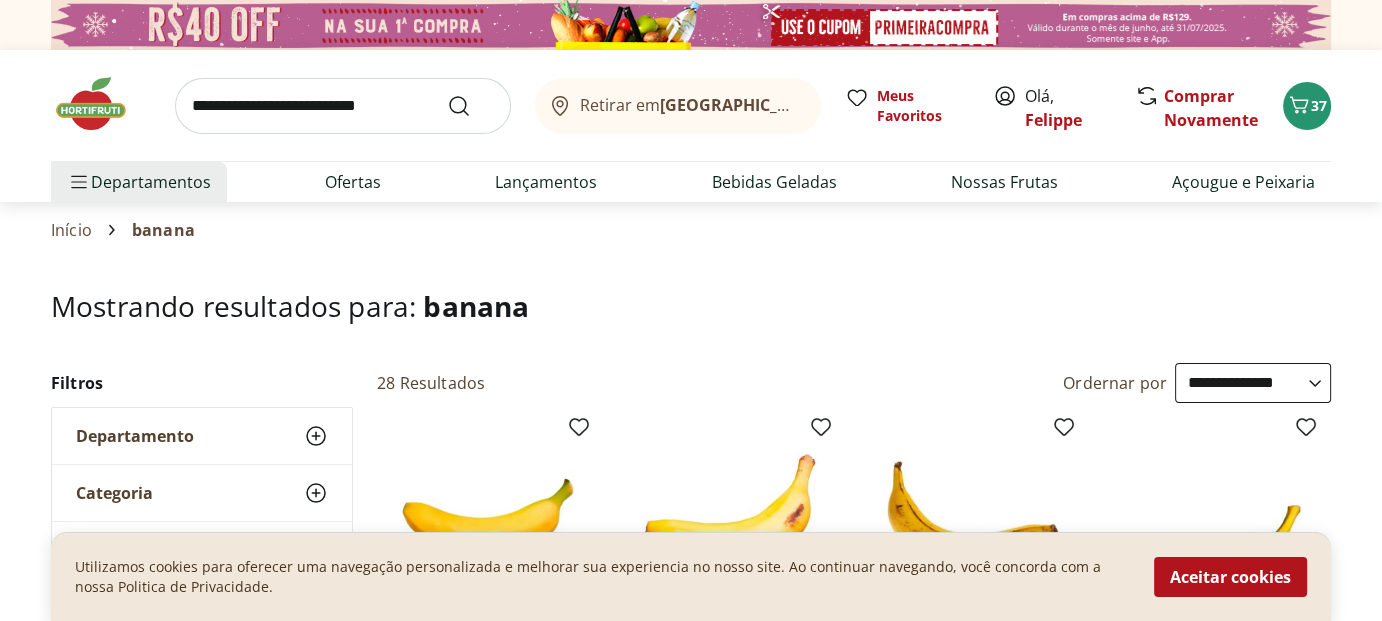 click at bounding box center (343, 106) 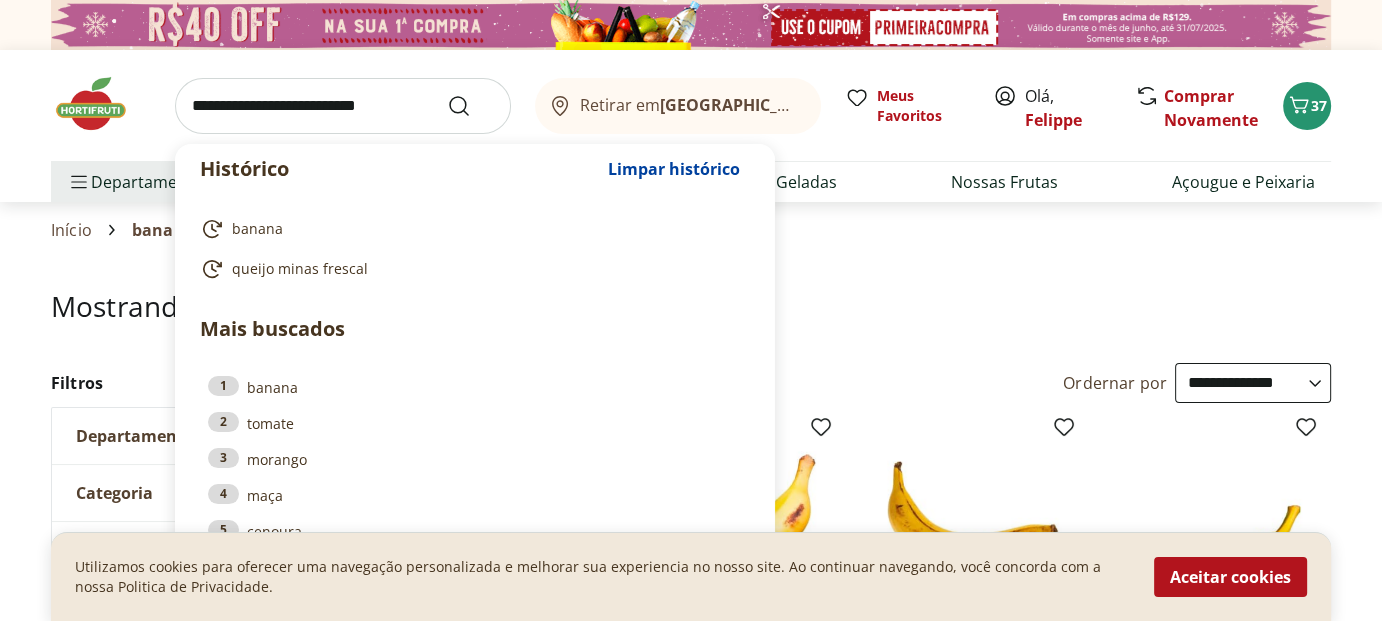 click at bounding box center (343, 106) 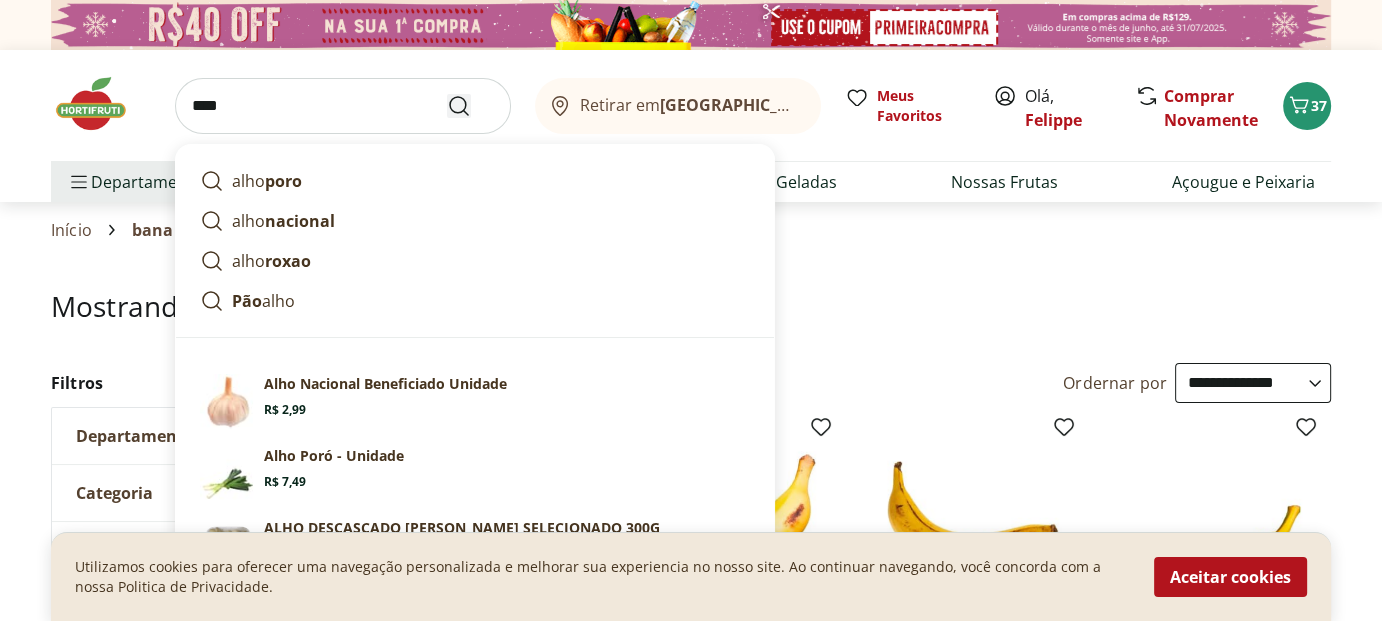 type on "****" 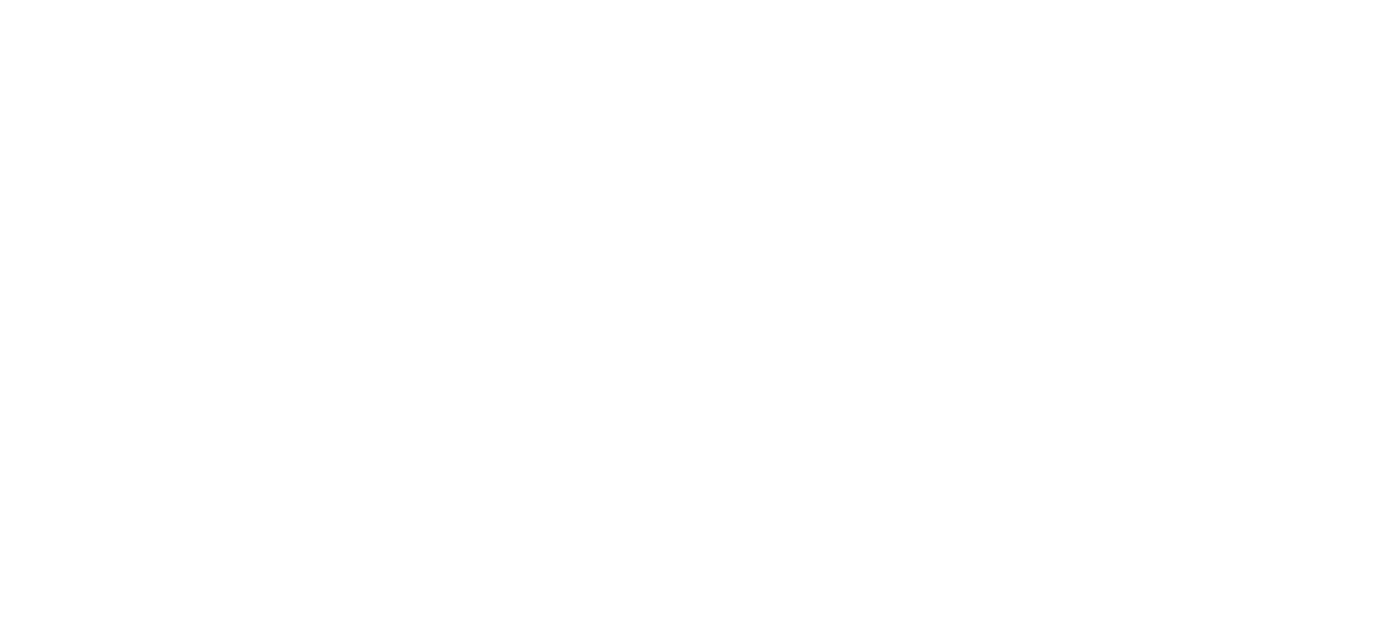 select on "**********" 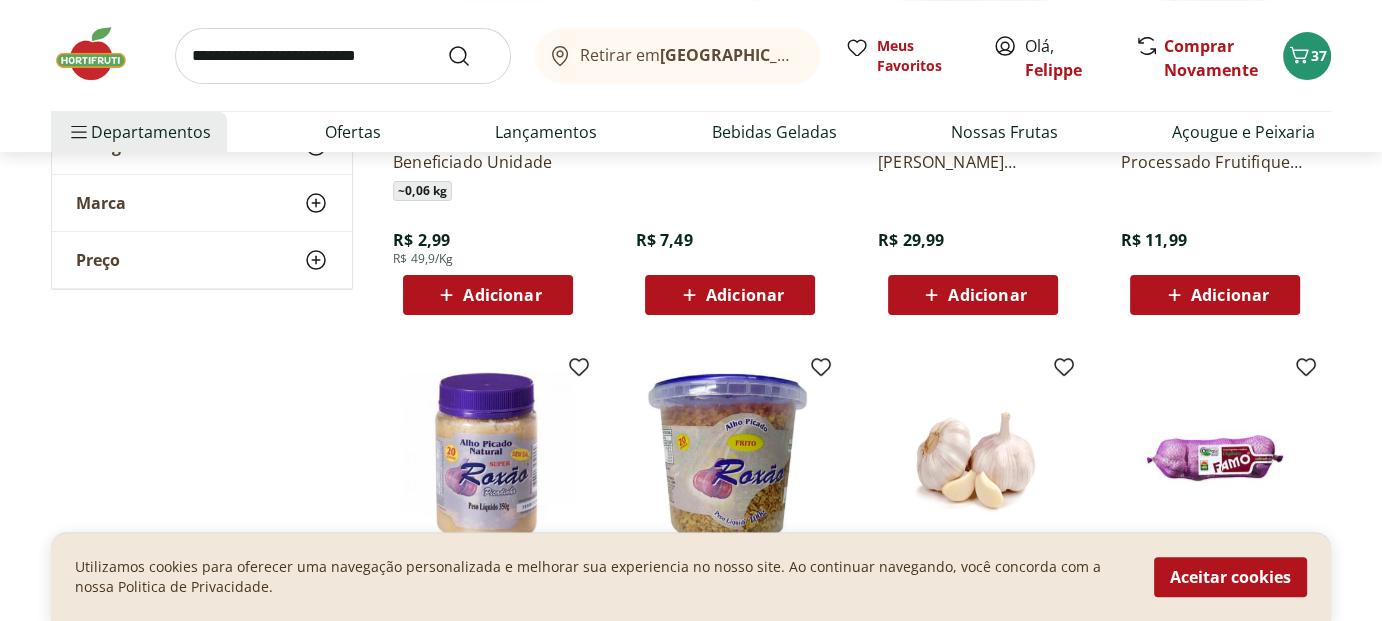 scroll, scrollTop: 800, scrollLeft: 0, axis: vertical 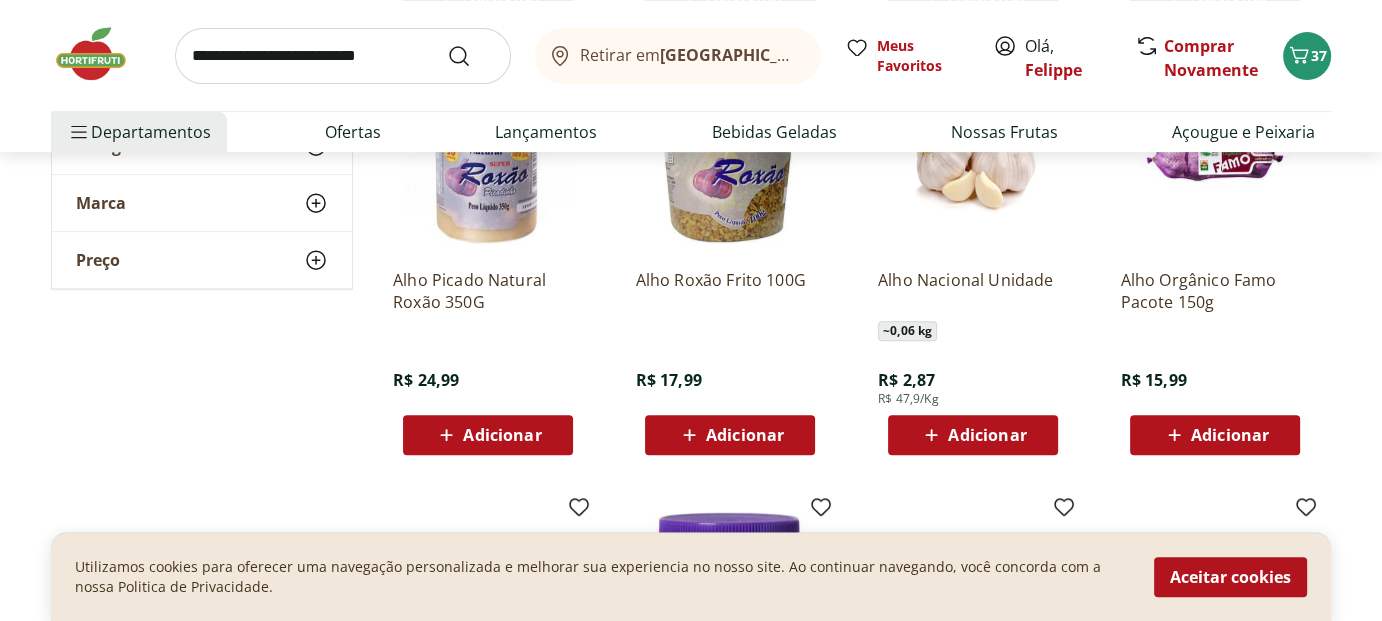 click on "Adicionar" at bounding box center (987, 435) 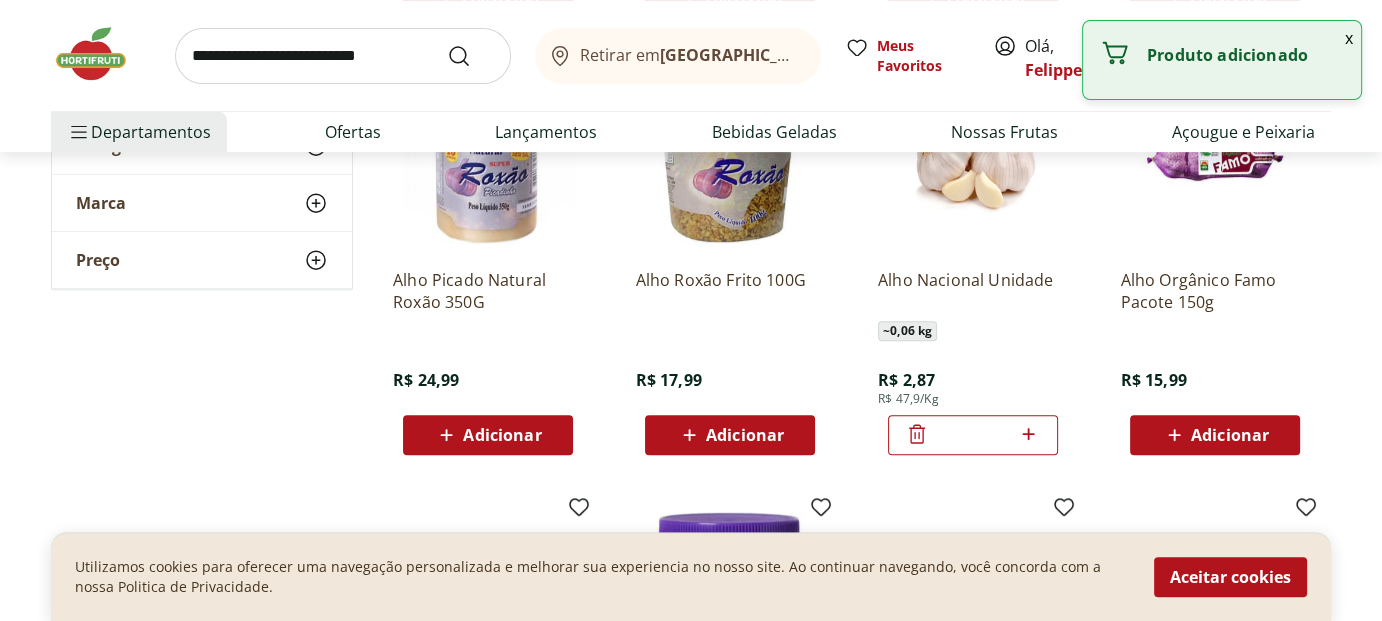 click 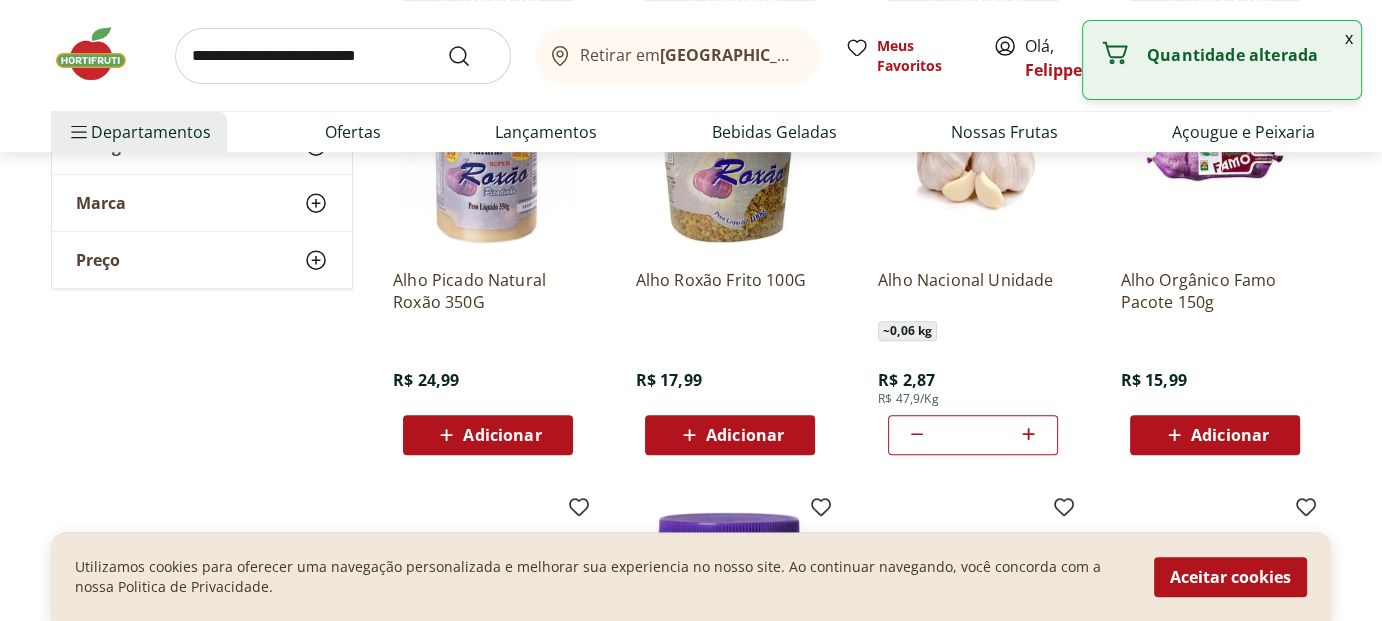 click 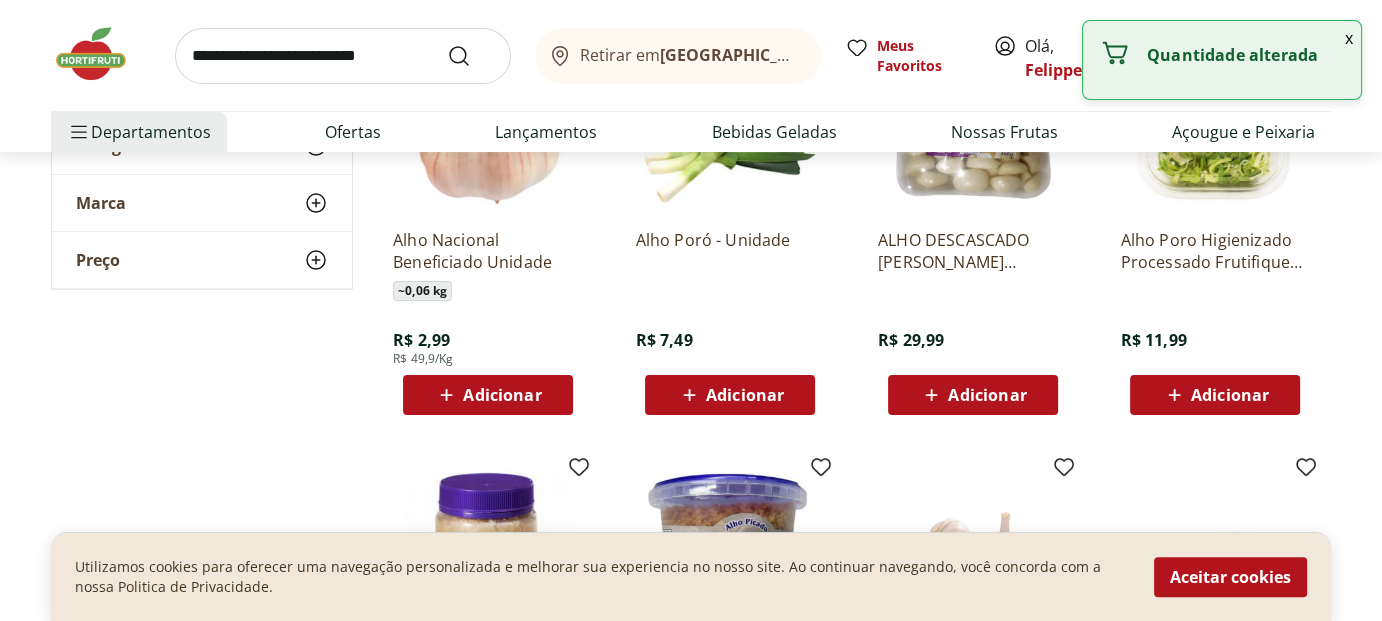 scroll, scrollTop: 0, scrollLeft: 0, axis: both 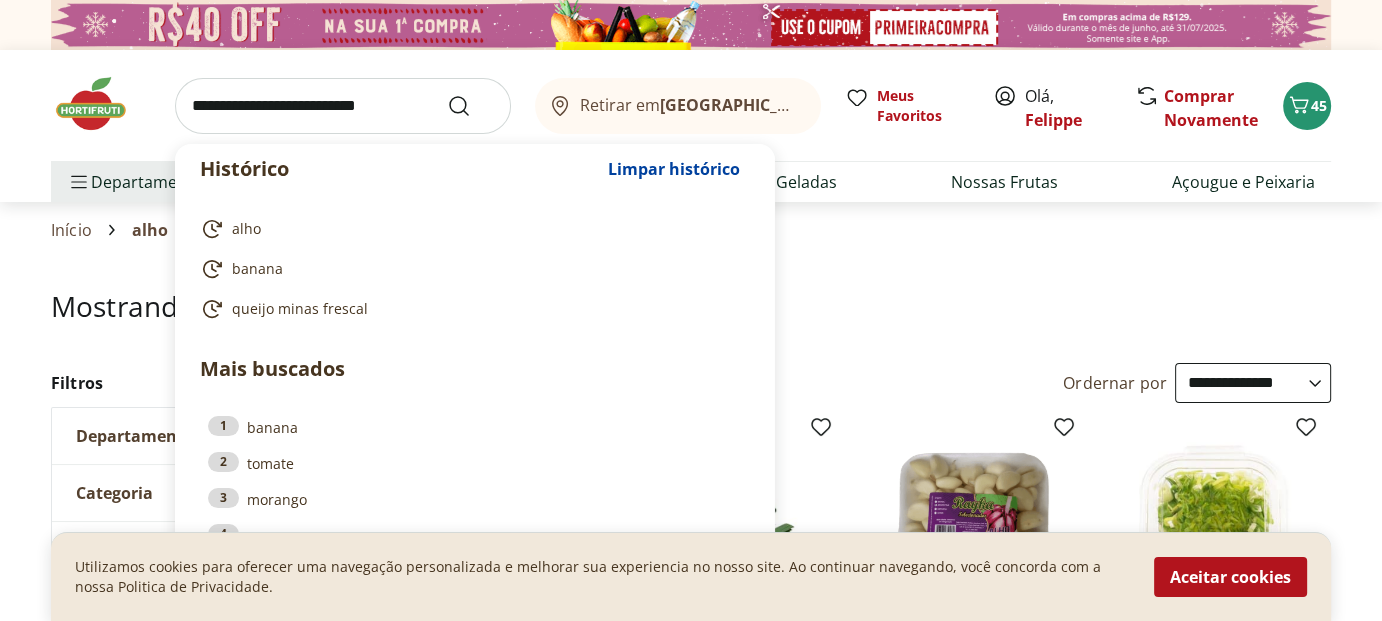 click at bounding box center [343, 106] 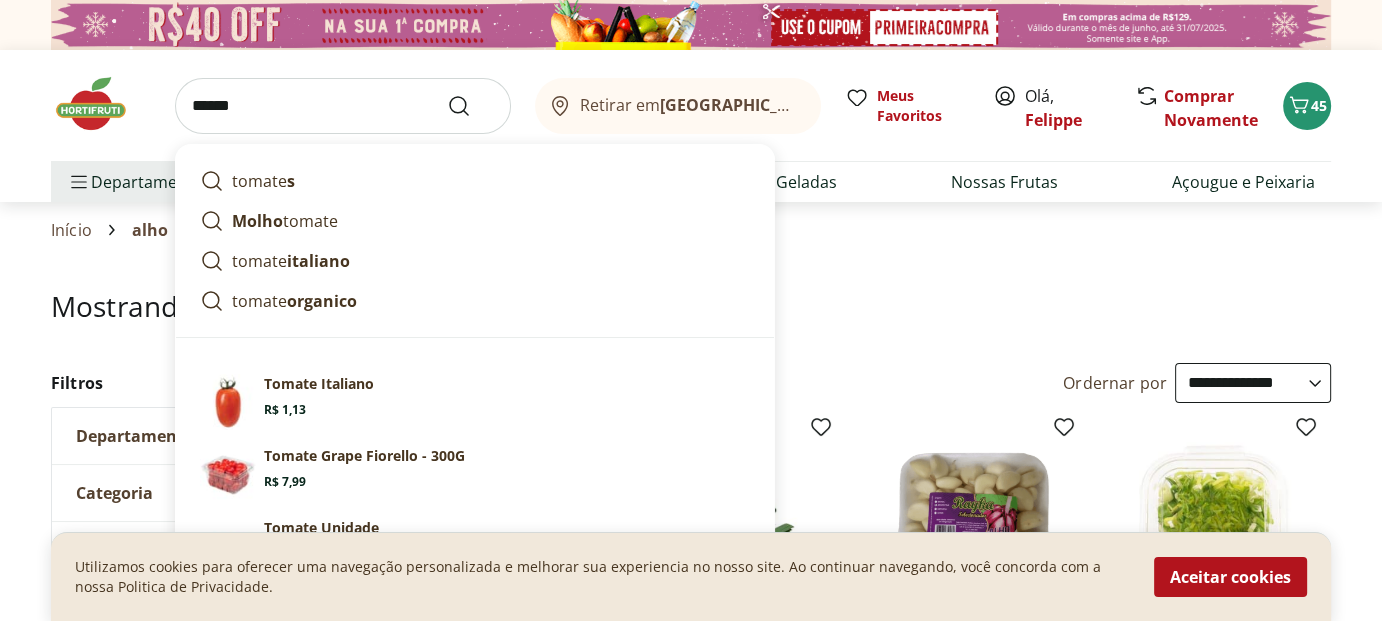 type on "******" 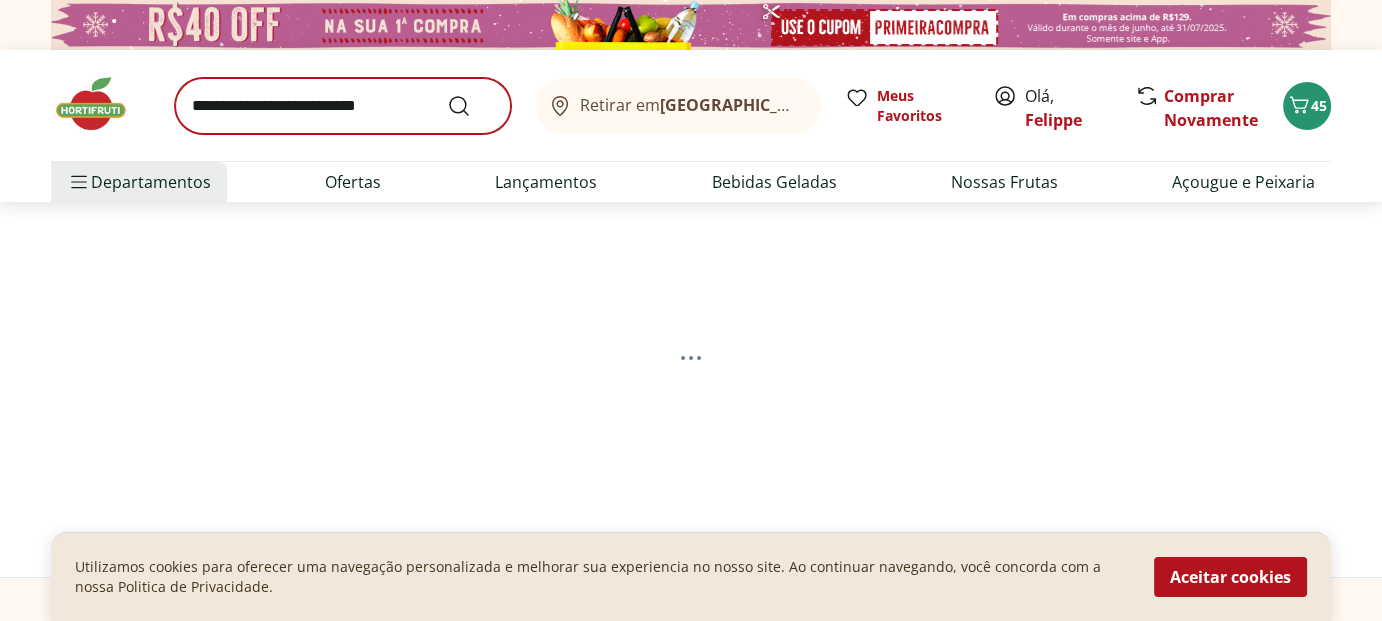 select on "**********" 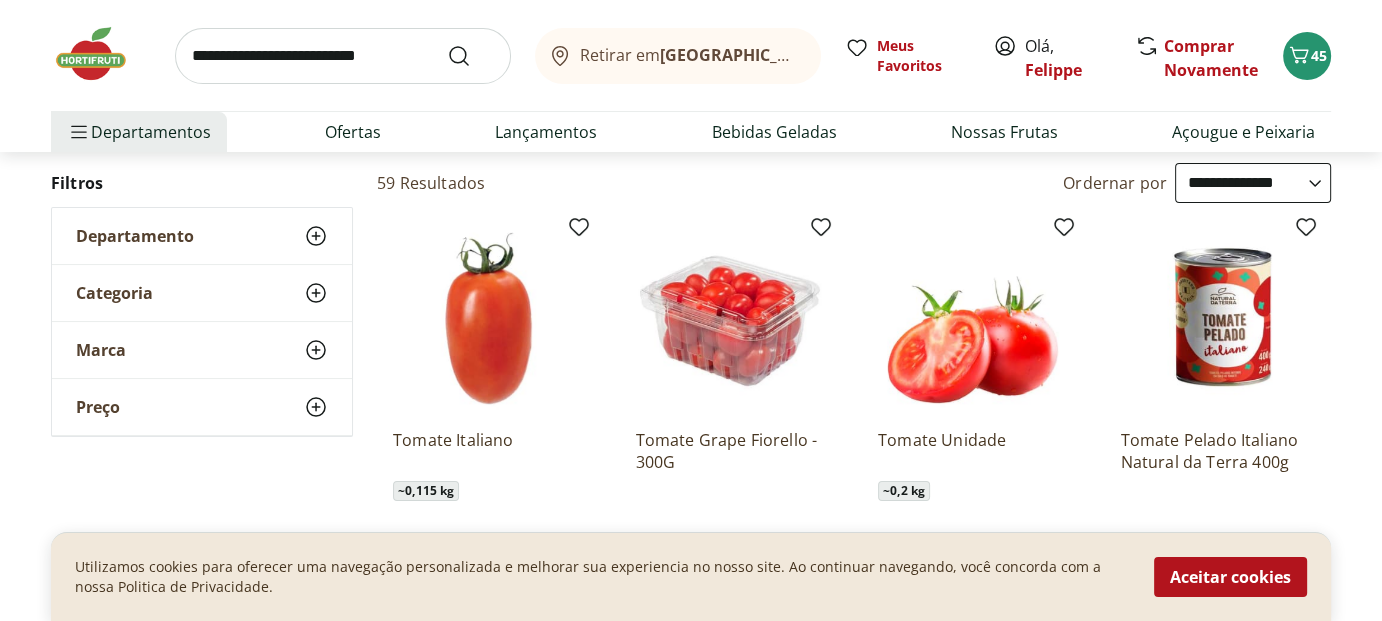 scroll, scrollTop: 300, scrollLeft: 0, axis: vertical 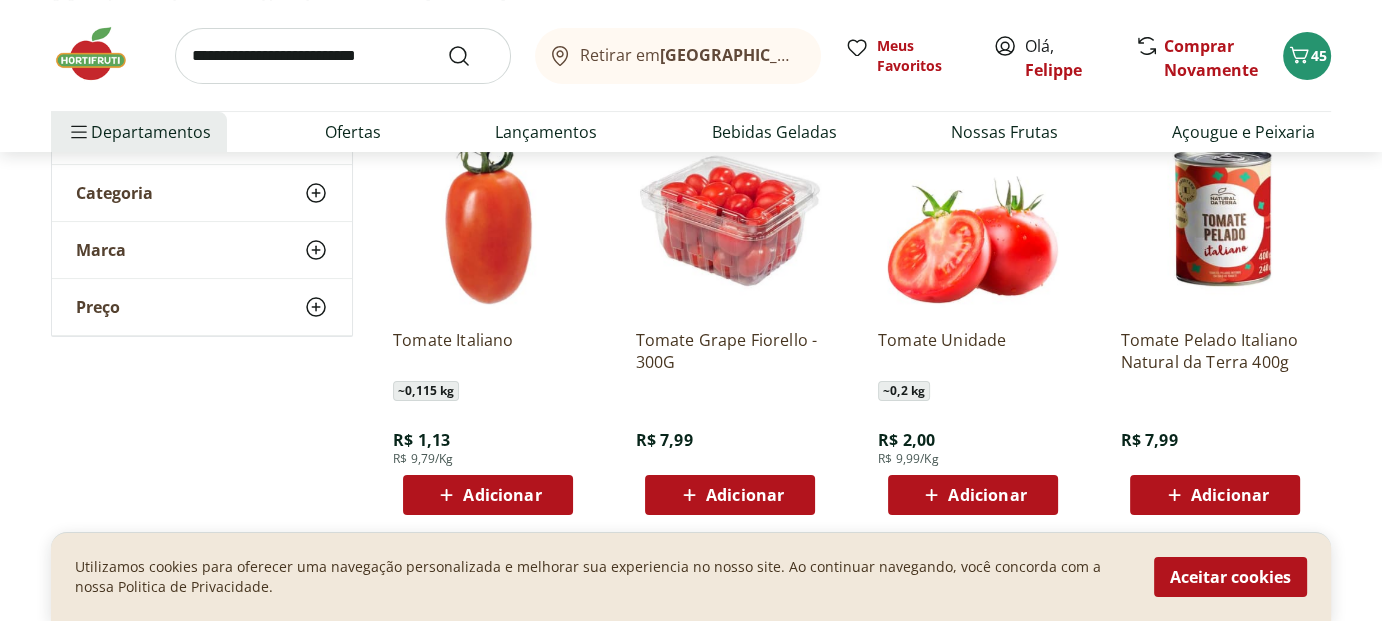 click on "Adicionar" at bounding box center [502, 495] 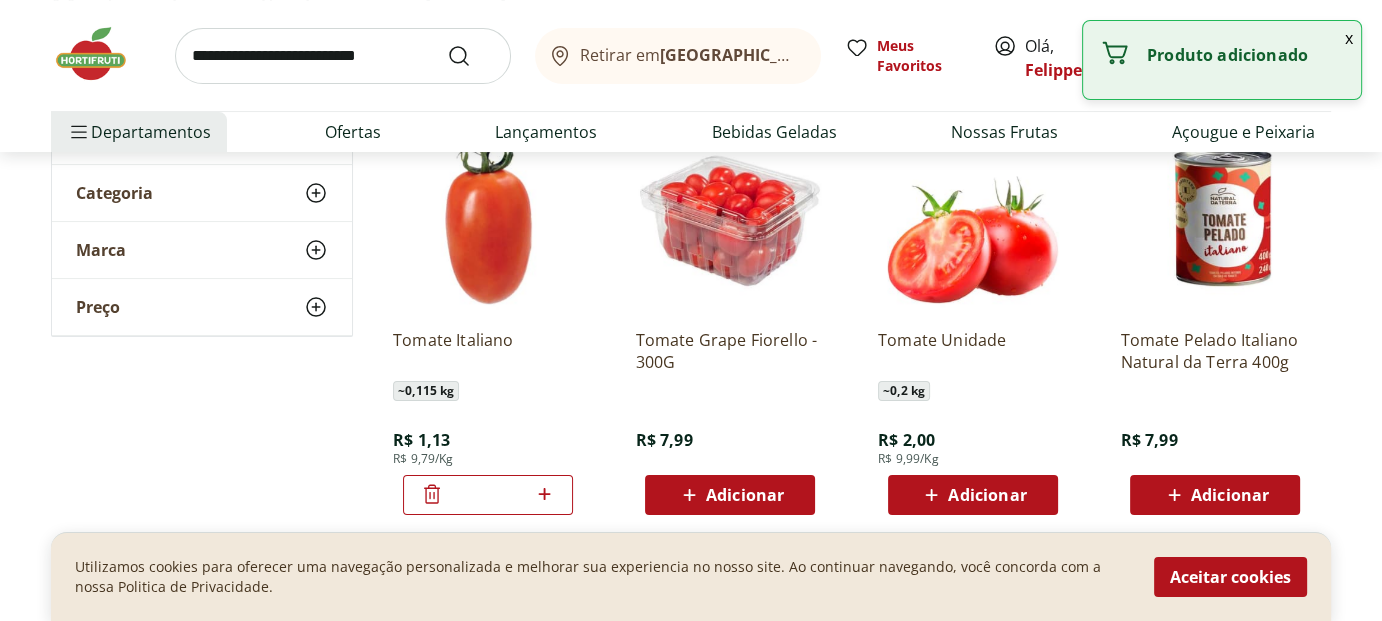 click 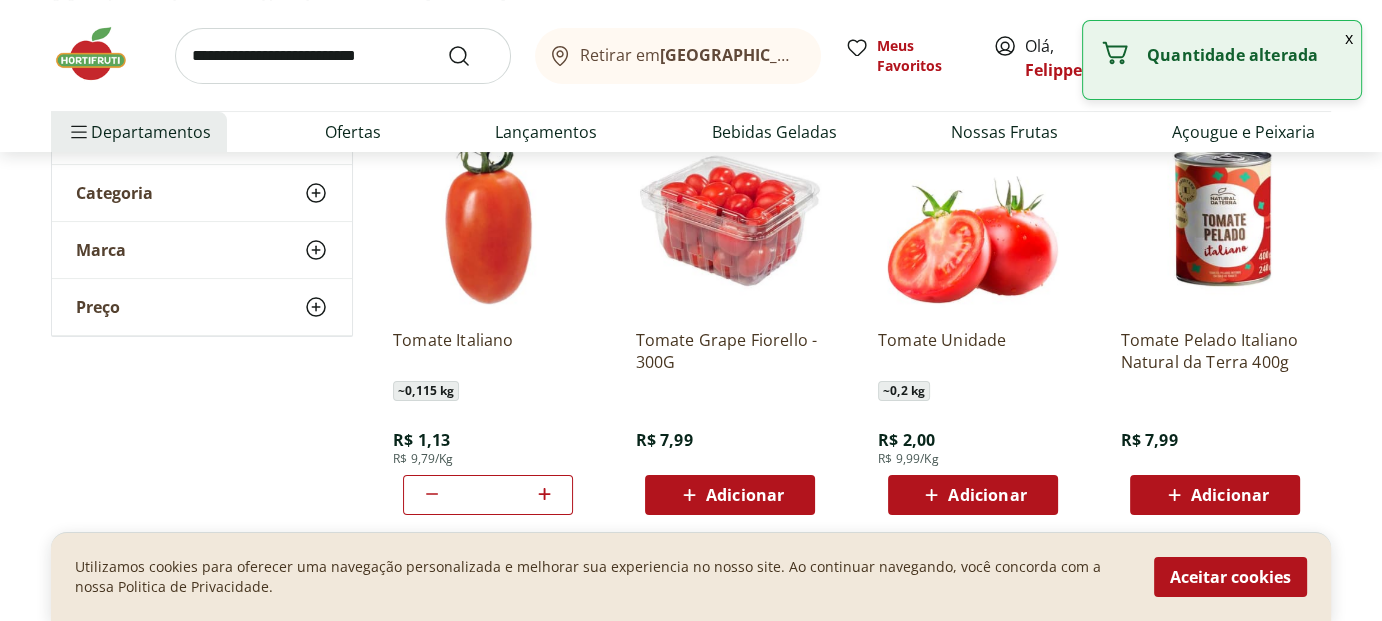 click 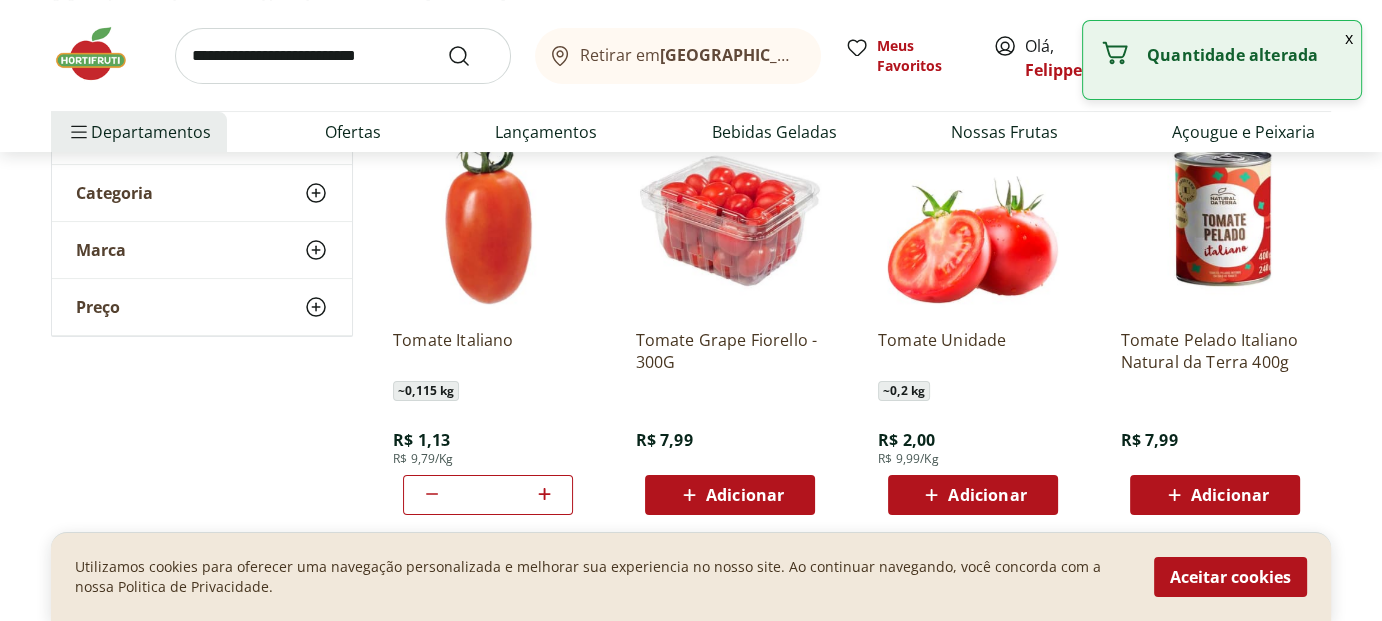 click 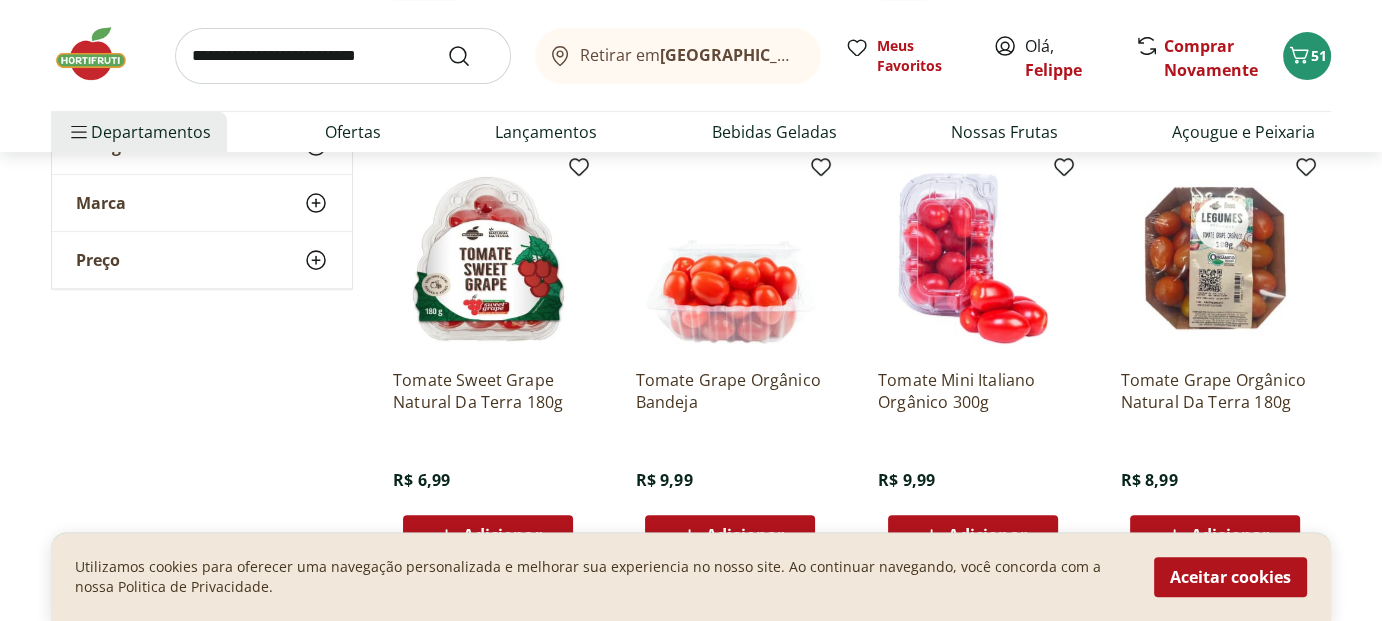 scroll, scrollTop: 800, scrollLeft: 0, axis: vertical 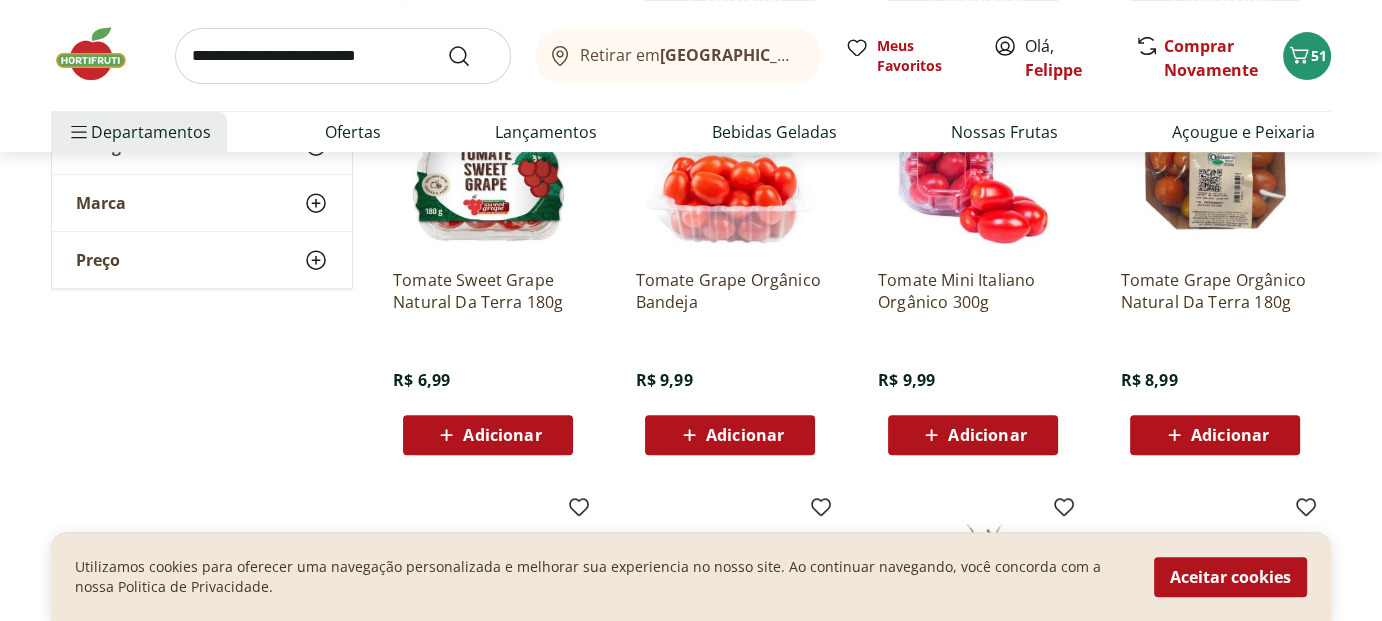 click on "Adicionar" at bounding box center [987, 435] 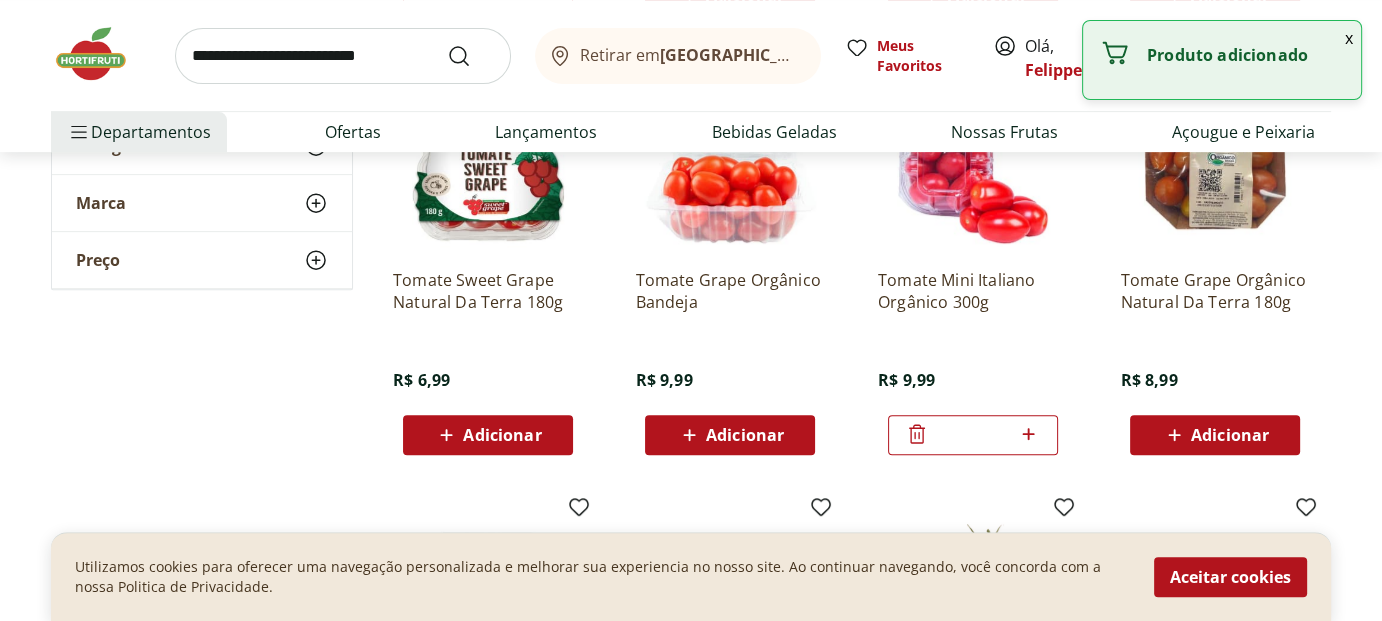click on "Adicionar" at bounding box center [730, 435] 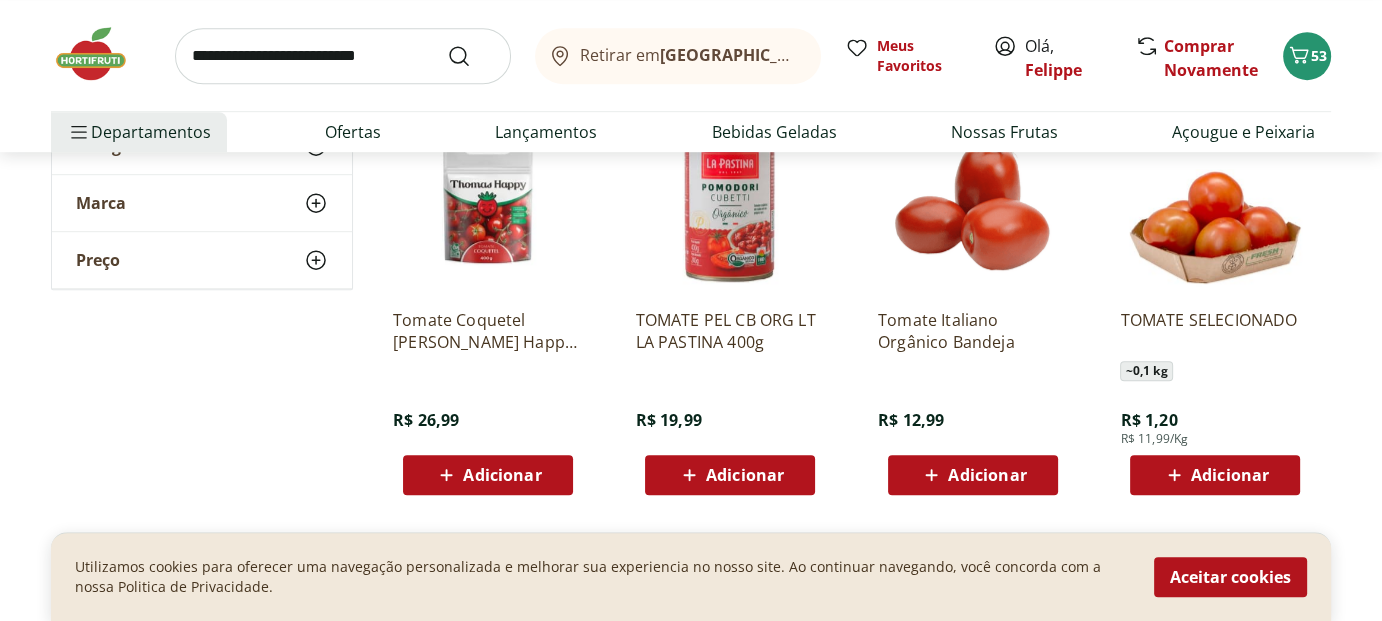 scroll, scrollTop: 1300, scrollLeft: 0, axis: vertical 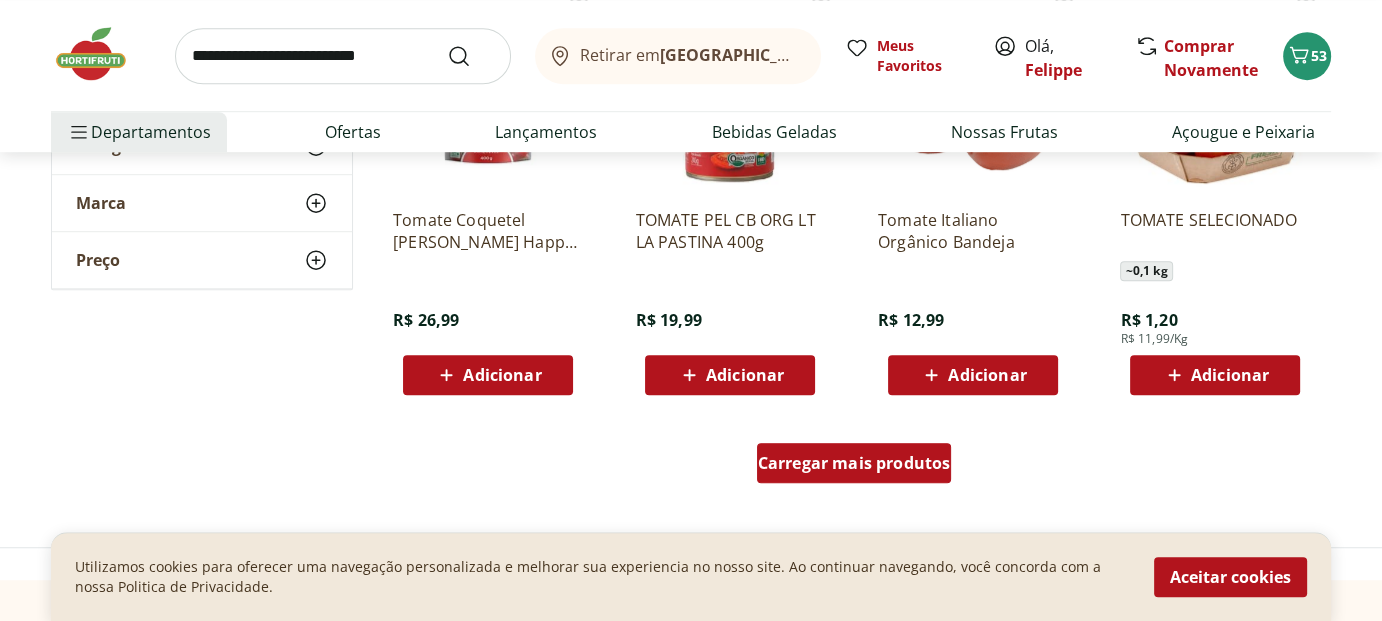 click on "Carregar mais produtos" at bounding box center [854, 463] 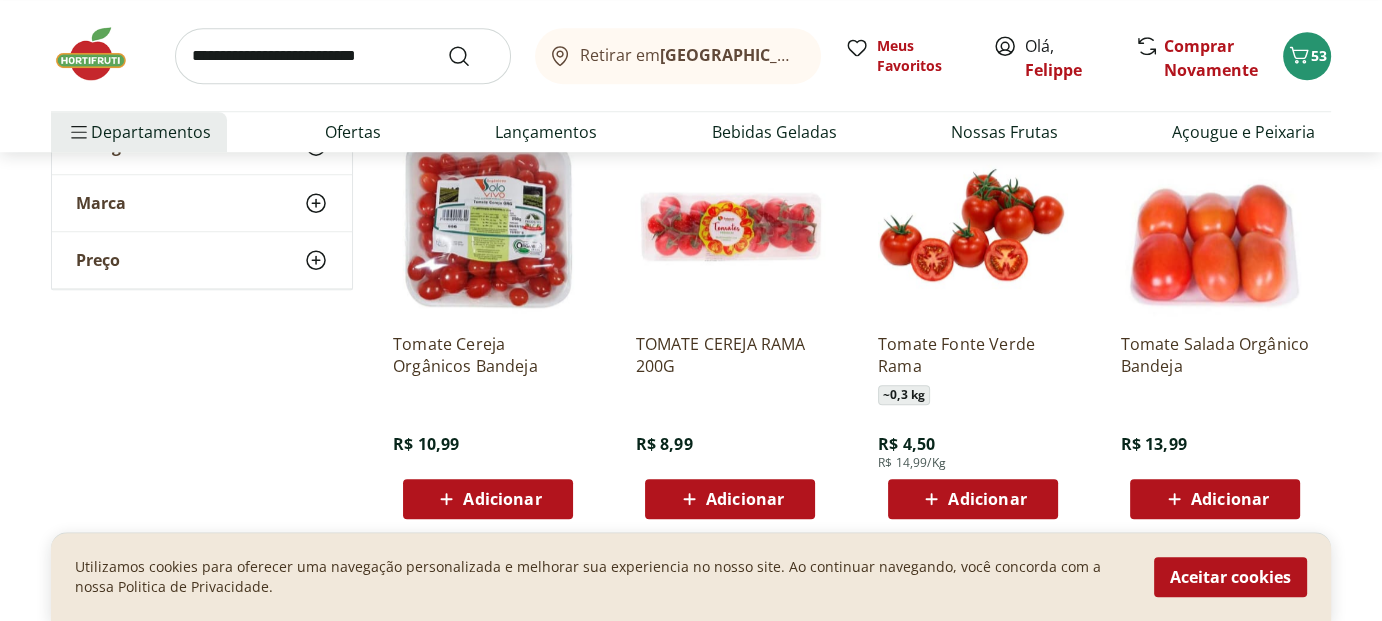 scroll, scrollTop: 1700, scrollLeft: 0, axis: vertical 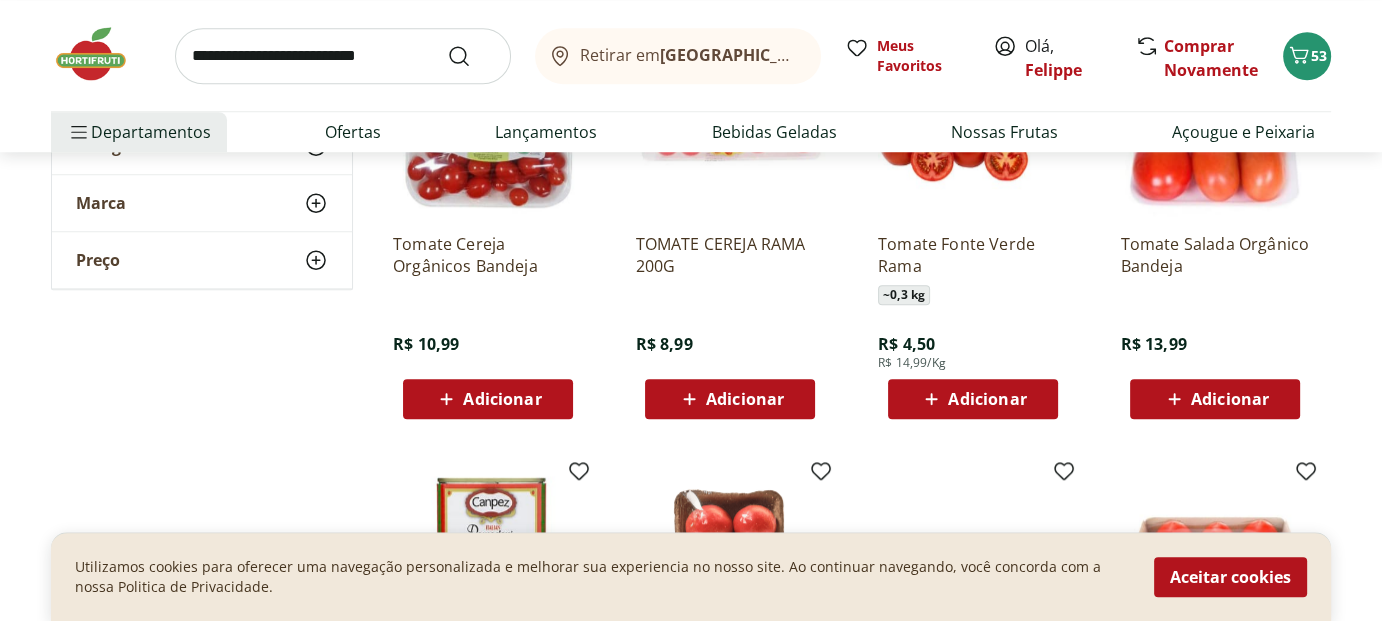 click on "Adicionar" at bounding box center (745, 399) 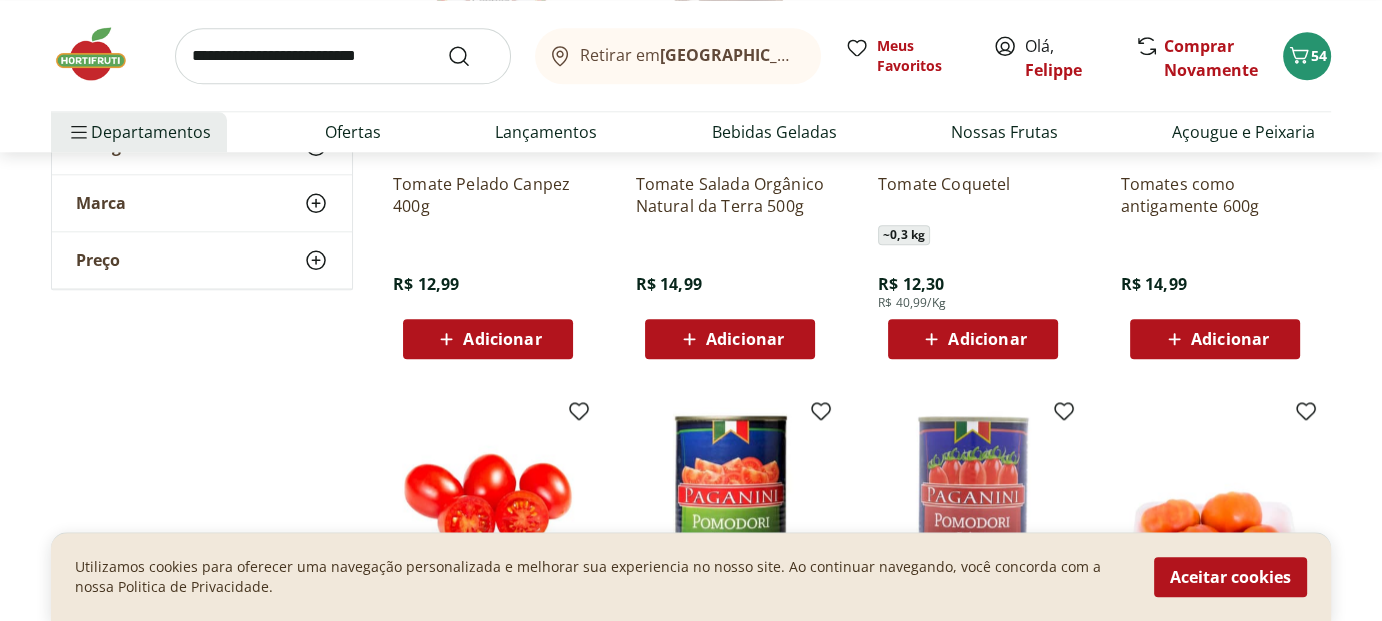 scroll, scrollTop: 2400, scrollLeft: 0, axis: vertical 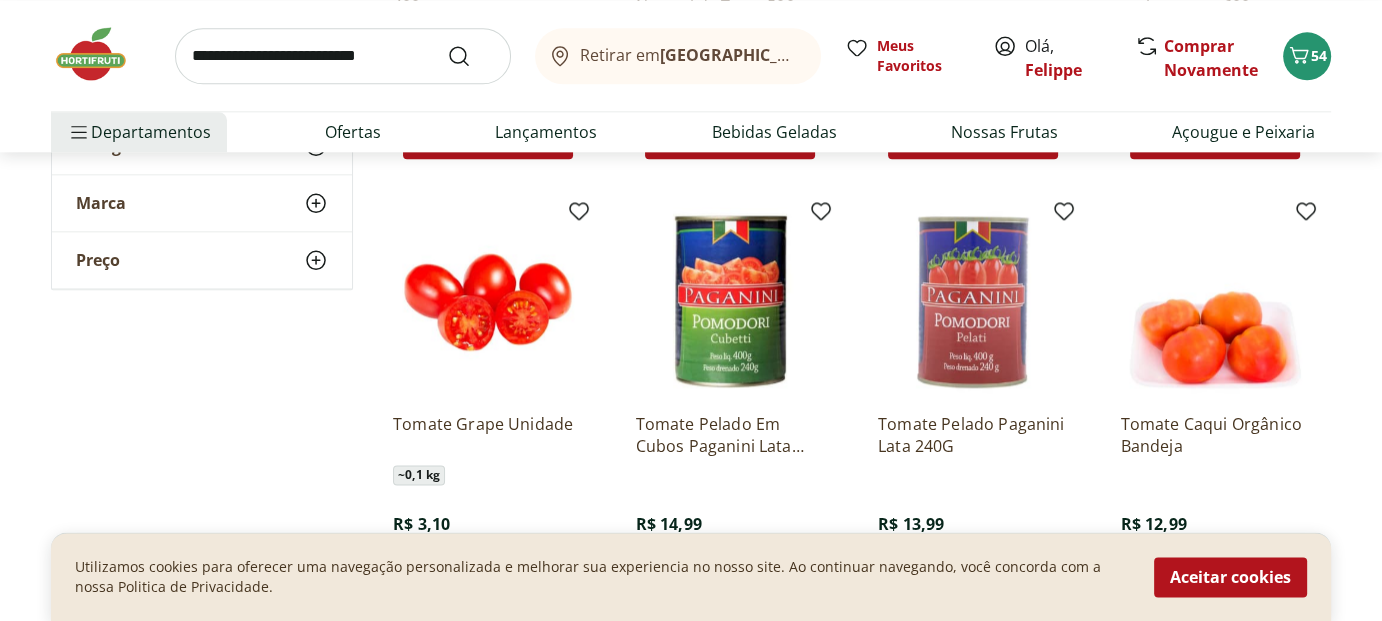 click at bounding box center (343, 56) 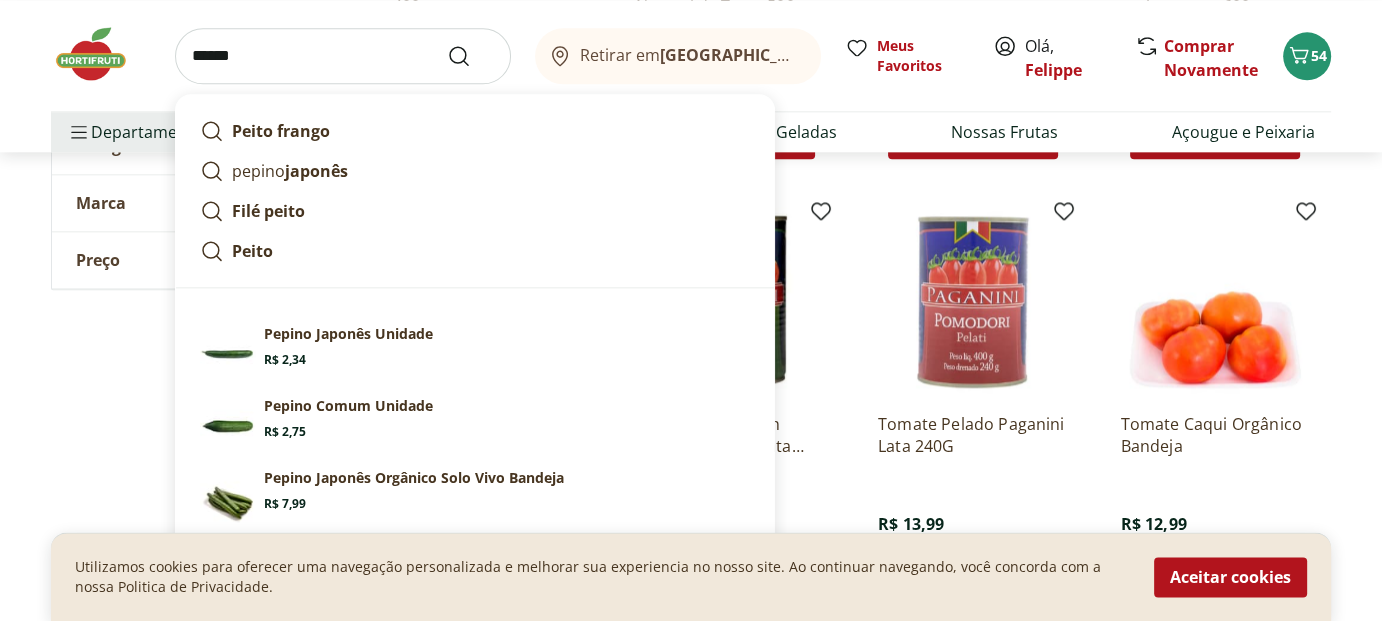 type on "******" 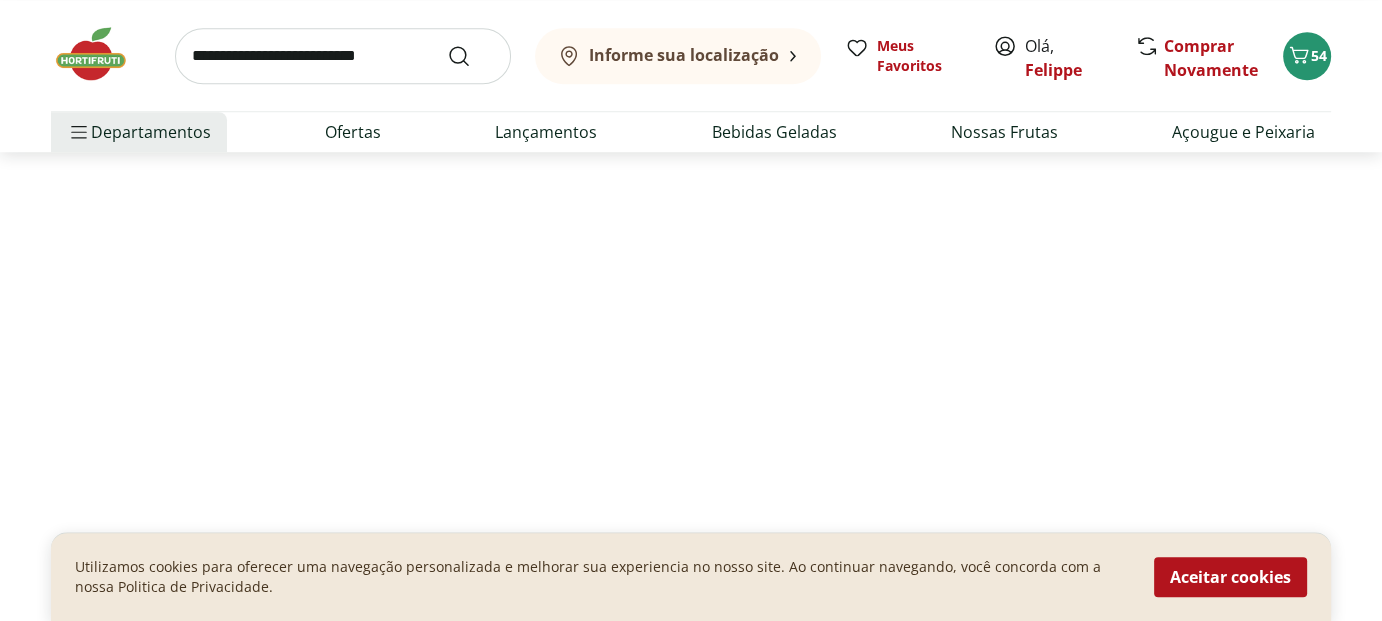 scroll, scrollTop: 0, scrollLeft: 0, axis: both 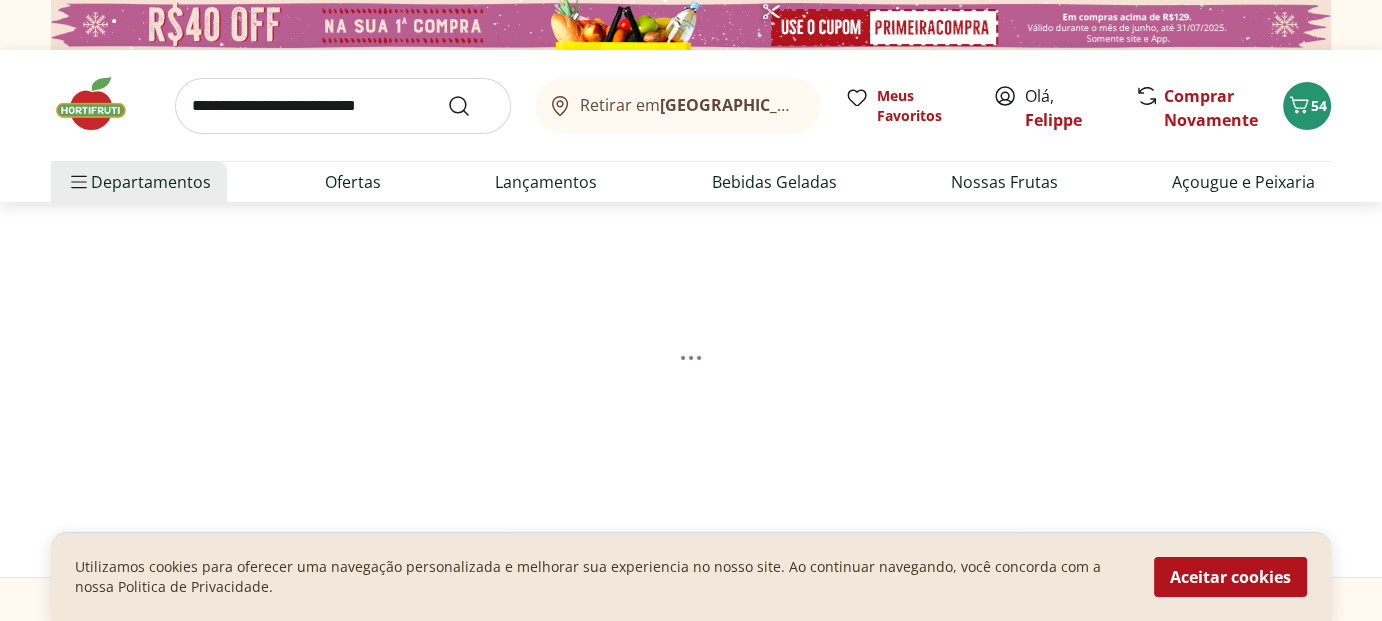select on "**********" 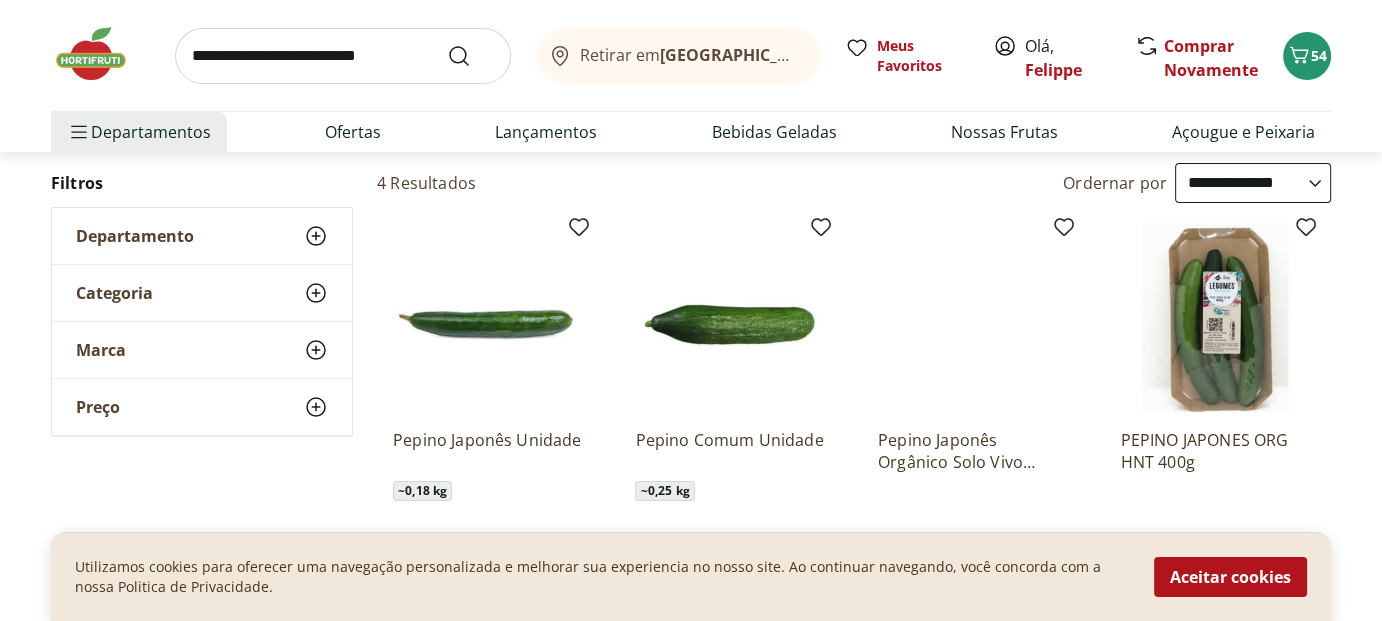 scroll, scrollTop: 300, scrollLeft: 0, axis: vertical 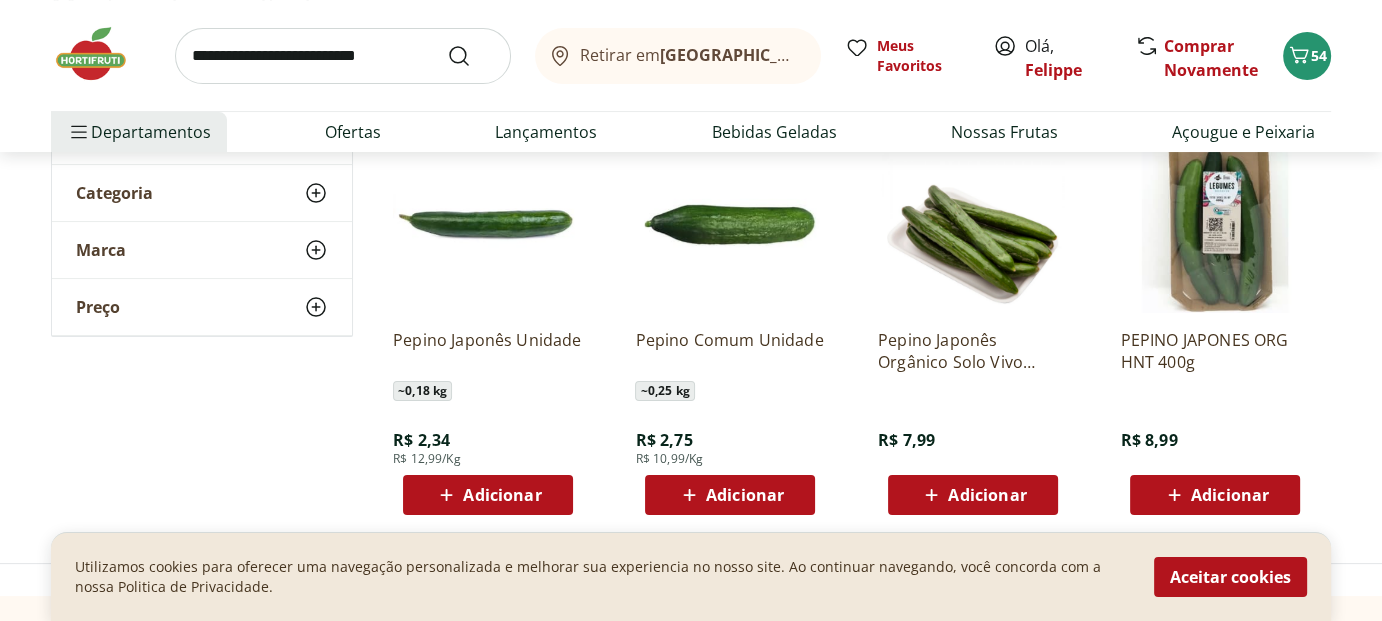 click on "Pepino Japonês Orgânico Solo Vivo Bandeja" at bounding box center [973, 351] 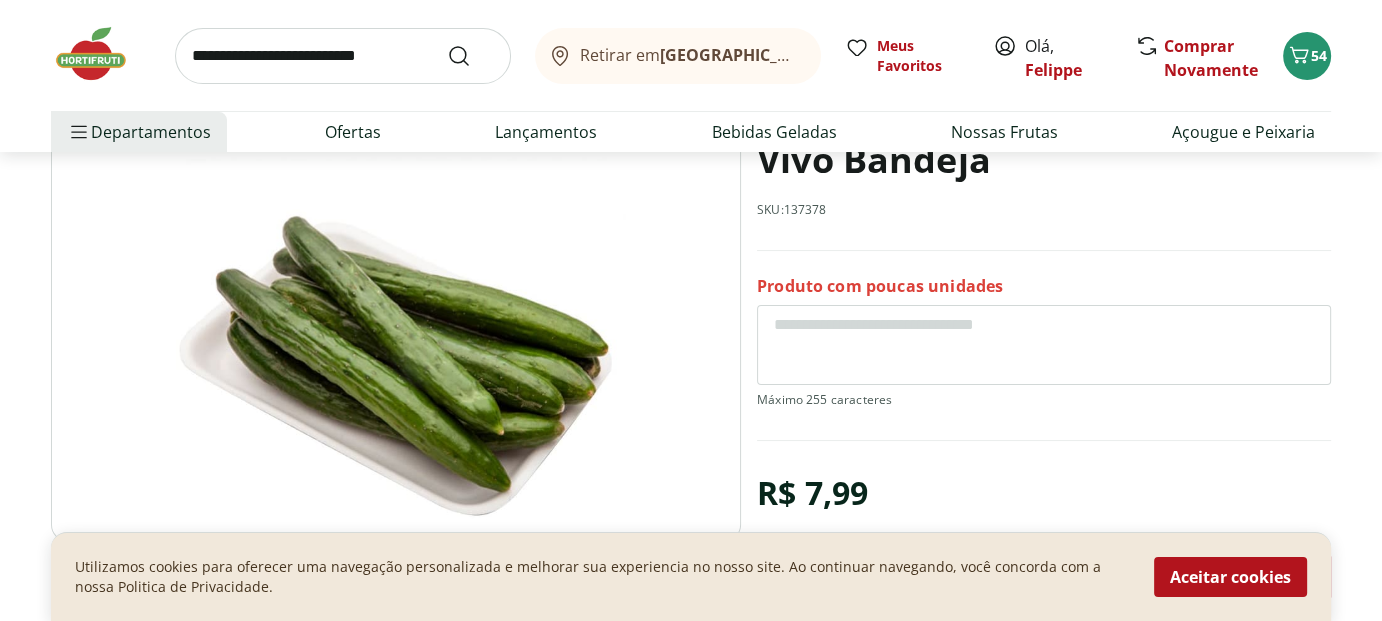 scroll, scrollTop: 300, scrollLeft: 0, axis: vertical 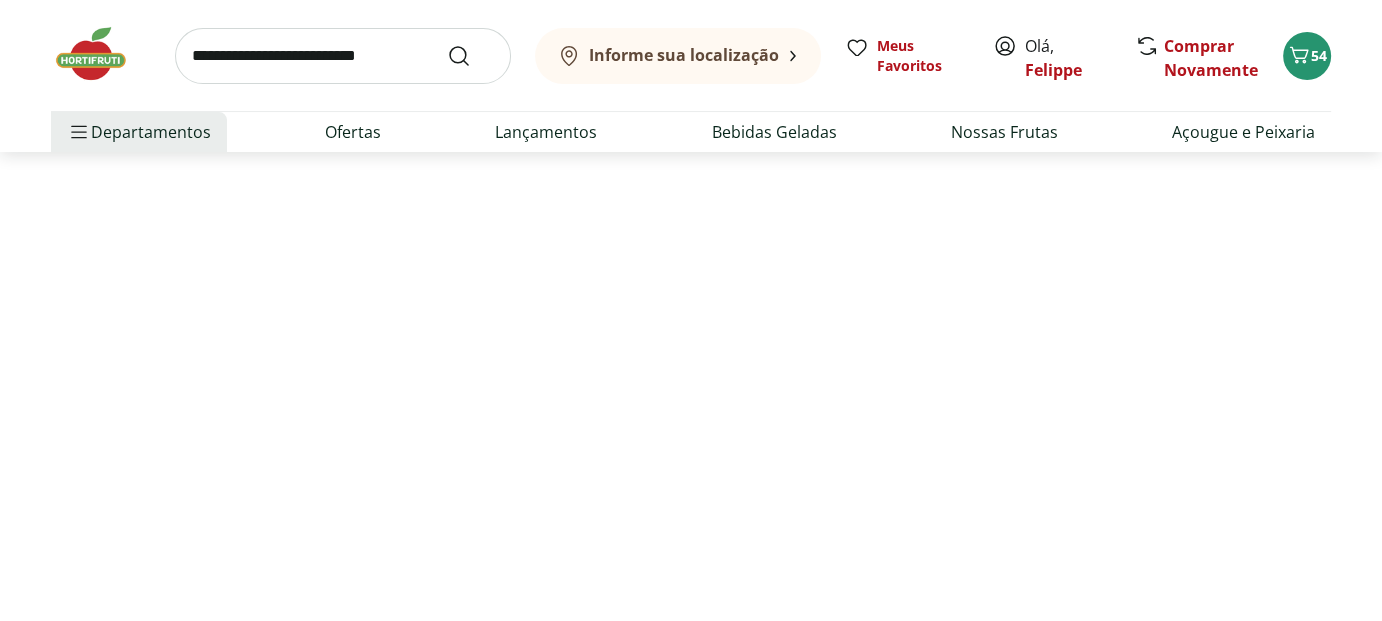 select on "**********" 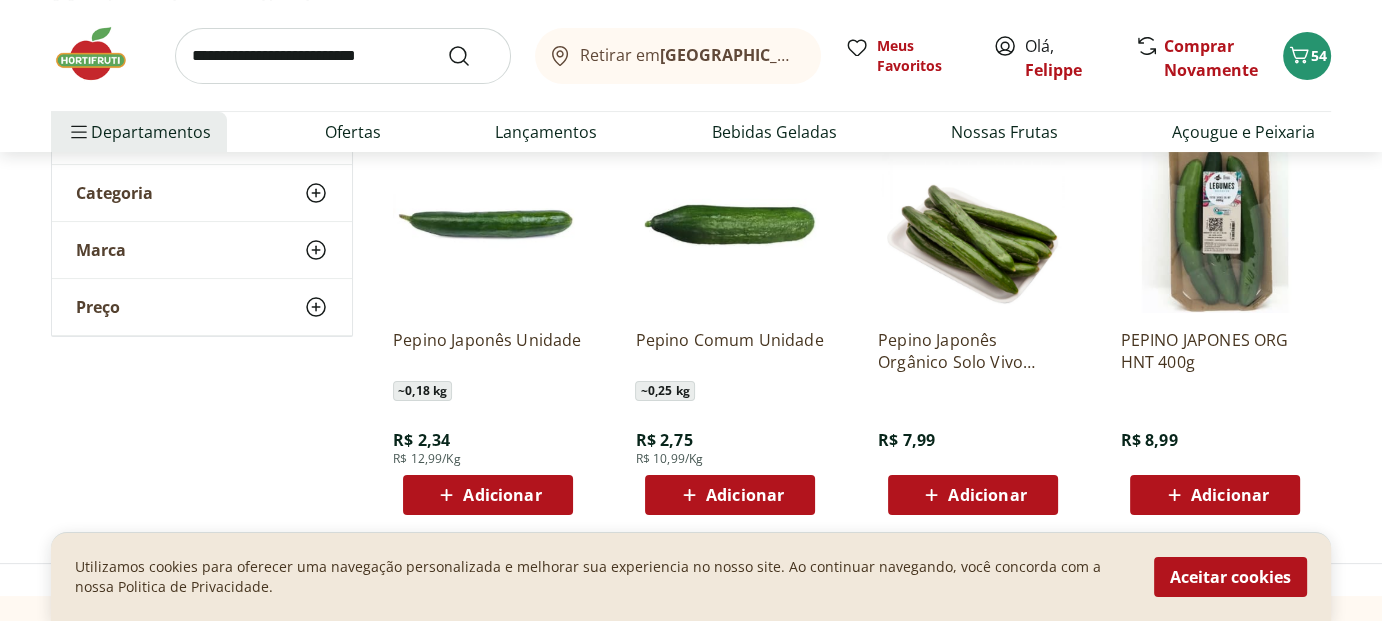 click on "Adicionar" at bounding box center [987, 495] 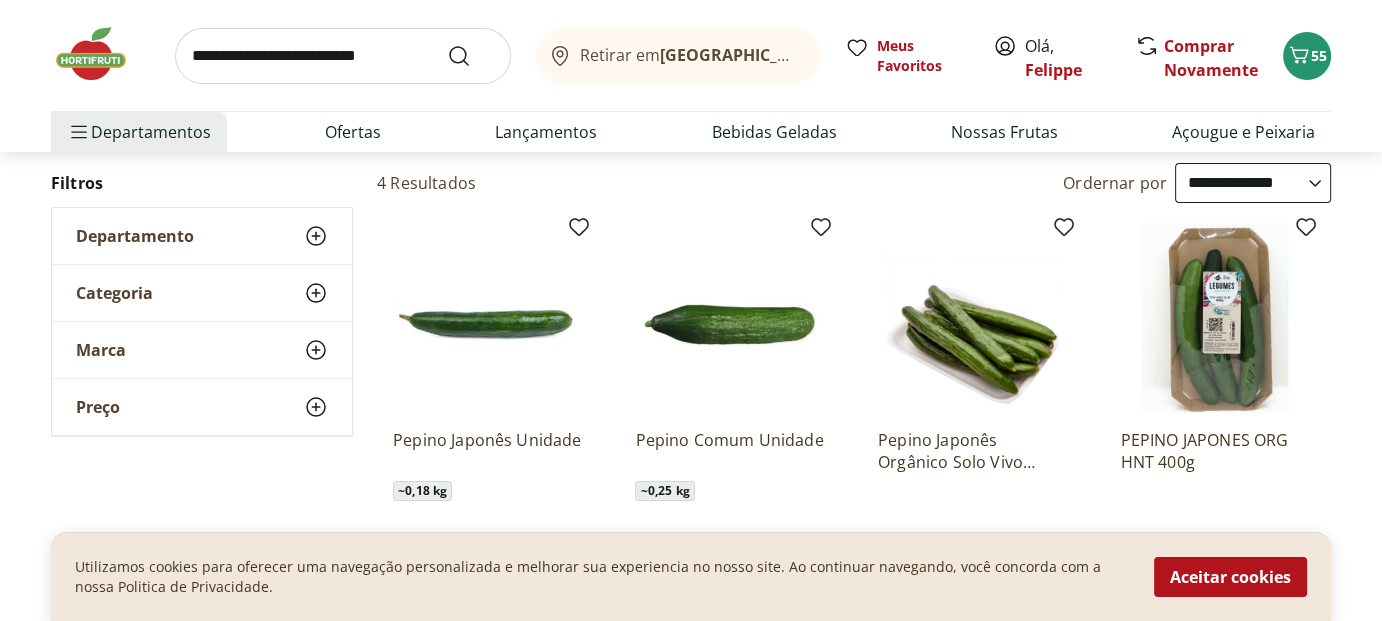 scroll, scrollTop: 300, scrollLeft: 0, axis: vertical 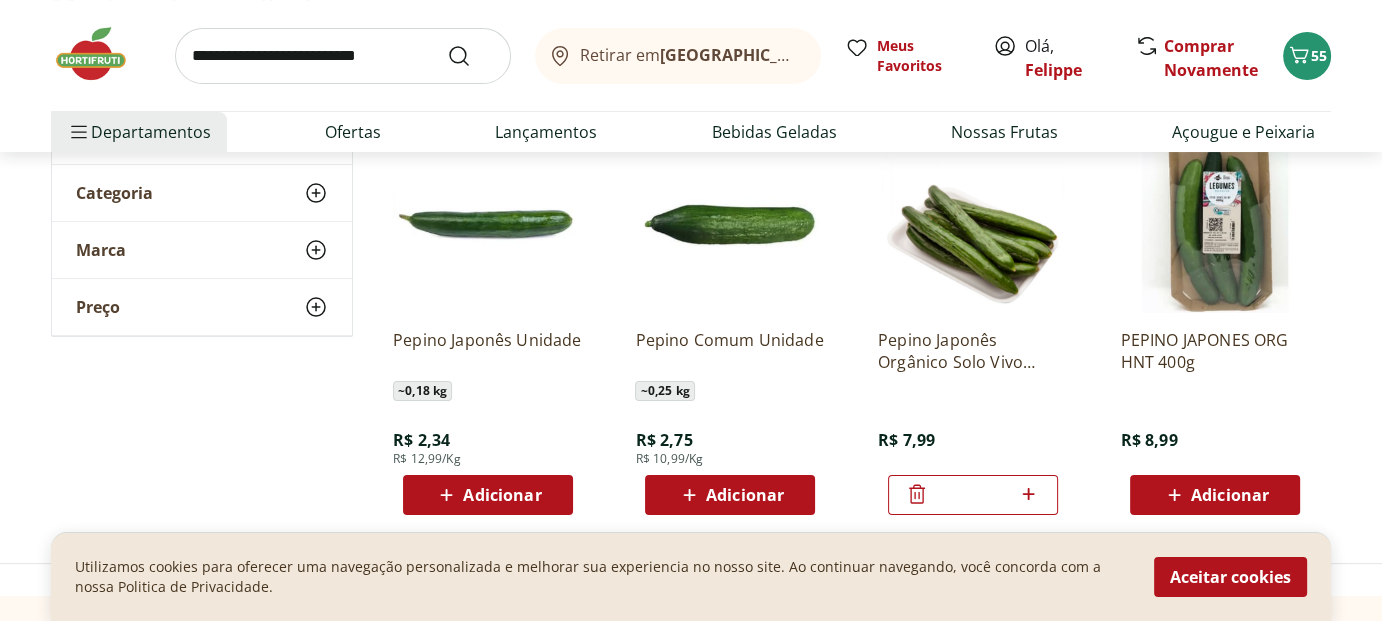 click on "Adicionar" at bounding box center [745, 495] 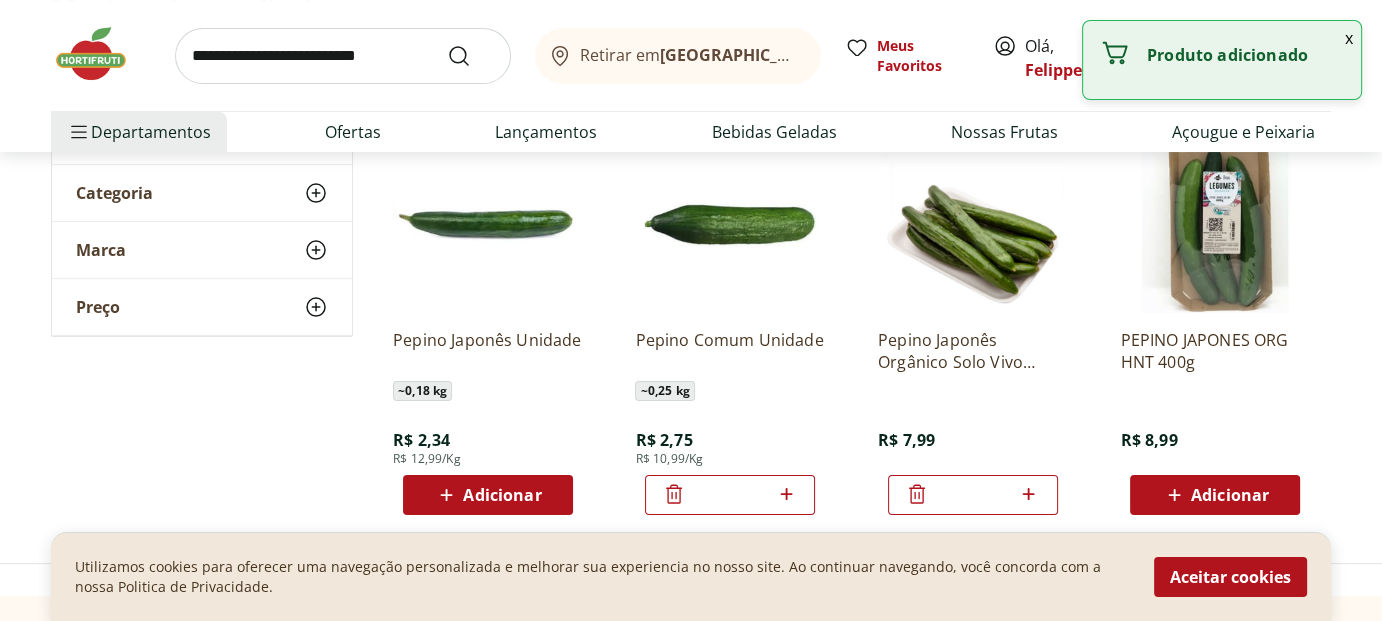 click 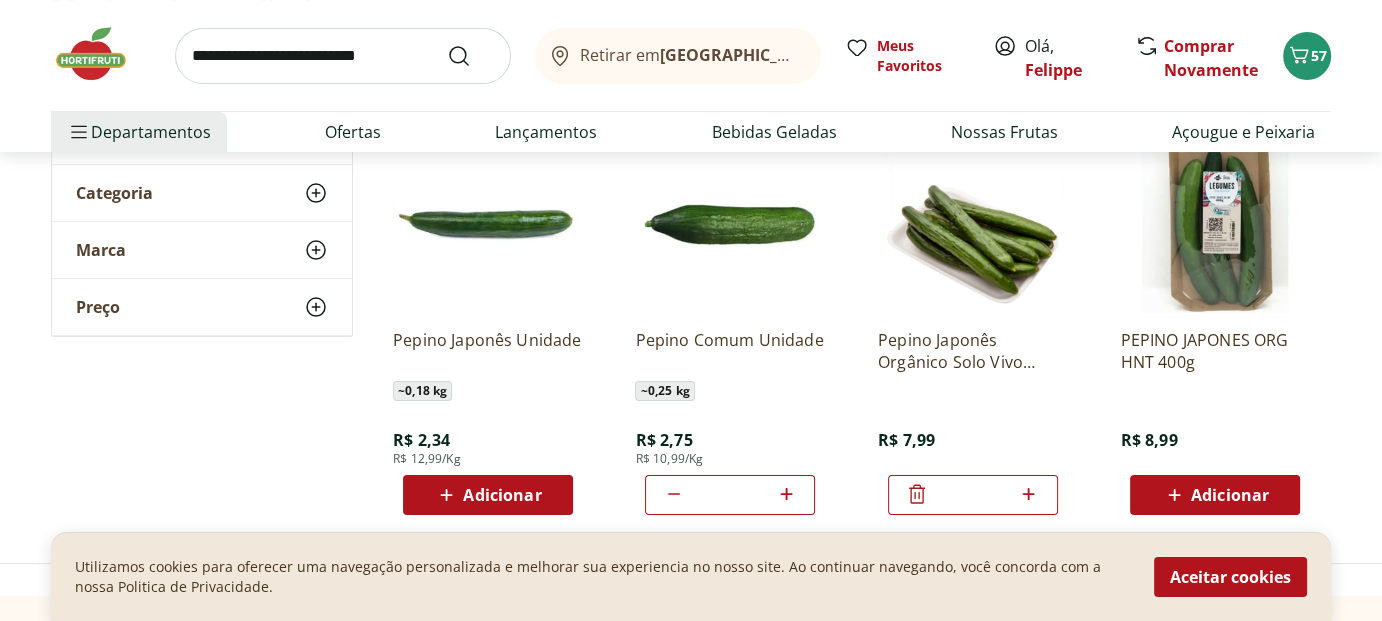 click 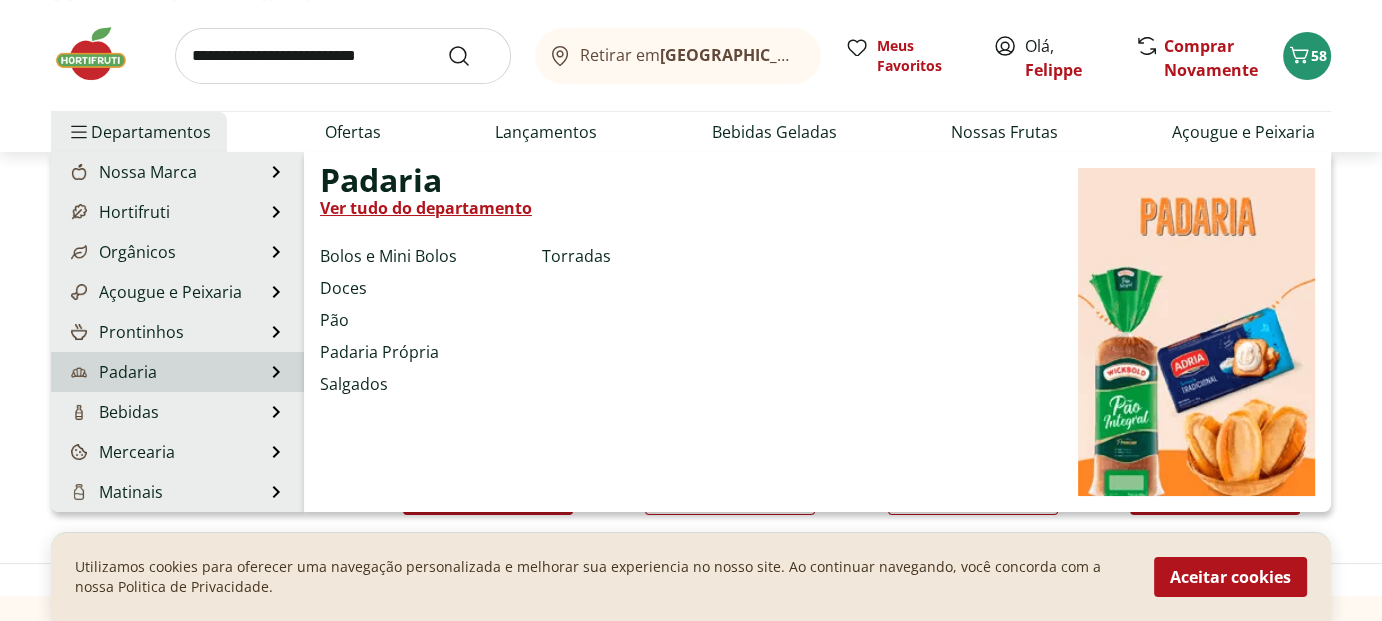 click on "Padaria" at bounding box center [112, 372] 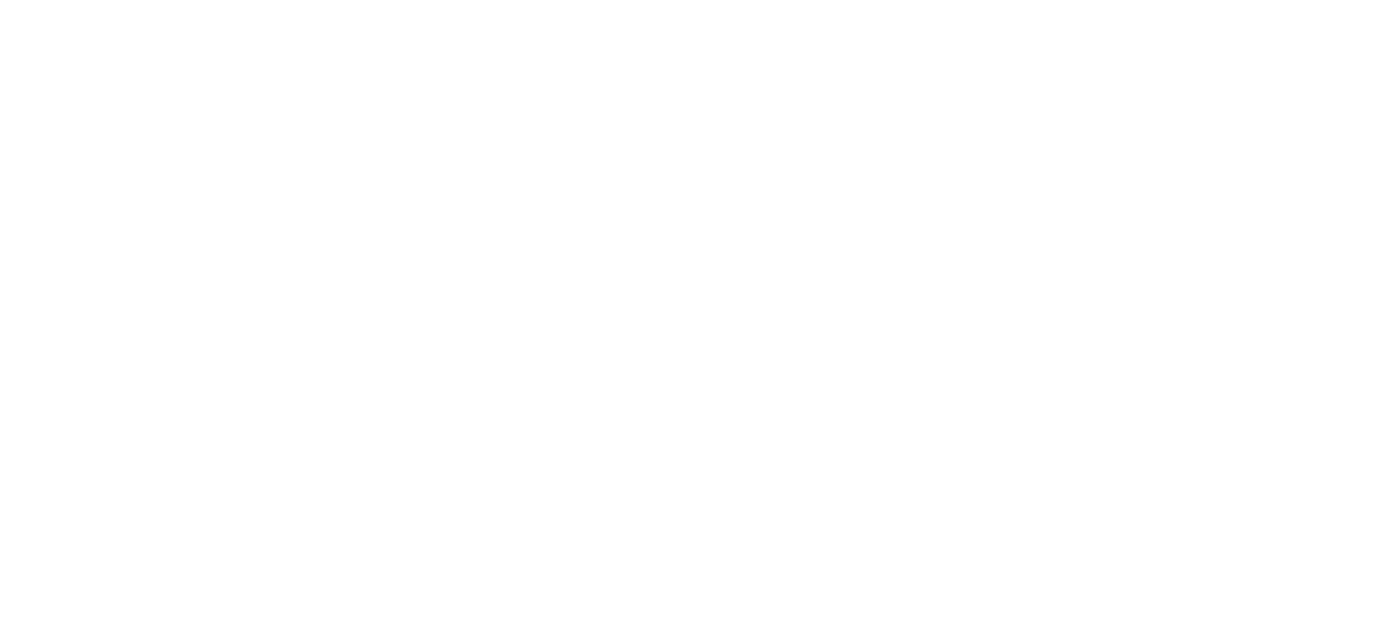 scroll, scrollTop: 0, scrollLeft: 0, axis: both 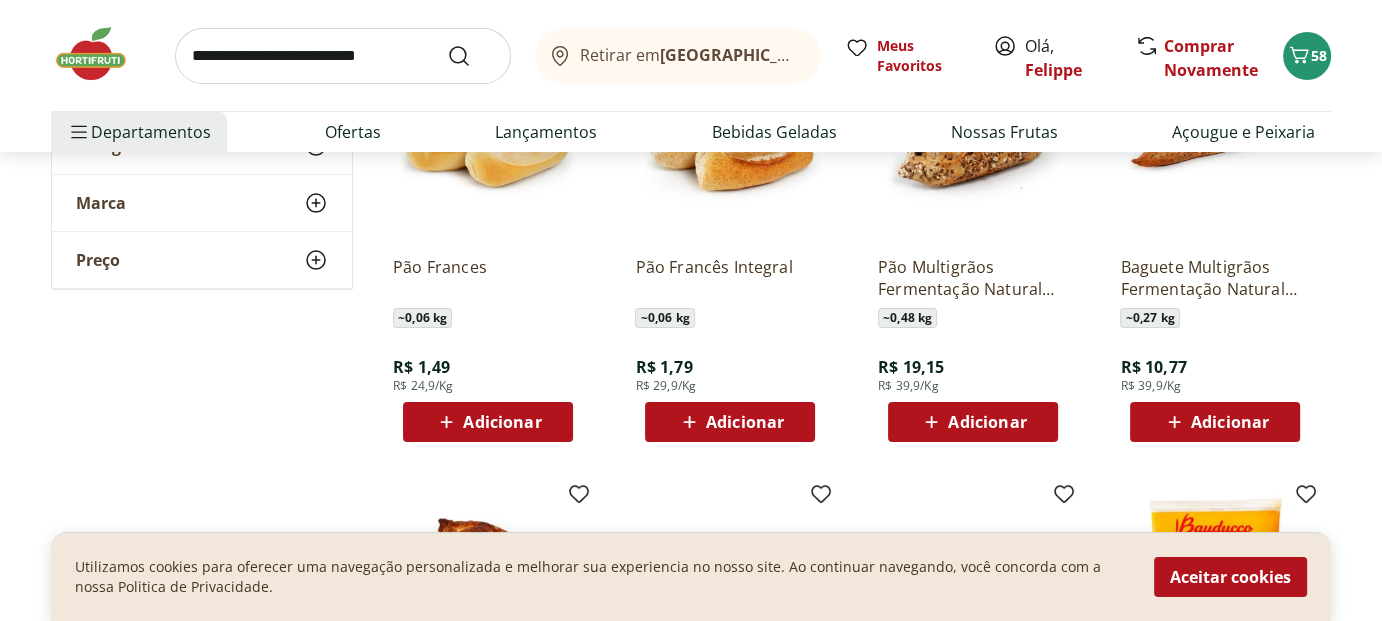 click on "Adicionar" at bounding box center (502, 422) 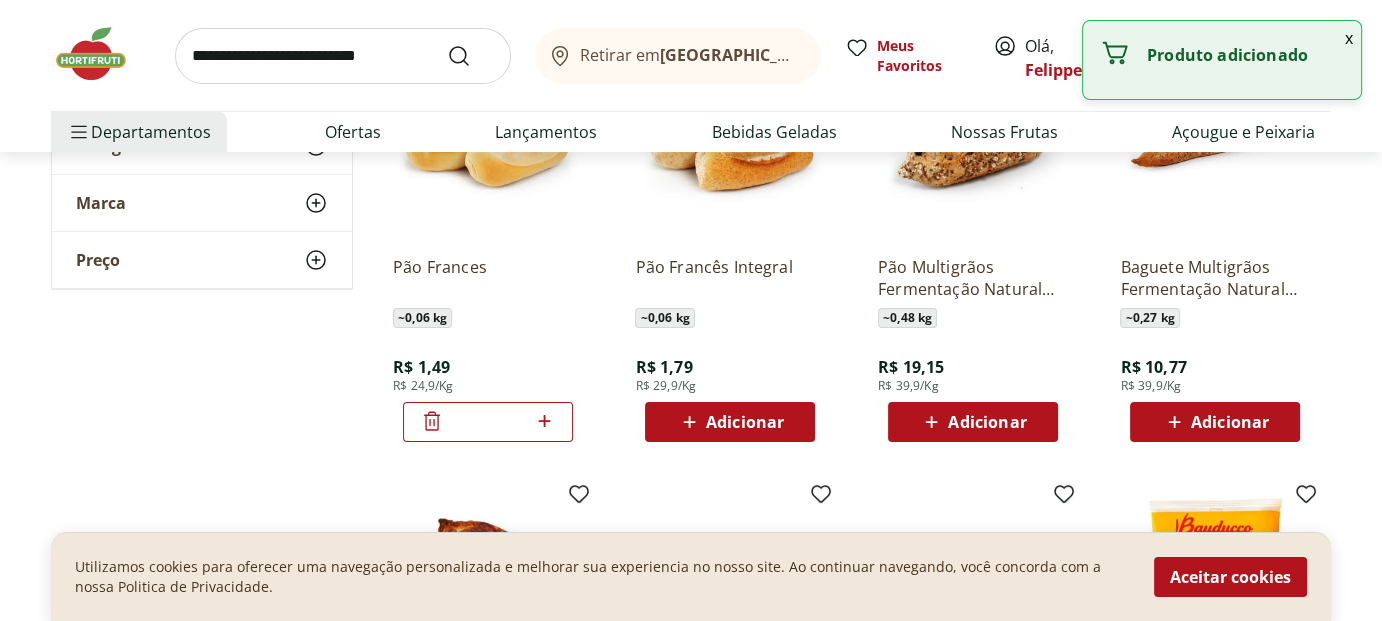 click 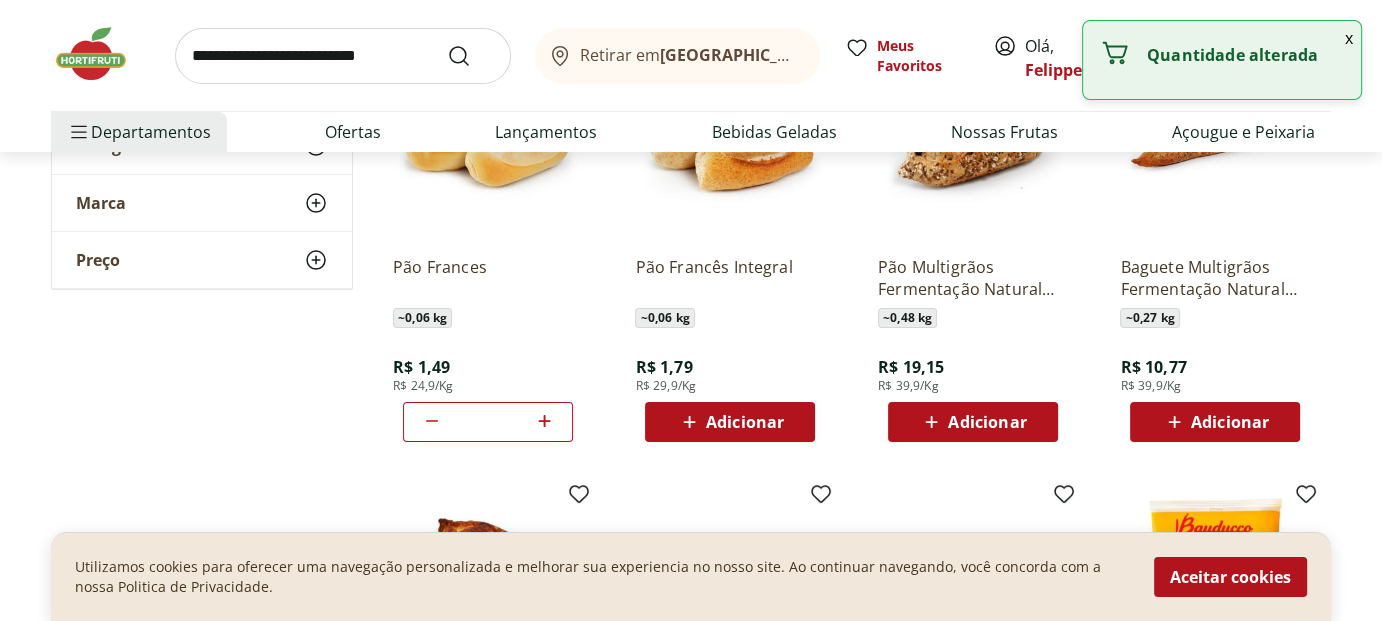 click 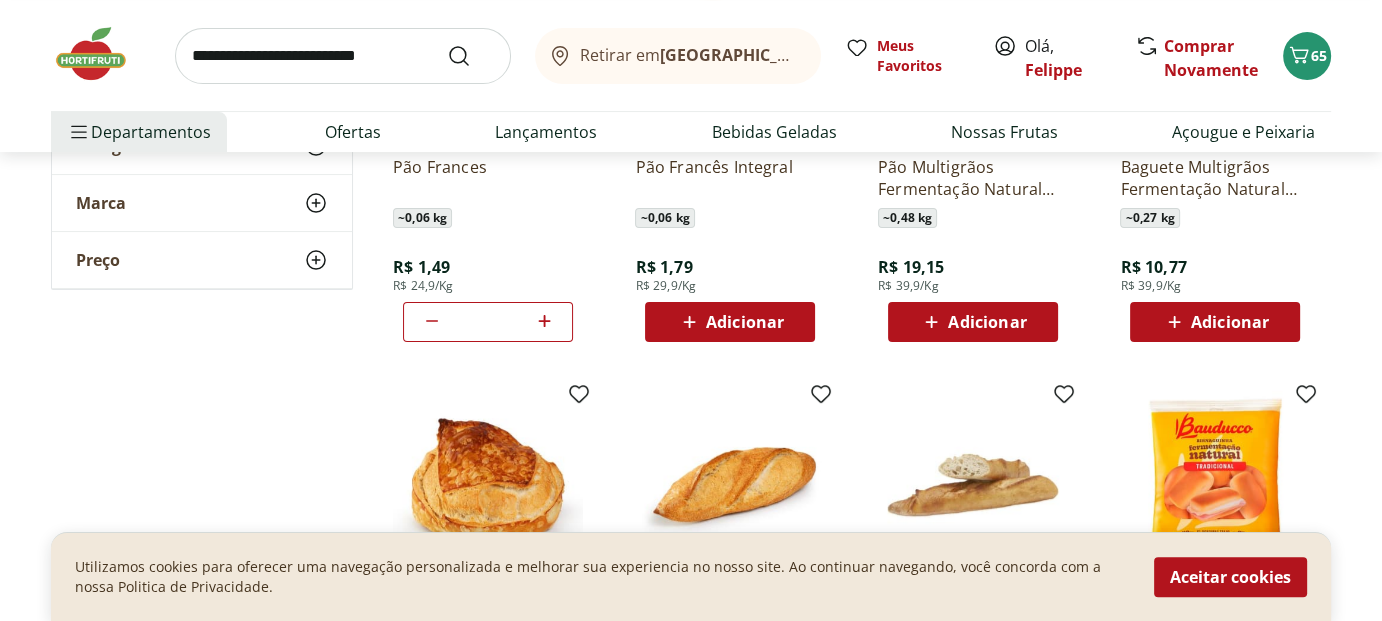scroll, scrollTop: 300, scrollLeft: 0, axis: vertical 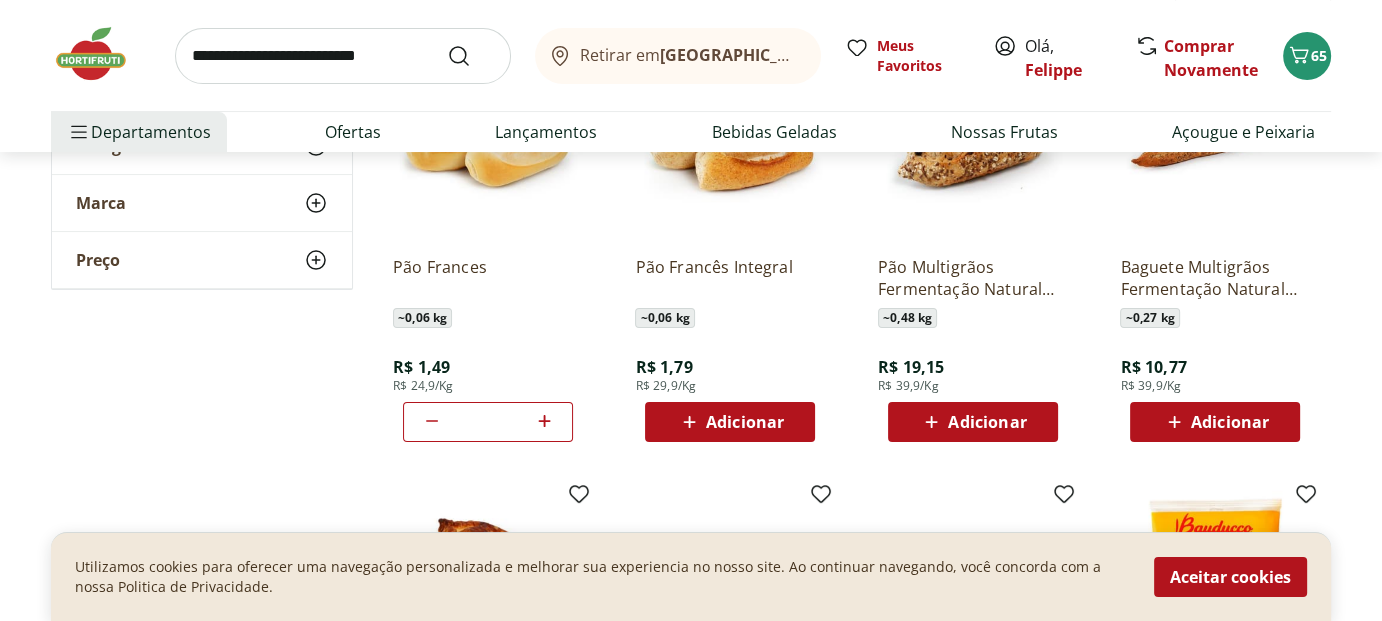click on "Adicionar" at bounding box center (1230, 422) 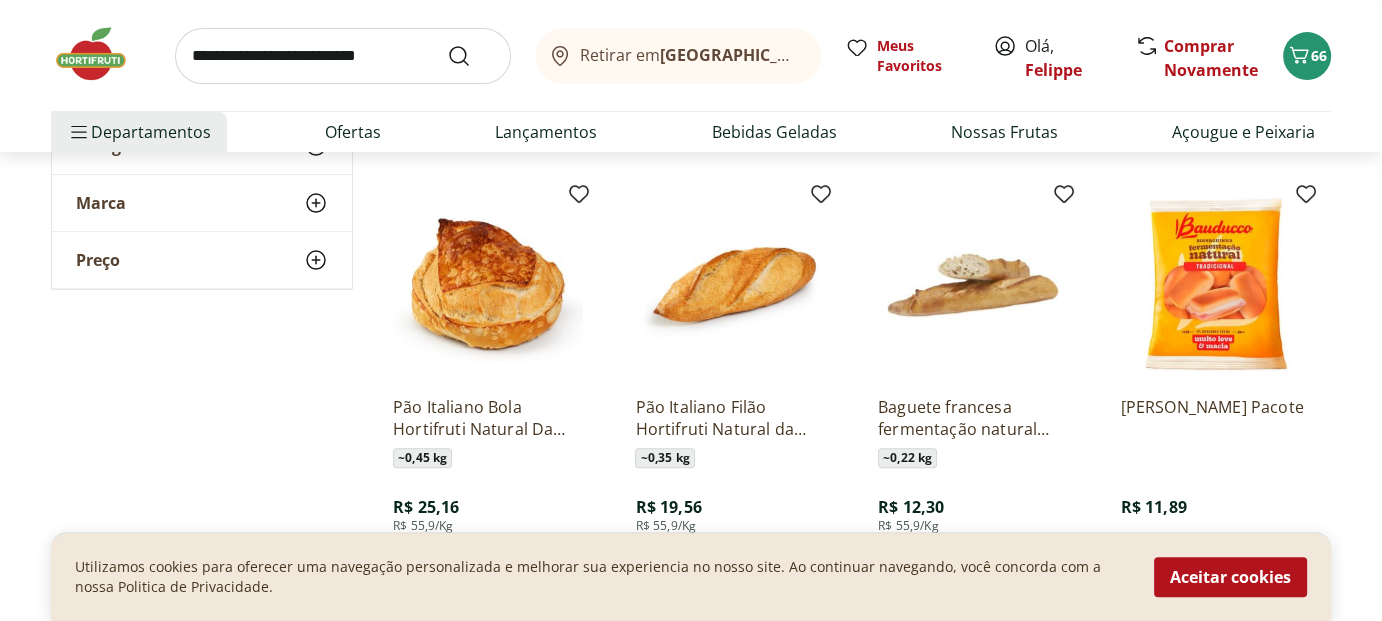 scroll, scrollTop: 700, scrollLeft: 0, axis: vertical 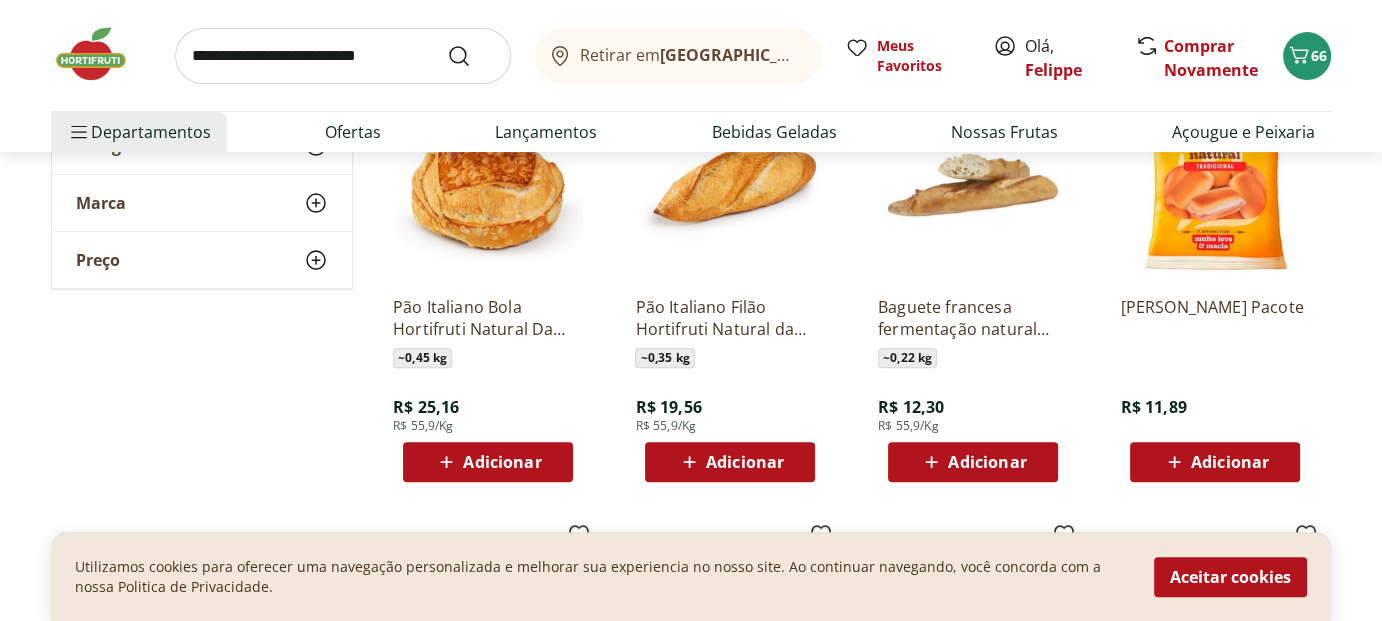 click on "Adicionar" at bounding box center [987, 462] 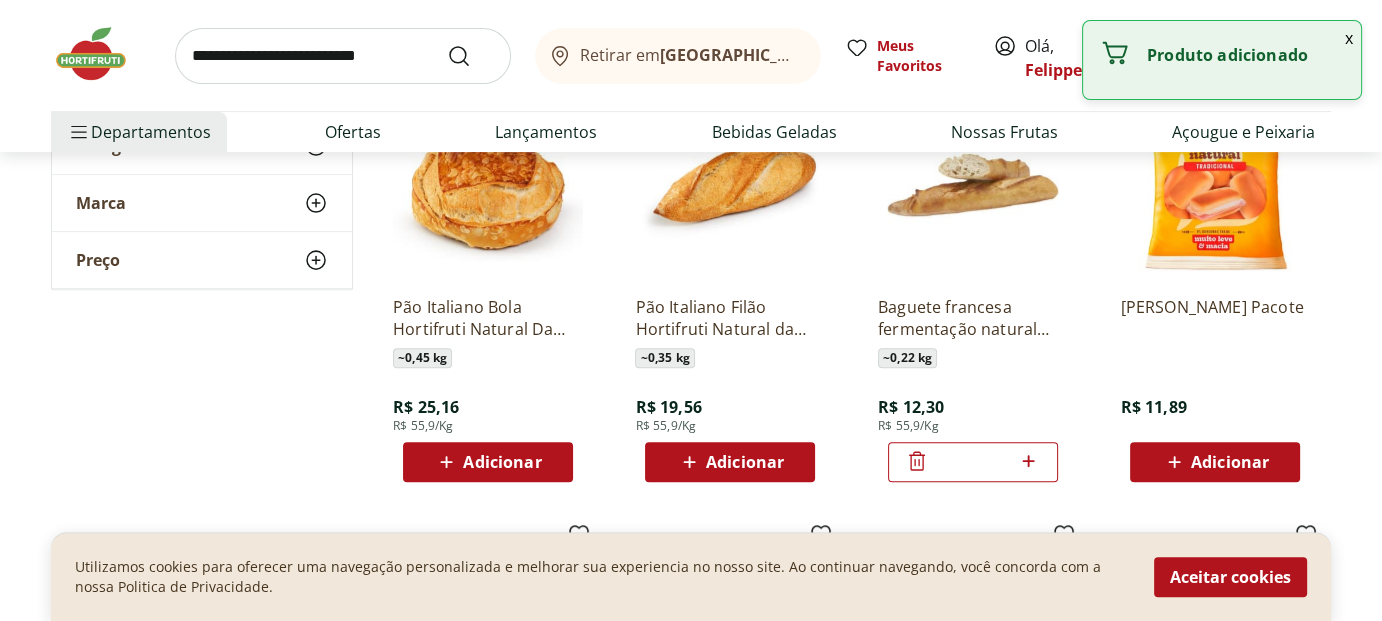 scroll, scrollTop: 800, scrollLeft: 0, axis: vertical 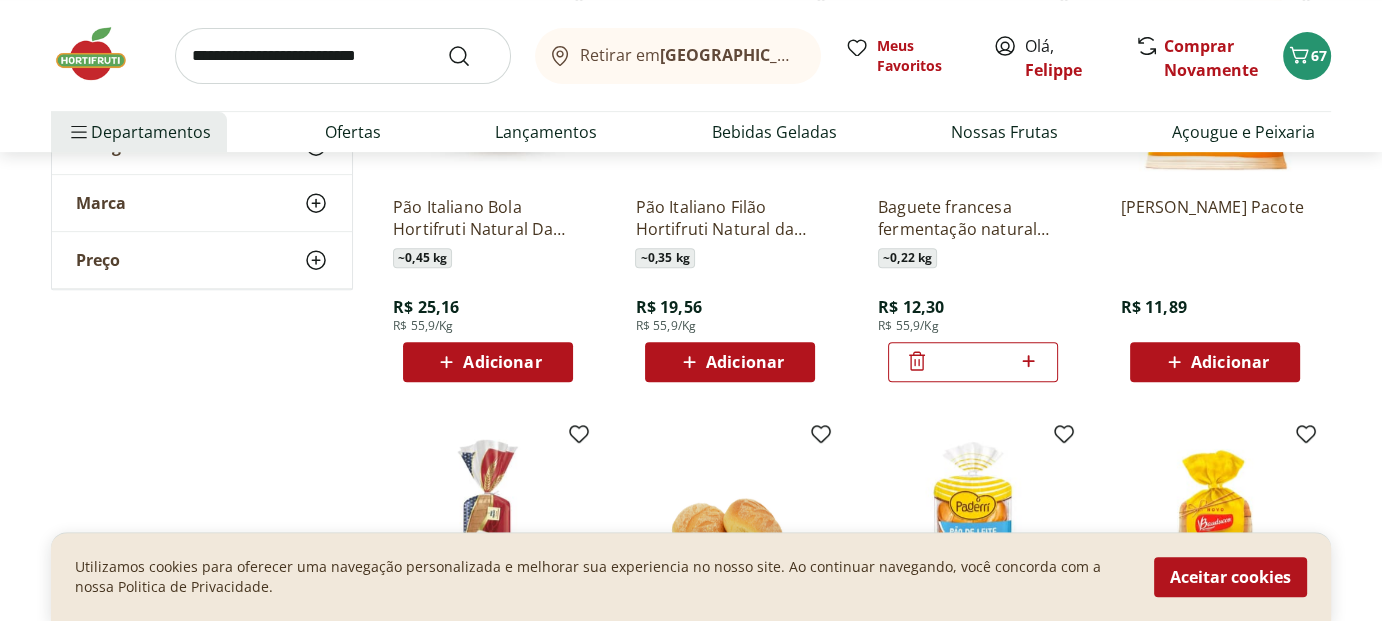 click on "Adicionar" at bounding box center [1230, 362] 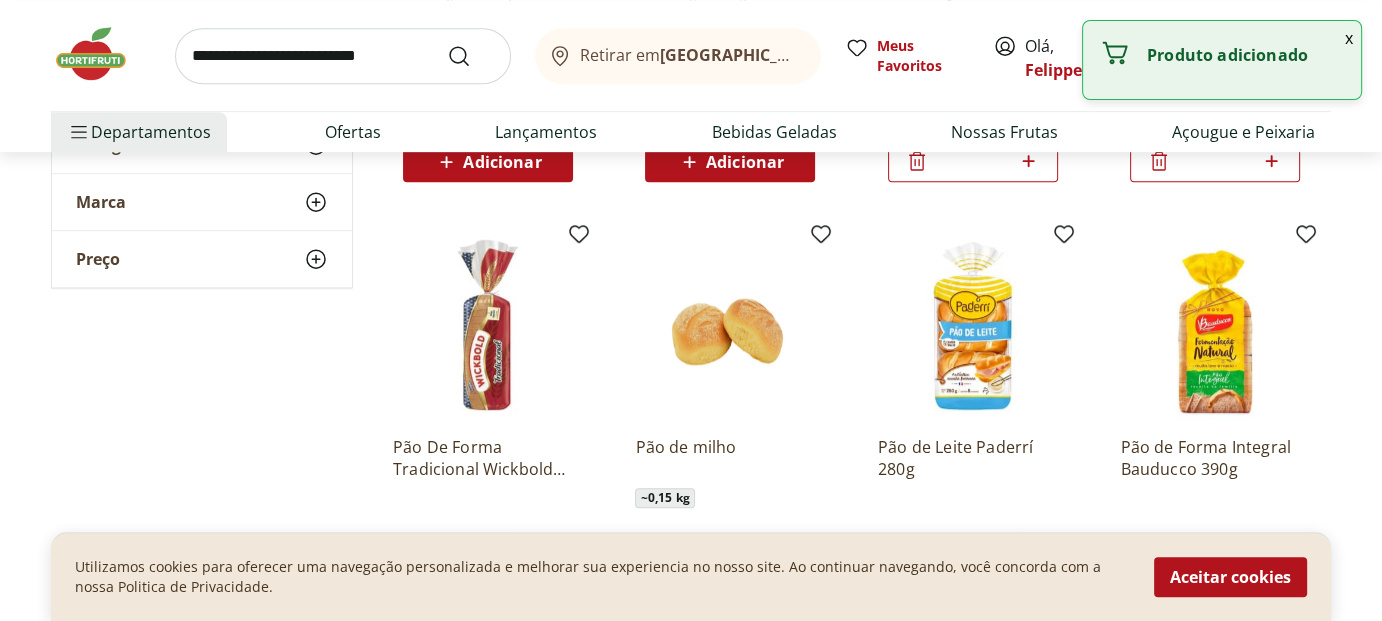 scroll, scrollTop: 1100, scrollLeft: 0, axis: vertical 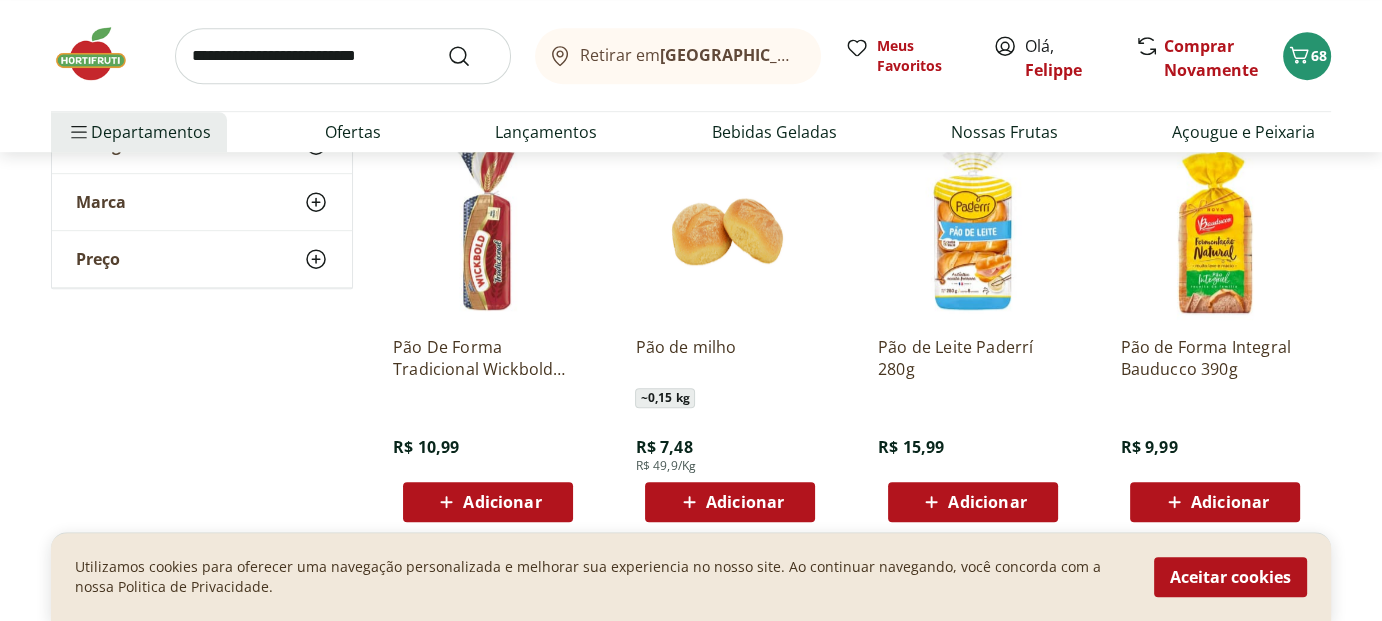 click on "Adicionar" at bounding box center (987, 502) 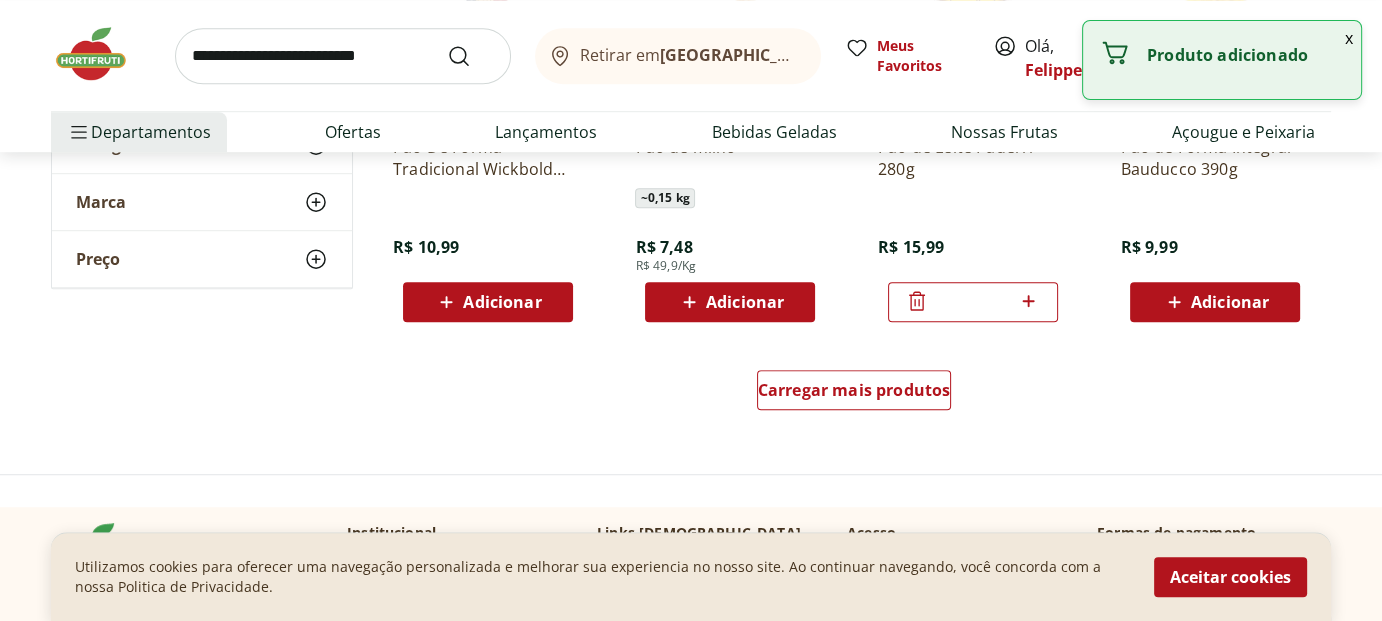 scroll, scrollTop: 1400, scrollLeft: 0, axis: vertical 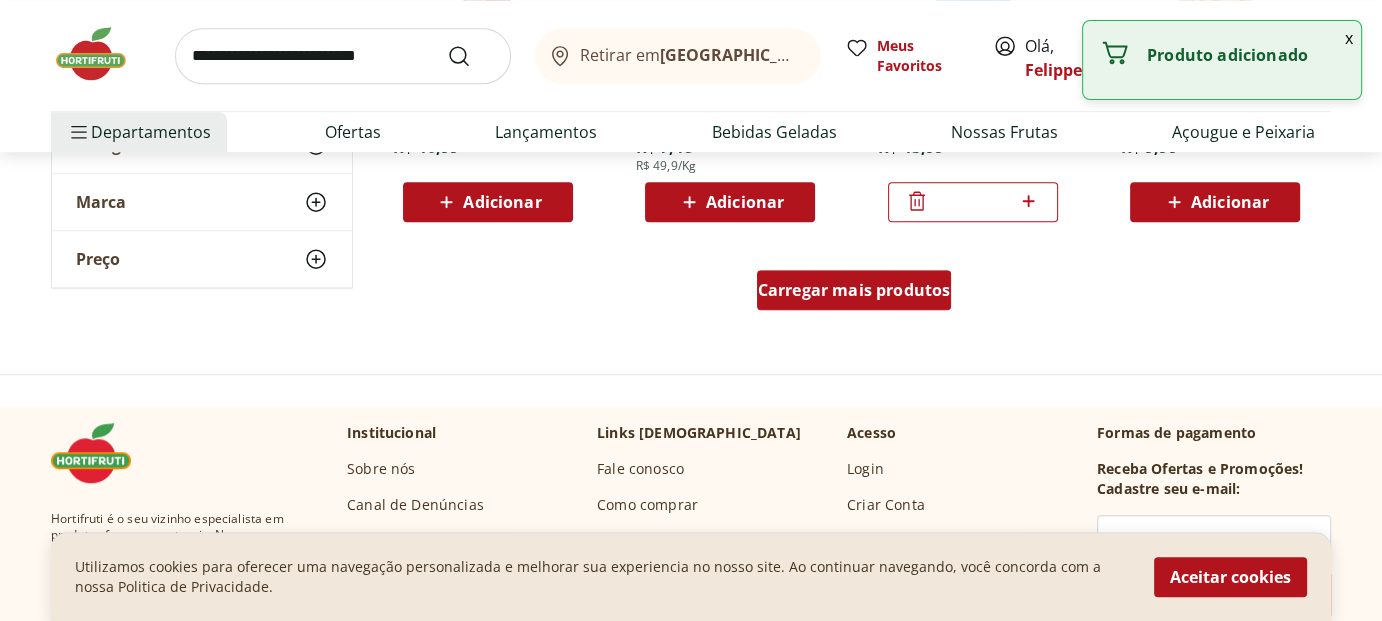 click on "Carregar mais produtos" at bounding box center (854, 290) 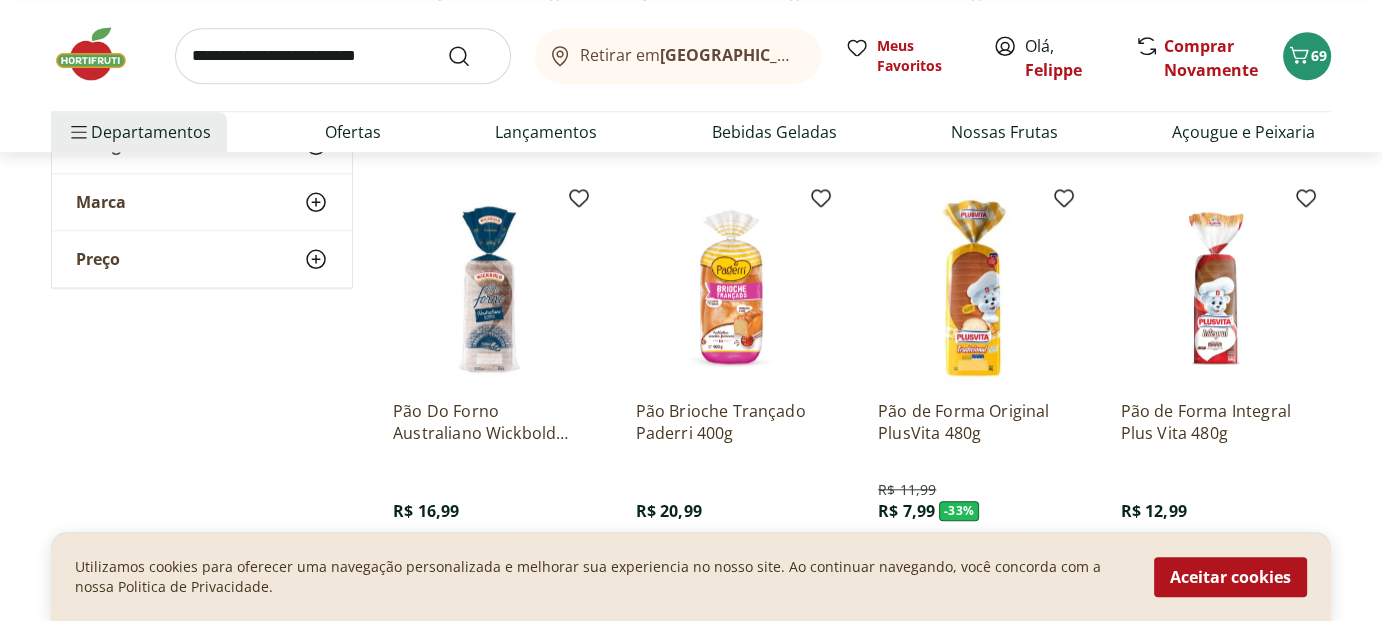 scroll, scrollTop: 2000, scrollLeft: 0, axis: vertical 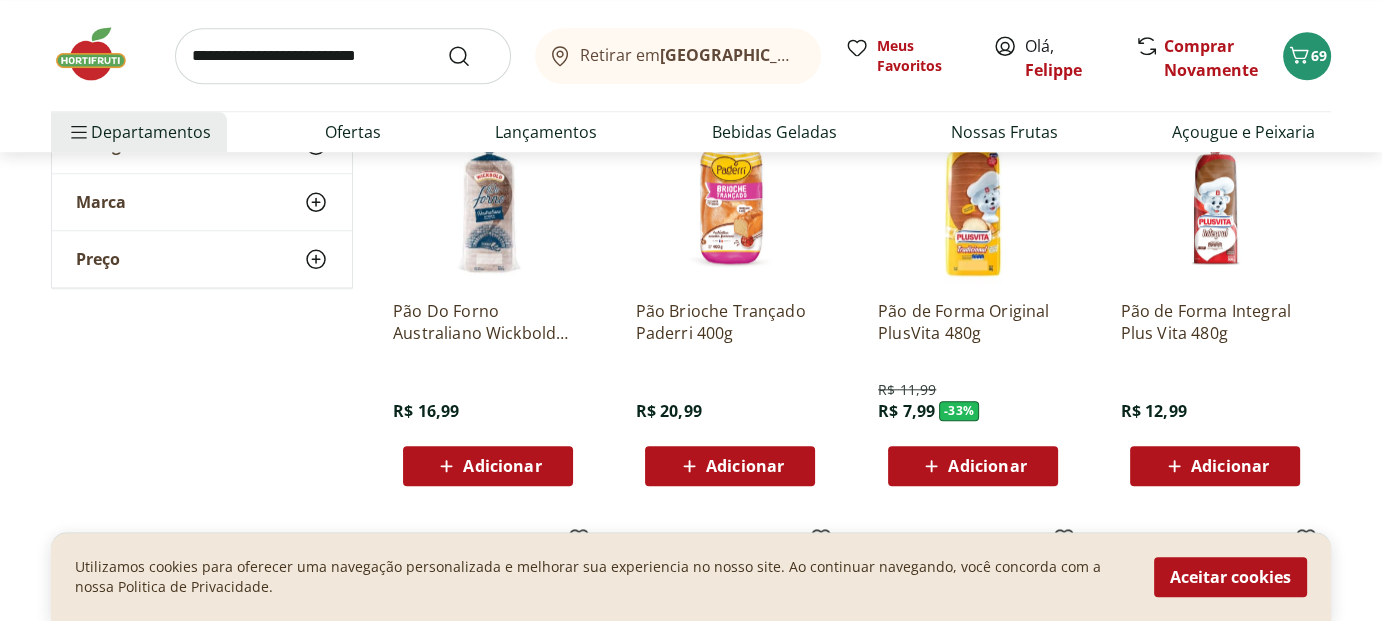 click on "Adicionar" at bounding box center (745, 466) 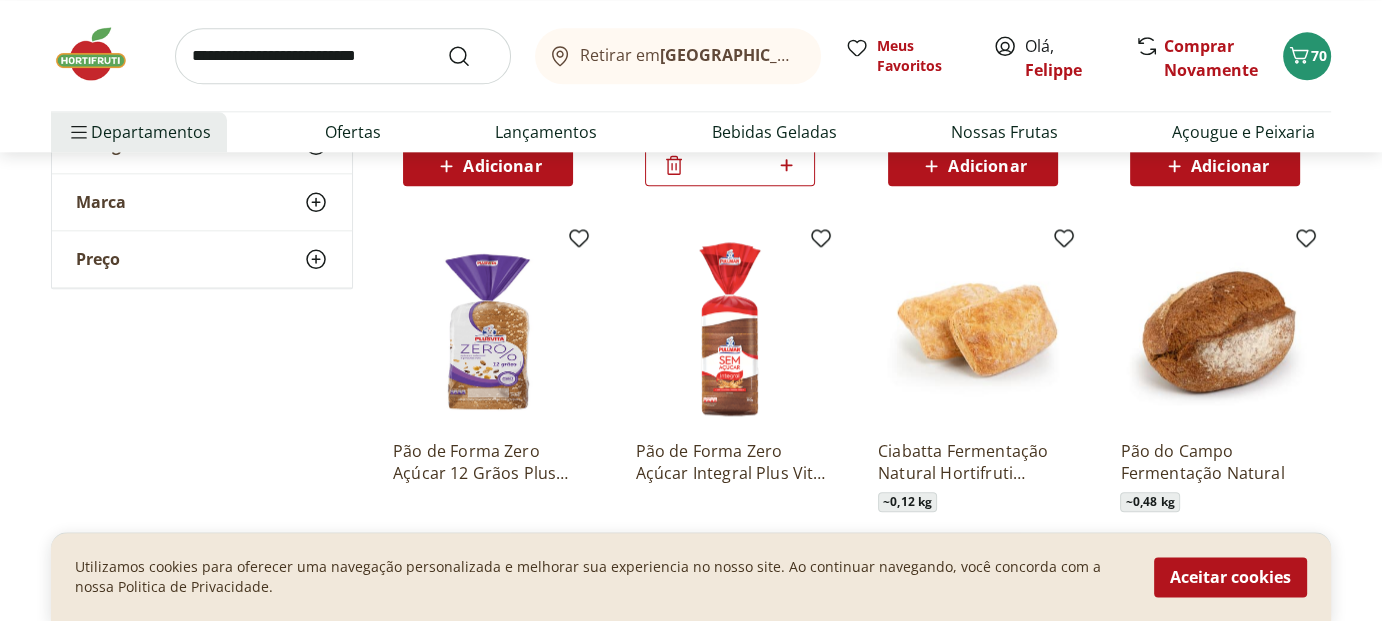 scroll, scrollTop: 2400, scrollLeft: 0, axis: vertical 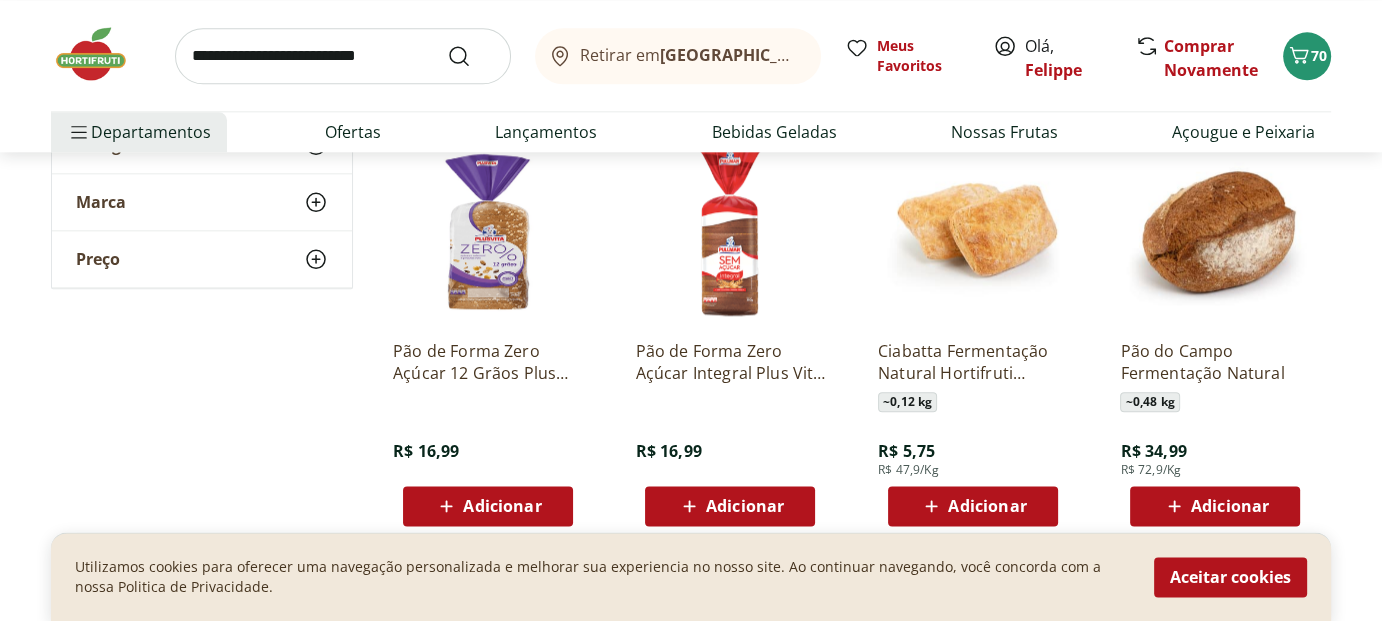 click on "Adicionar" at bounding box center [987, 506] 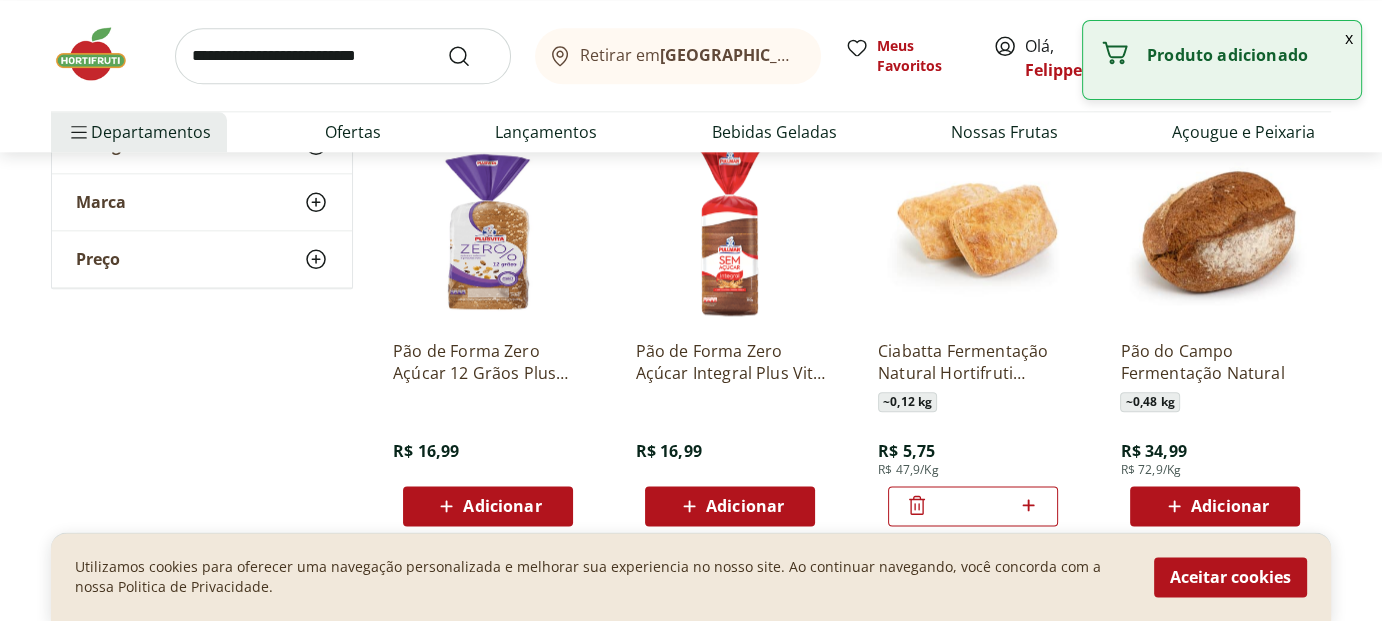 click 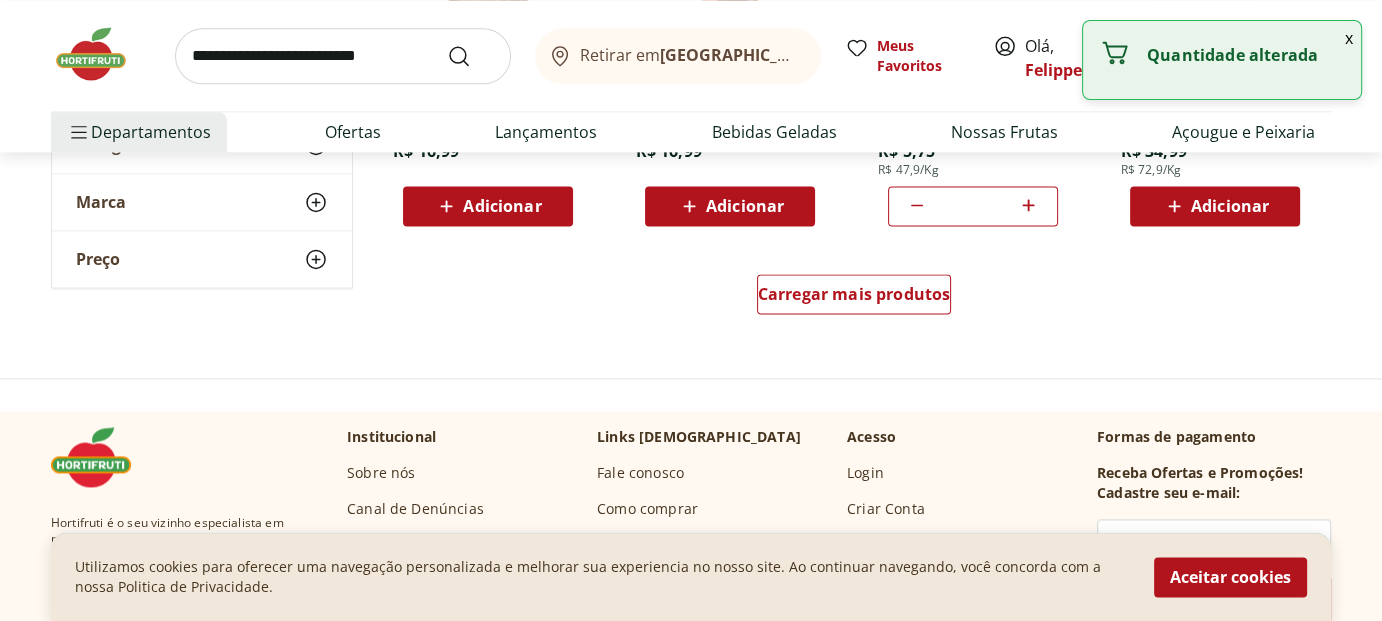 scroll, scrollTop: 2800, scrollLeft: 0, axis: vertical 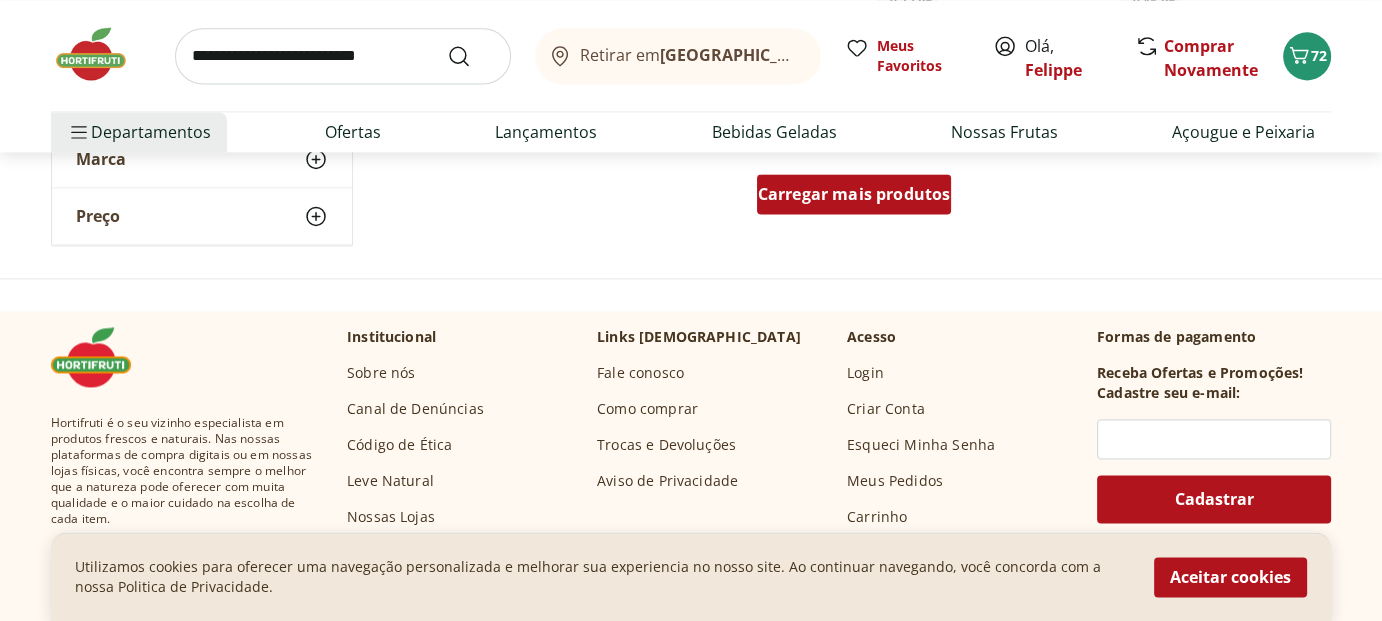 click on "Carregar mais produtos" at bounding box center (854, 194) 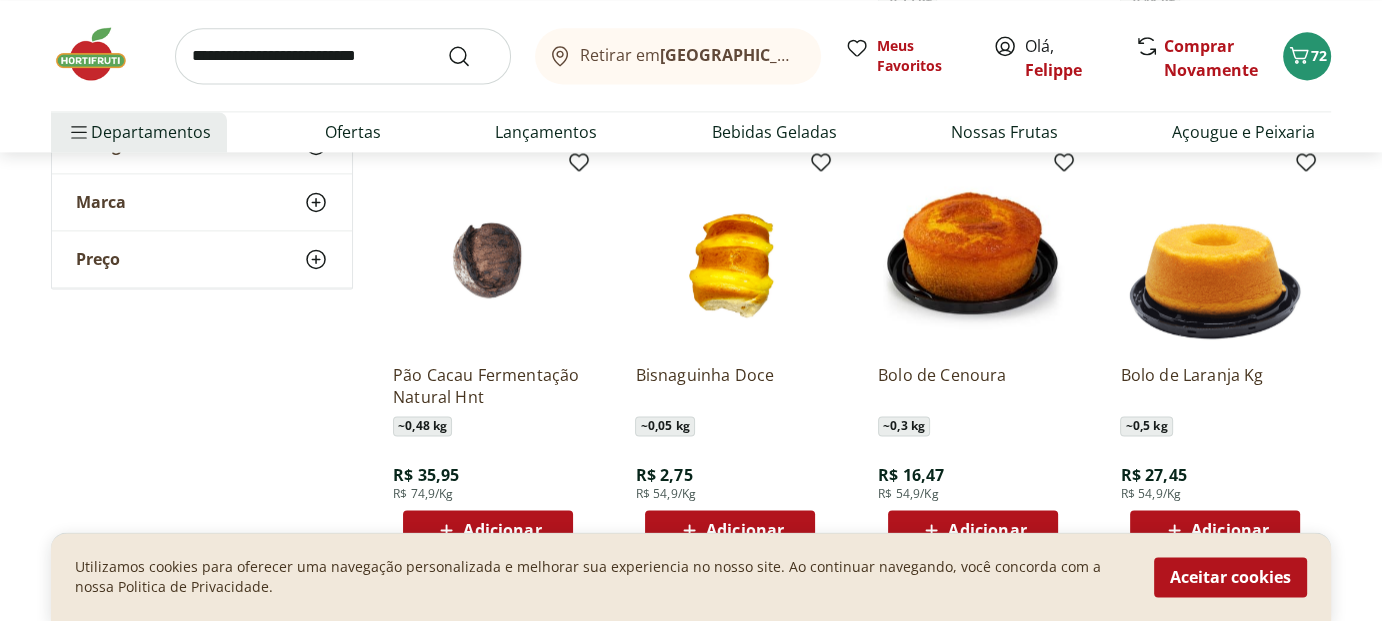 scroll, scrollTop: 2900, scrollLeft: 0, axis: vertical 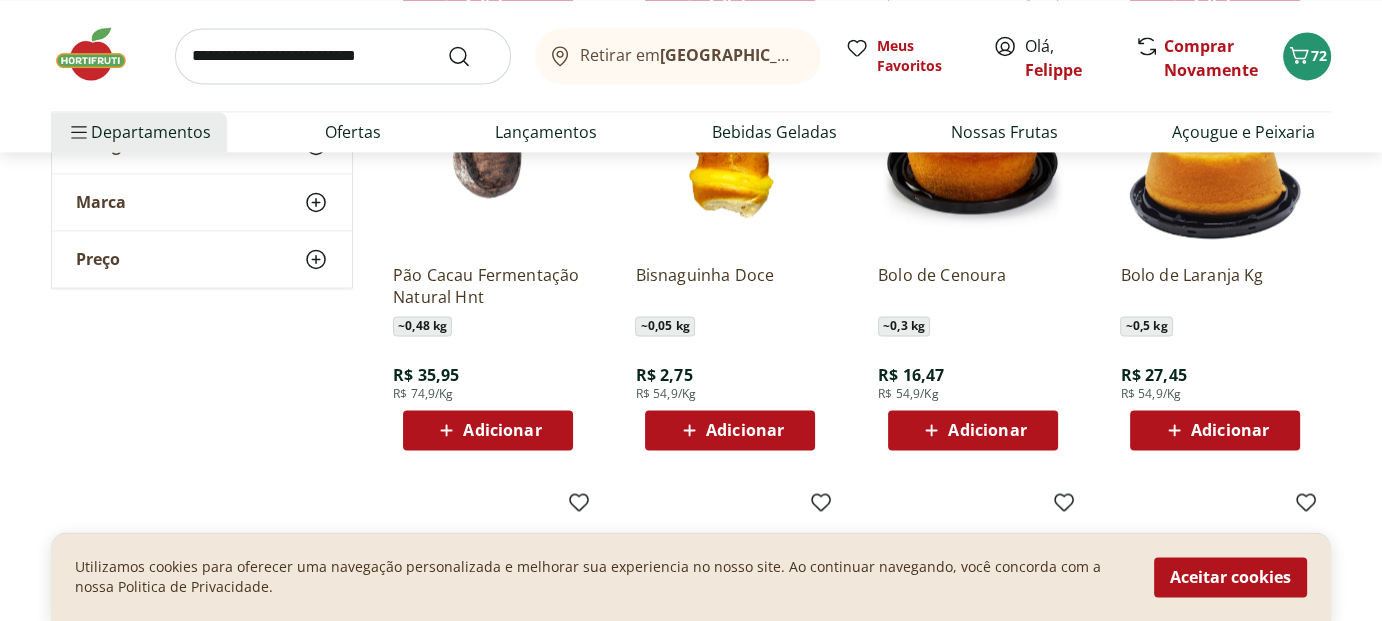 click on "Adicionar" at bounding box center (987, 430) 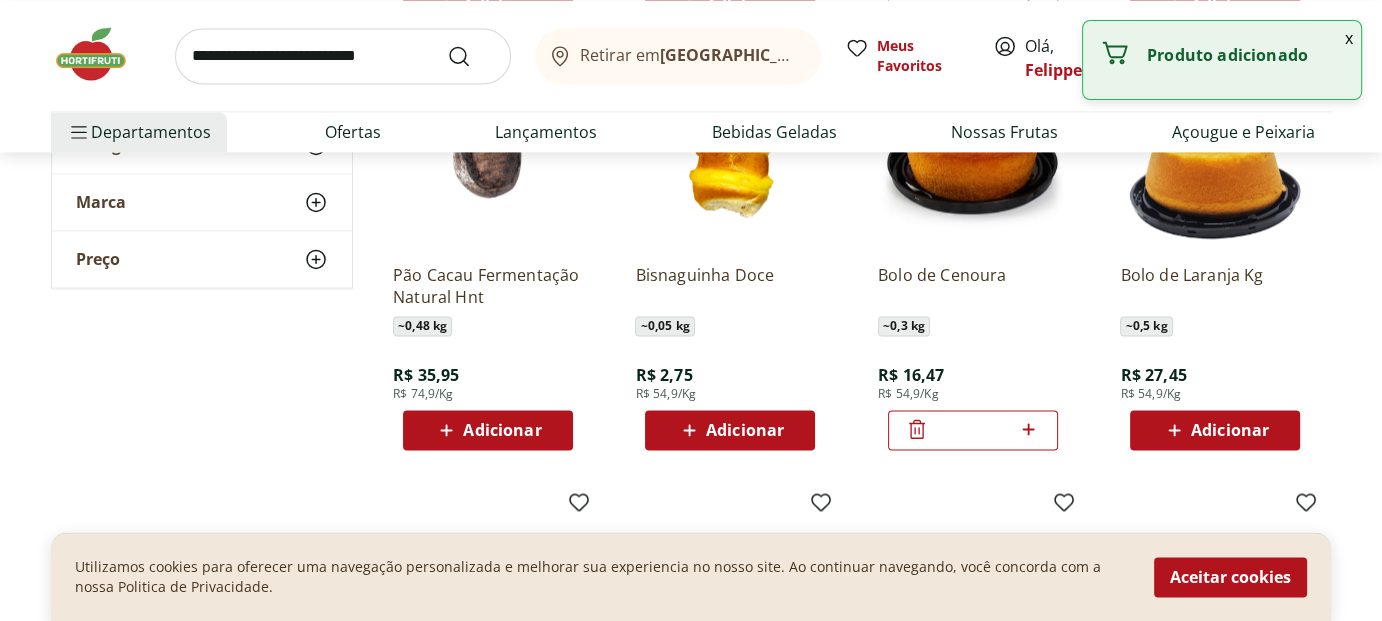 click on "*" at bounding box center [973, 430] 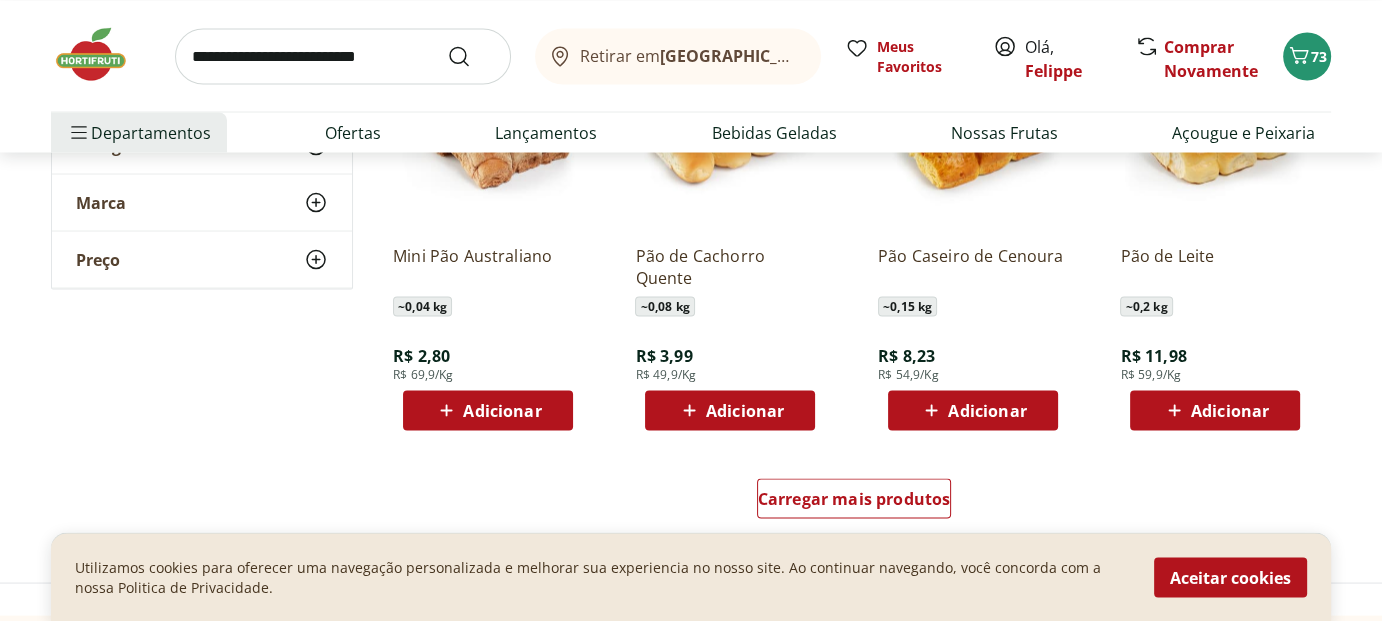 scroll, scrollTop: 4000, scrollLeft: 0, axis: vertical 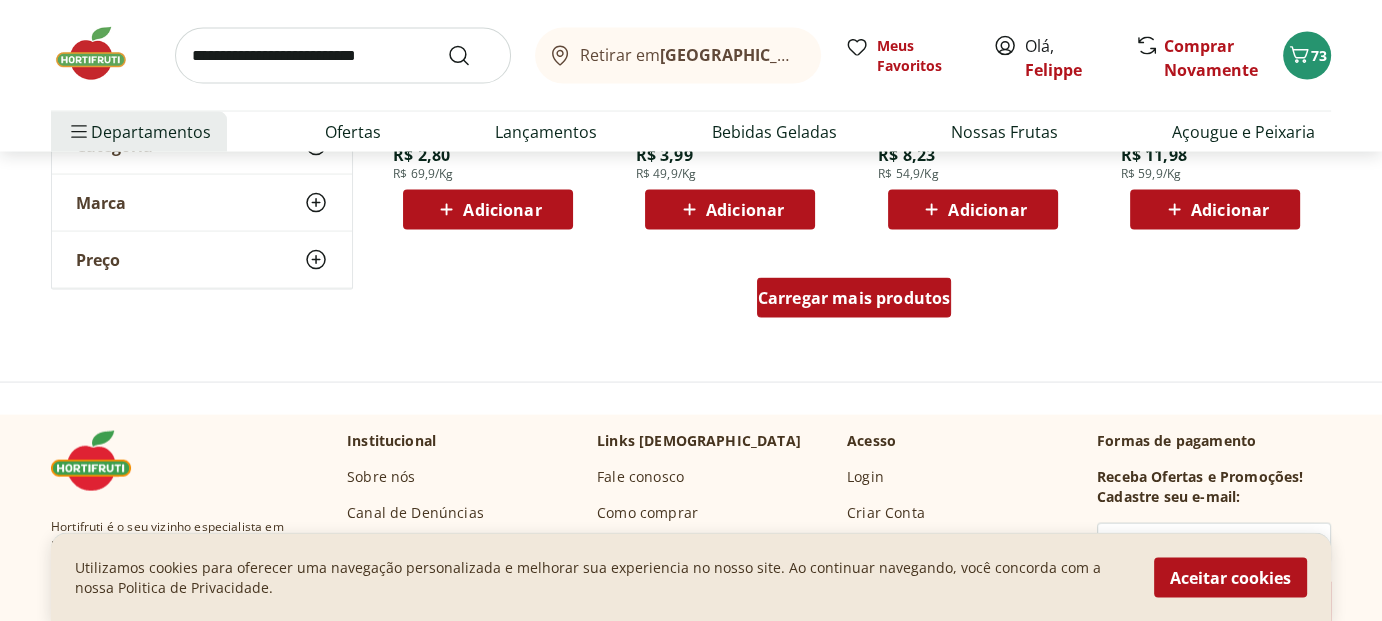 click on "Carregar mais produtos" at bounding box center (854, 298) 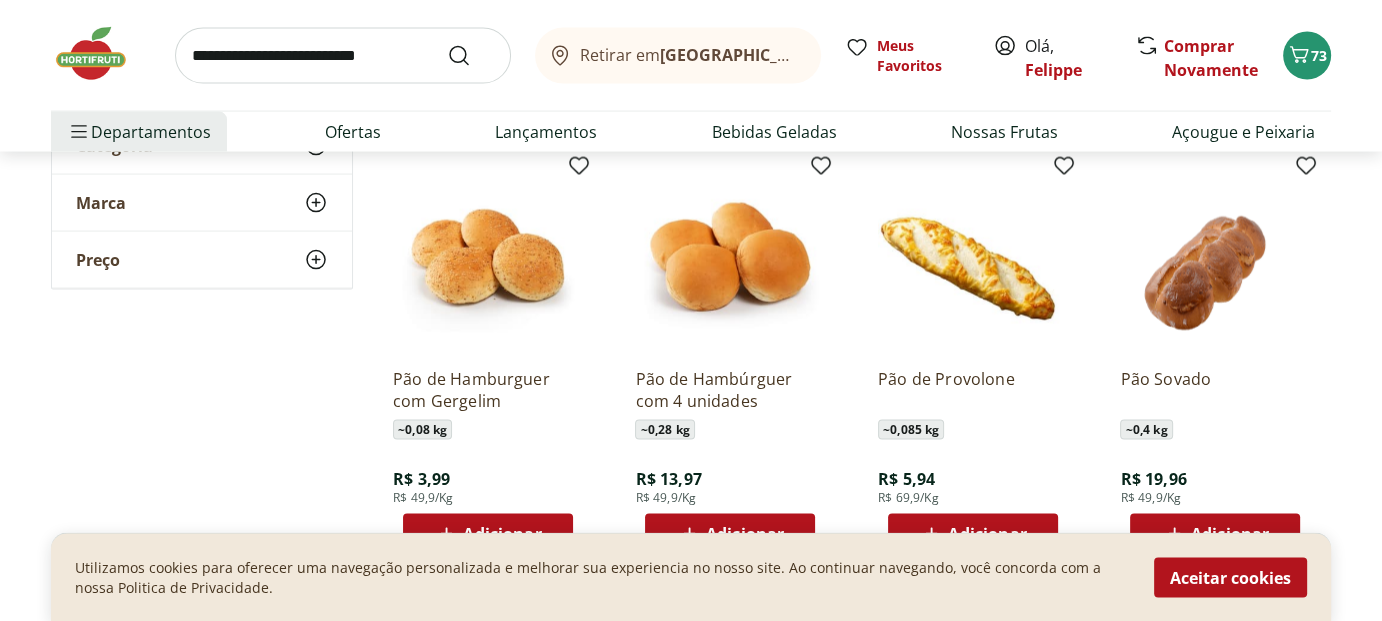 scroll, scrollTop: 4200, scrollLeft: 0, axis: vertical 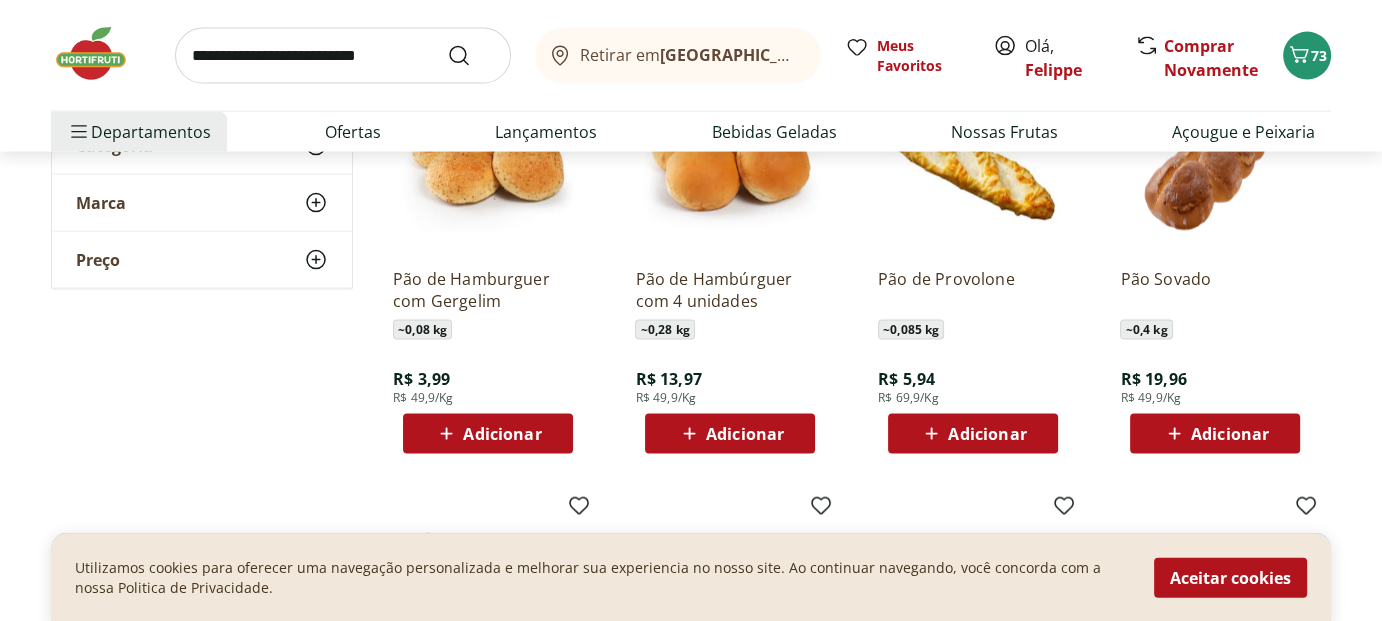 click on "Adicionar" at bounding box center (987, 434) 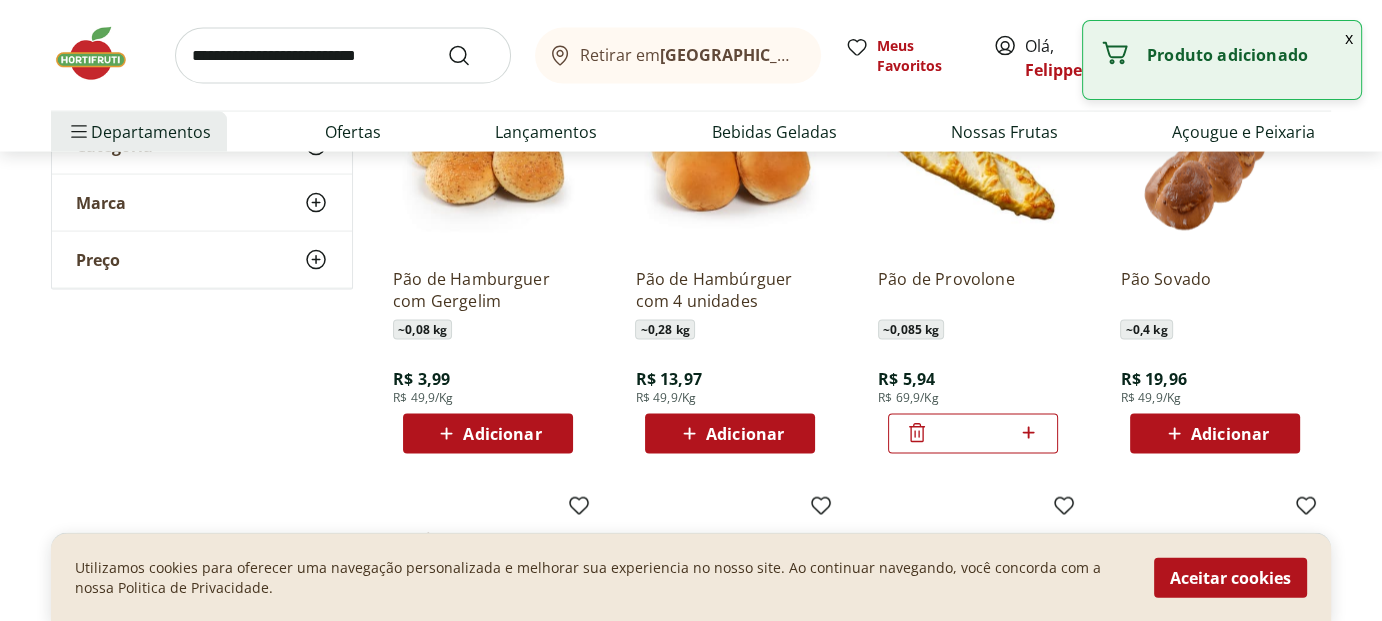 click on "*" at bounding box center (973, 434) 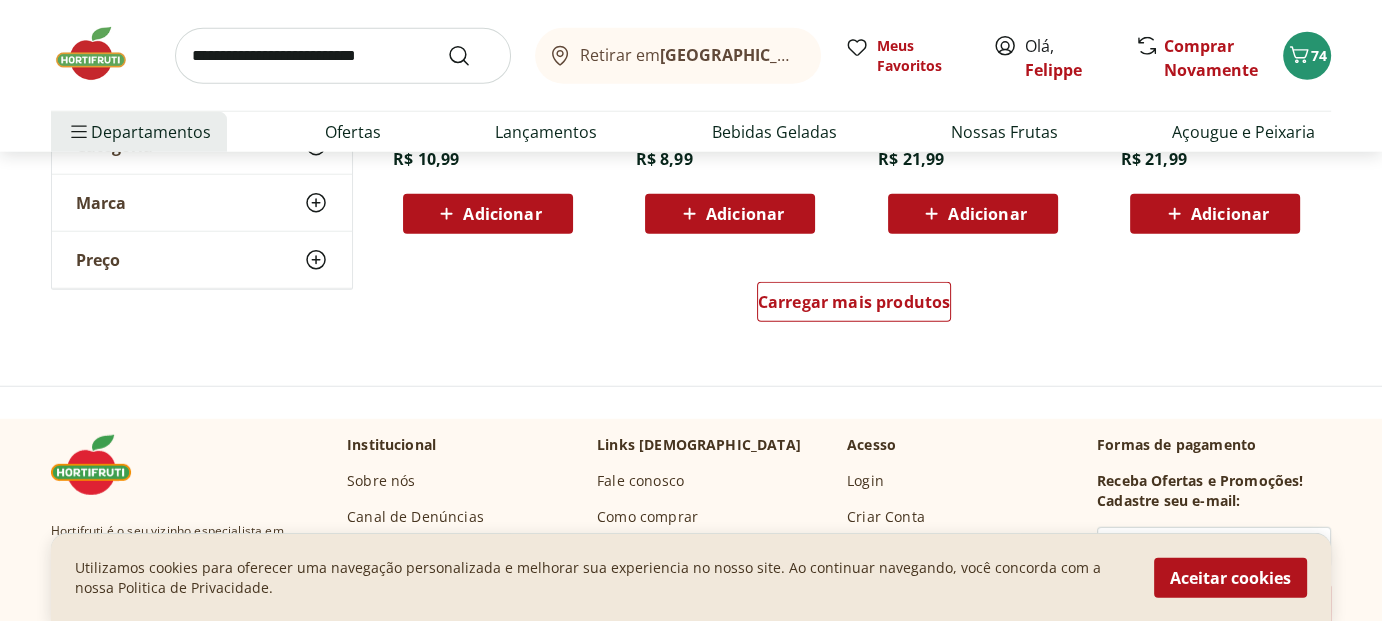 scroll, scrollTop: 5400, scrollLeft: 0, axis: vertical 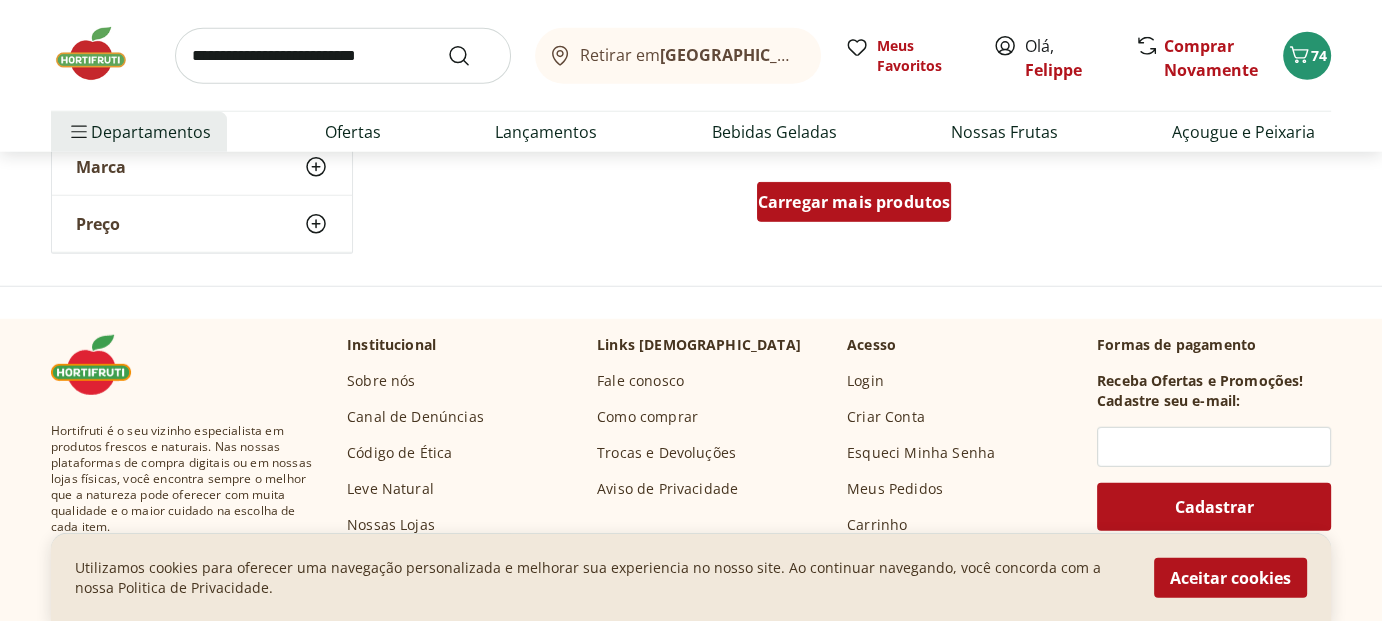 click on "Carregar mais produtos" at bounding box center (854, 202) 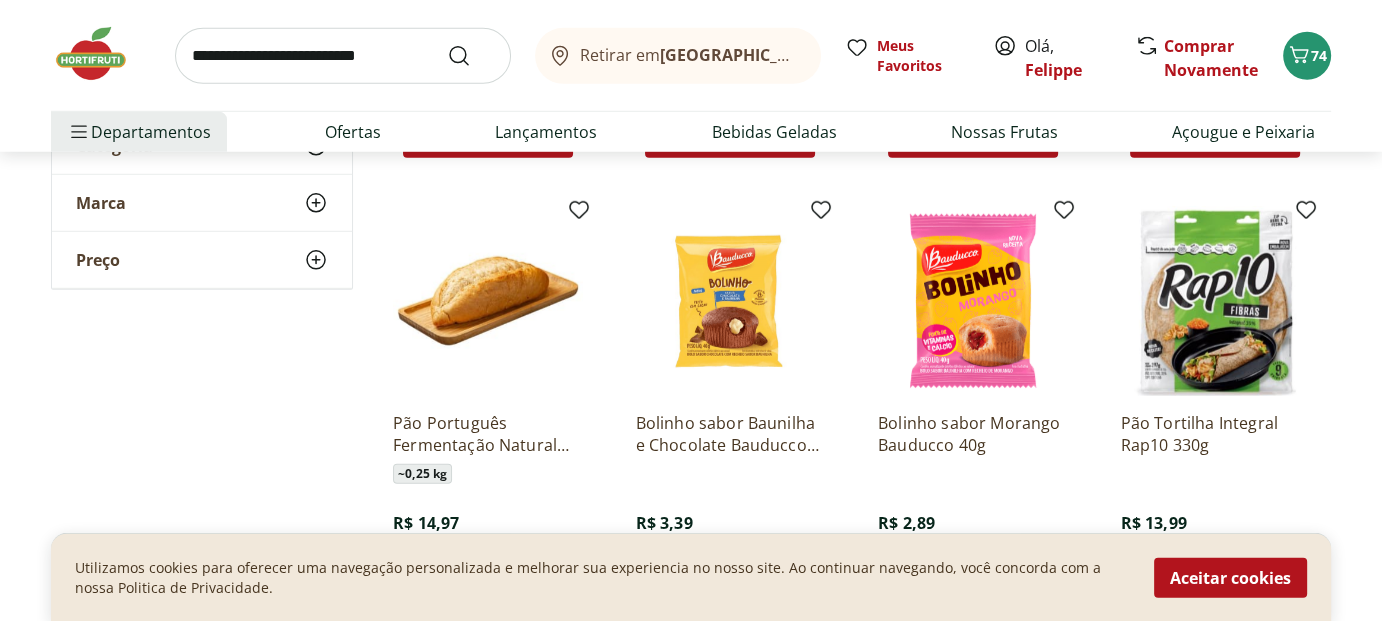 scroll, scrollTop: 5900, scrollLeft: 0, axis: vertical 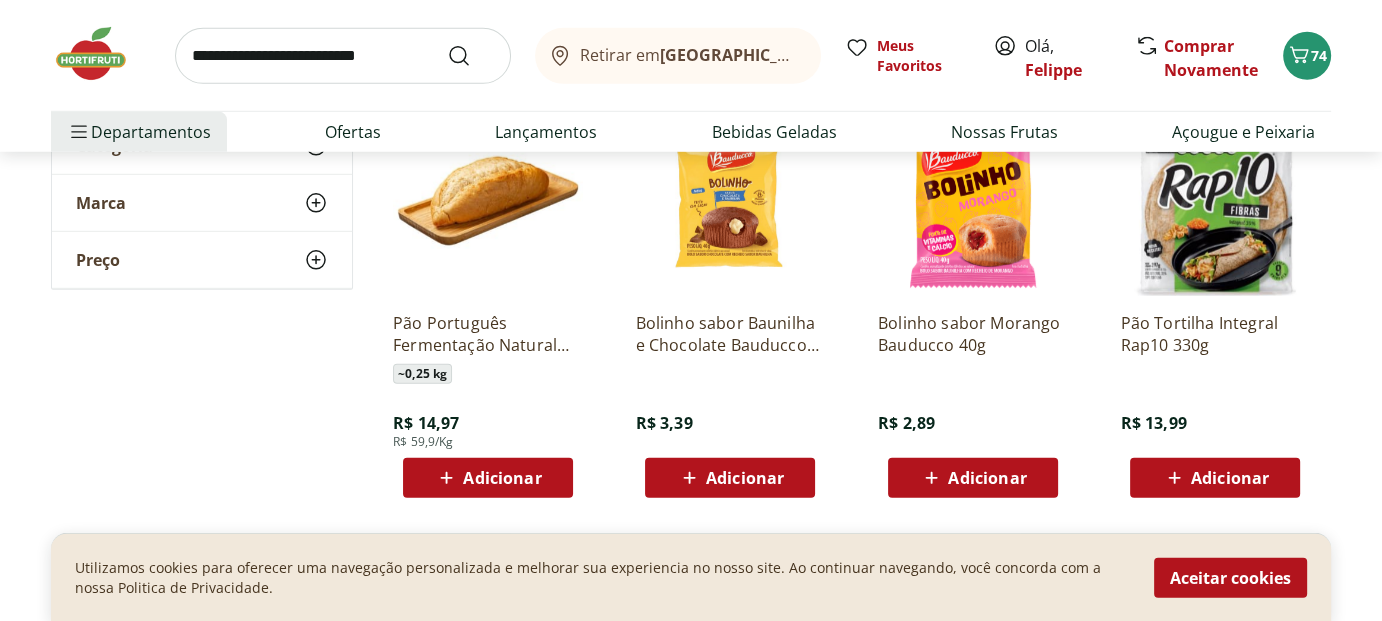 click on "Adicionar" at bounding box center [502, 478] 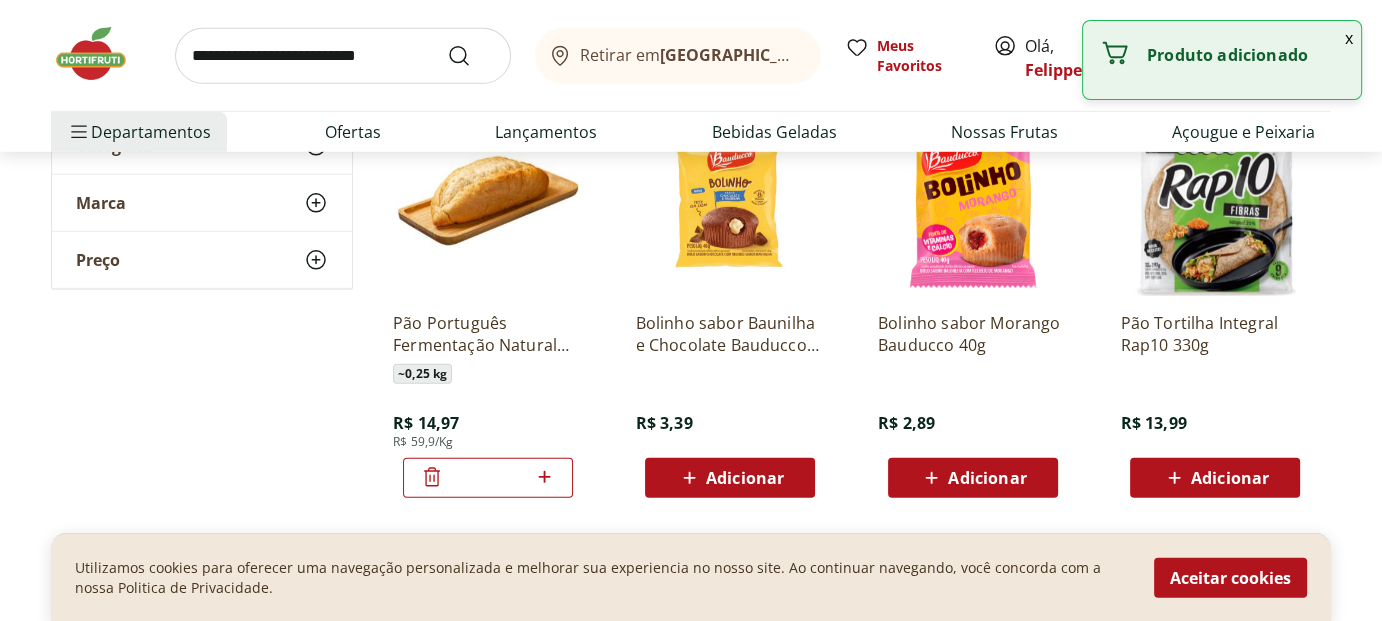 click 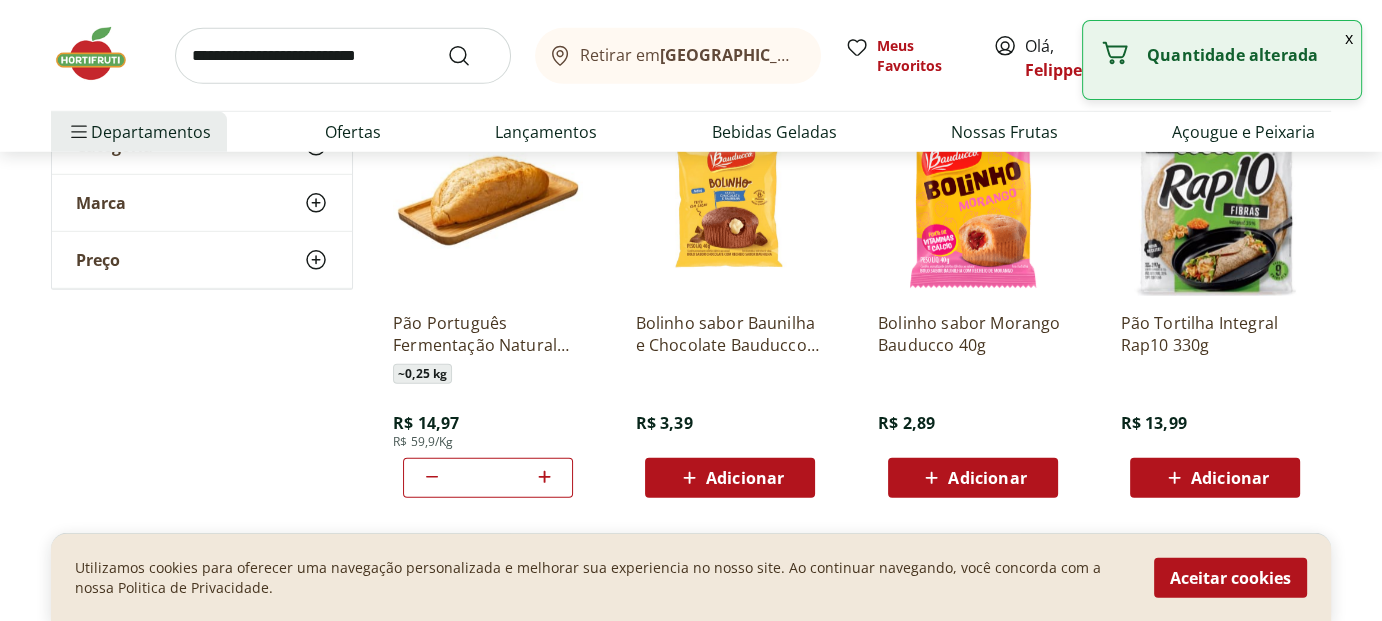 click 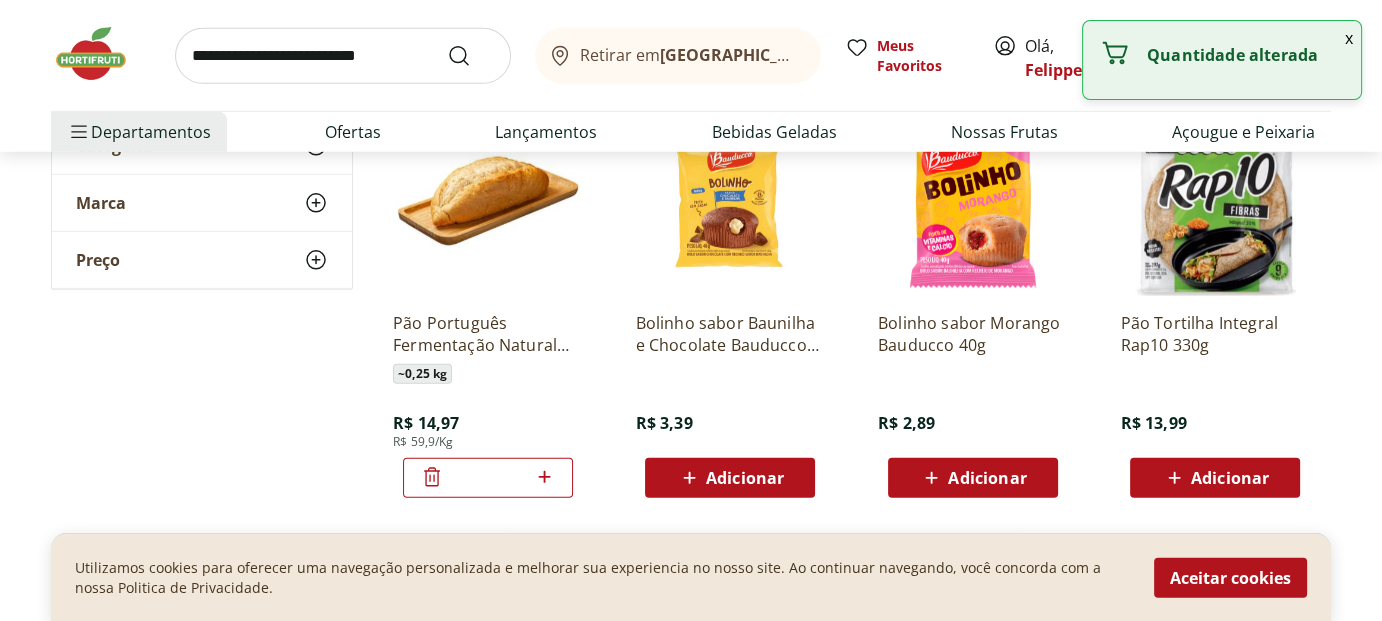 click 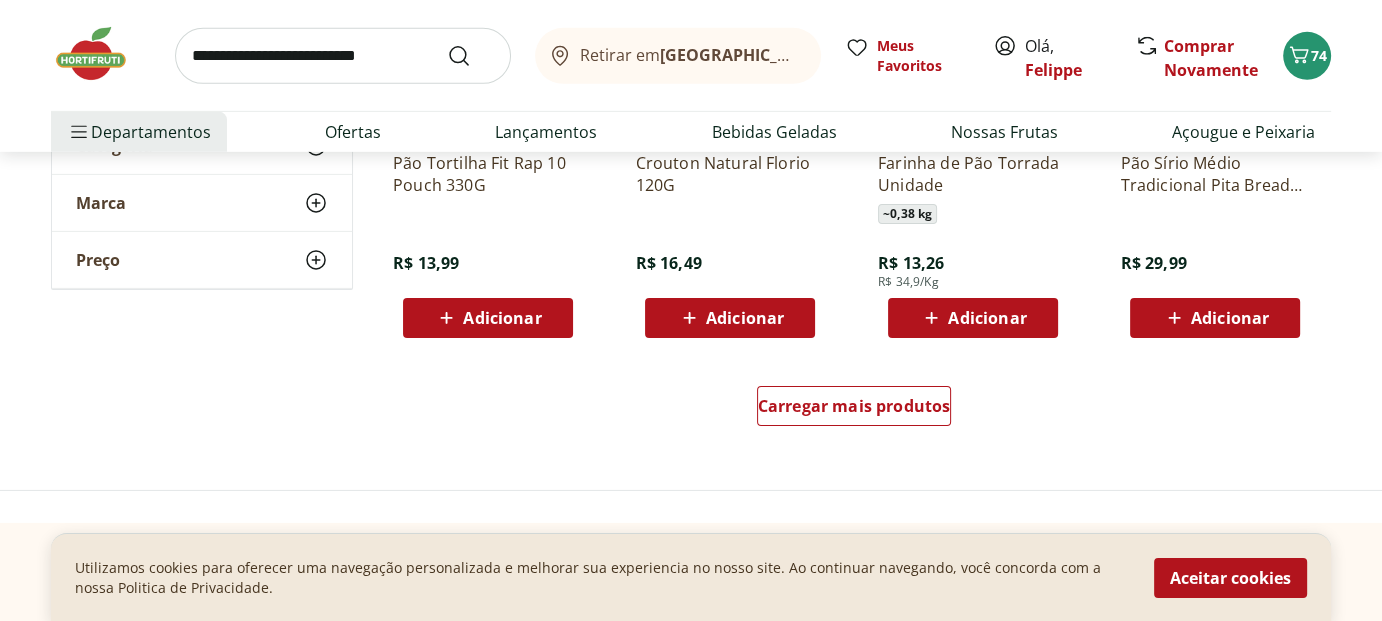 scroll, scrollTop: 6600, scrollLeft: 0, axis: vertical 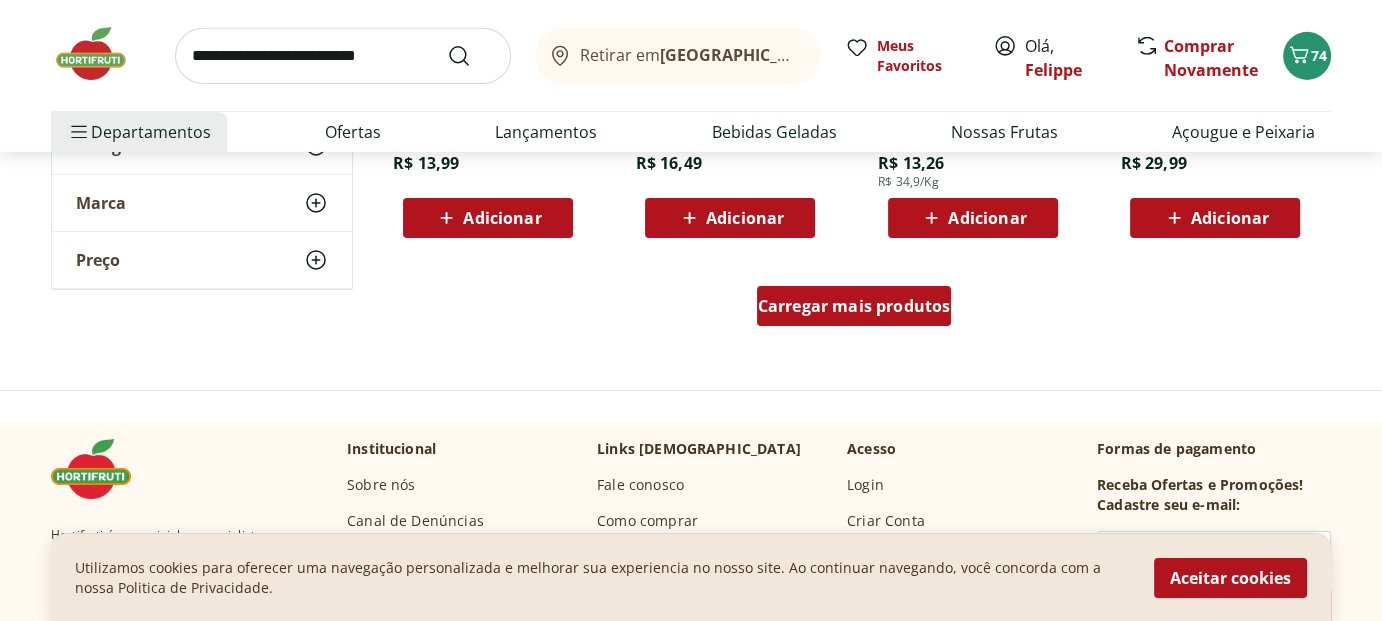 click on "Carregar mais produtos" at bounding box center (854, 306) 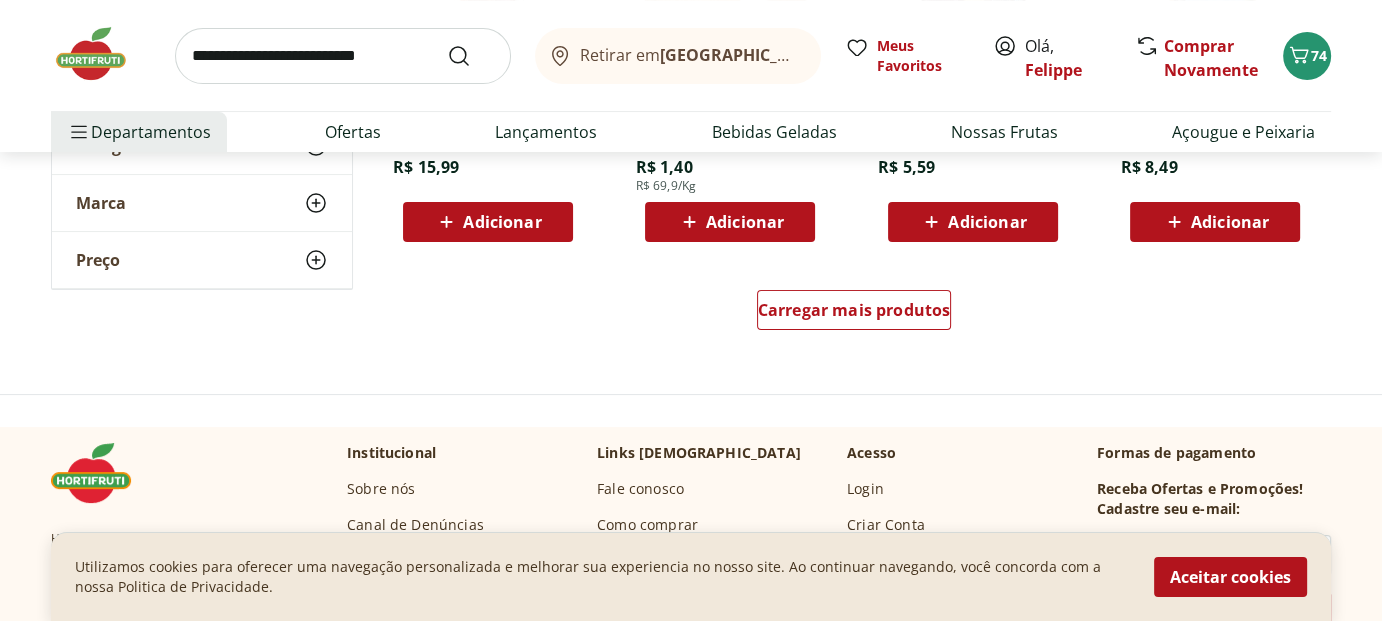 scroll, scrollTop: 8000, scrollLeft: 0, axis: vertical 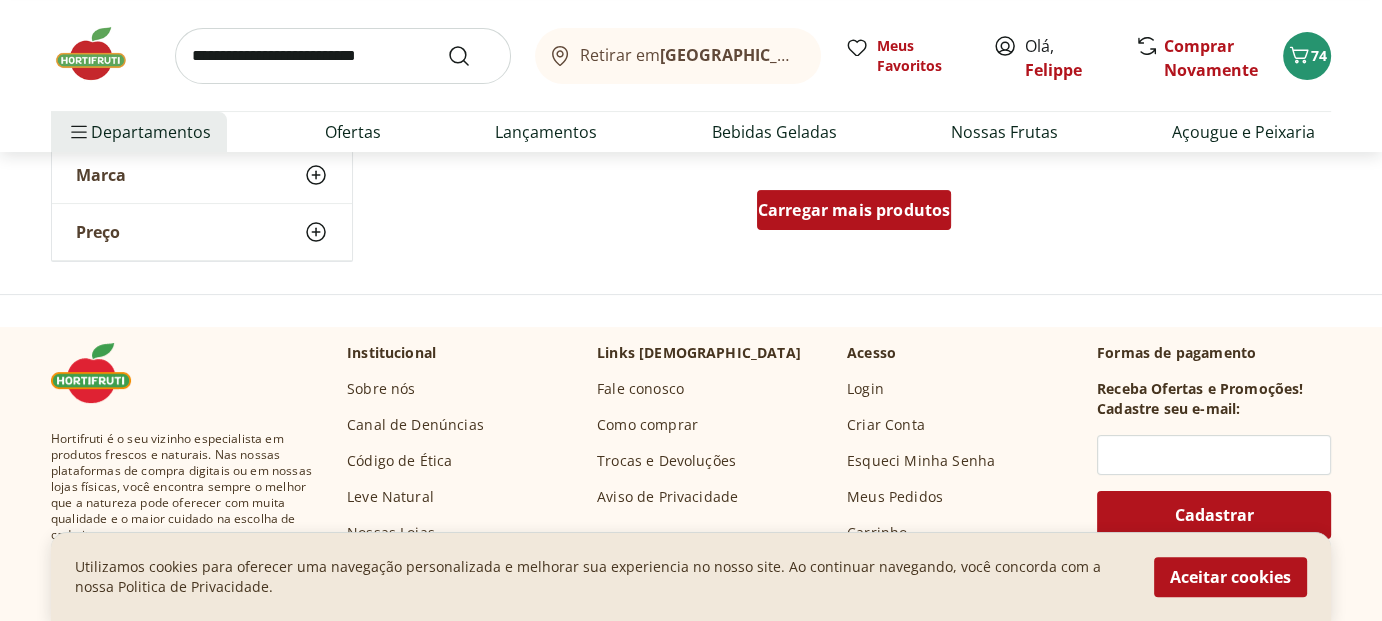 click on "Carregar mais produtos" at bounding box center (854, 210) 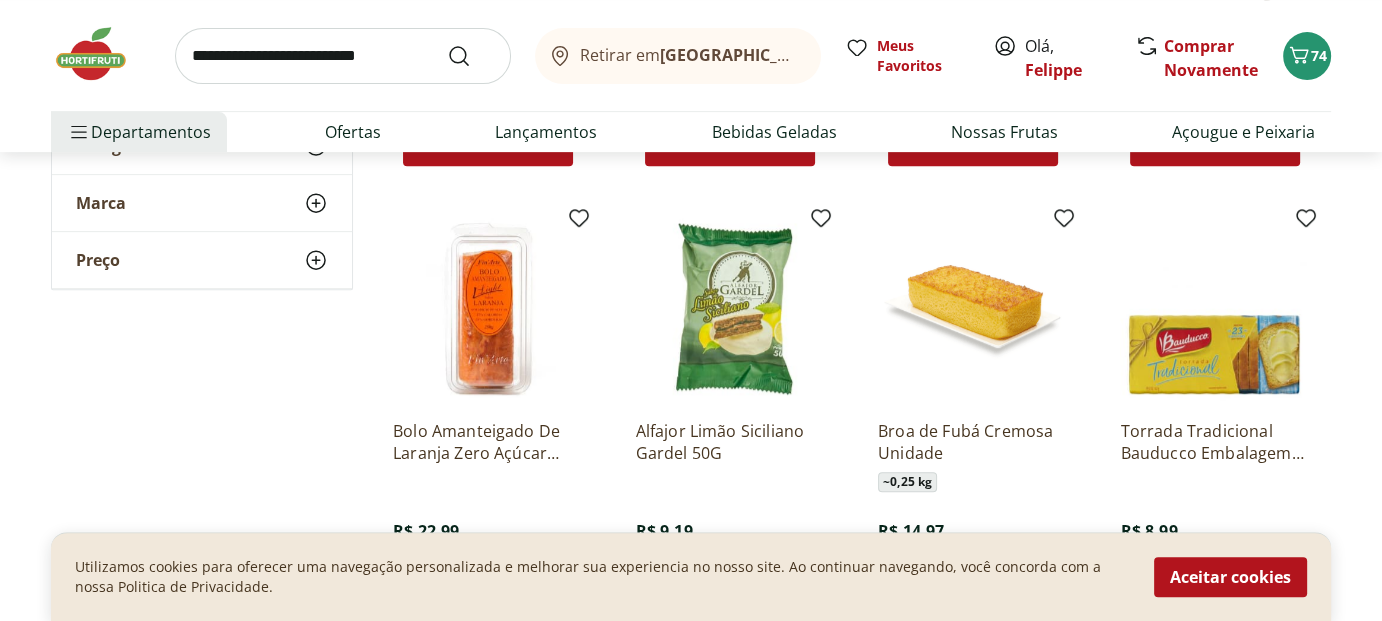 scroll, scrollTop: 8500, scrollLeft: 0, axis: vertical 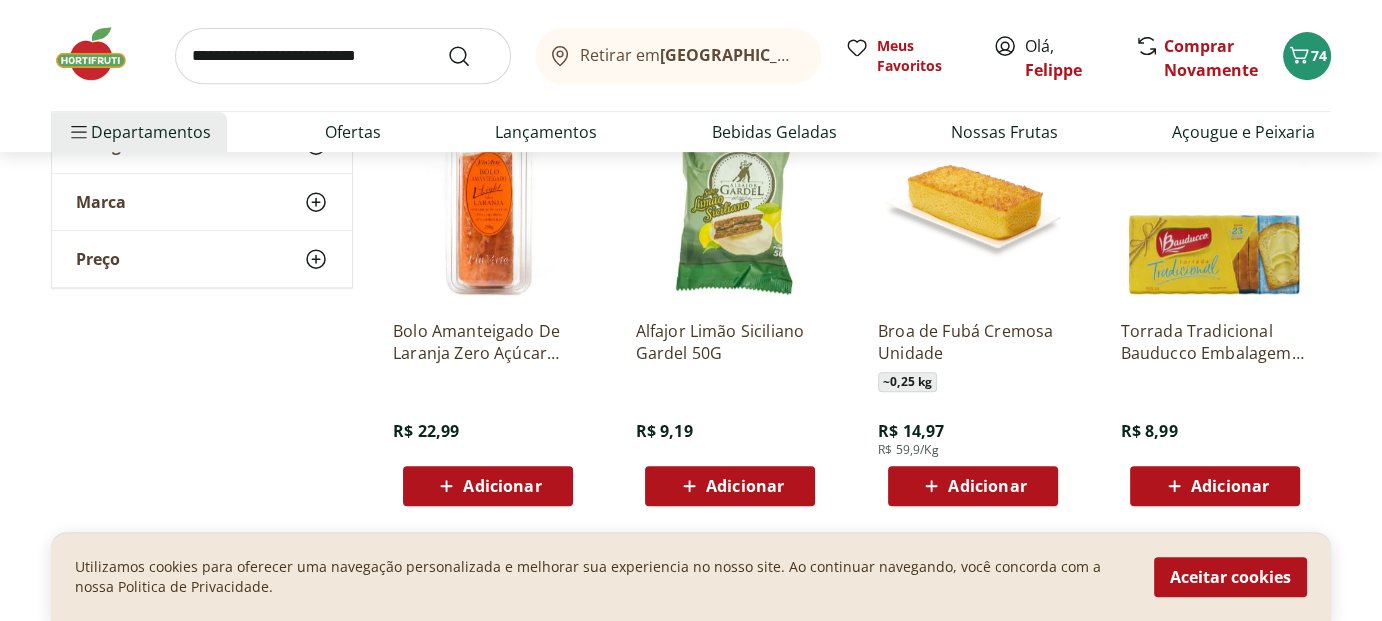 click on "Adicionar" at bounding box center [987, 486] 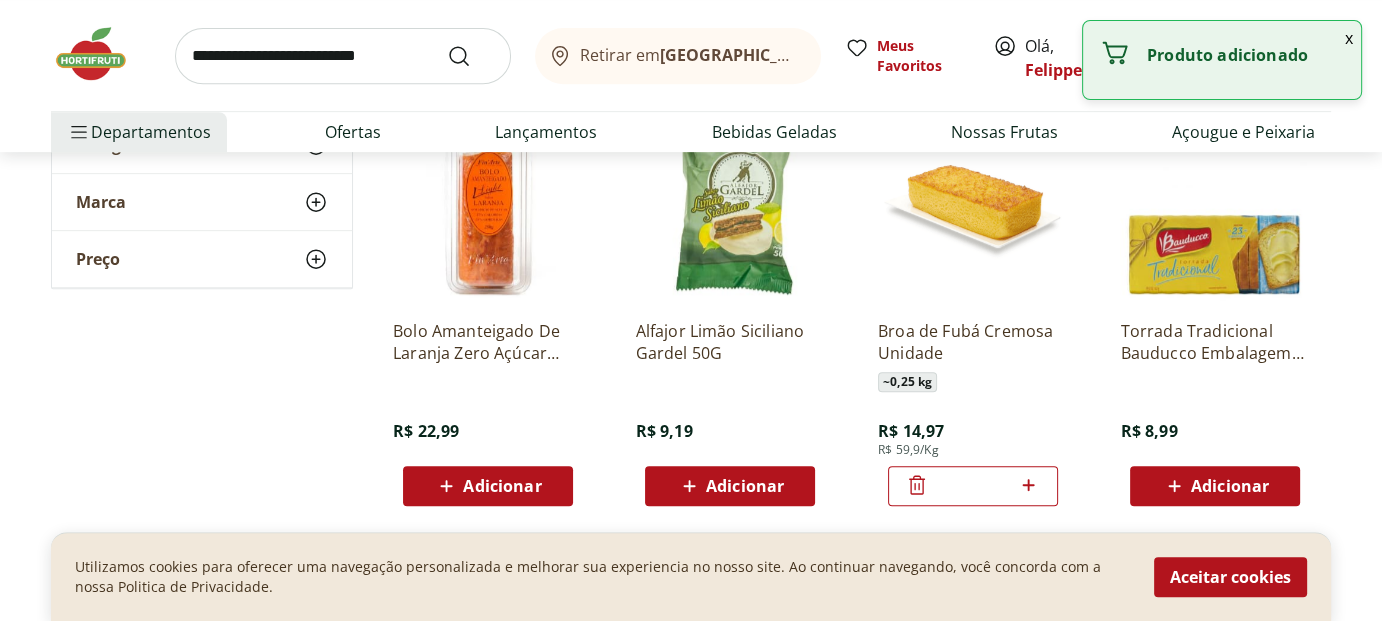 click on "*" at bounding box center (973, 486) 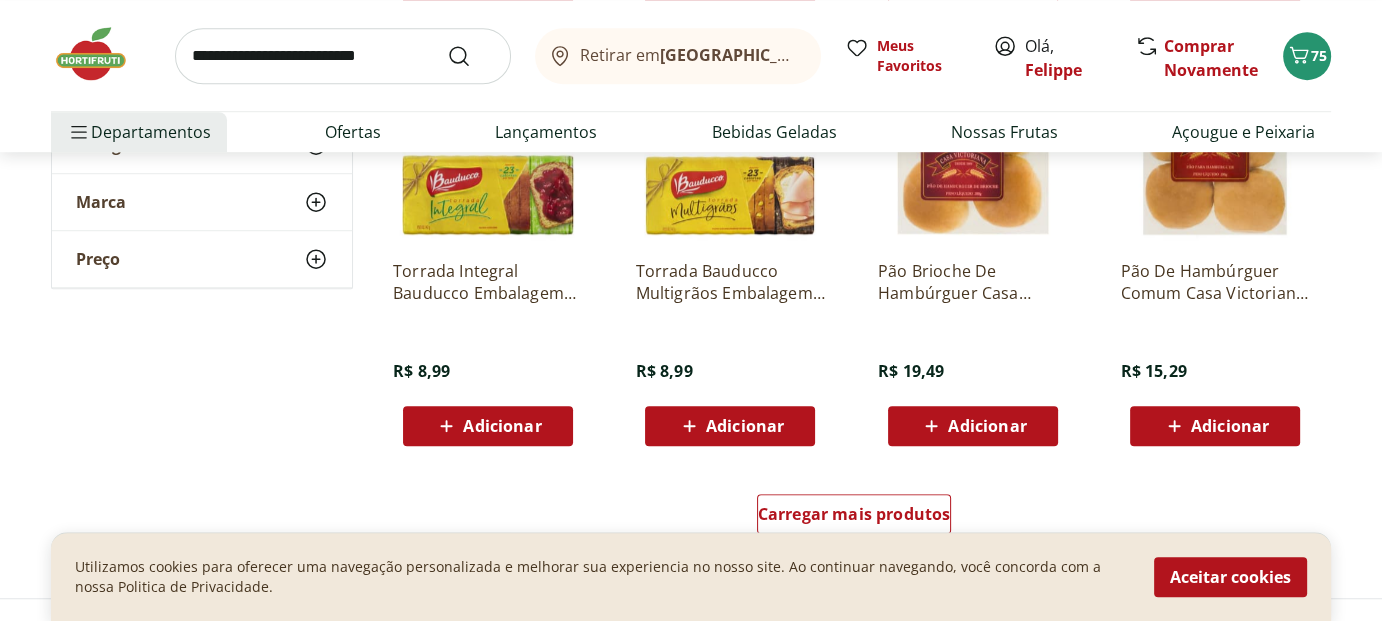 scroll, scrollTop: 9100, scrollLeft: 0, axis: vertical 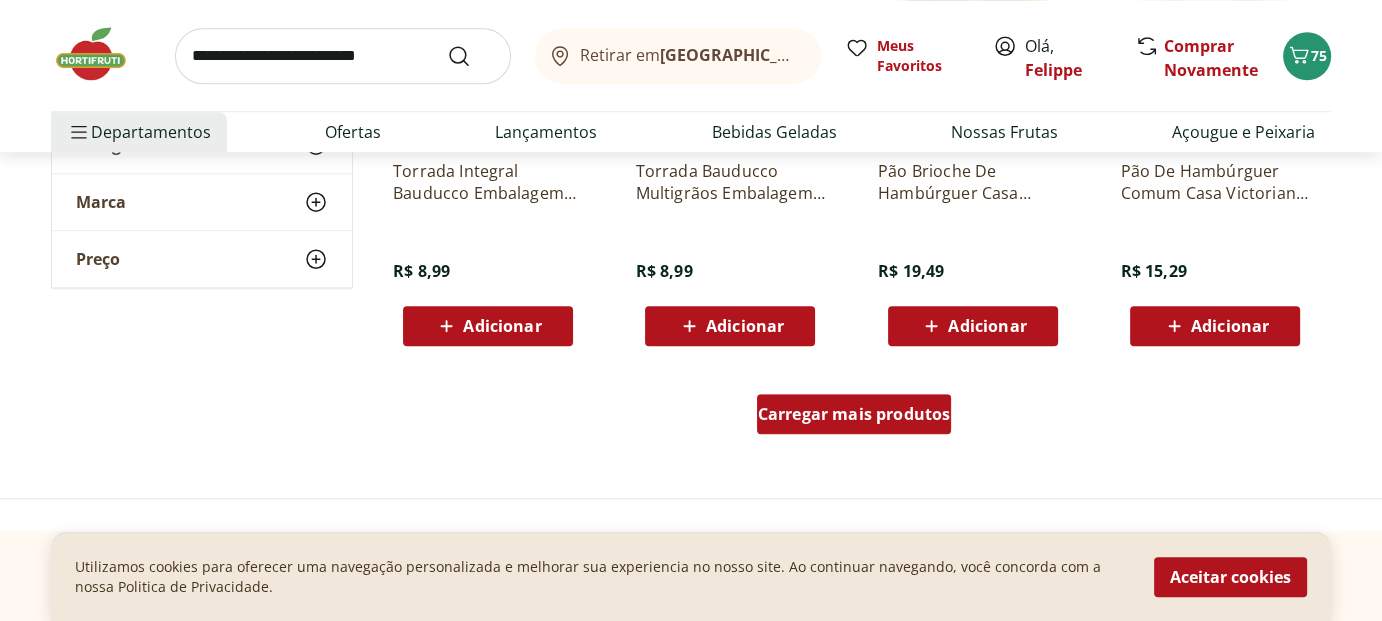 click on "Carregar mais produtos" at bounding box center (854, 414) 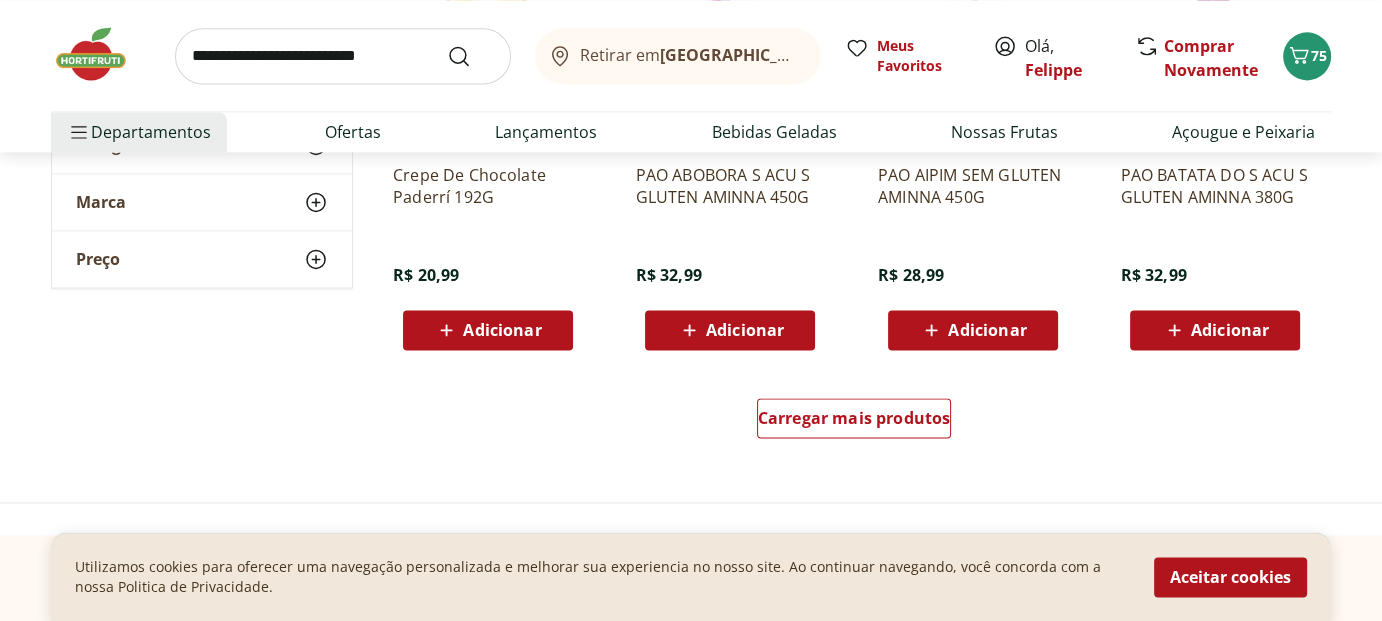 scroll, scrollTop: 10500, scrollLeft: 0, axis: vertical 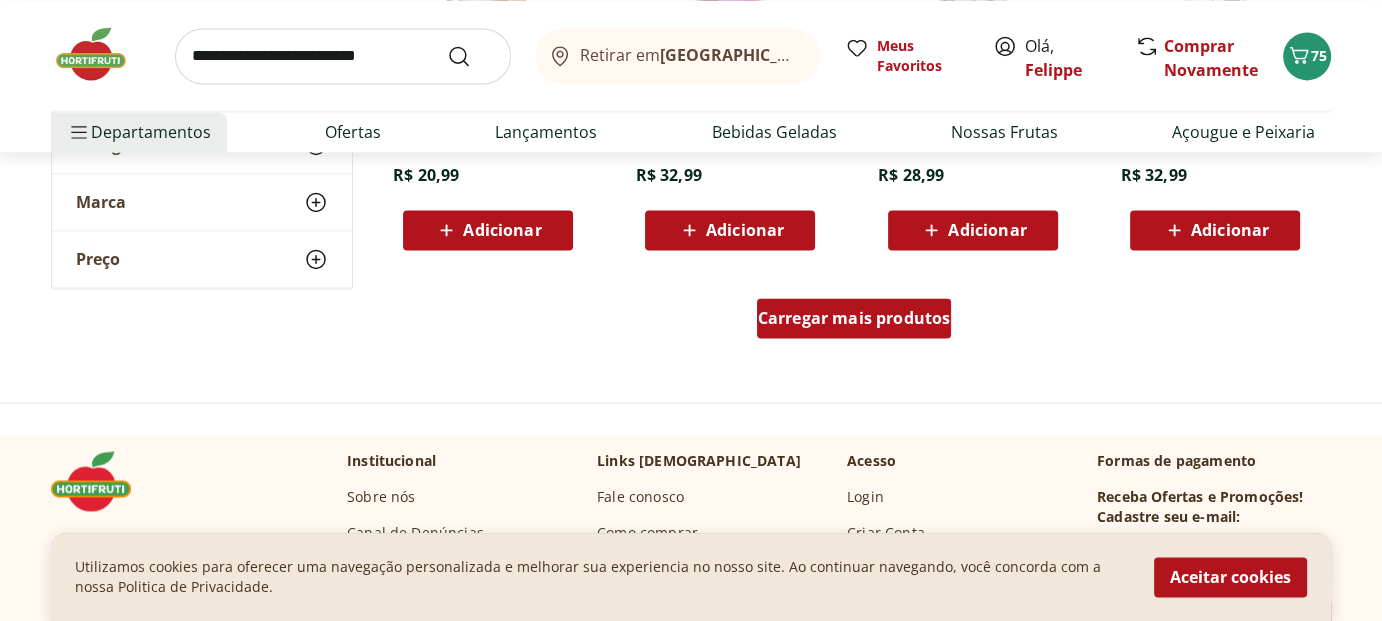 click on "Carregar mais produtos" at bounding box center (854, 318) 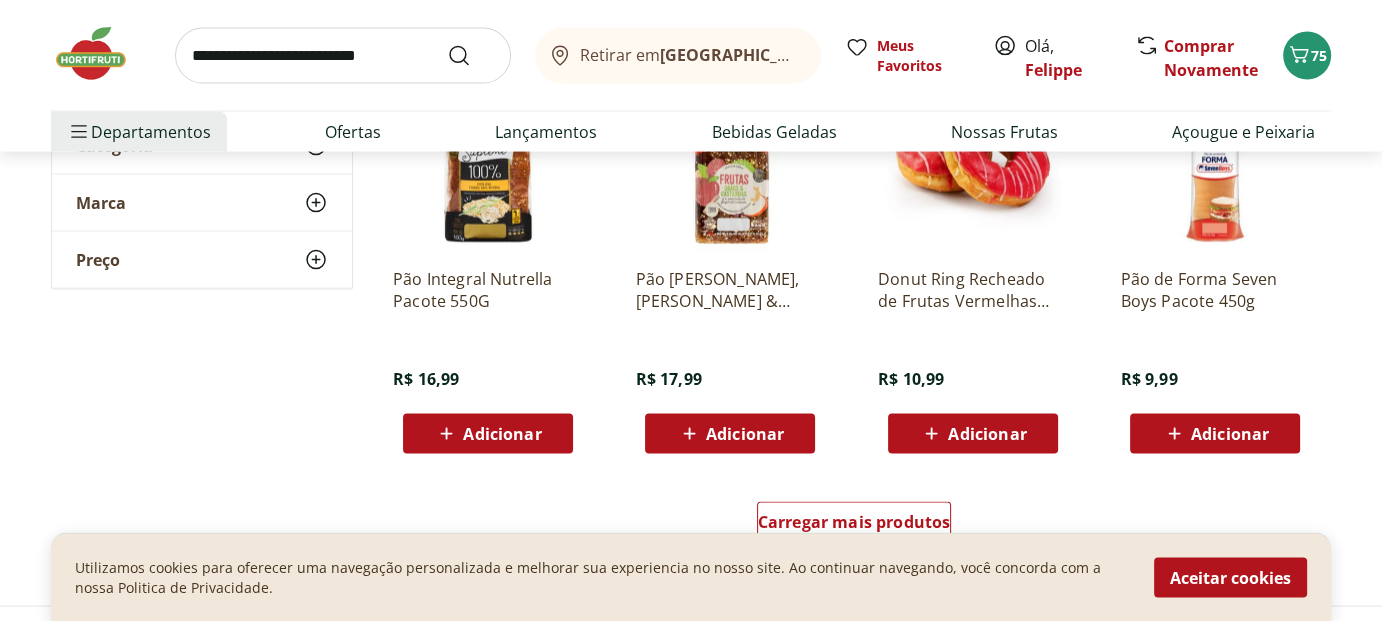 scroll, scrollTop: 11500, scrollLeft: 0, axis: vertical 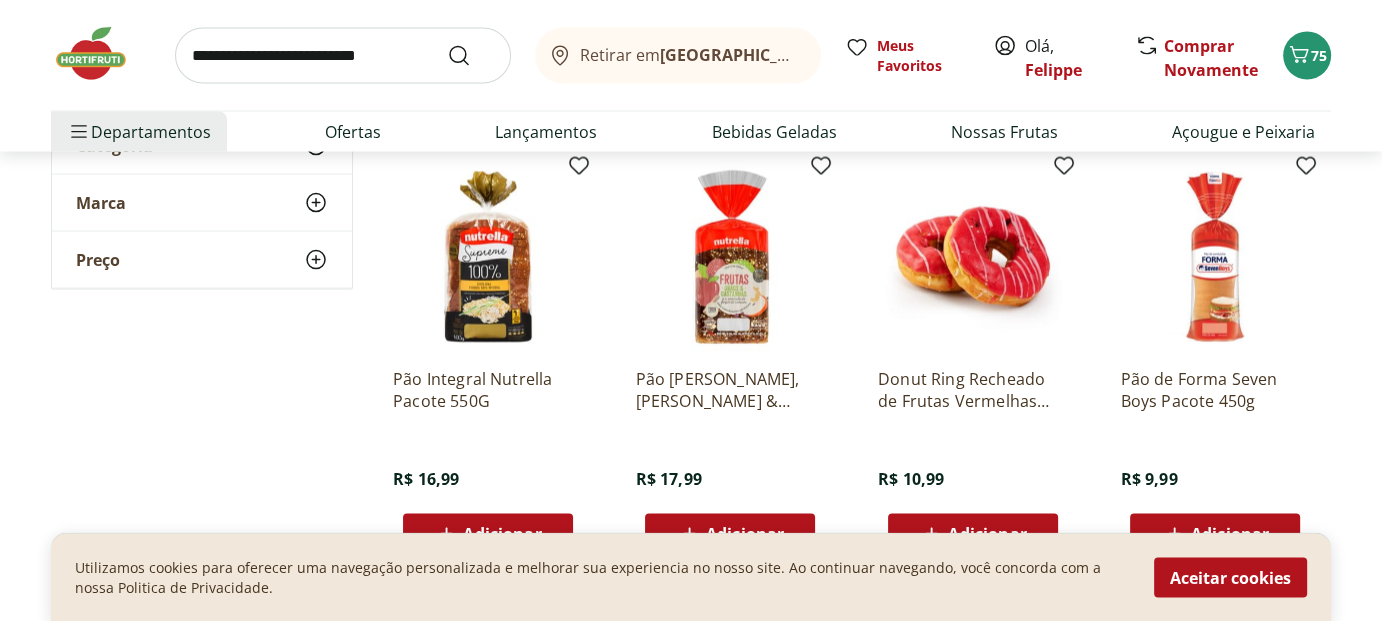 click at bounding box center (730, 257) 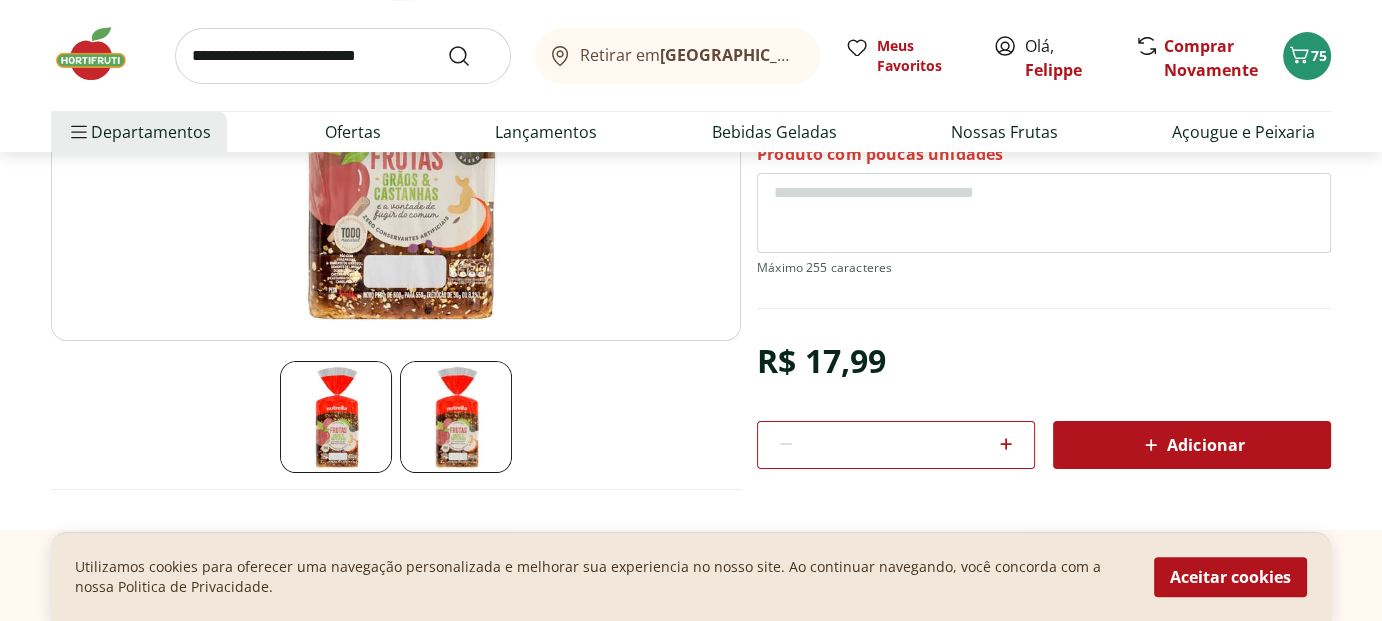scroll, scrollTop: 500, scrollLeft: 0, axis: vertical 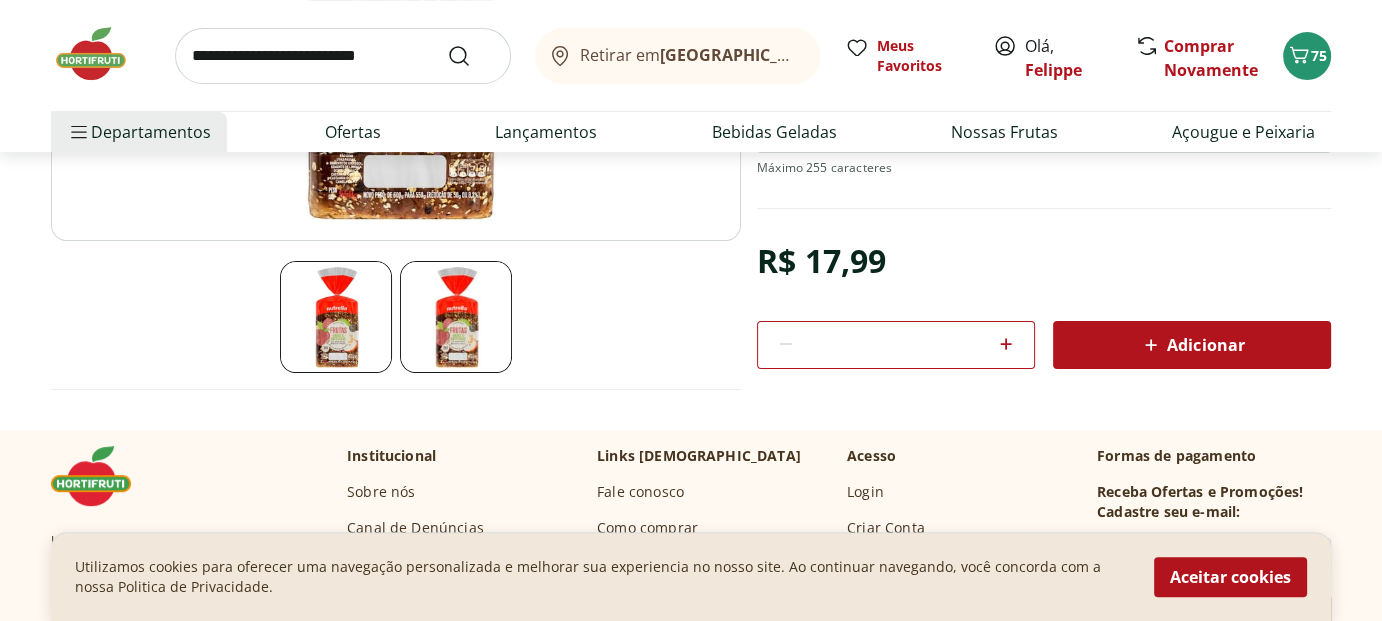 click at bounding box center (456, 317) 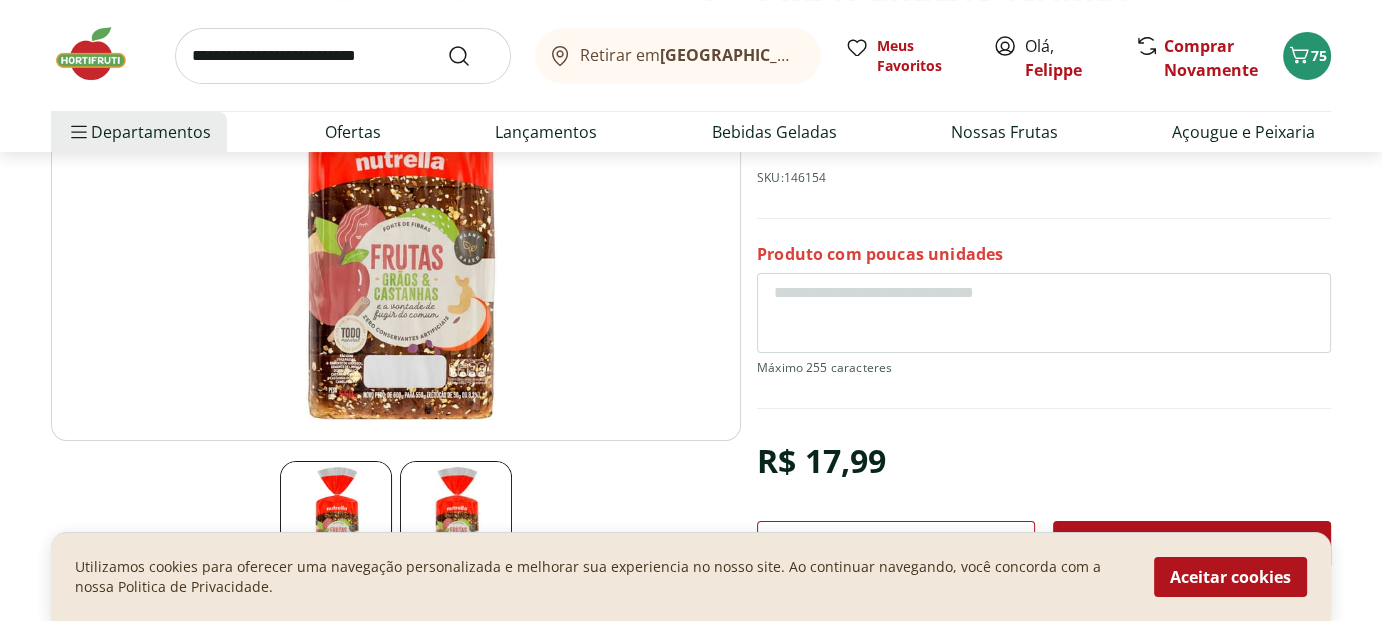click at bounding box center (396, 199) 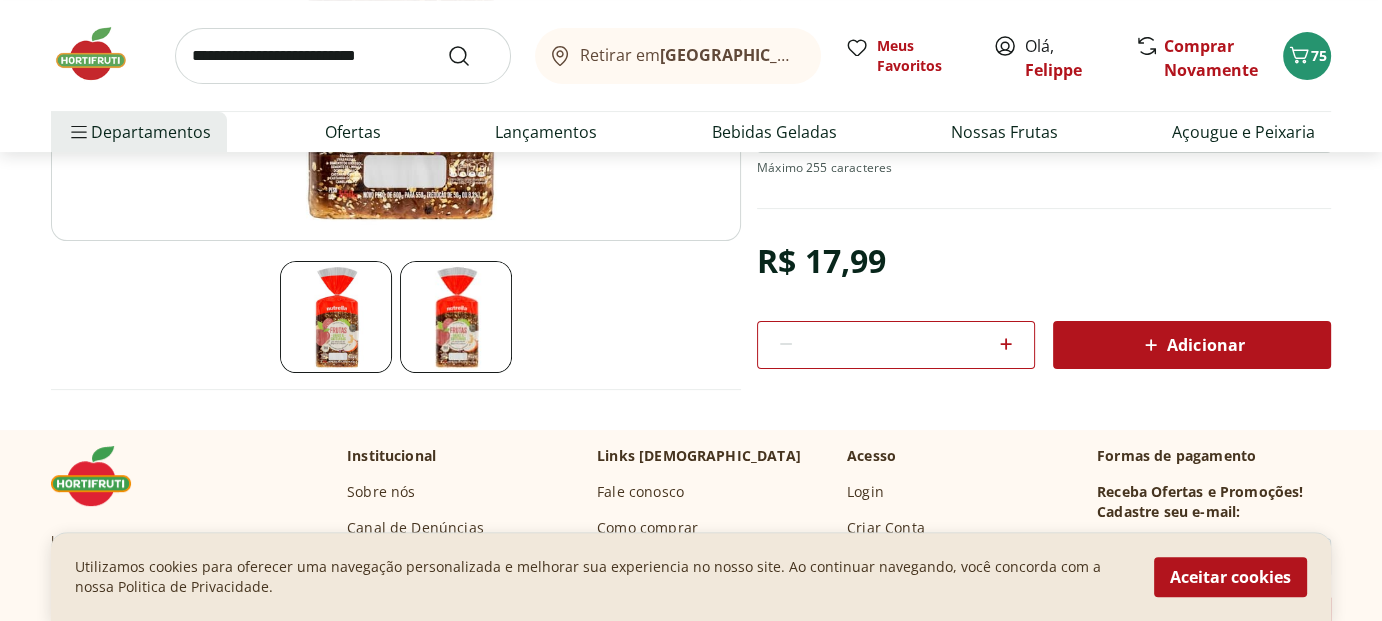 click at bounding box center (456, 317) 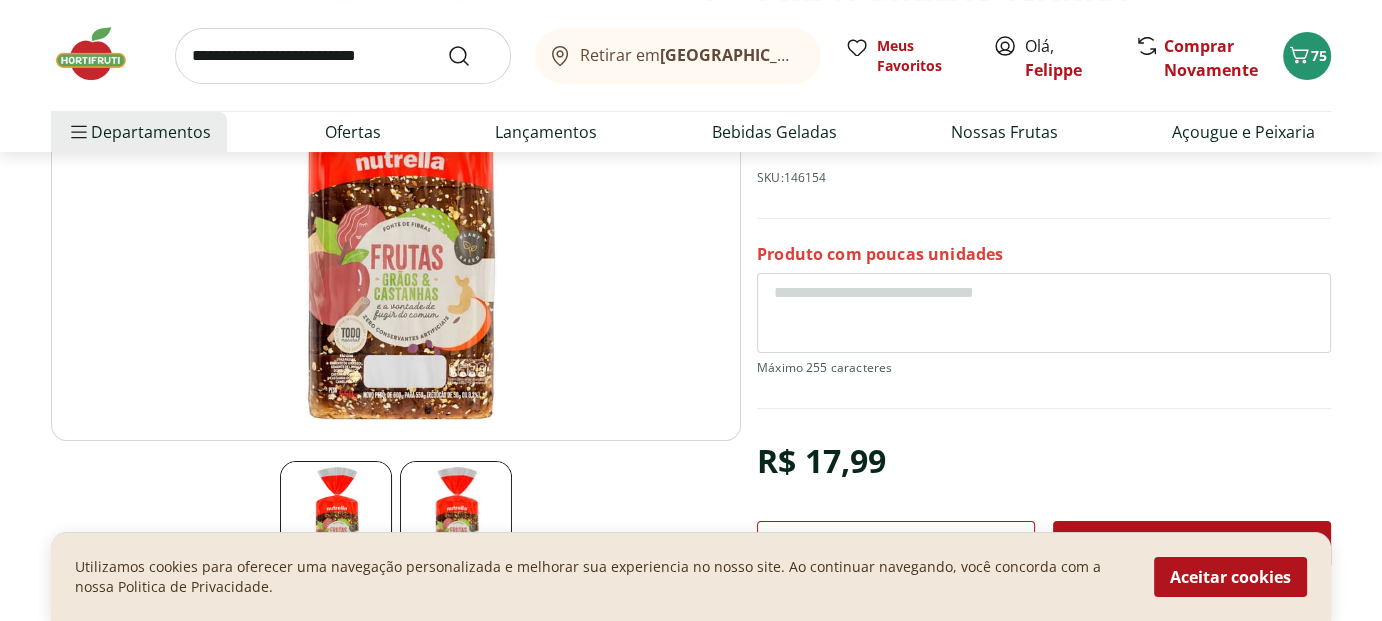 click at bounding box center [396, 199] 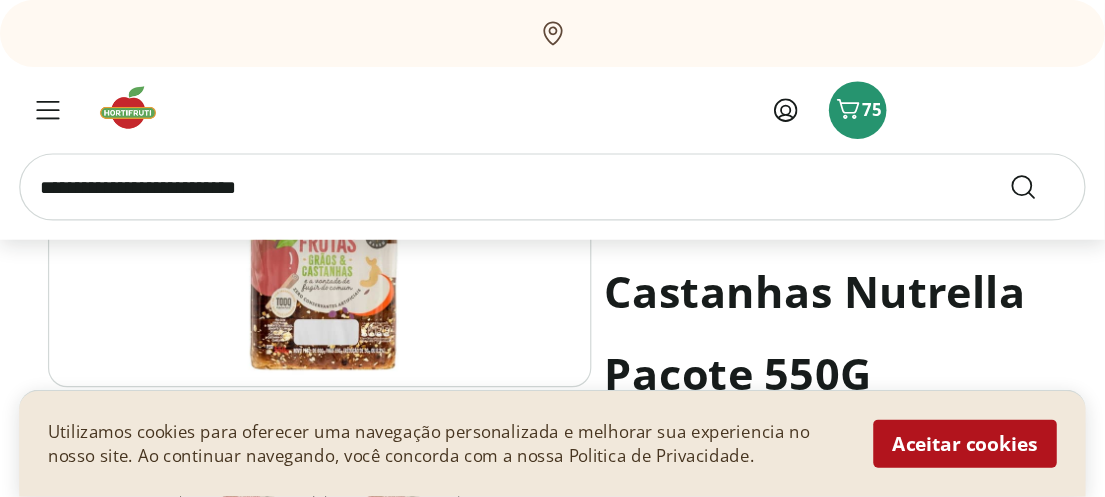 scroll, scrollTop: 300, scrollLeft: 0, axis: vertical 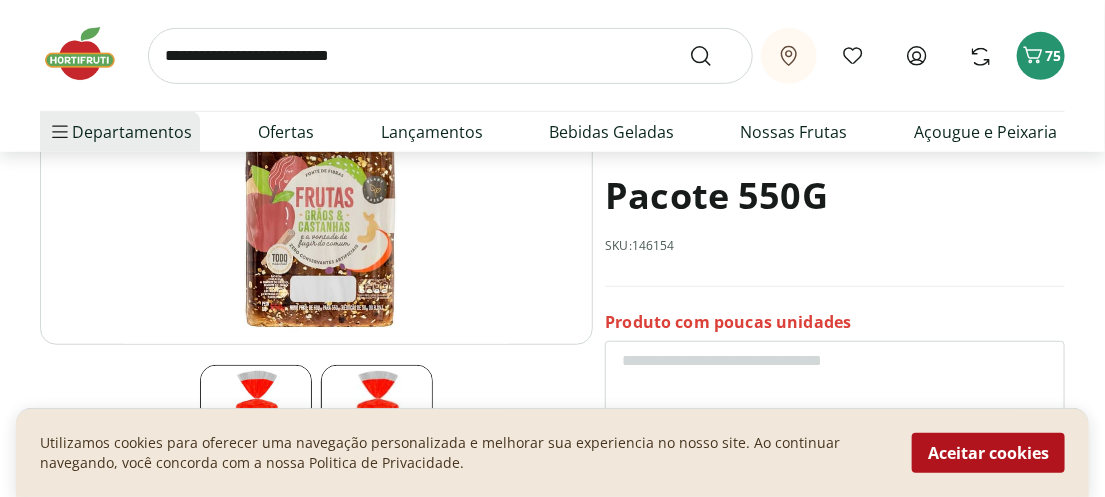 click on "Aceitar cookies" at bounding box center (988, 453) 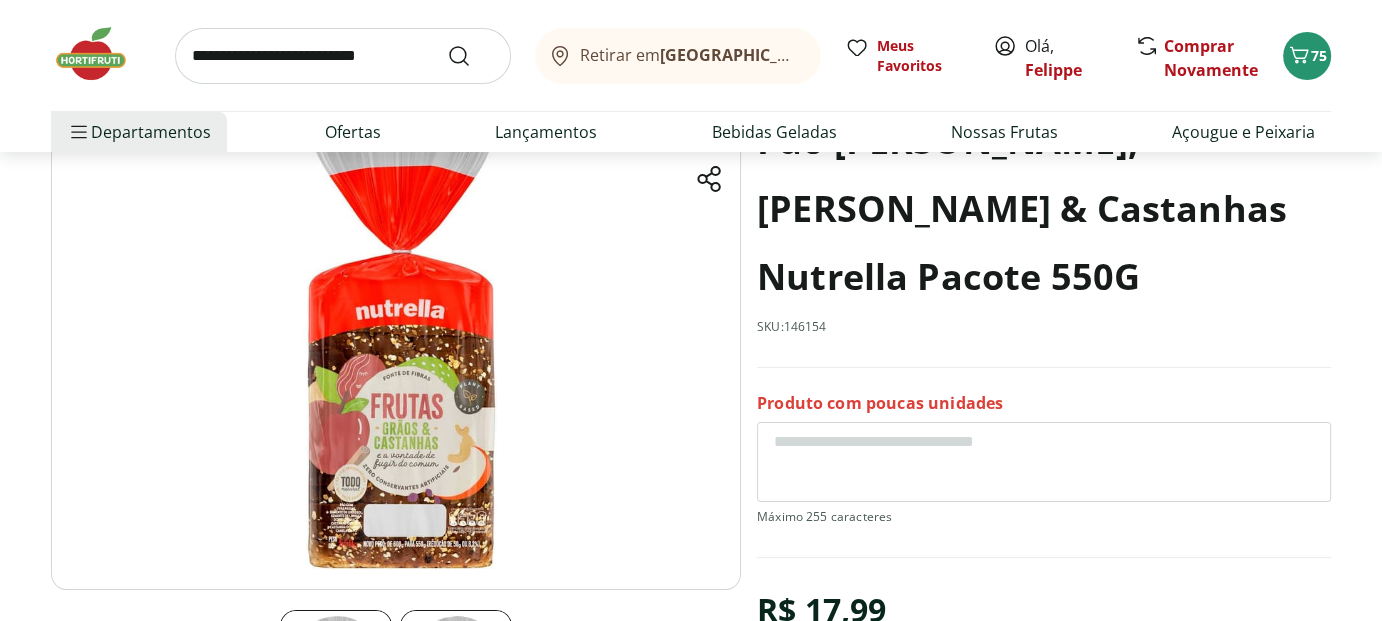 scroll, scrollTop: 50, scrollLeft: 0, axis: vertical 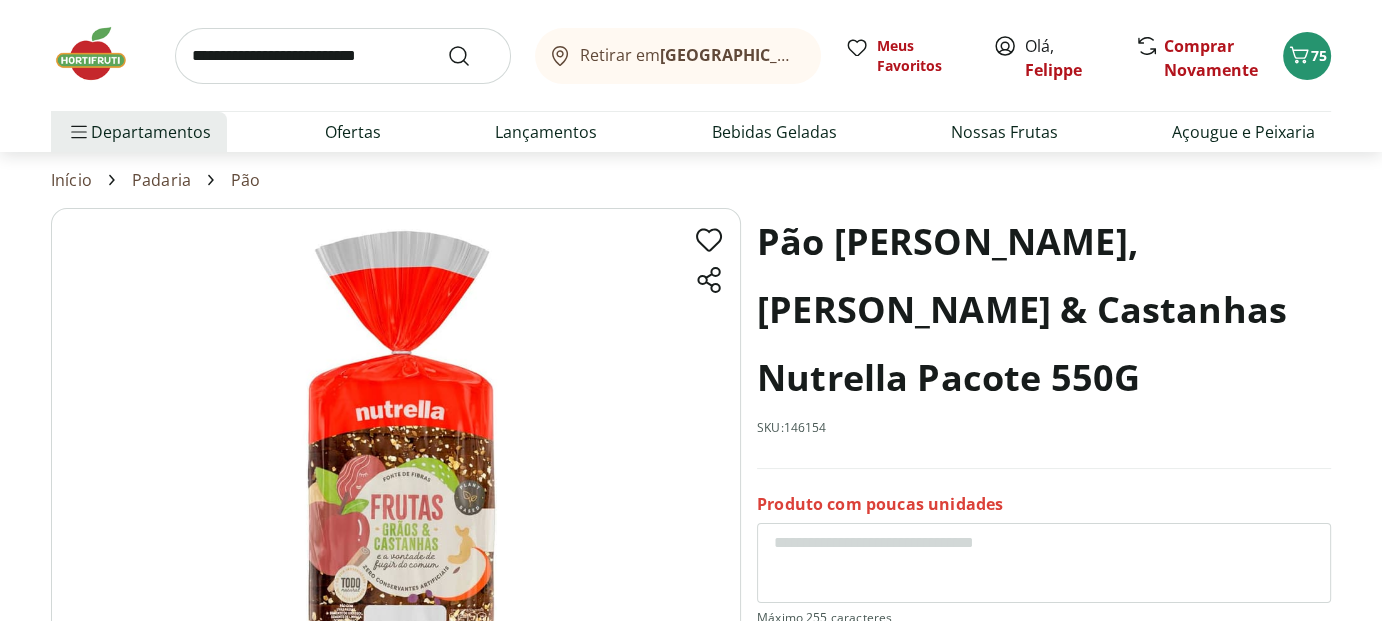 click at bounding box center [343, 56] 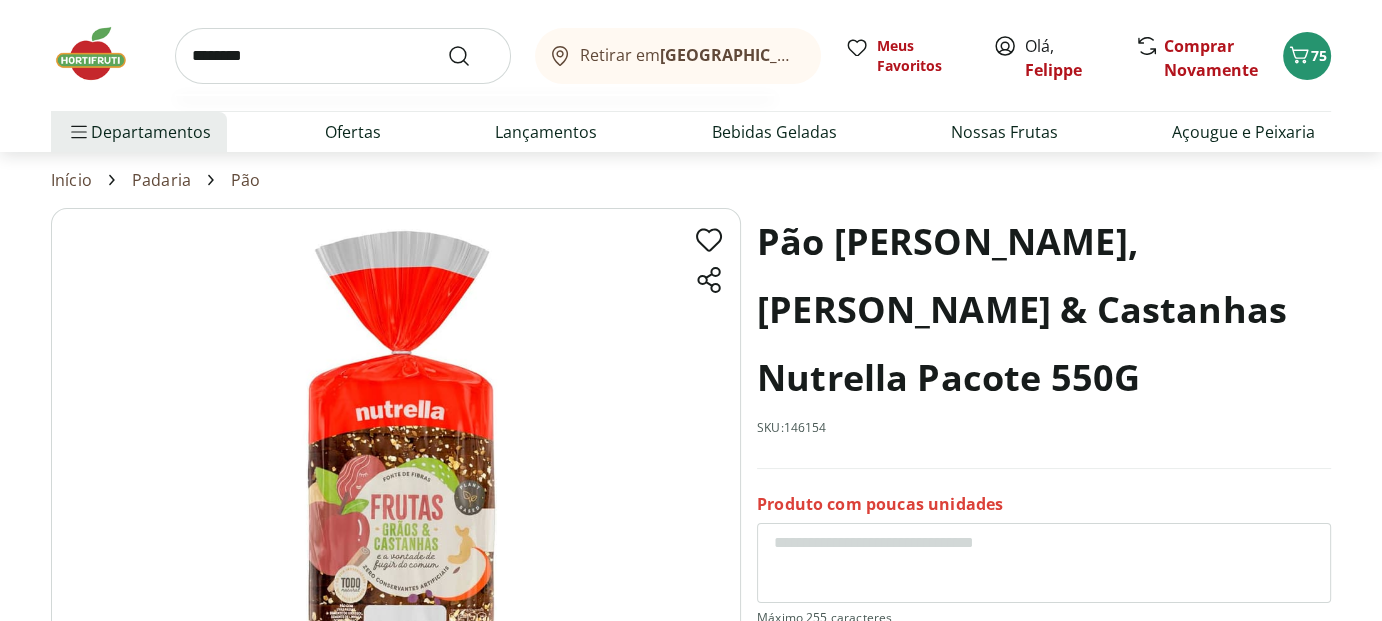 type on "********" 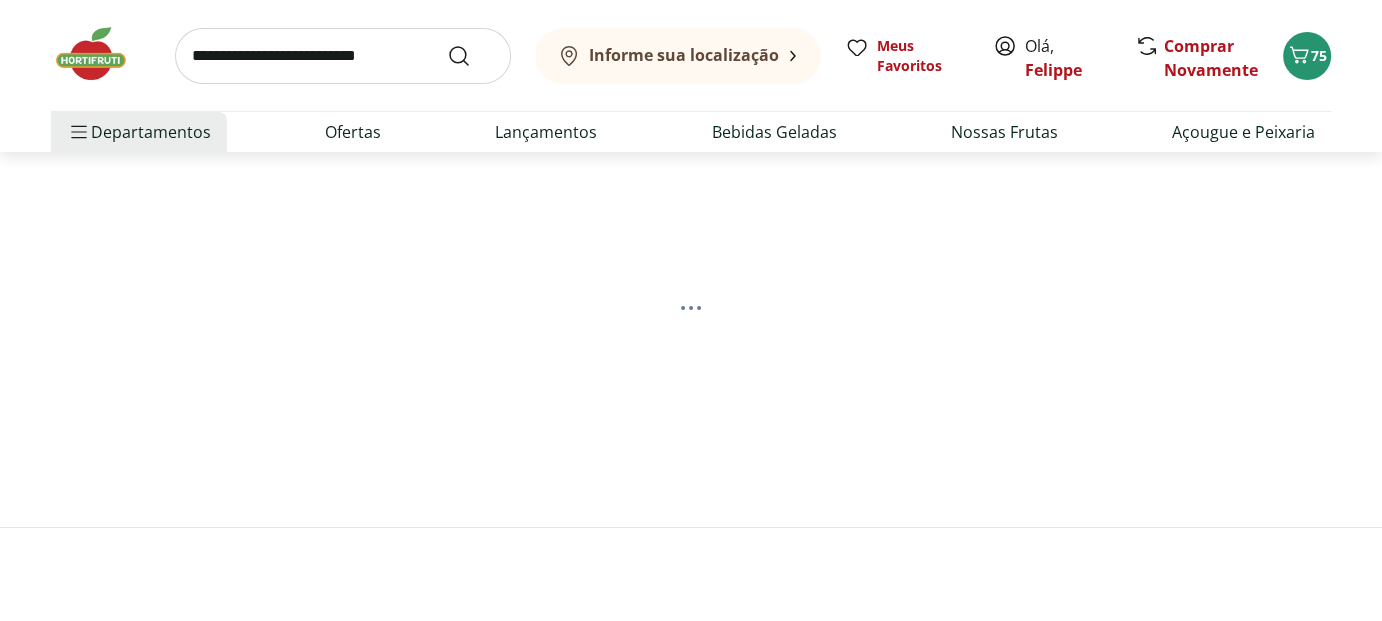 scroll, scrollTop: 0, scrollLeft: 0, axis: both 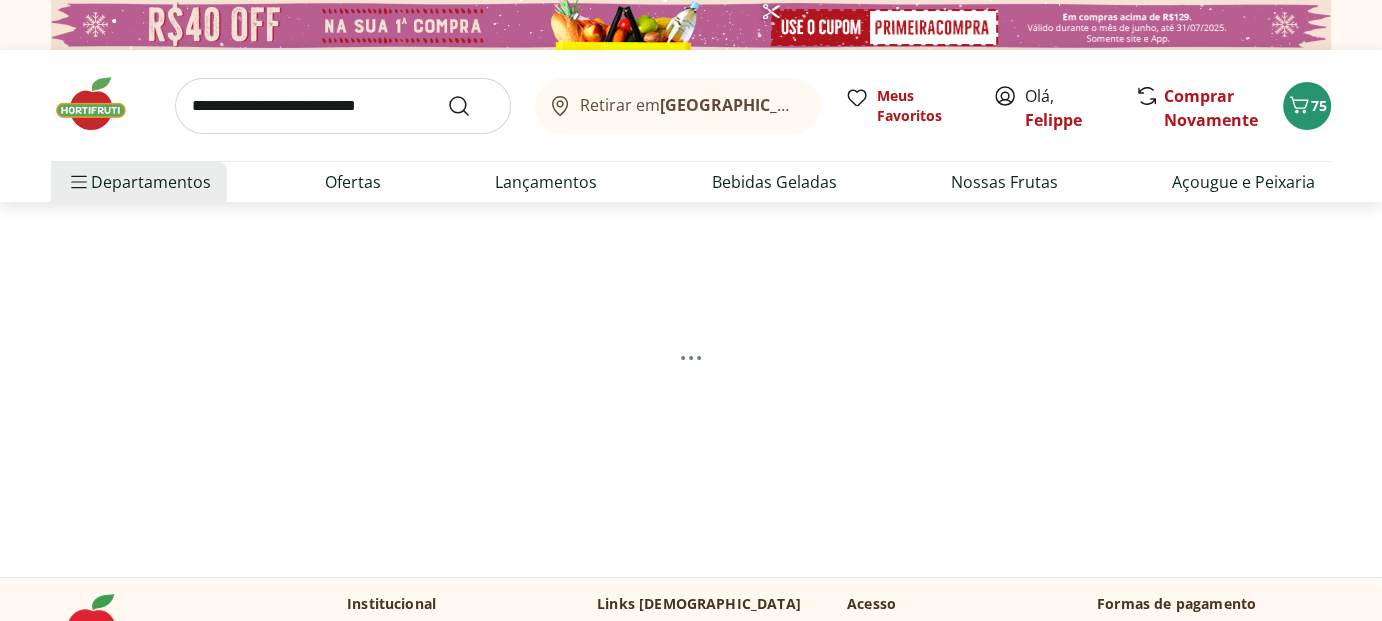 select on "**********" 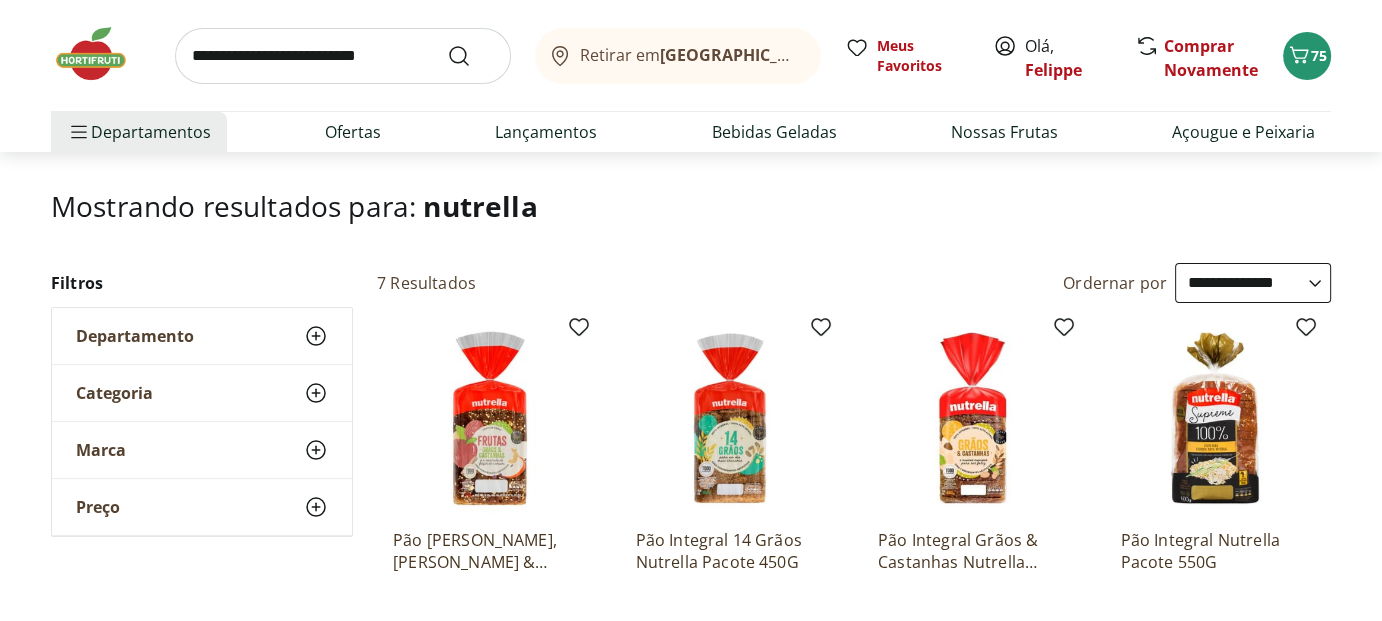 scroll, scrollTop: 200, scrollLeft: 0, axis: vertical 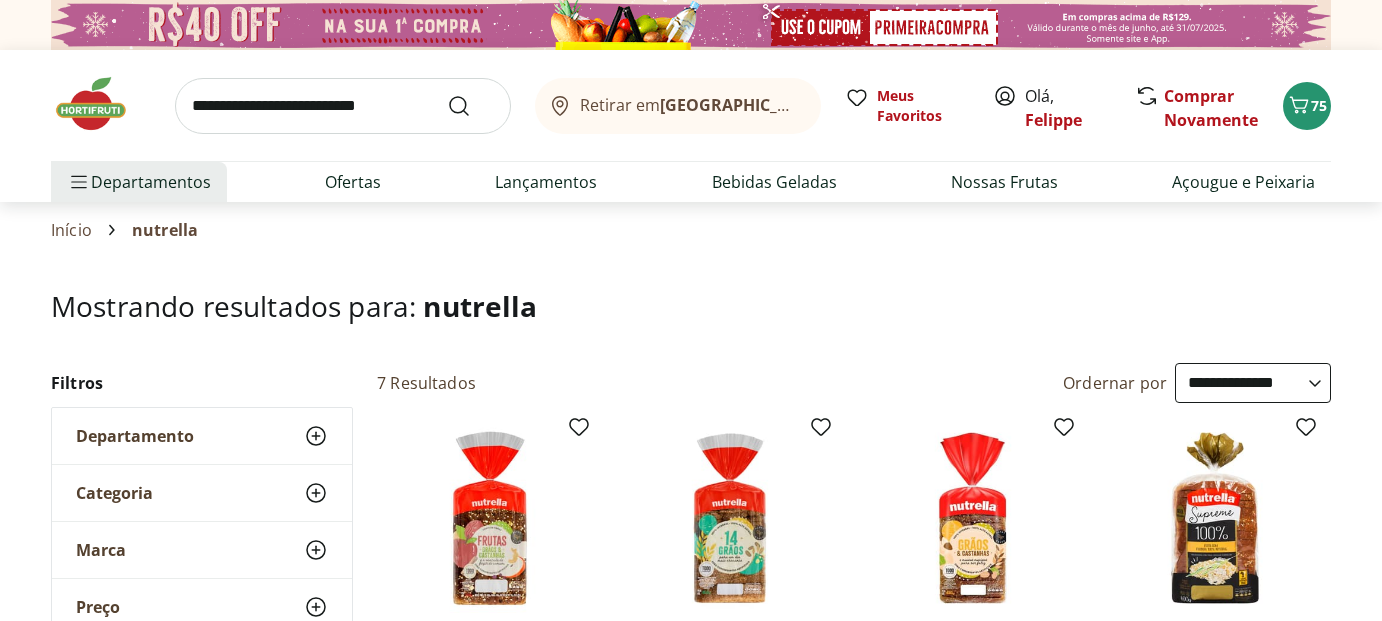 select on "**********" 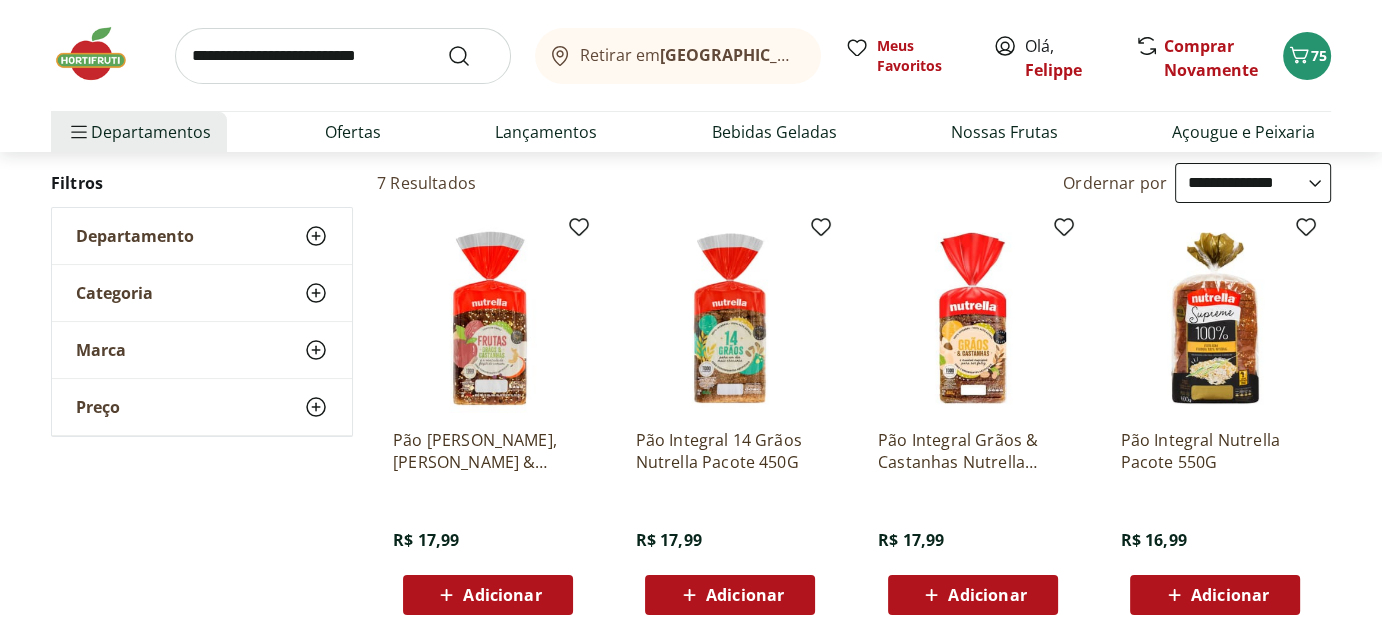 scroll, scrollTop: 0, scrollLeft: 0, axis: both 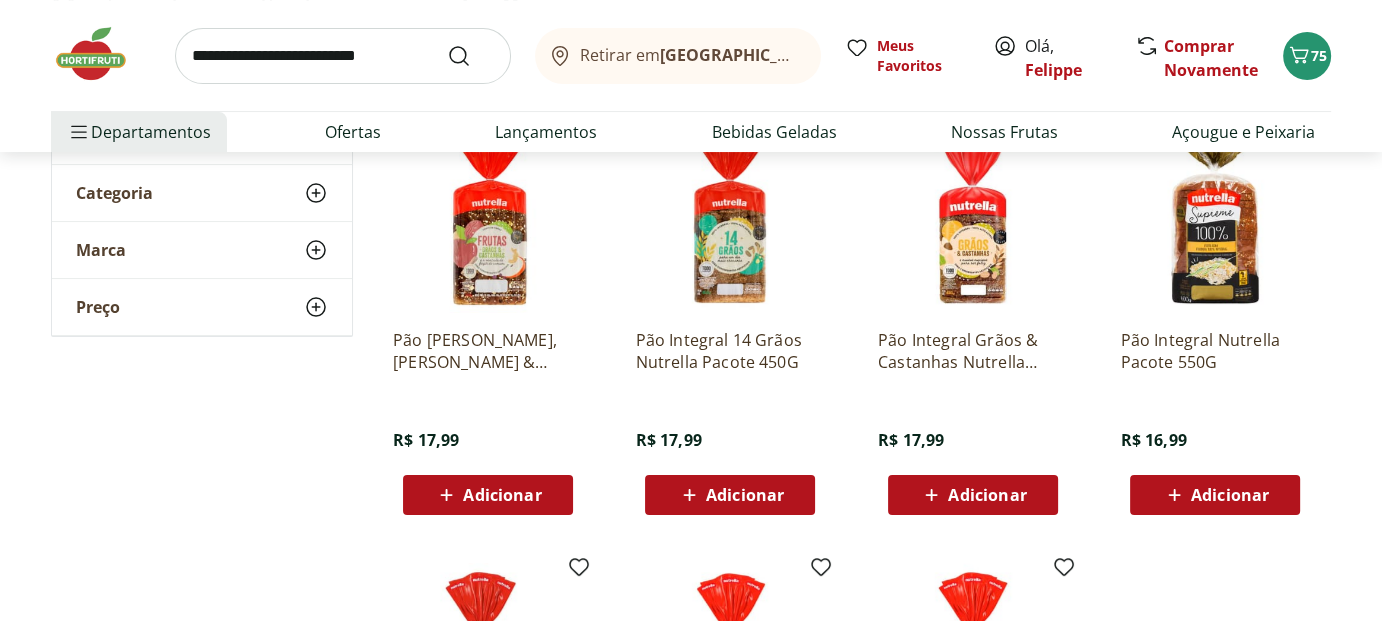 click at bounding box center (973, 218) 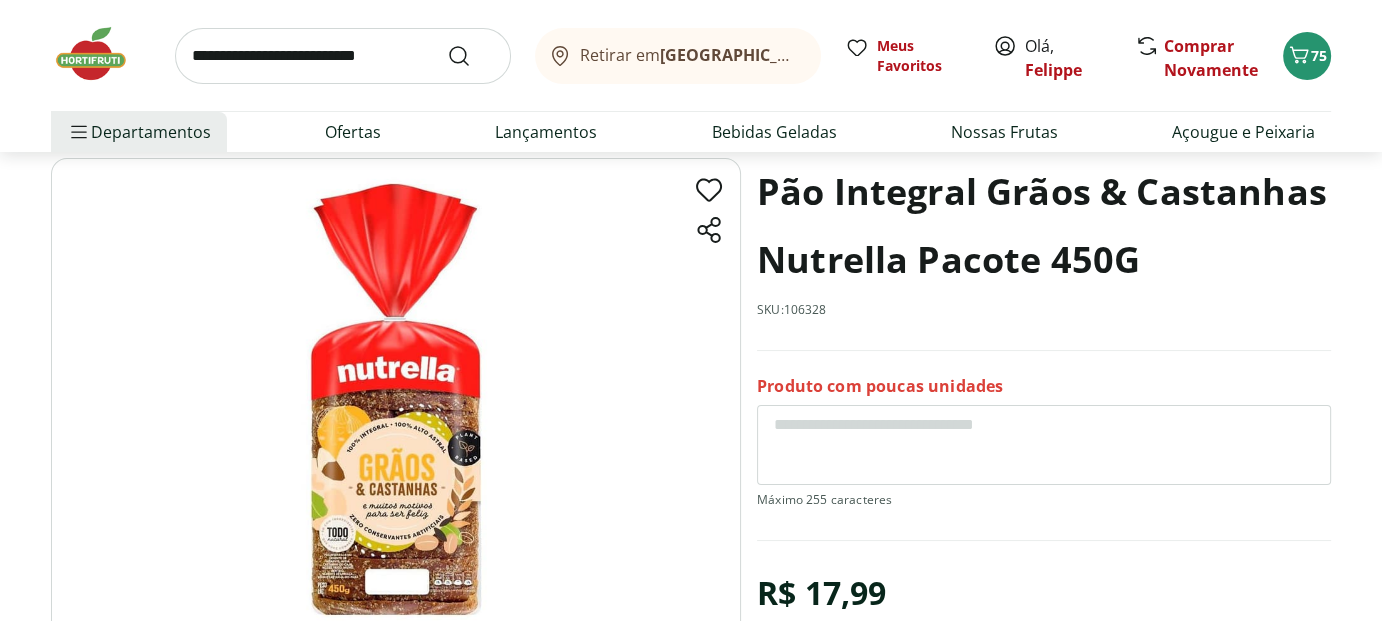 scroll, scrollTop: 0, scrollLeft: 0, axis: both 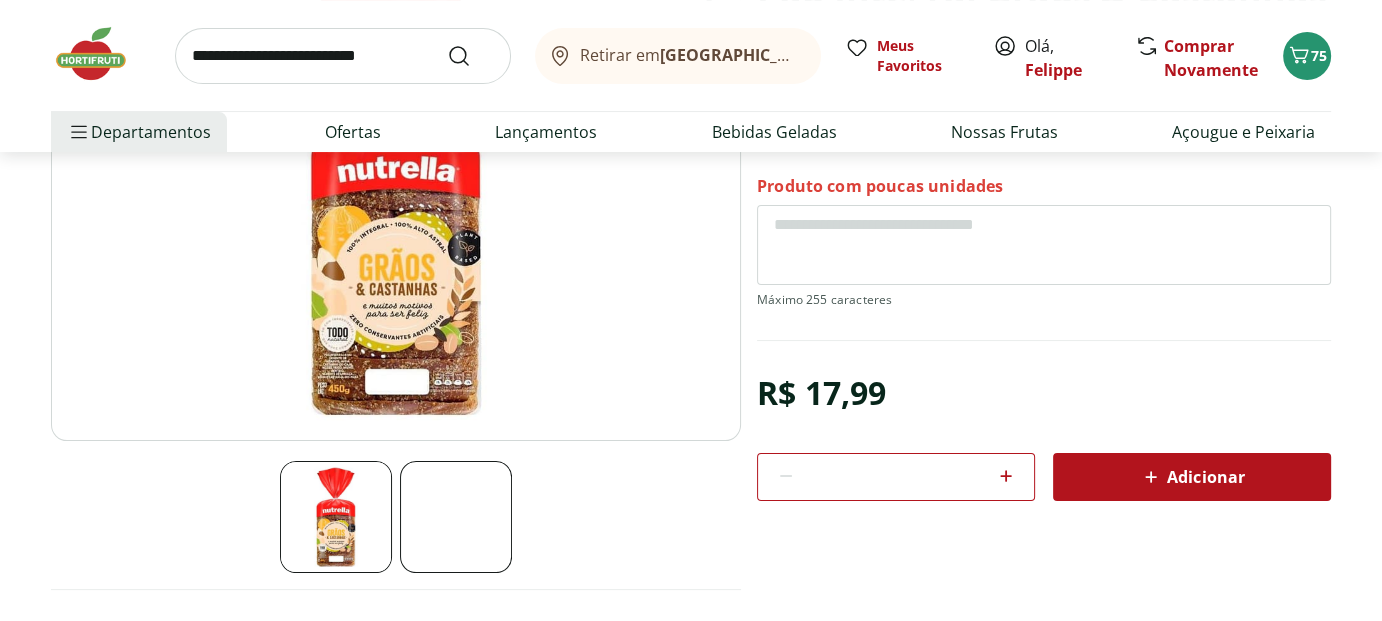 select on "**********" 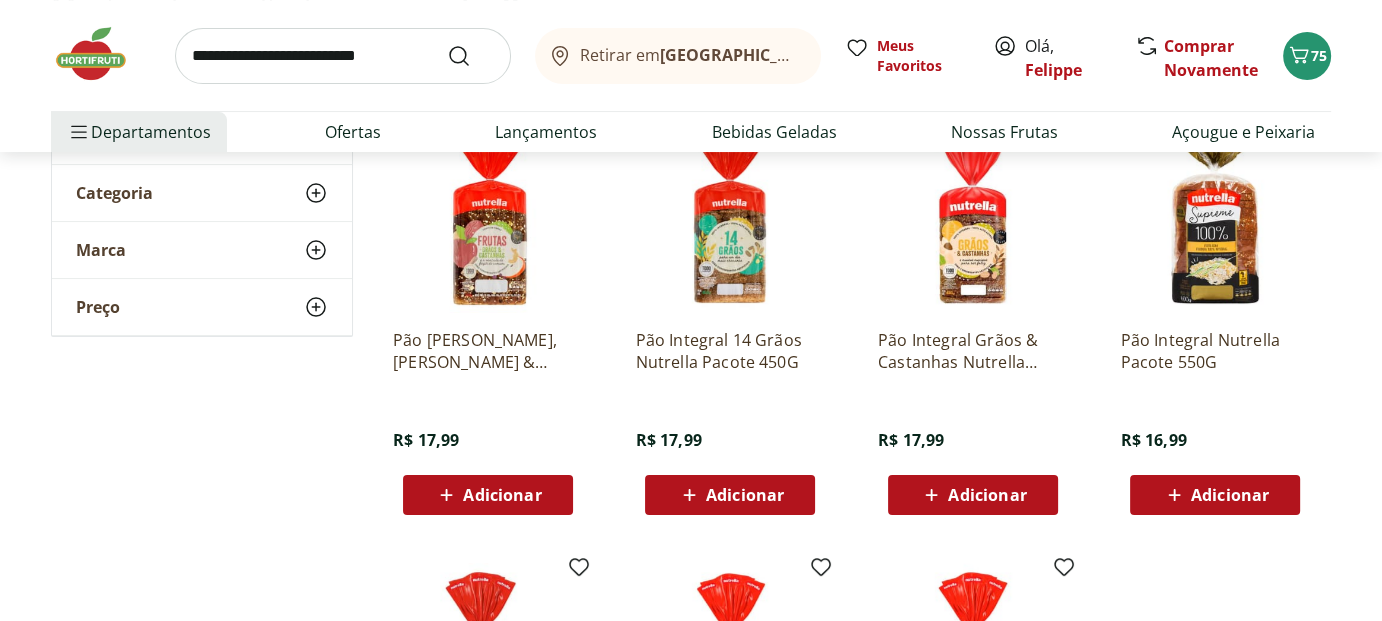 click at bounding box center (488, 218) 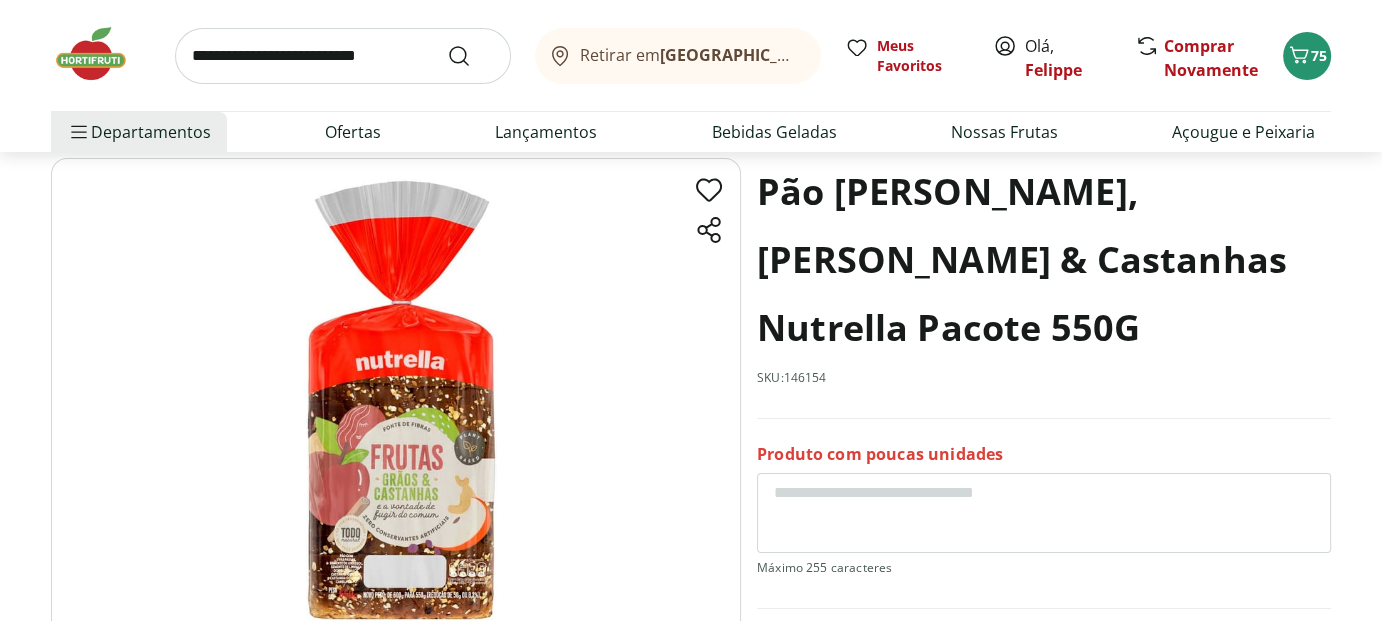 scroll, scrollTop: 300, scrollLeft: 0, axis: vertical 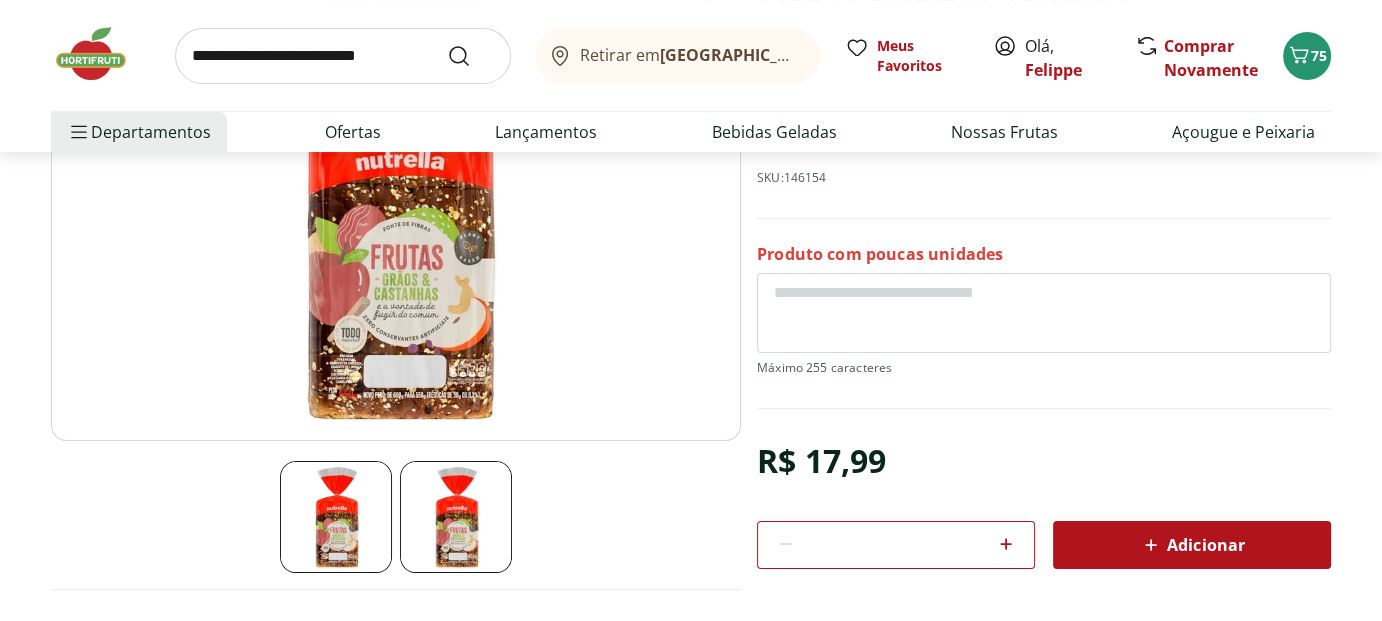 click 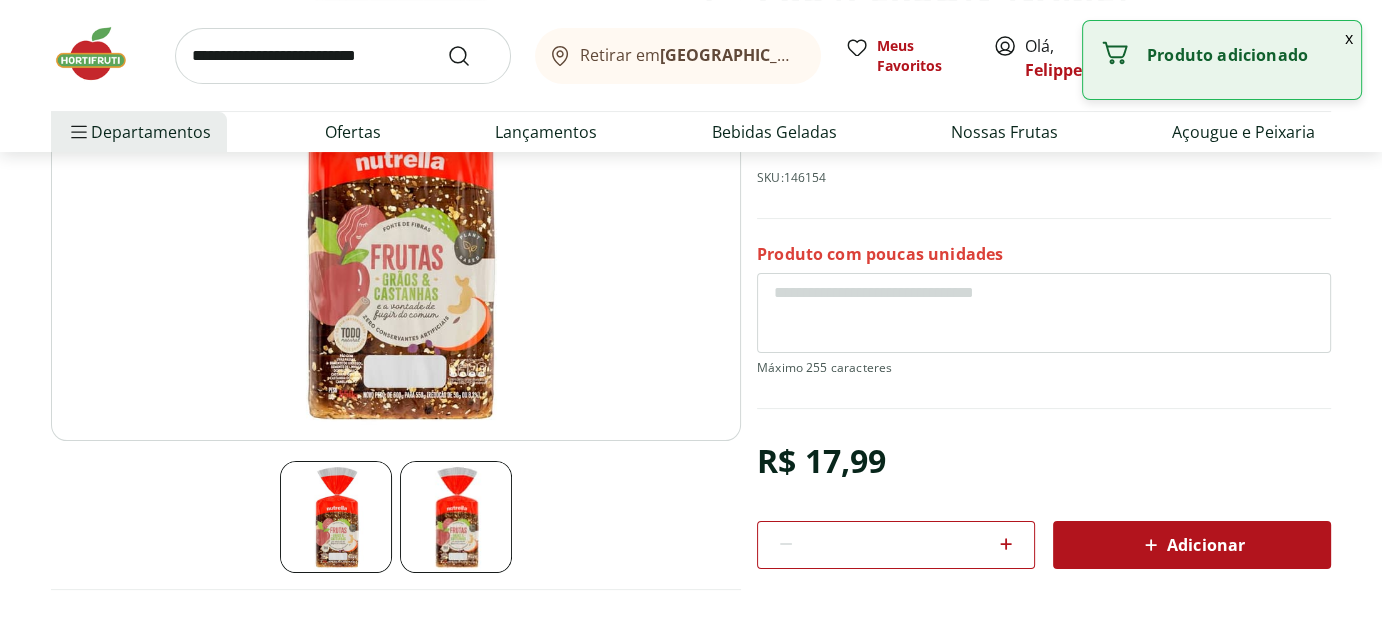 select on "**********" 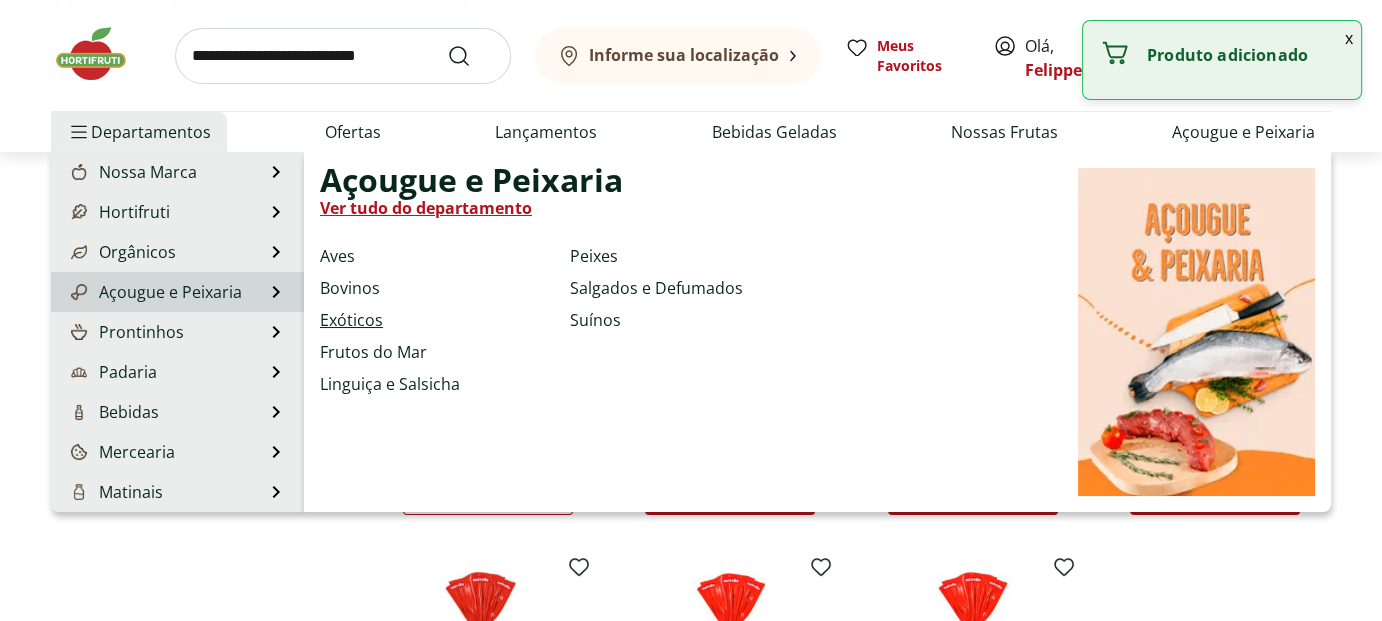 scroll, scrollTop: 0, scrollLeft: 0, axis: both 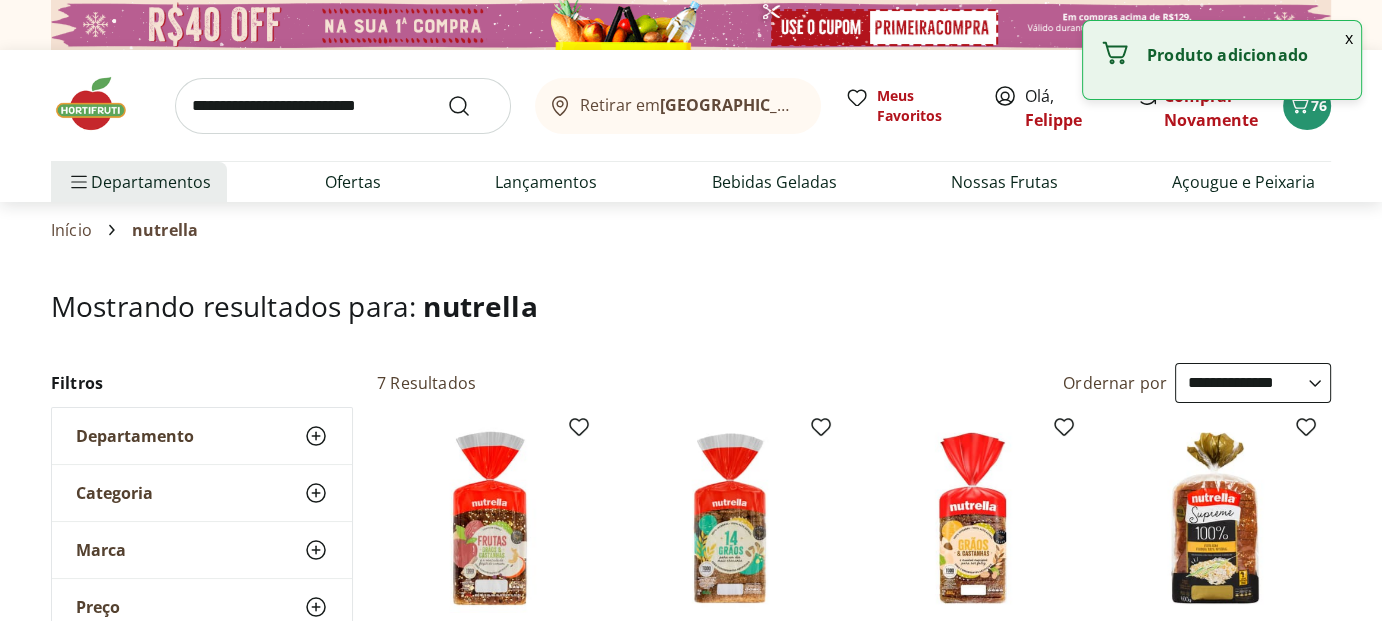 click at bounding box center (343, 106) 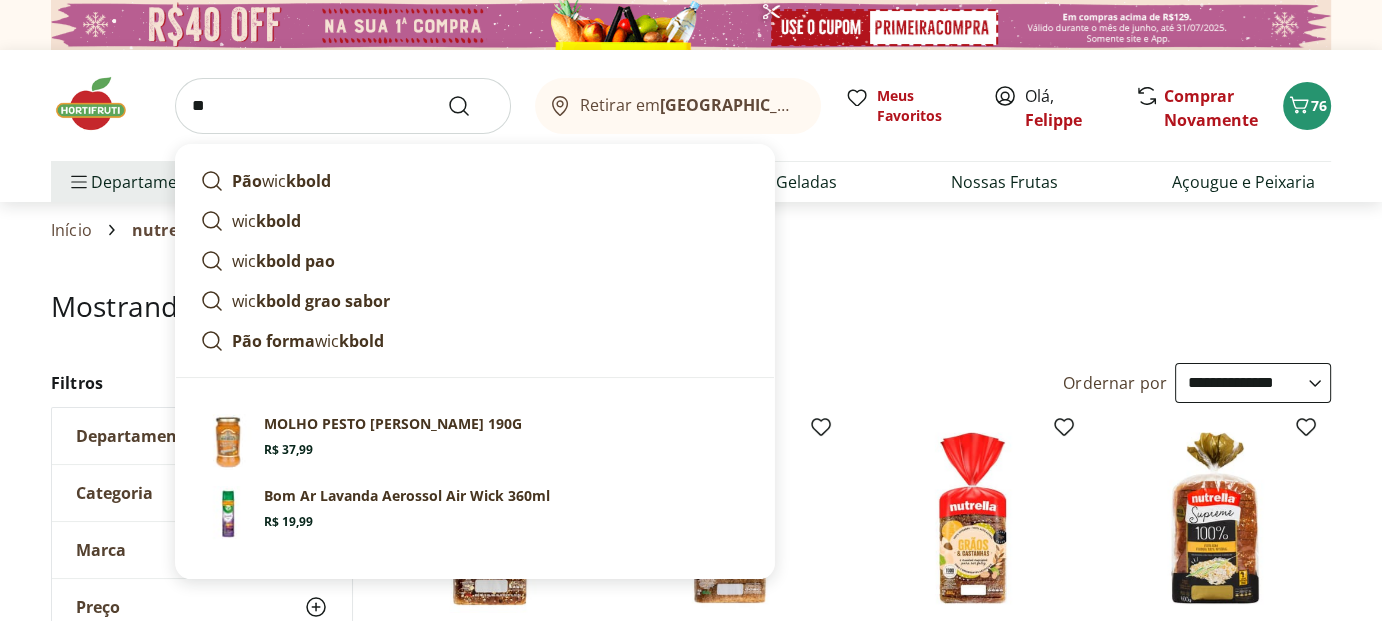 type on "*" 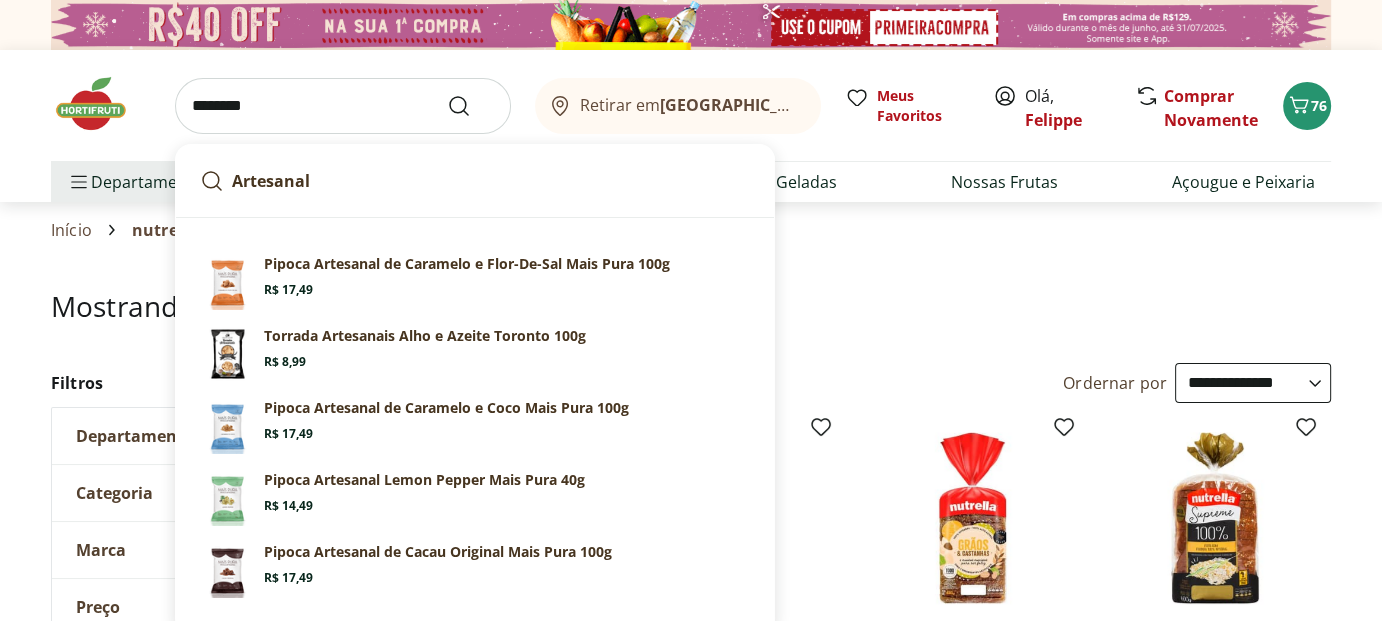 type on "********" 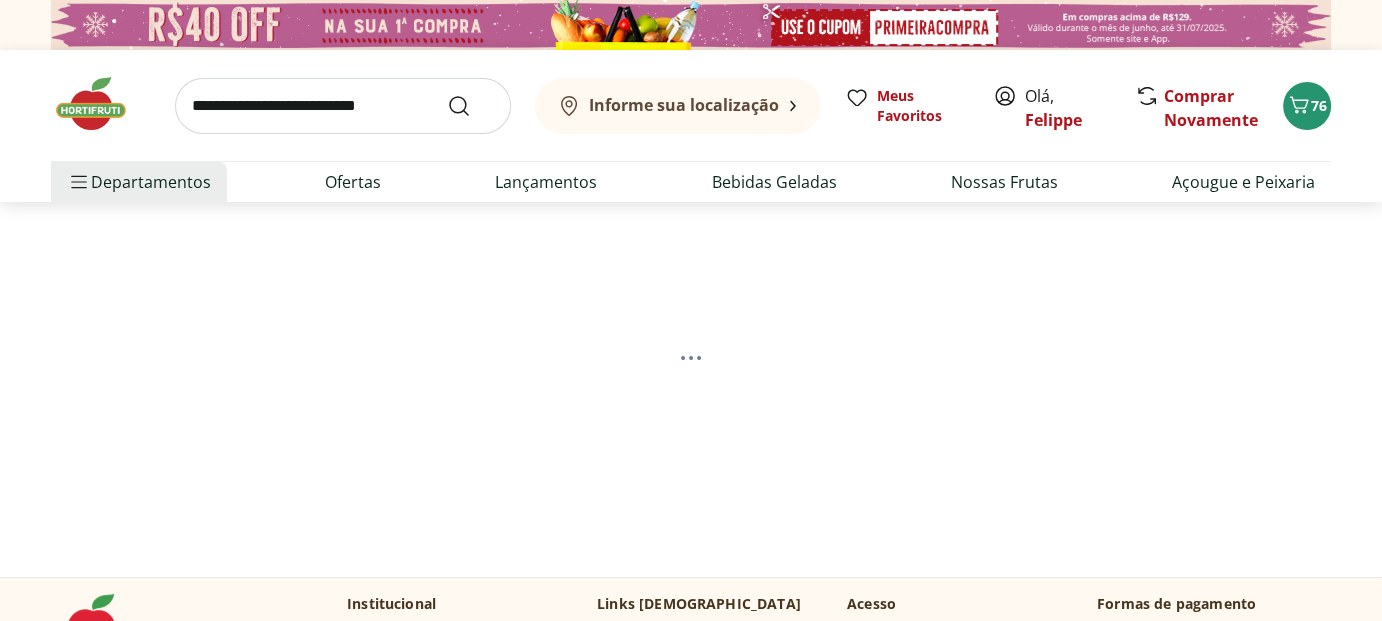 select on "**********" 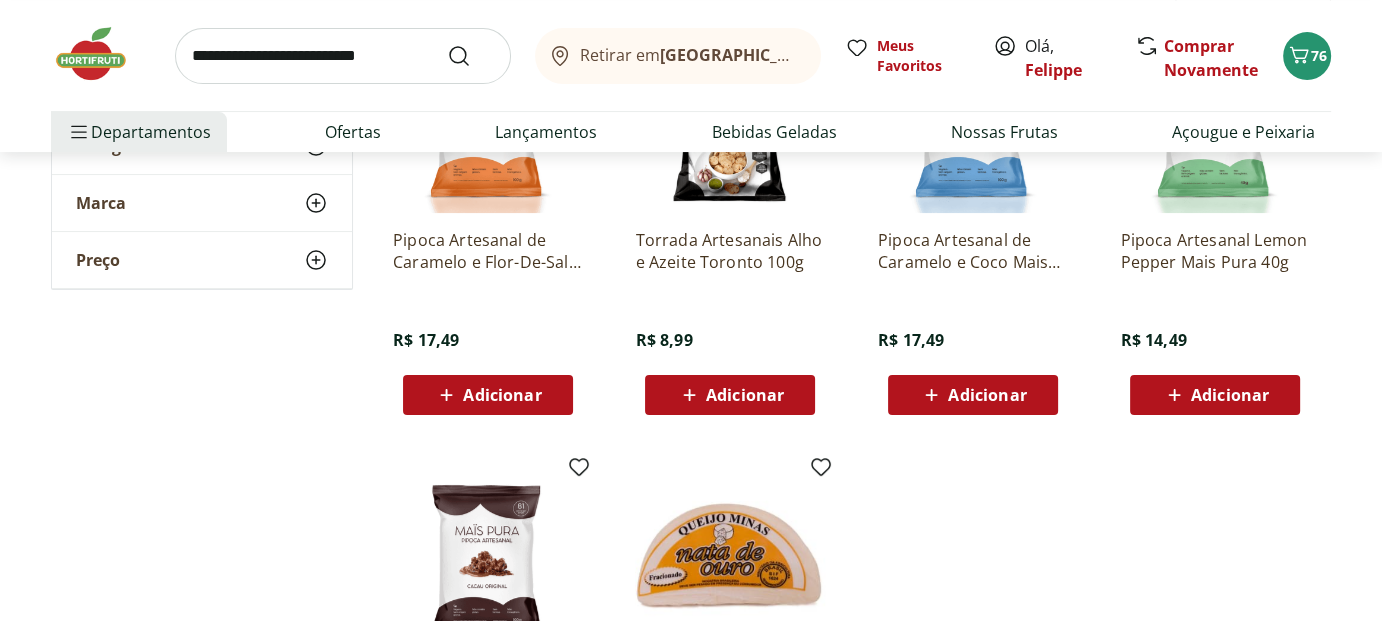 scroll, scrollTop: 0, scrollLeft: 0, axis: both 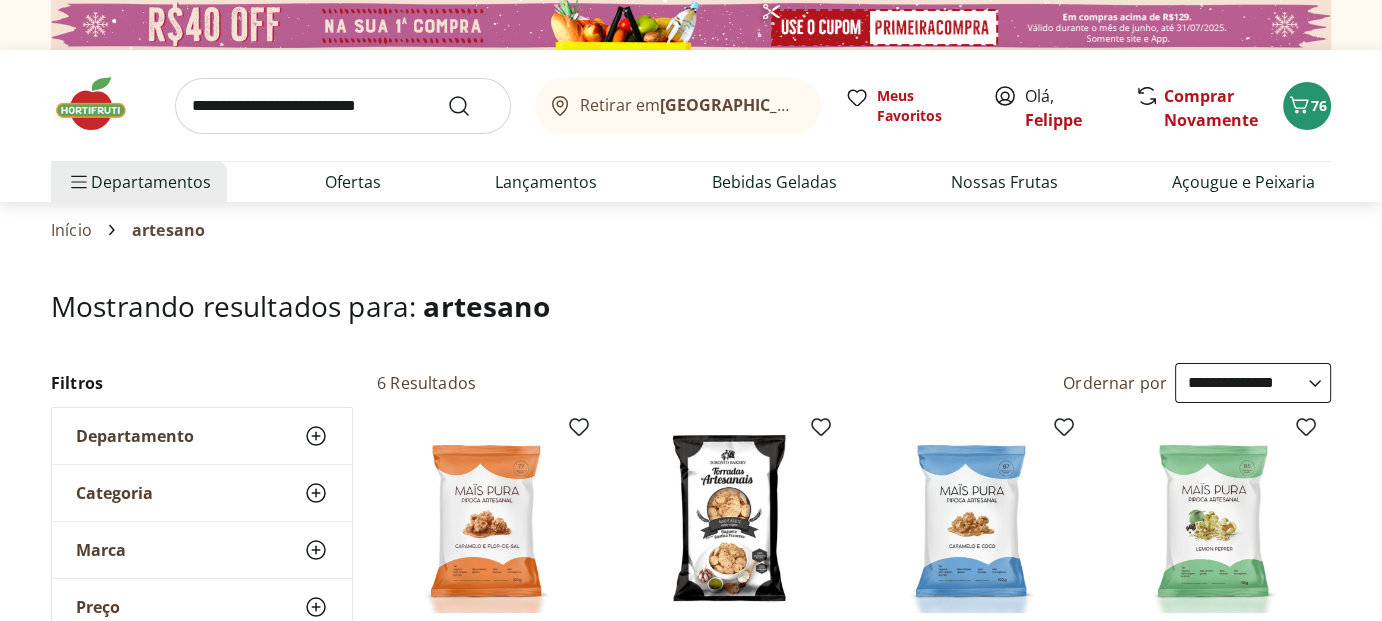 click at bounding box center (343, 106) 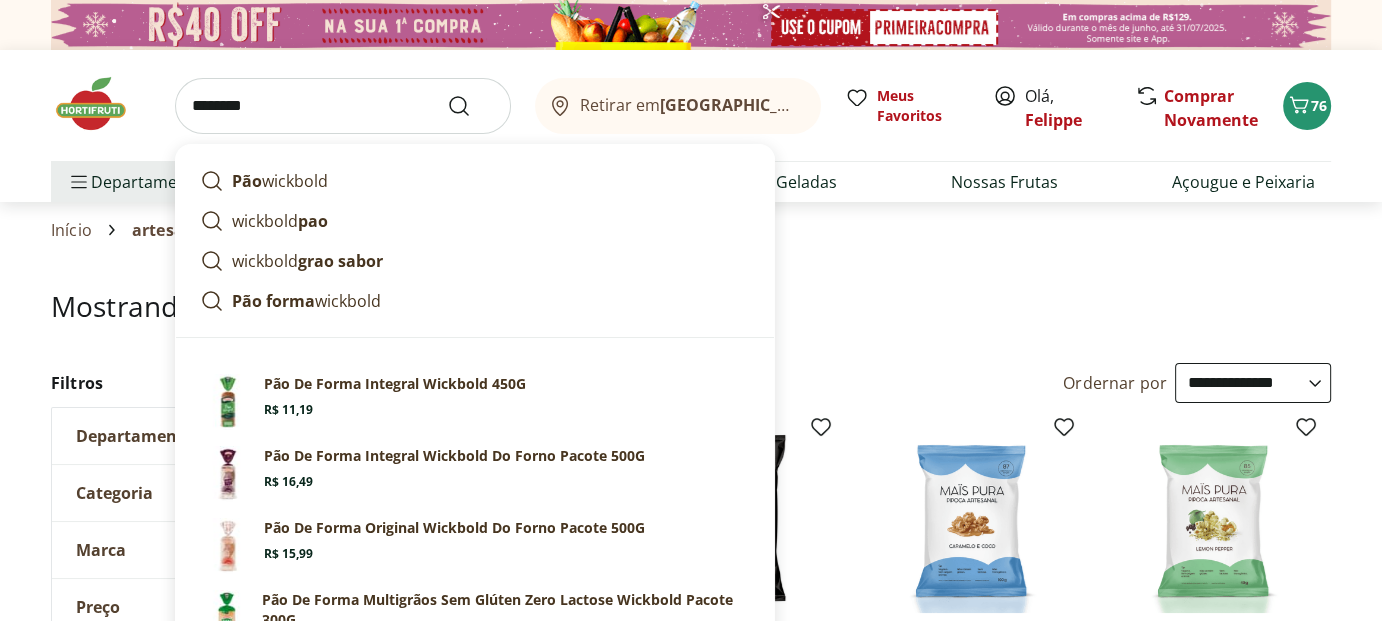 type on "********" 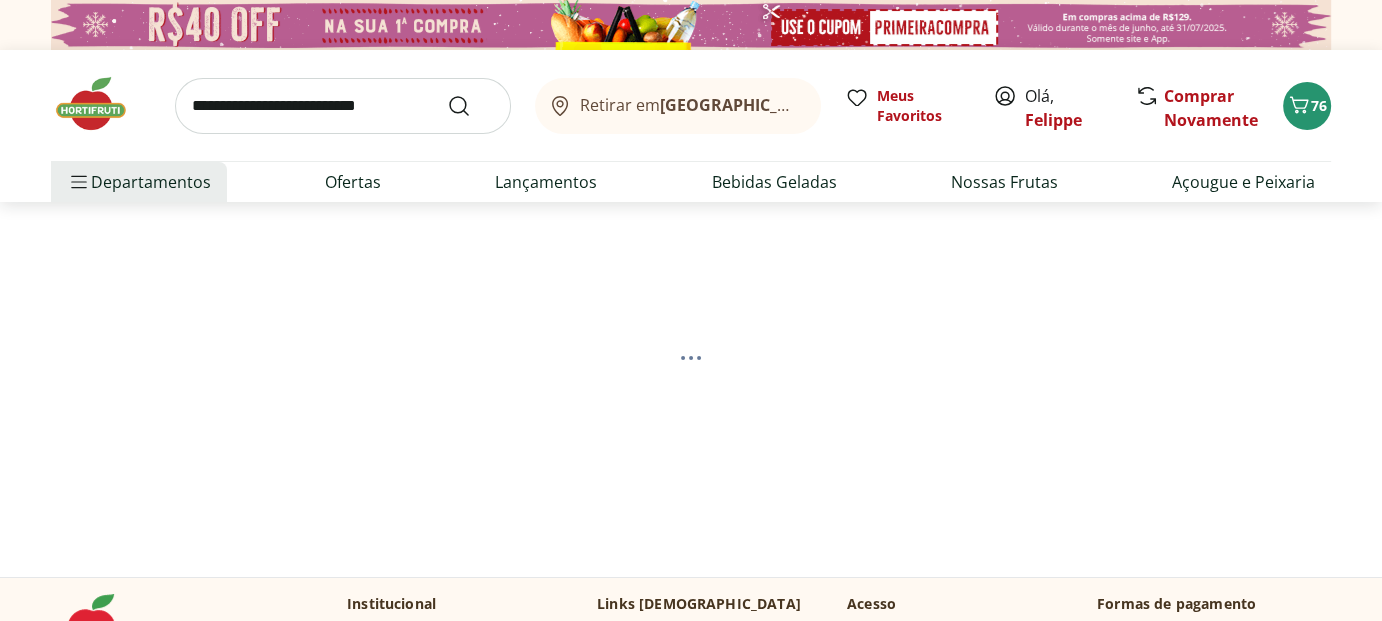 select on "**********" 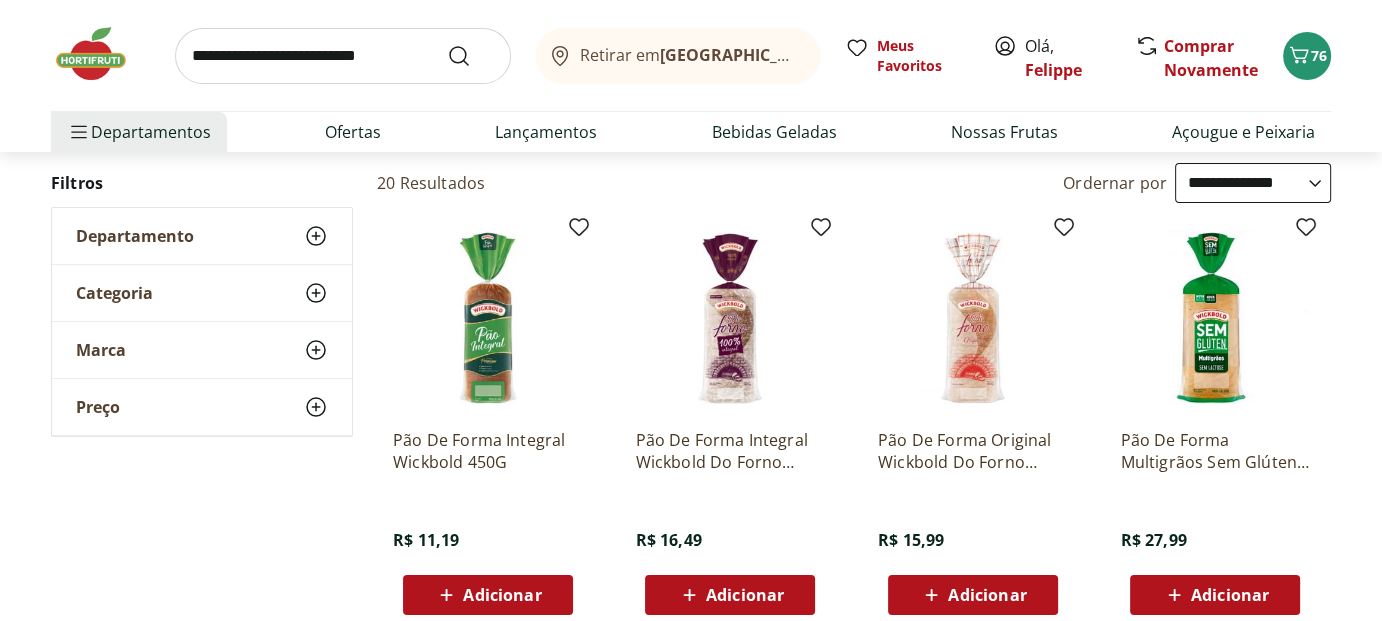 scroll, scrollTop: 300, scrollLeft: 0, axis: vertical 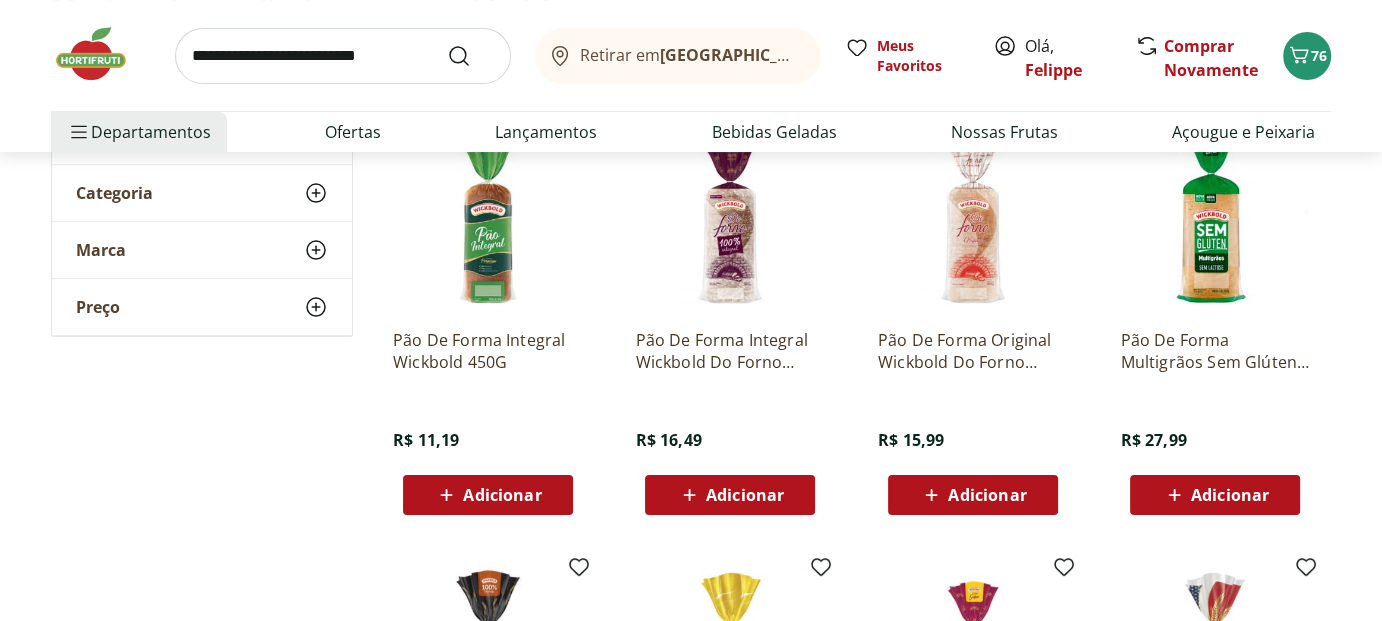 click on "Adicionar" at bounding box center [987, 495] 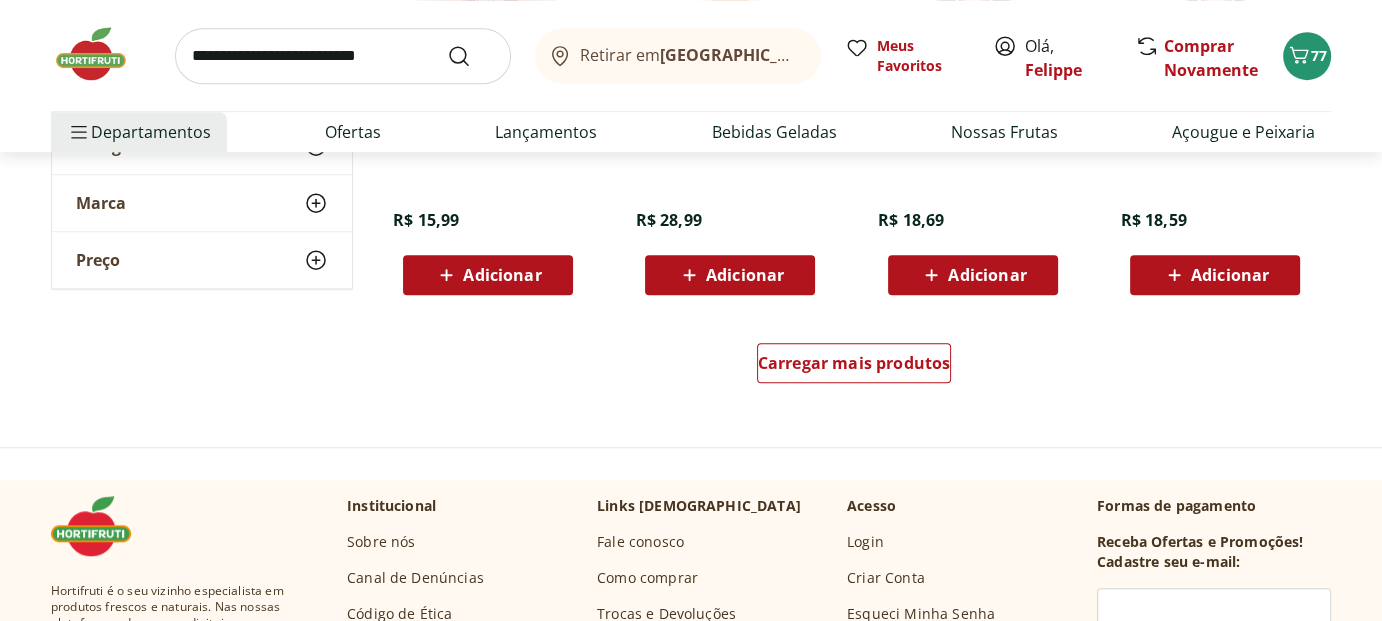 scroll, scrollTop: 1500, scrollLeft: 0, axis: vertical 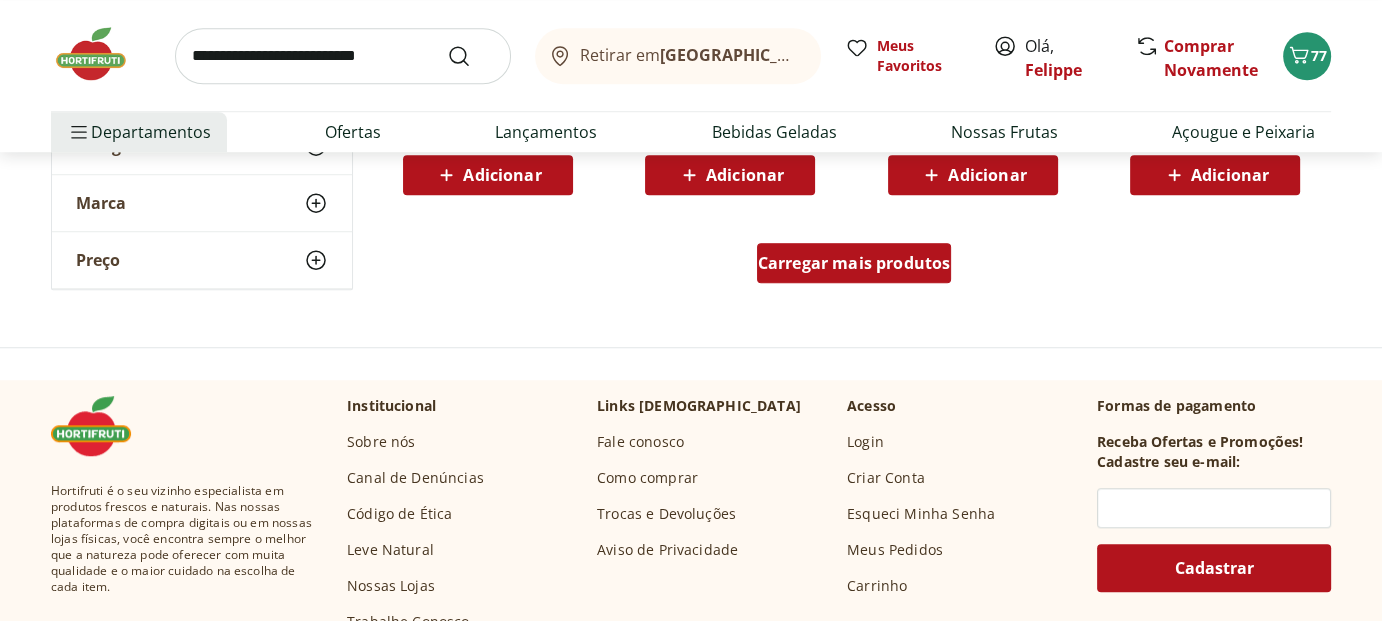 click on "Carregar mais produtos" at bounding box center (854, 263) 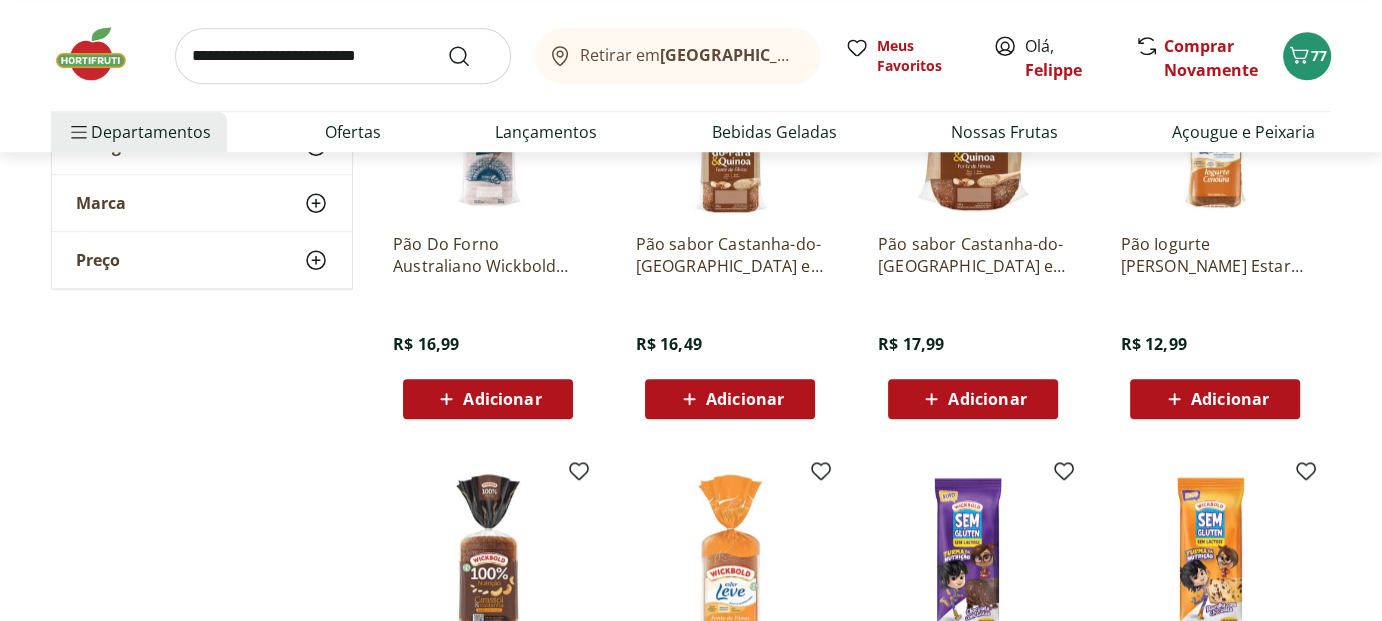 scroll, scrollTop: 1400, scrollLeft: 0, axis: vertical 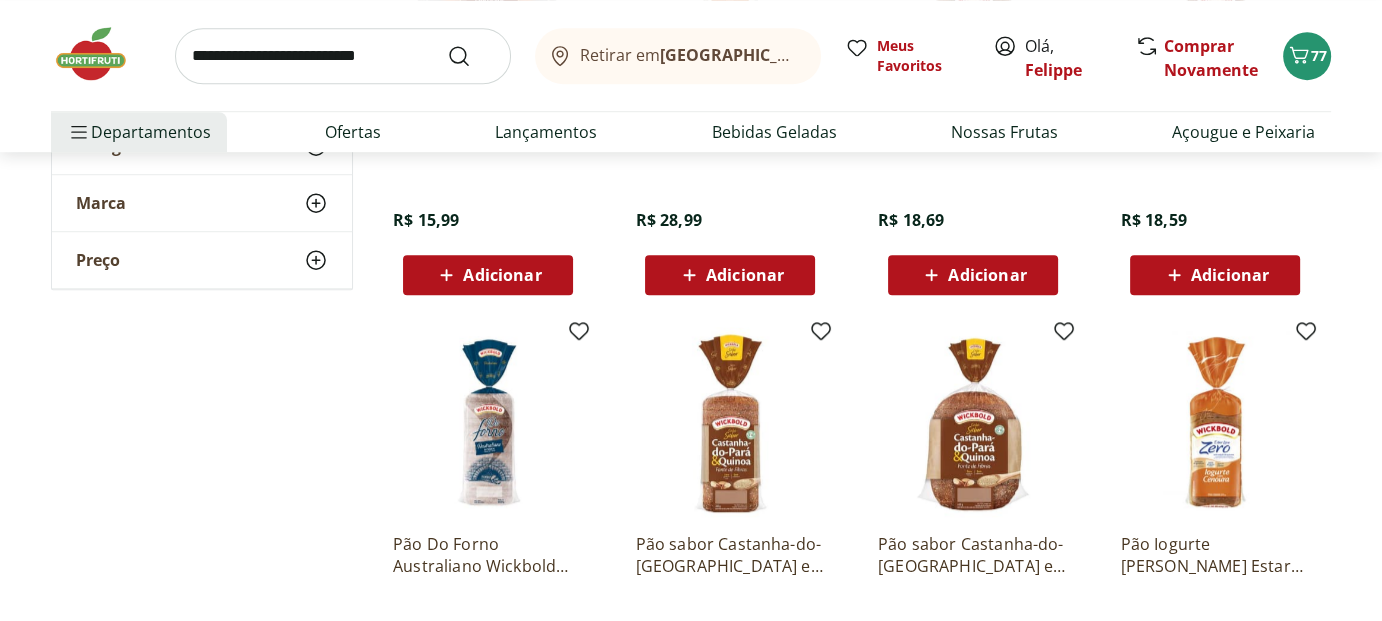 click at bounding box center [343, 56] 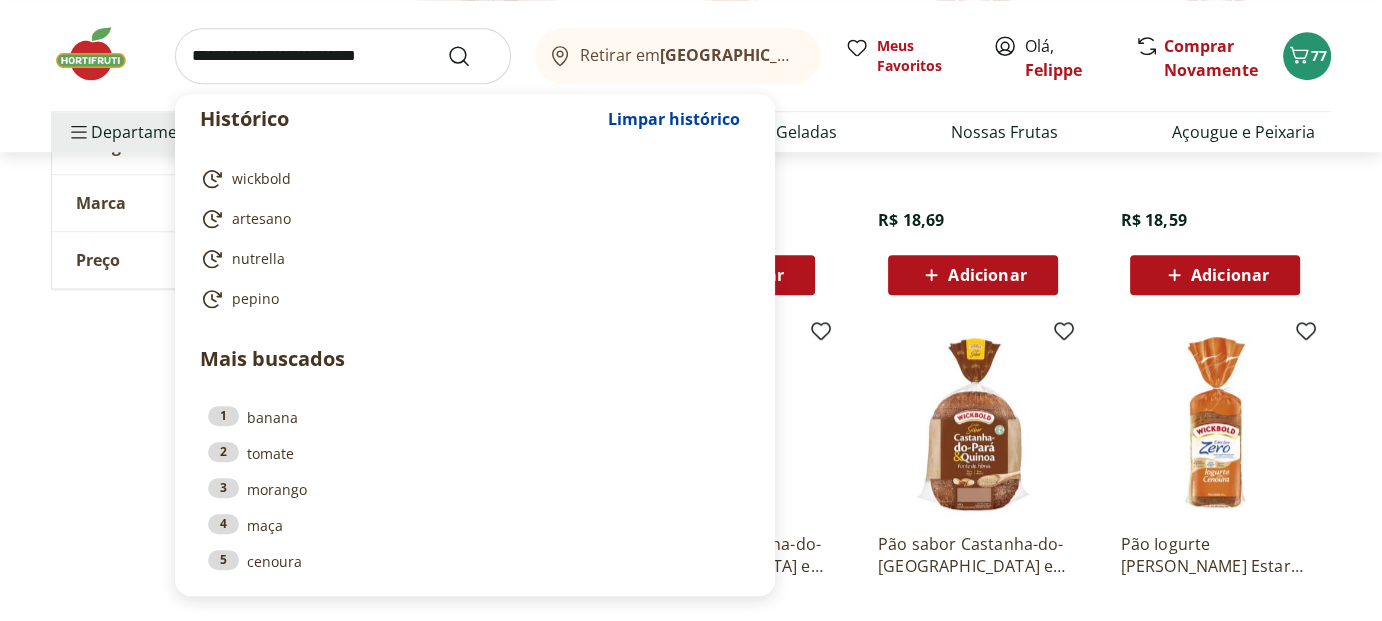 click on "**********" at bounding box center [691, 32] 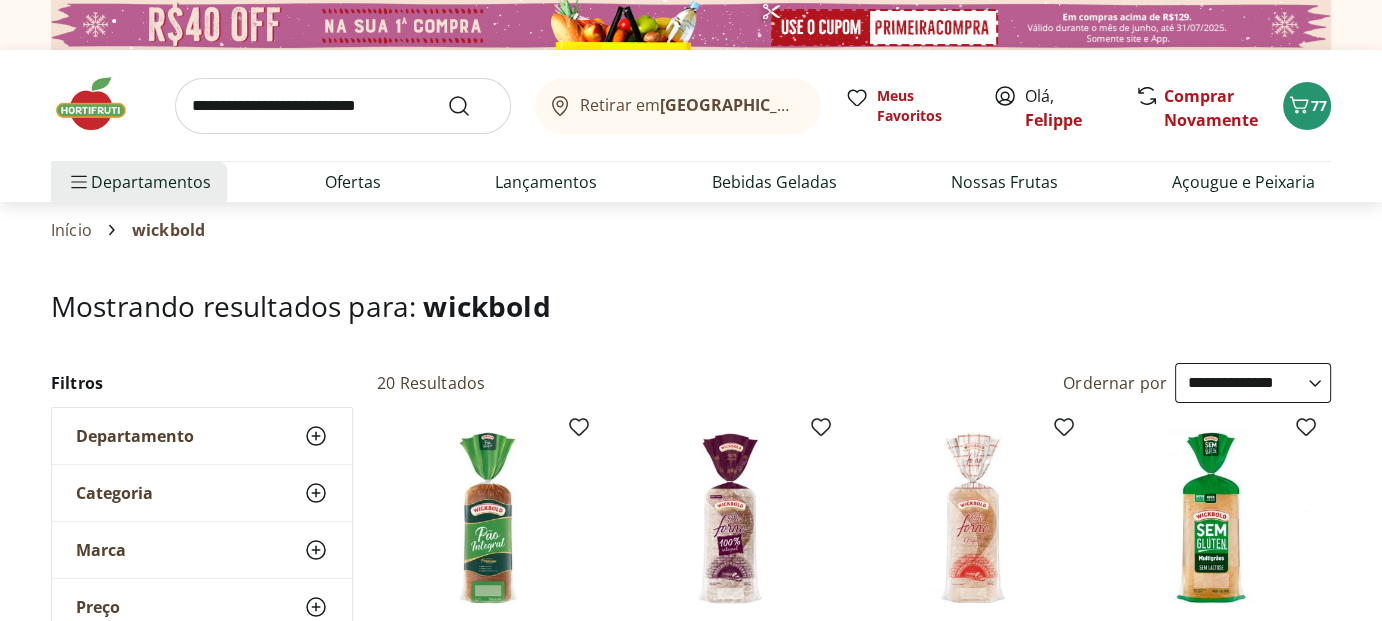 scroll, scrollTop: 100, scrollLeft: 0, axis: vertical 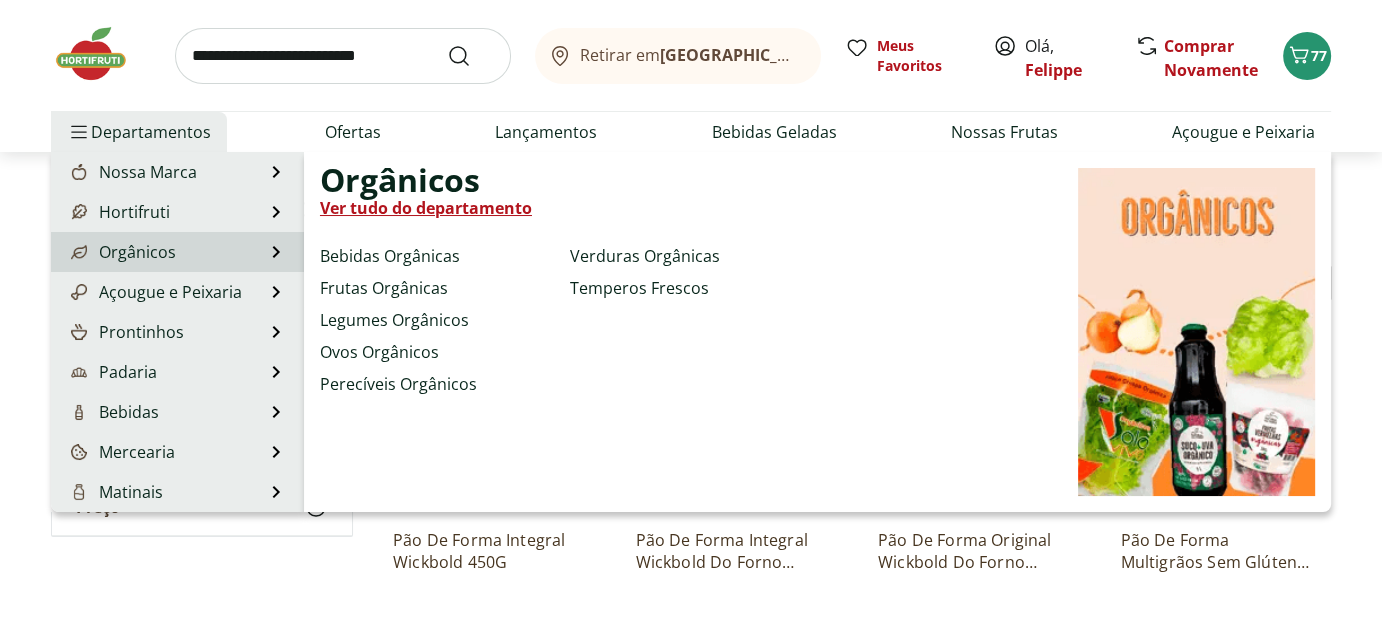click on "Orgânicos" at bounding box center (121, 252) 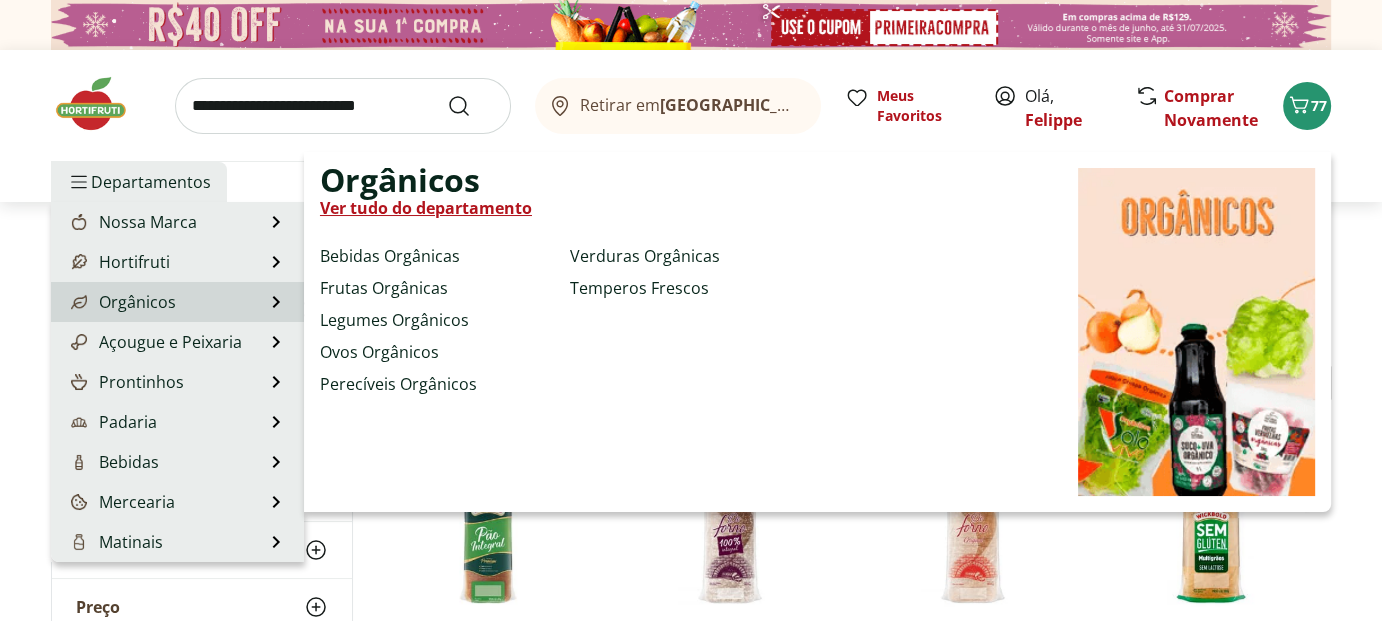select on "**********" 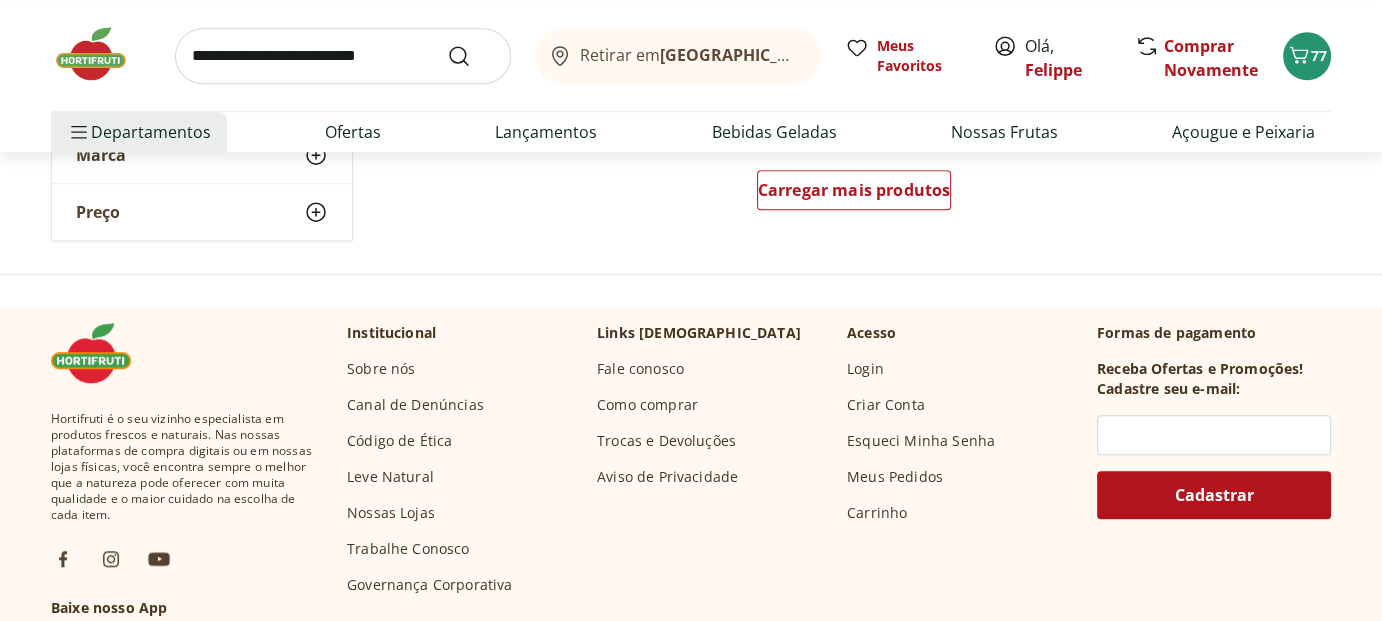 scroll, scrollTop: 1200, scrollLeft: 0, axis: vertical 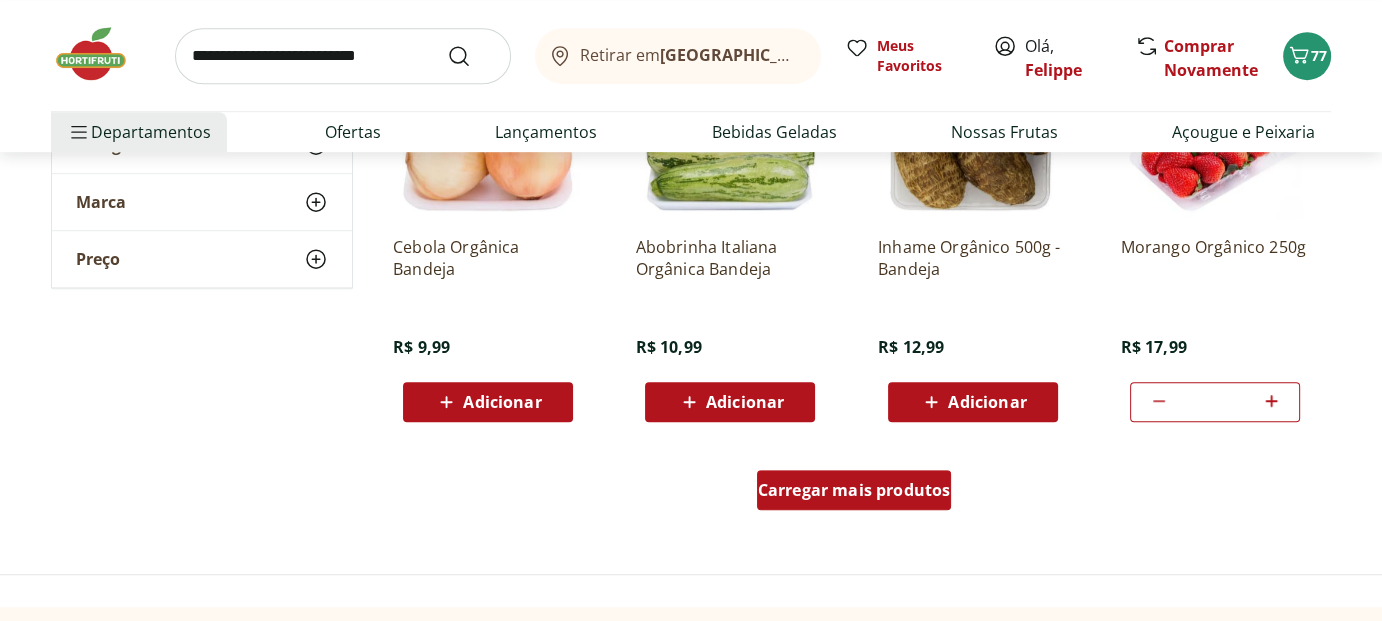click on "Carregar mais produtos" at bounding box center (854, 490) 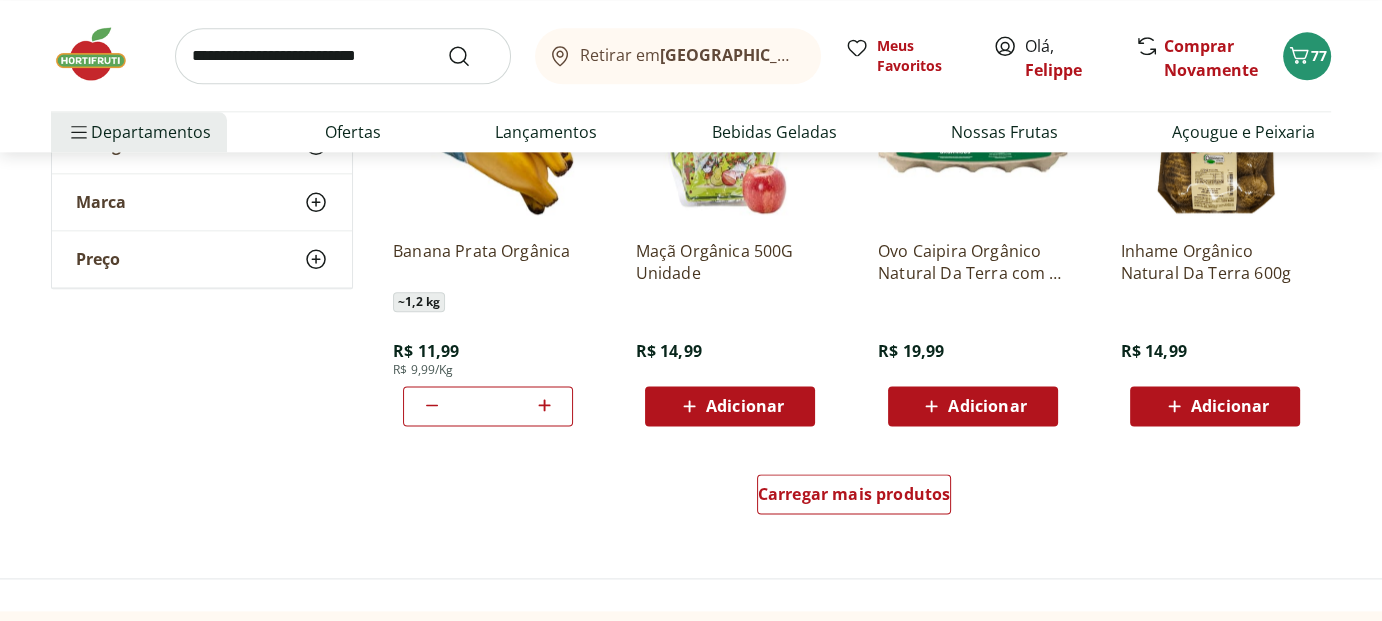 scroll, scrollTop: 2700, scrollLeft: 0, axis: vertical 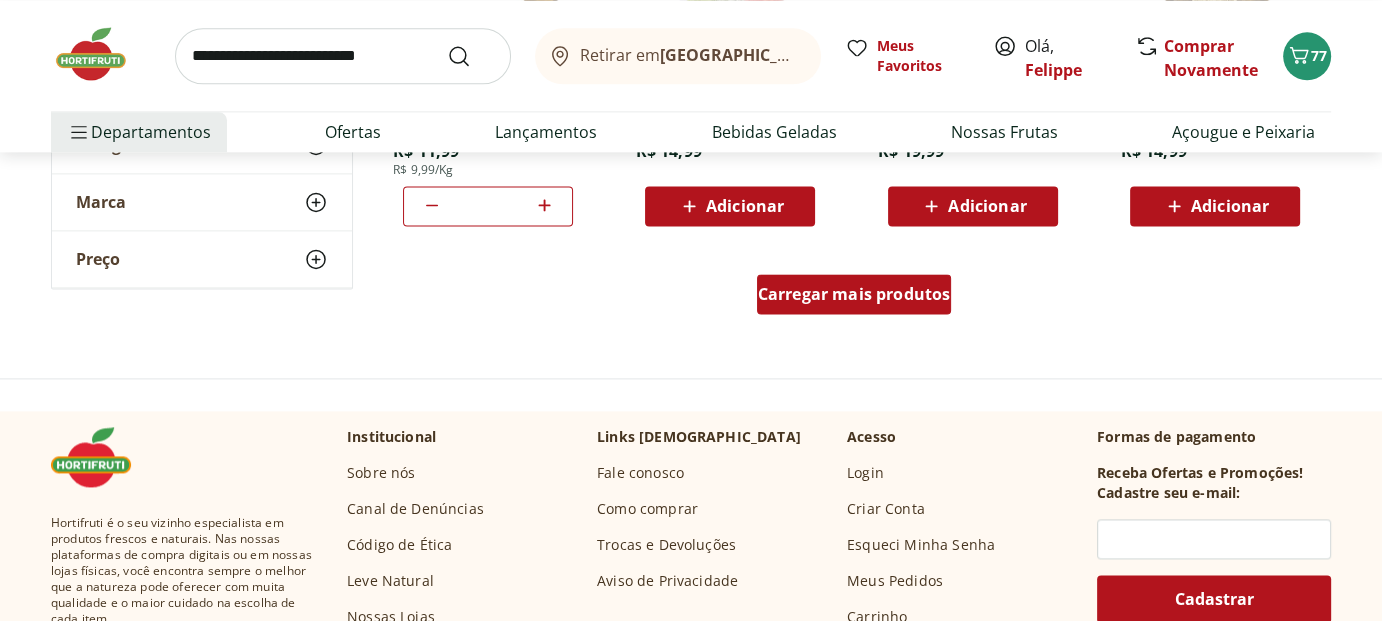click on "Carregar mais produtos" at bounding box center (854, 294) 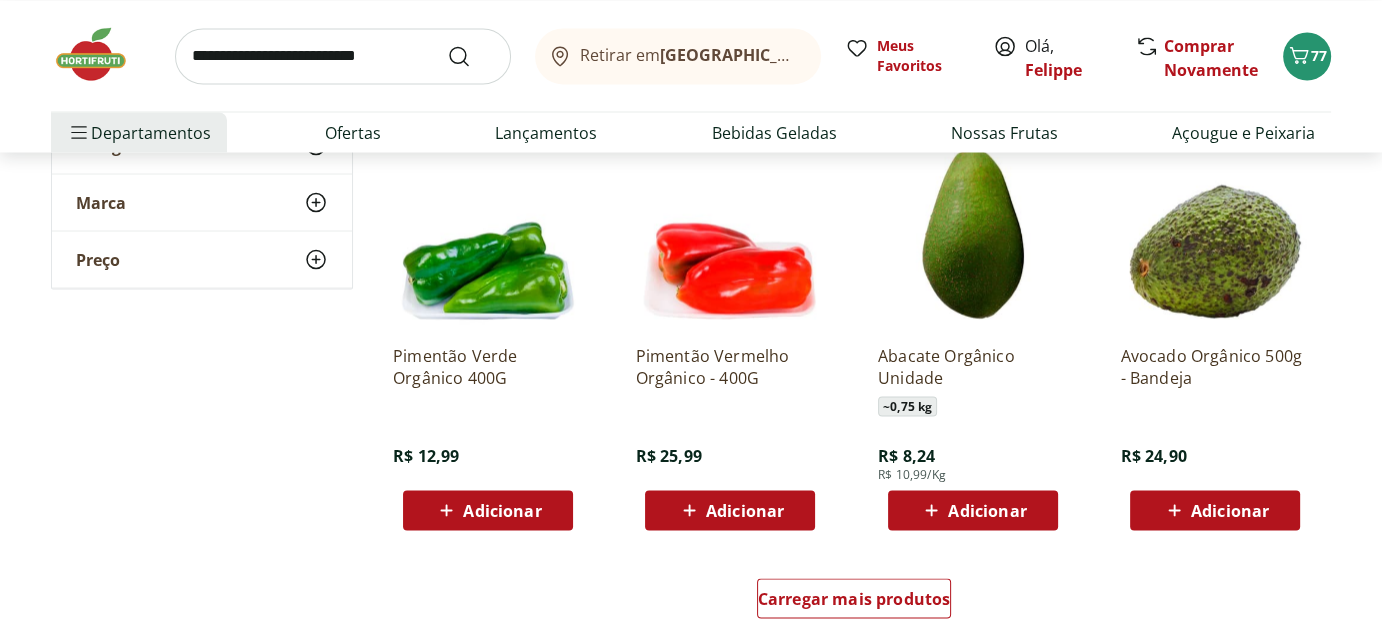 scroll, scrollTop: 3800, scrollLeft: 0, axis: vertical 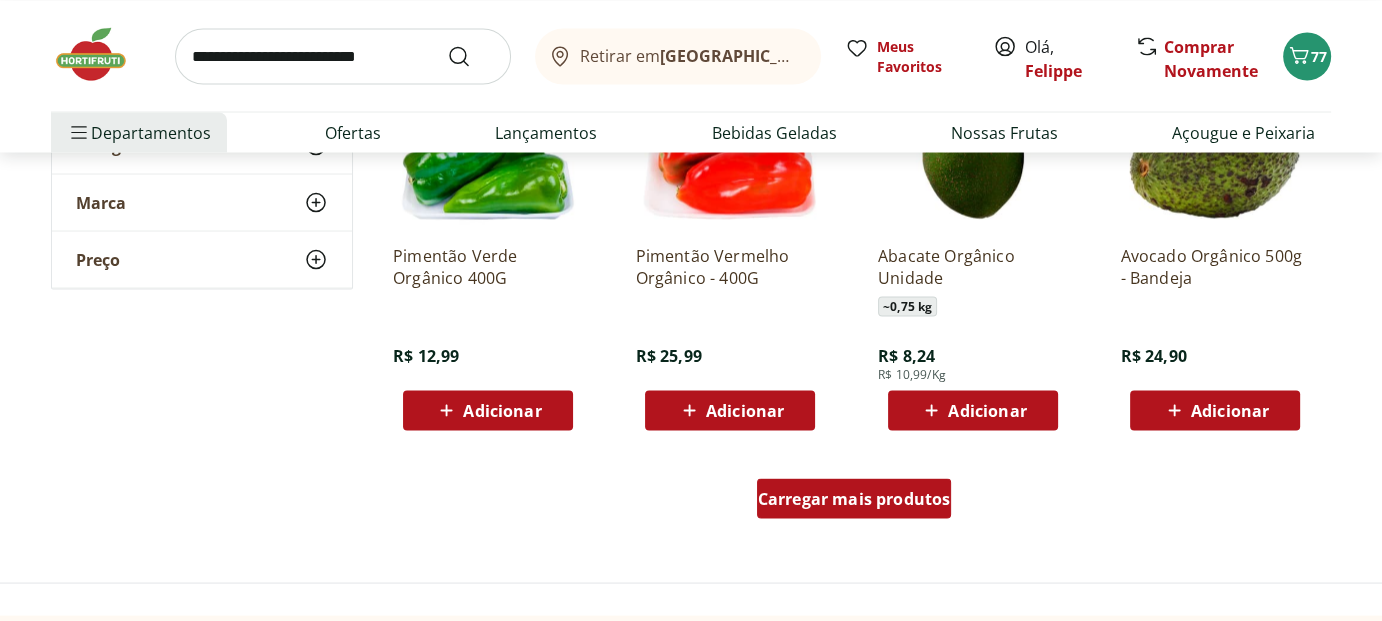 click on "Carregar mais produtos" at bounding box center (854, 498) 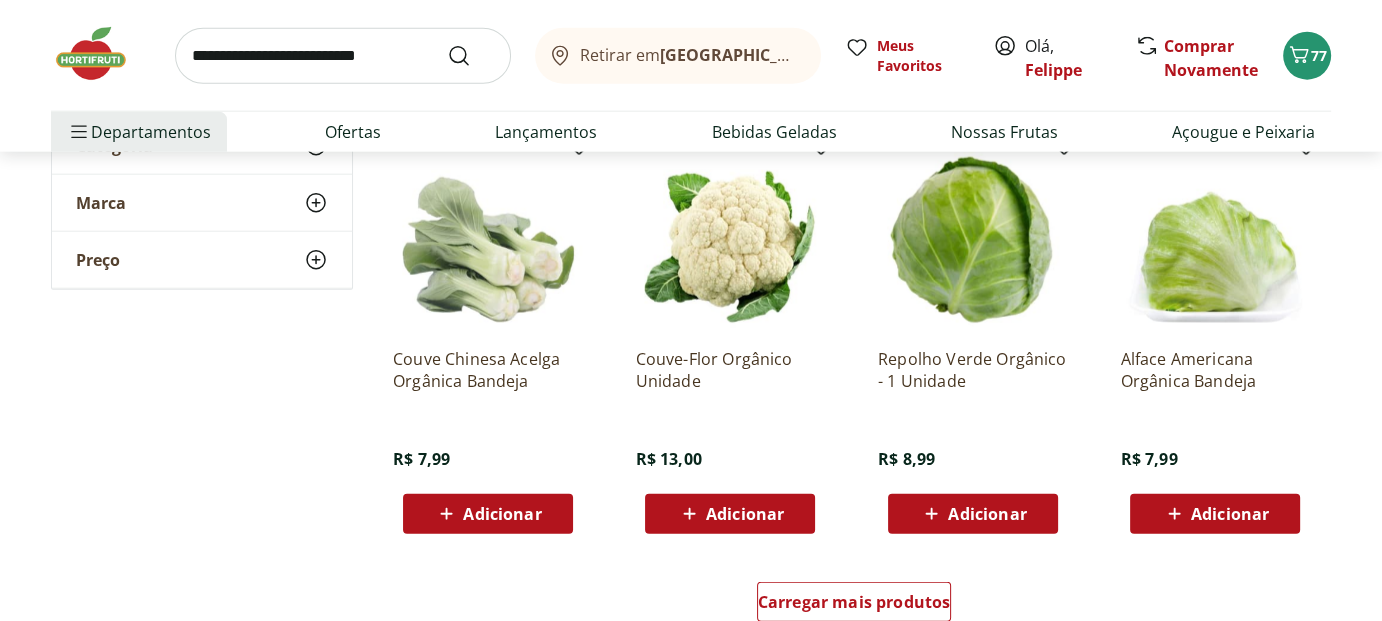 scroll, scrollTop: 5100, scrollLeft: 0, axis: vertical 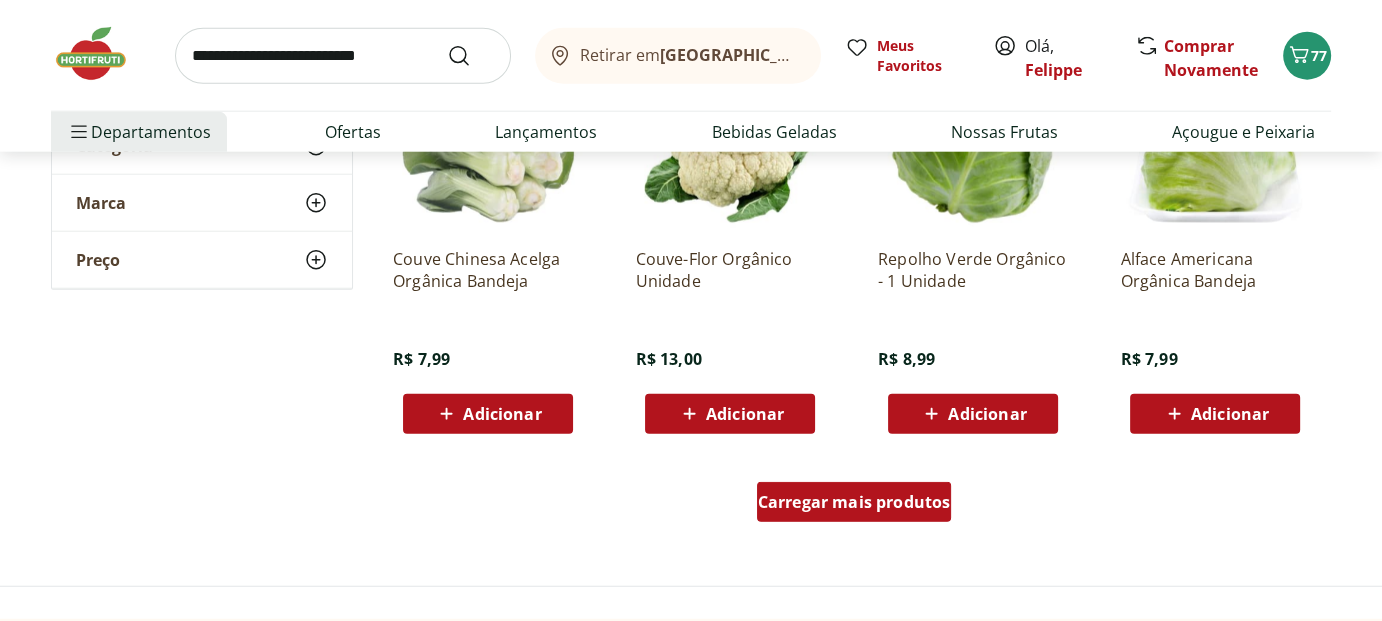 click on "Carregar mais produtos" at bounding box center (854, 502) 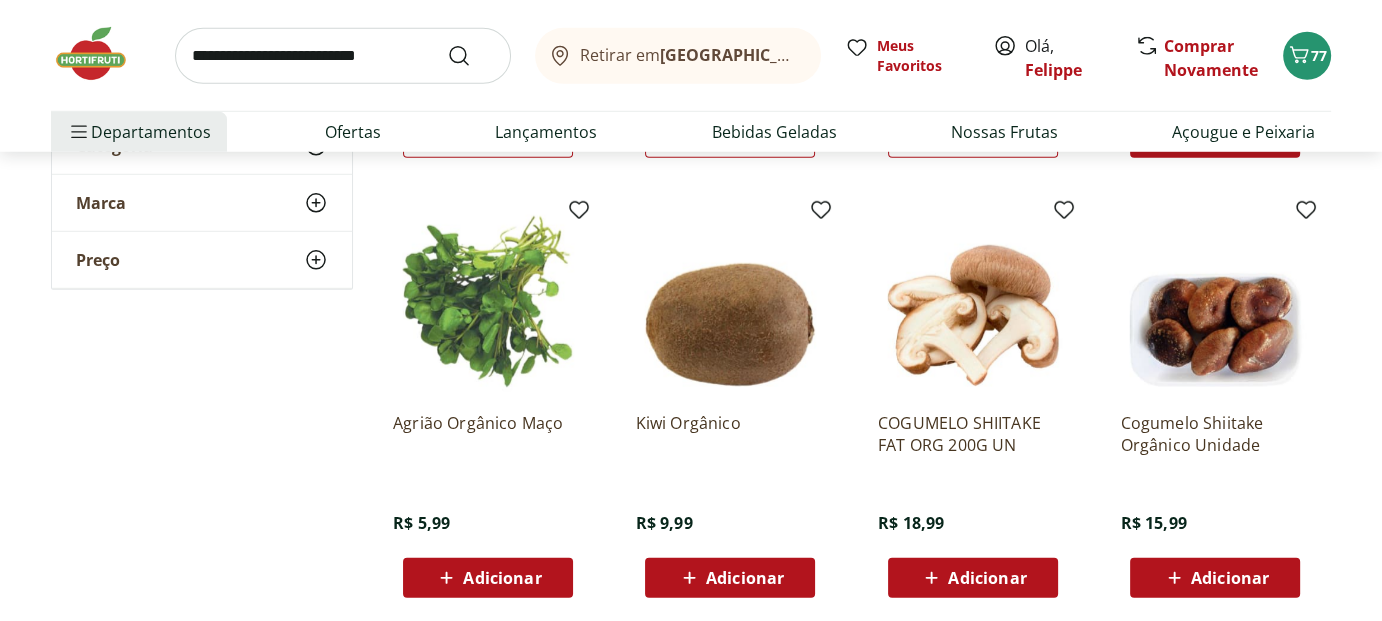scroll, scrollTop: 5600, scrollLeft: 0, axis: vertical 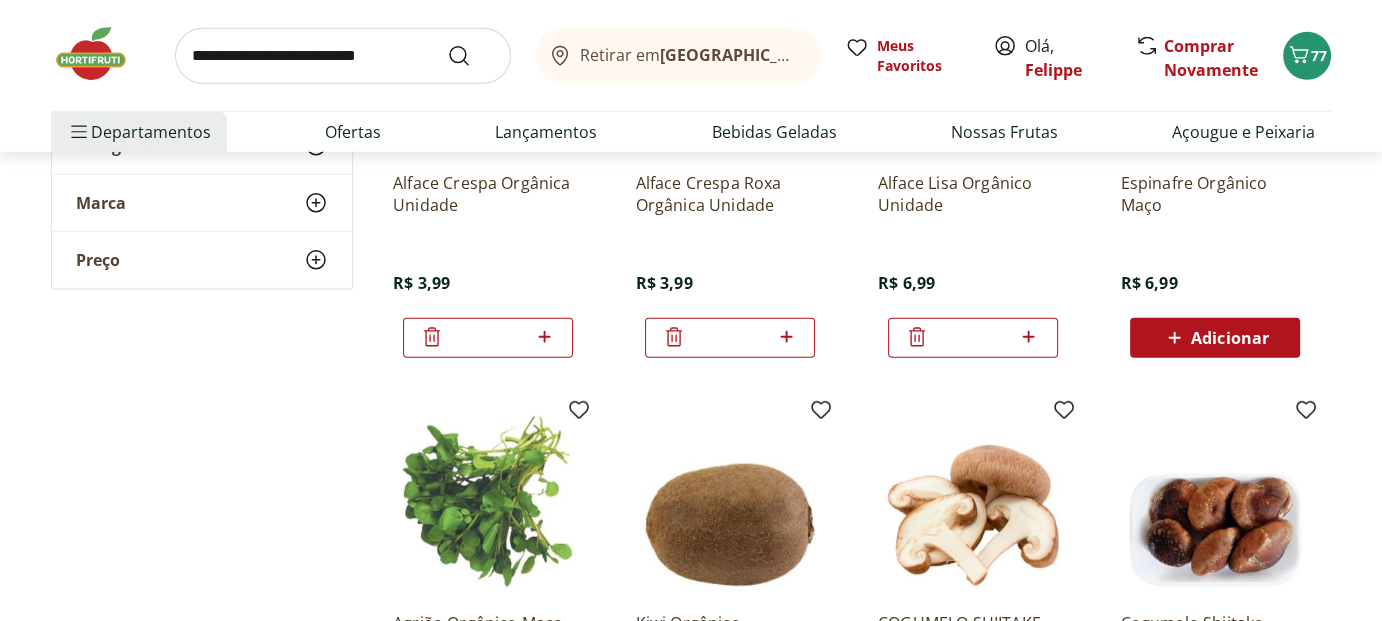 click on "Adicionar" at bounding box center [1230, 338] 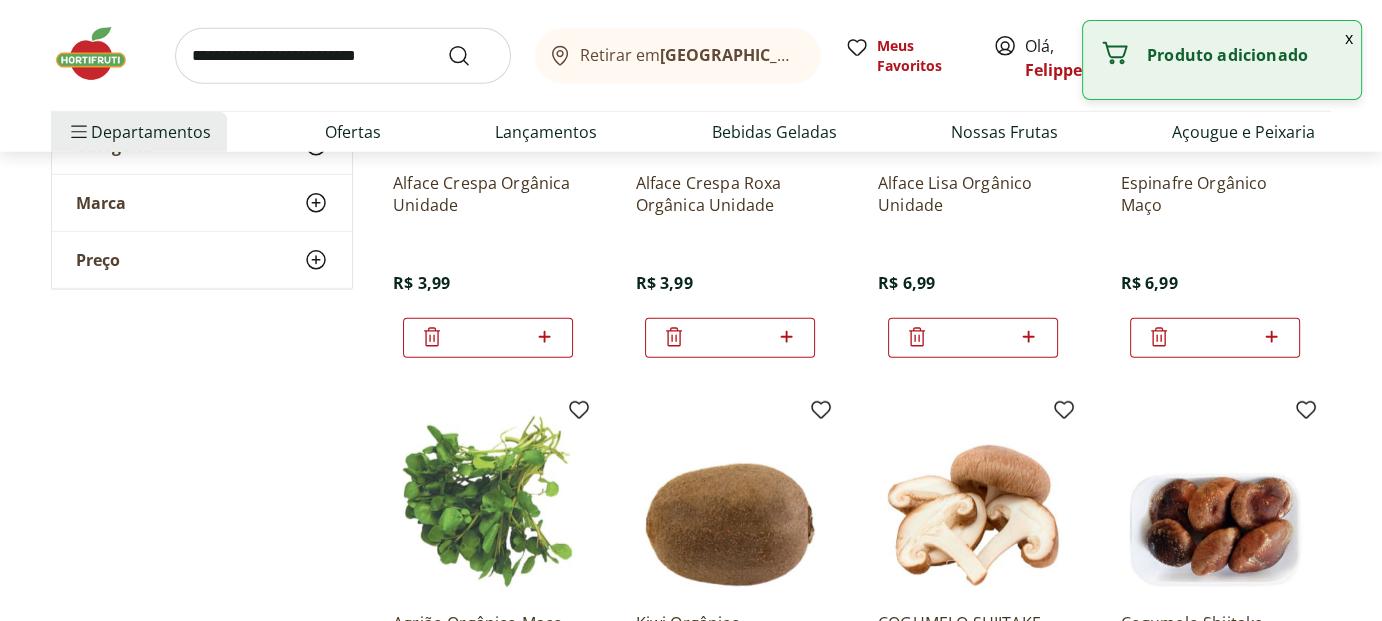 click 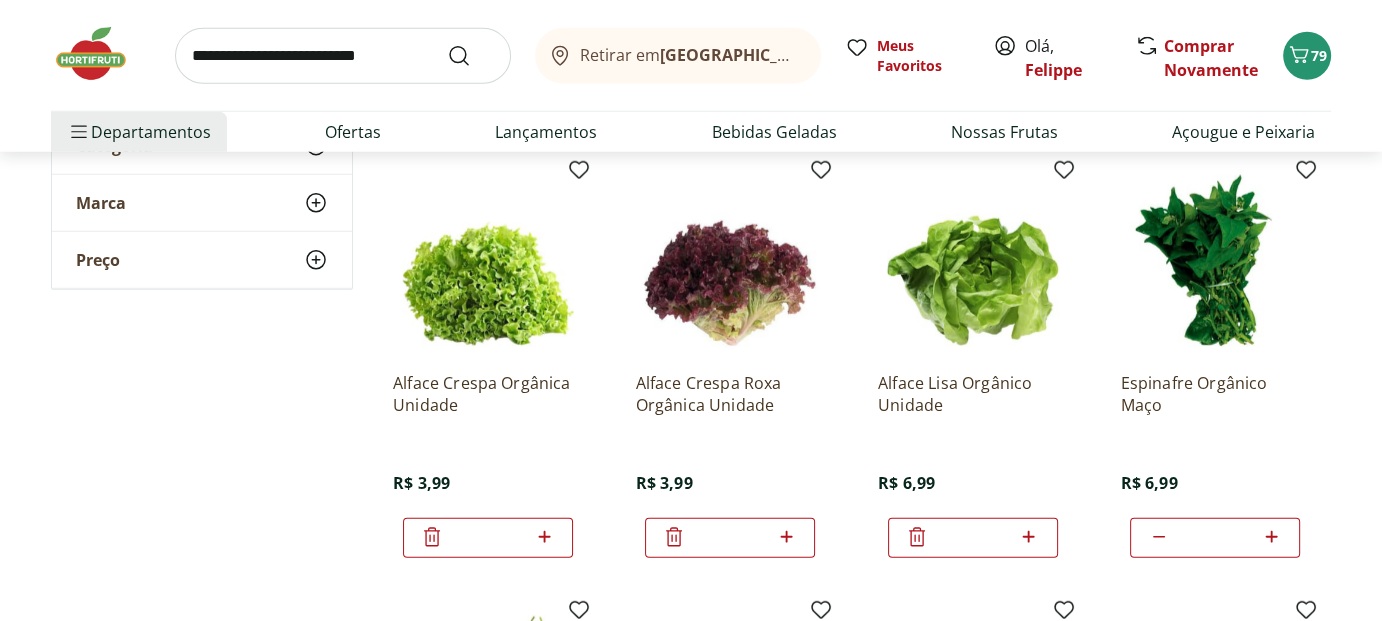 scroll, scrollTop: 5500, scrollLeft: 0, axis: vertical 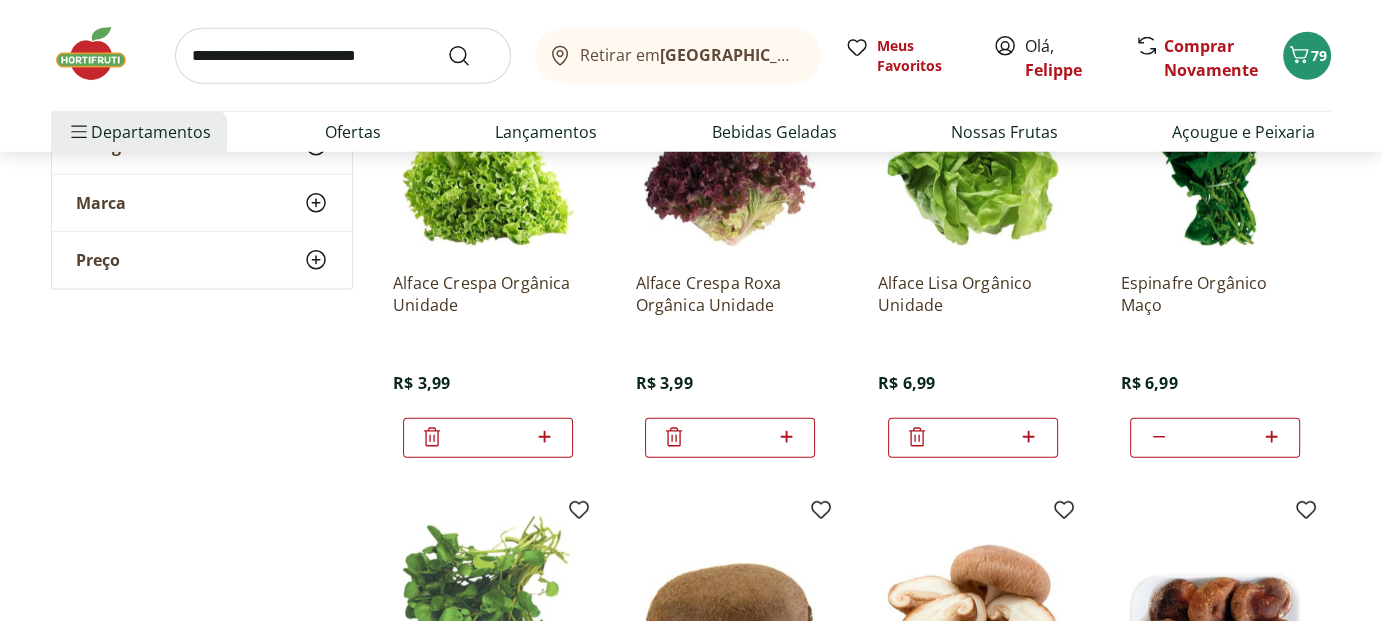 type on "*" 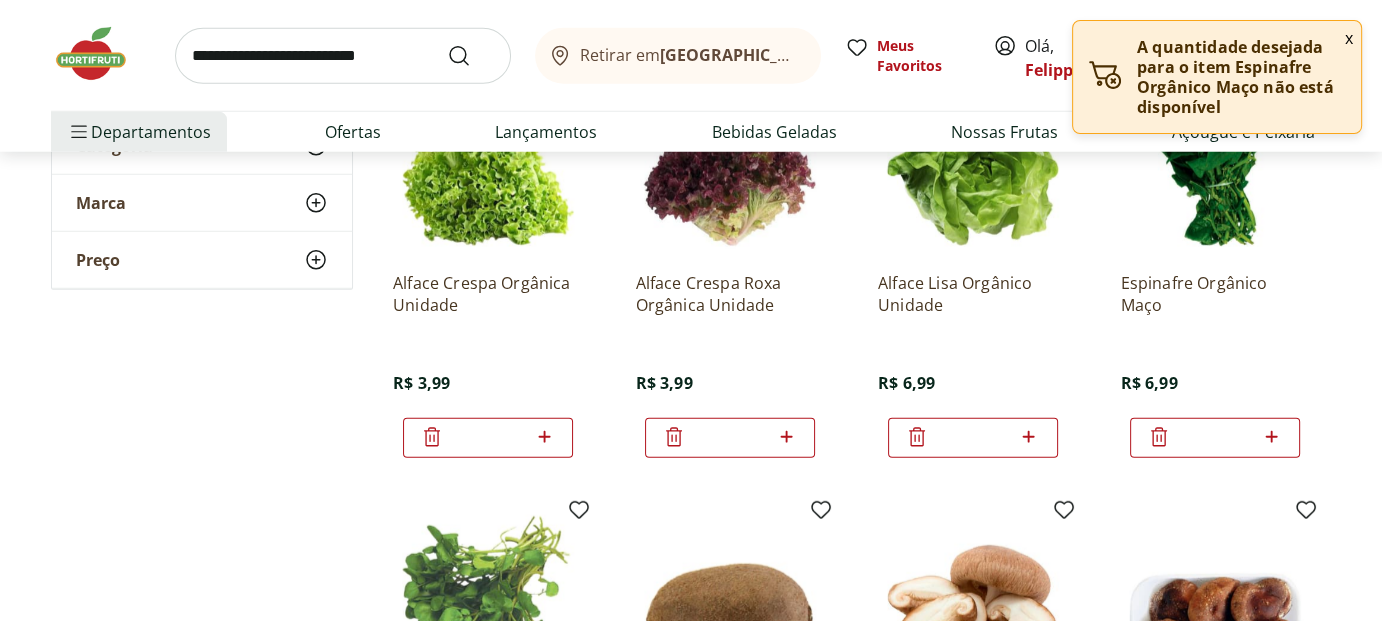 click 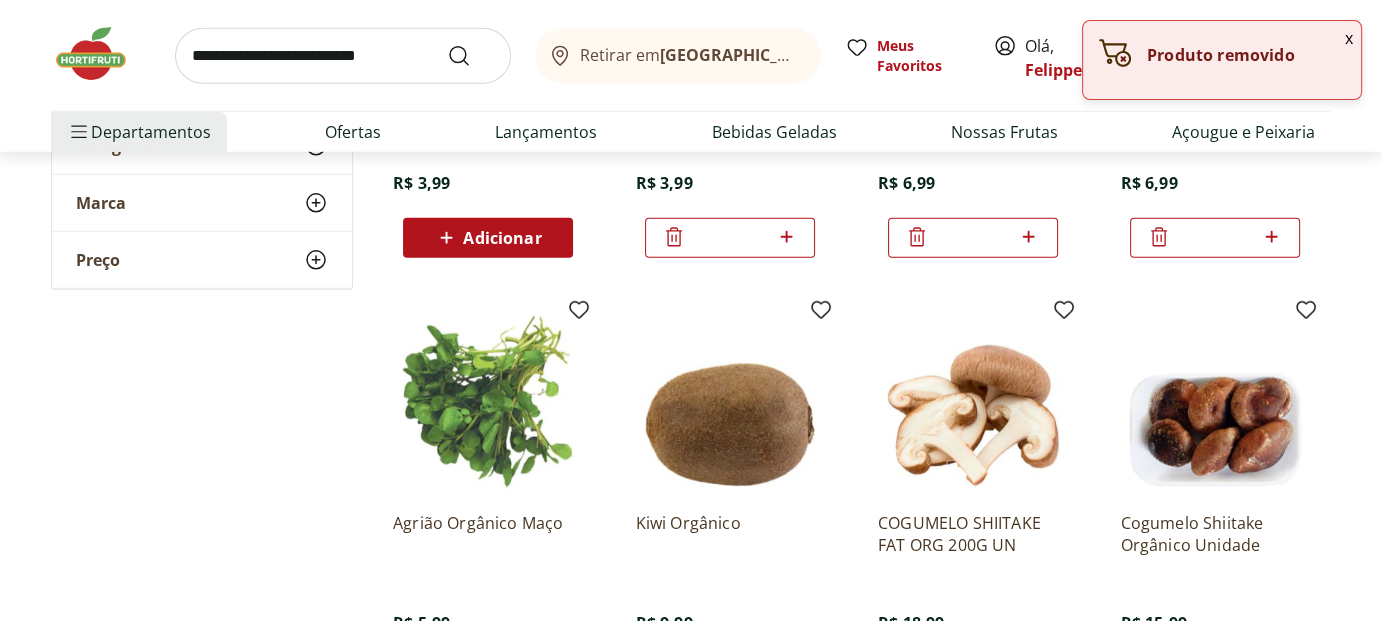 scroll, scrollTop: 5800, scrollLeft: 0, axis: vertical 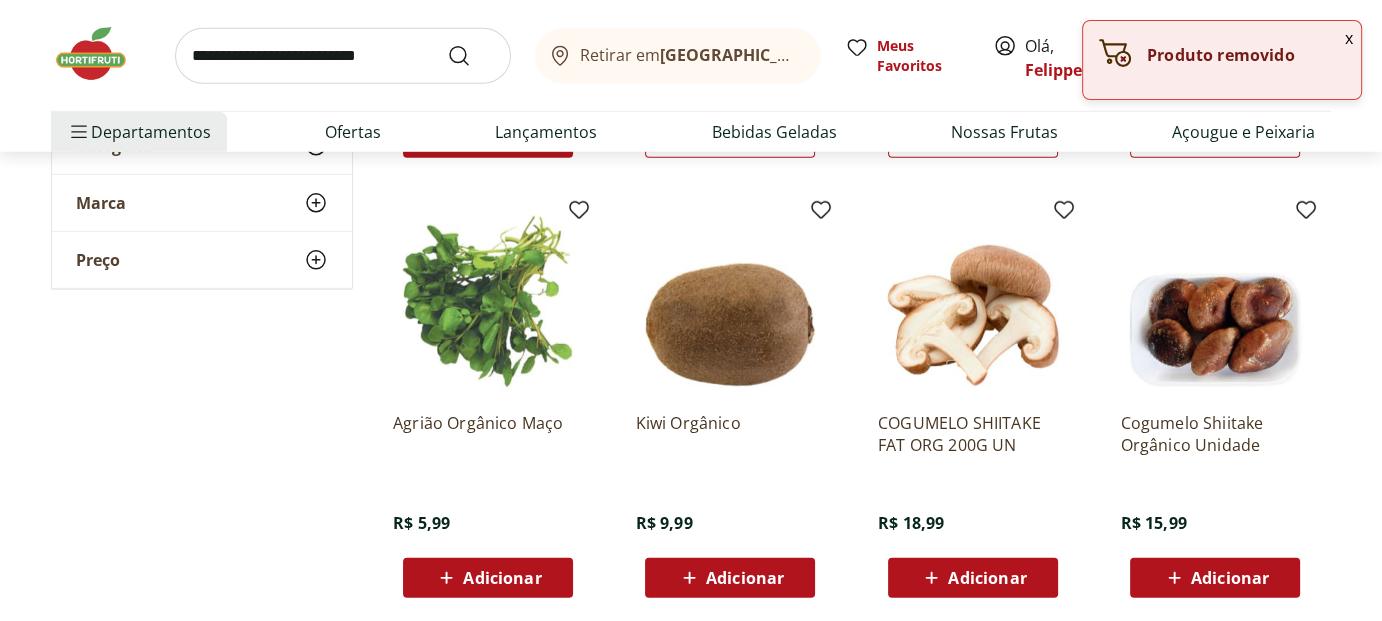 click on "Adicionar" at bounding box center [502, 578] 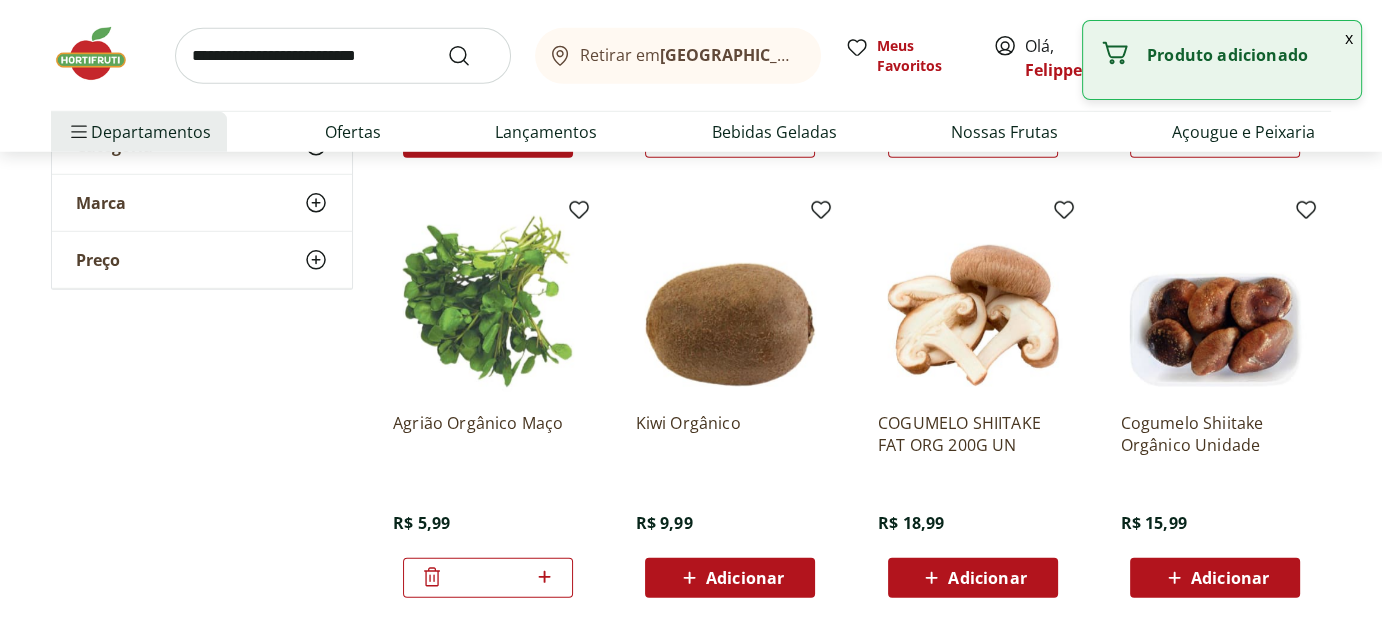 click 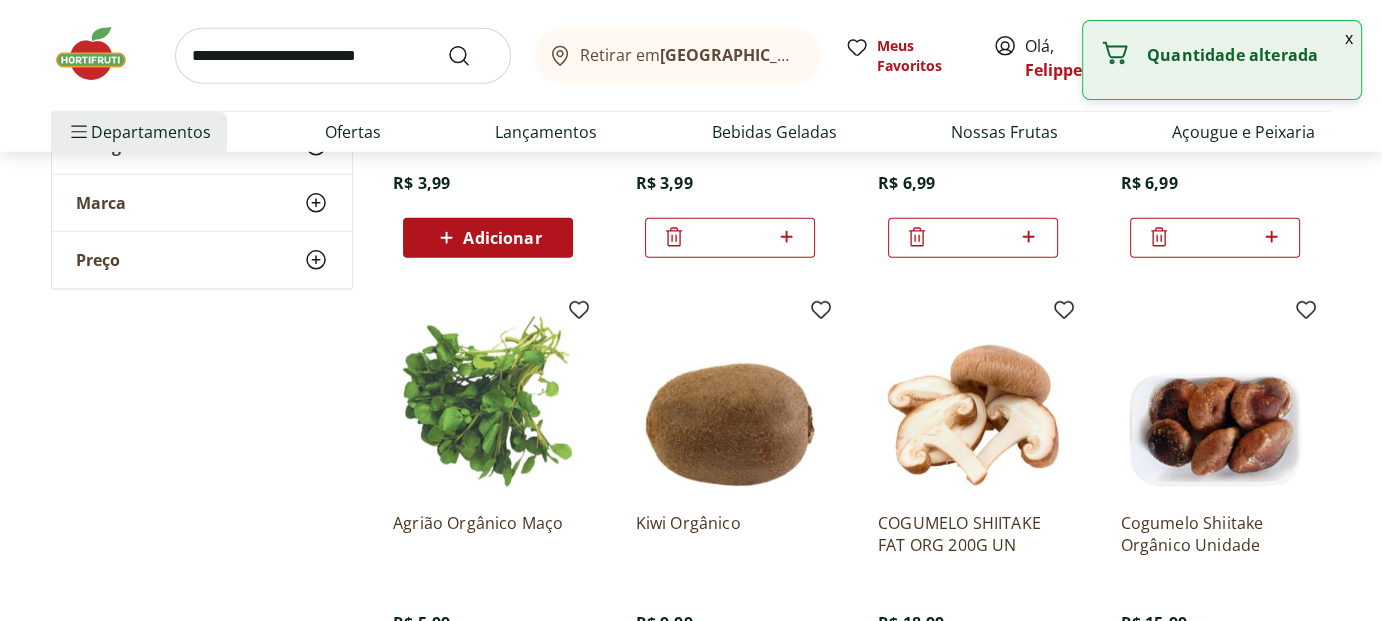 scroll, scrollTop: 5600, scrollLeft: 0, axis: vertical 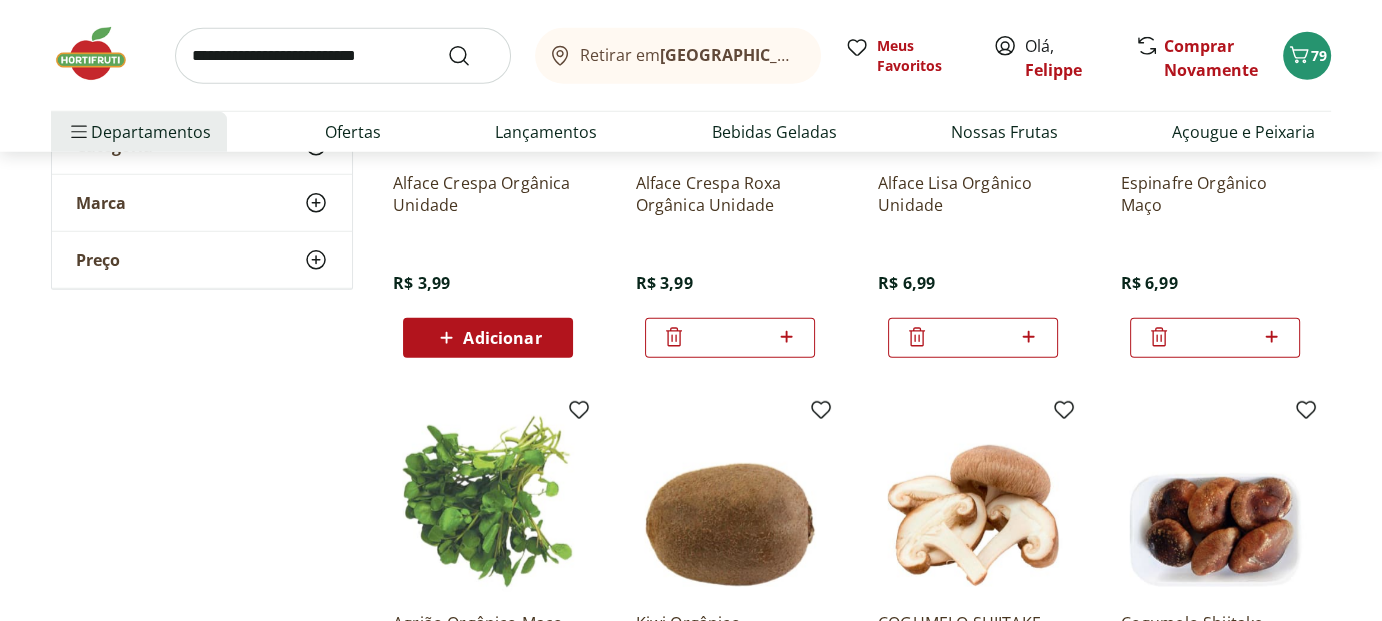 type on "*" 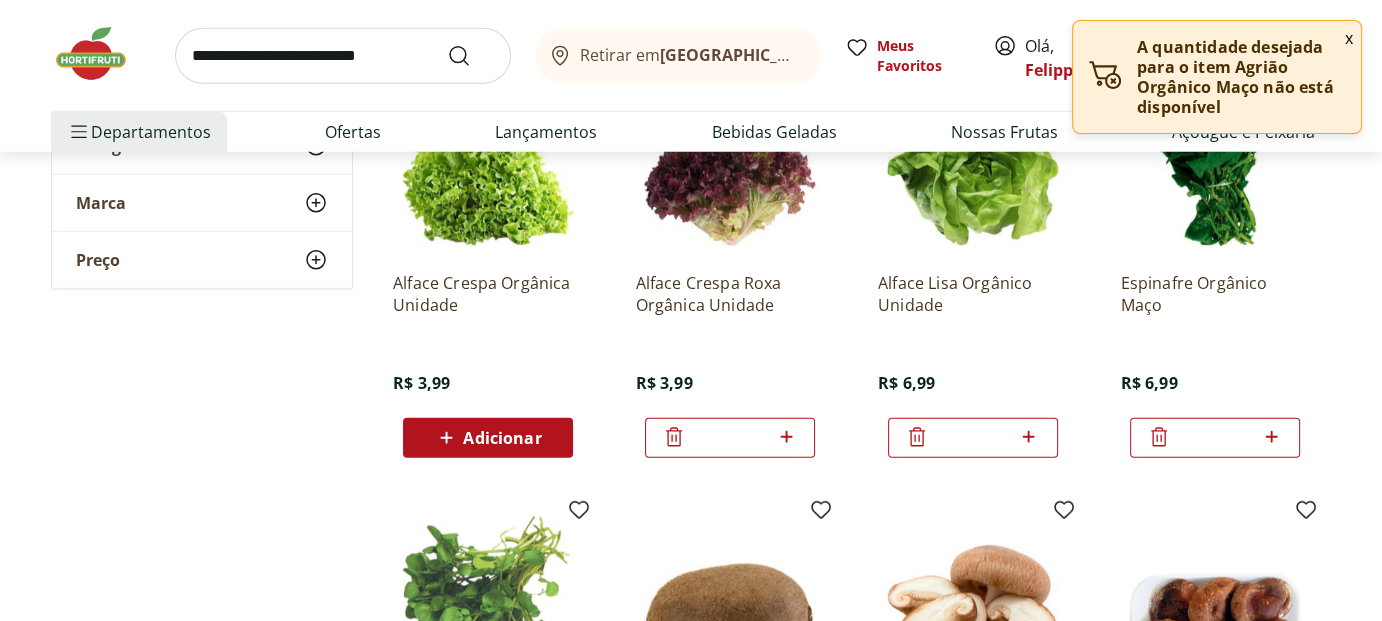 click at bounding box center [343, 56] 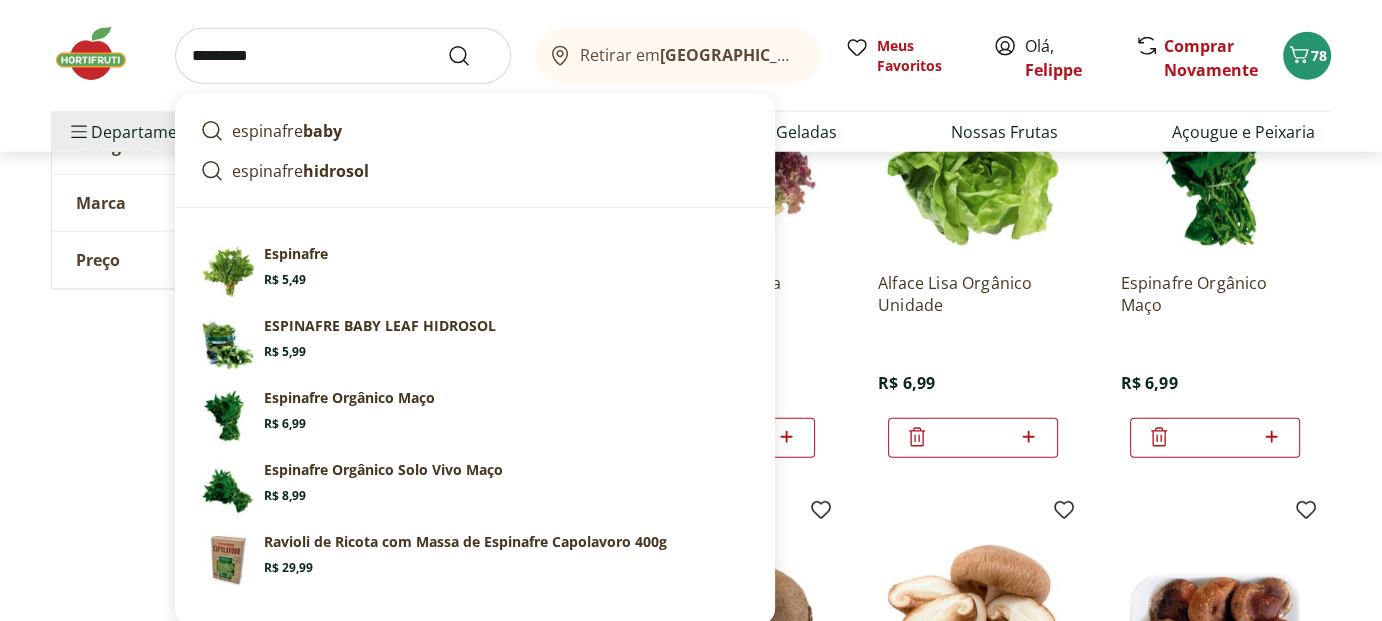 type on "*********" 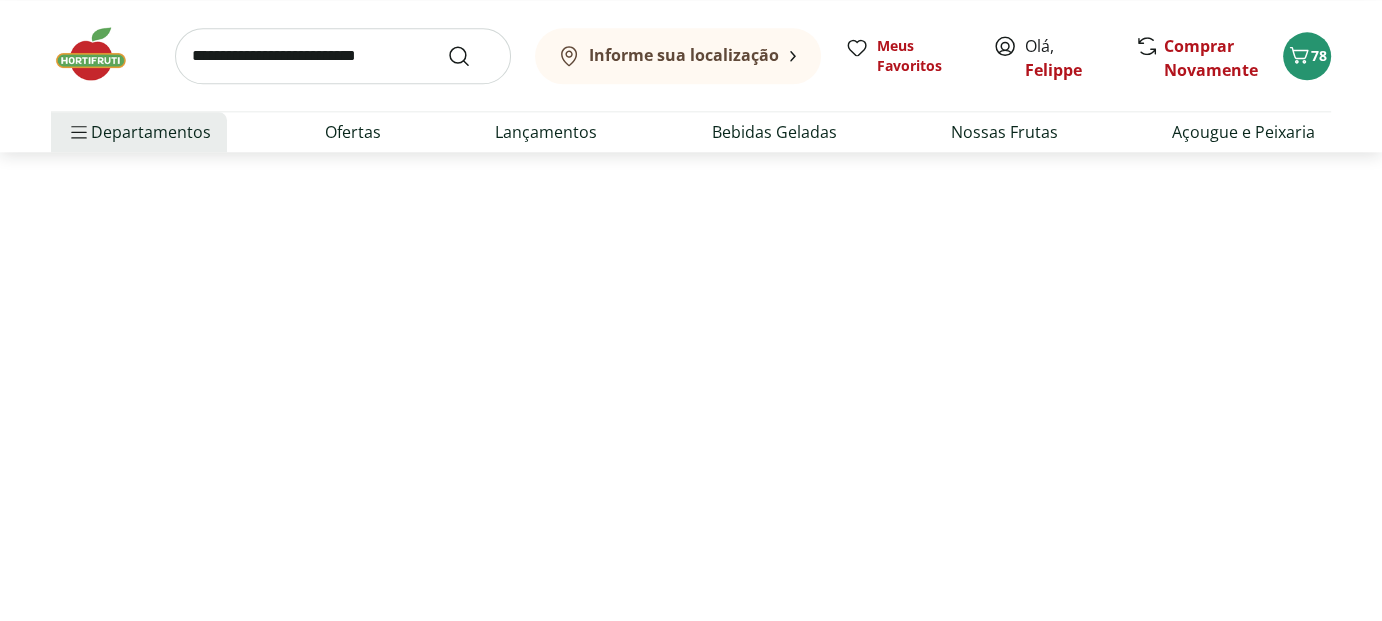 scroll, scrollTop: 0, scrollLeft: 0, axis: both 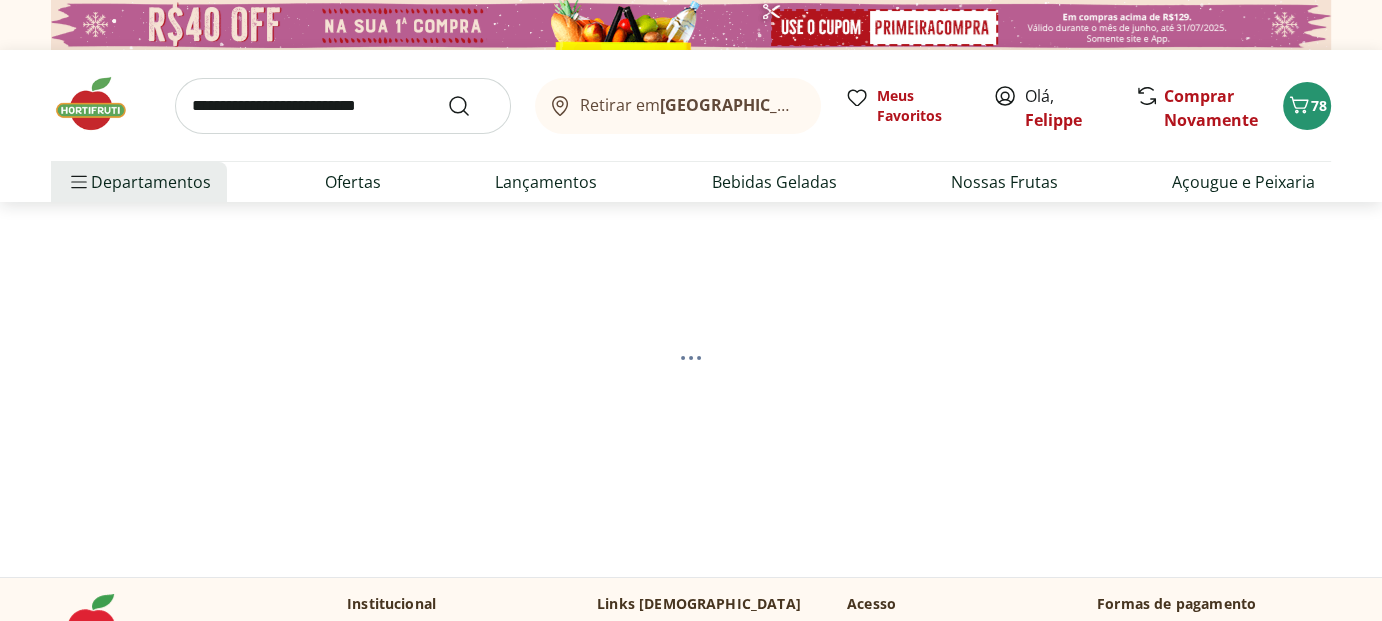 select on "**********" 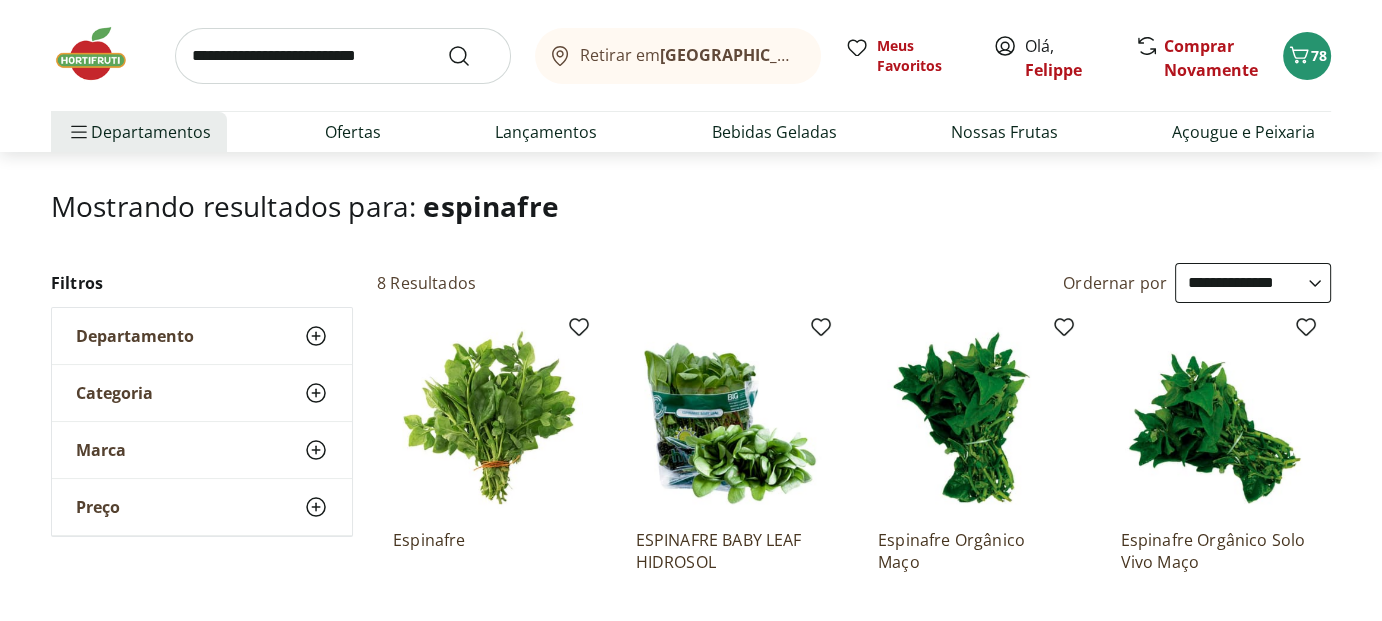 scroll, scrollTop: 200, scrollLeft: 0, axis: vertical 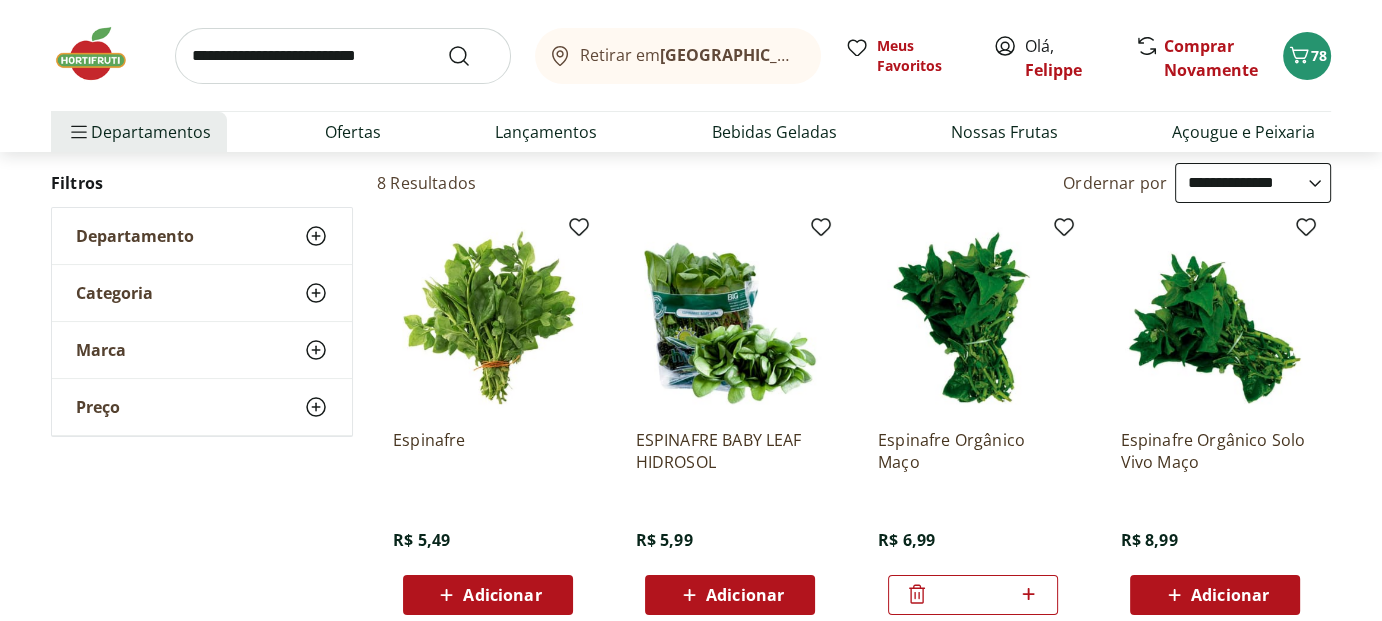 click 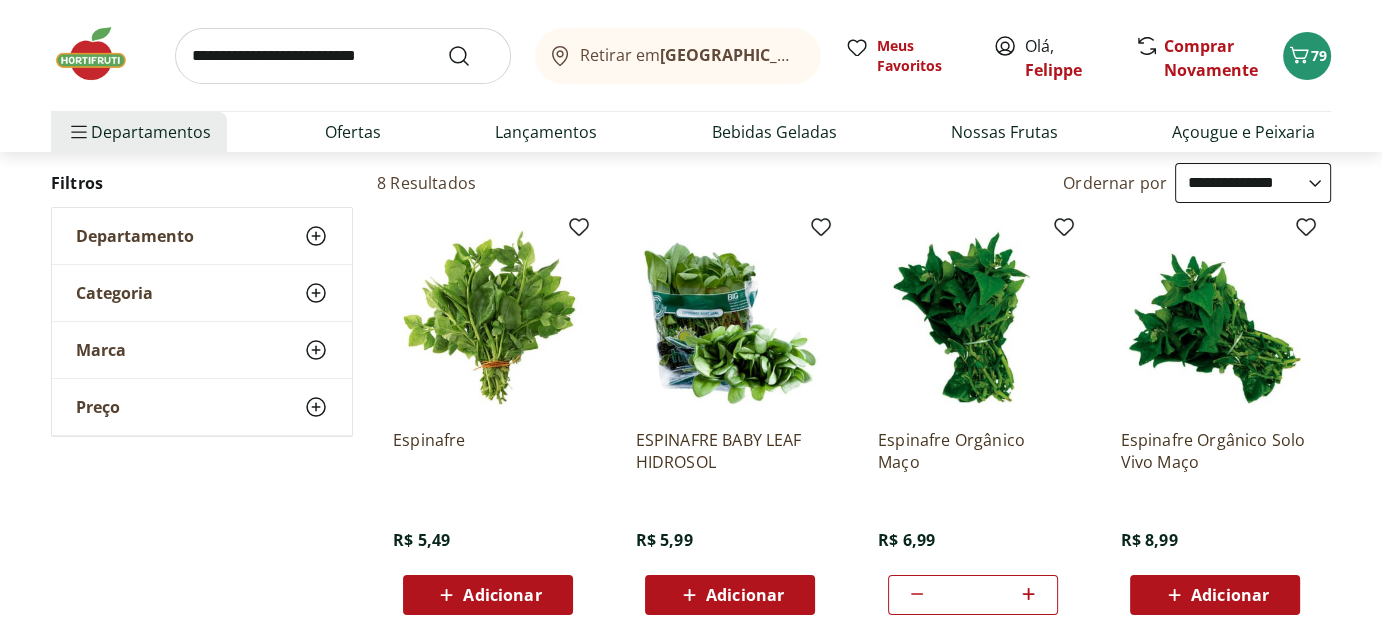 type on "*" 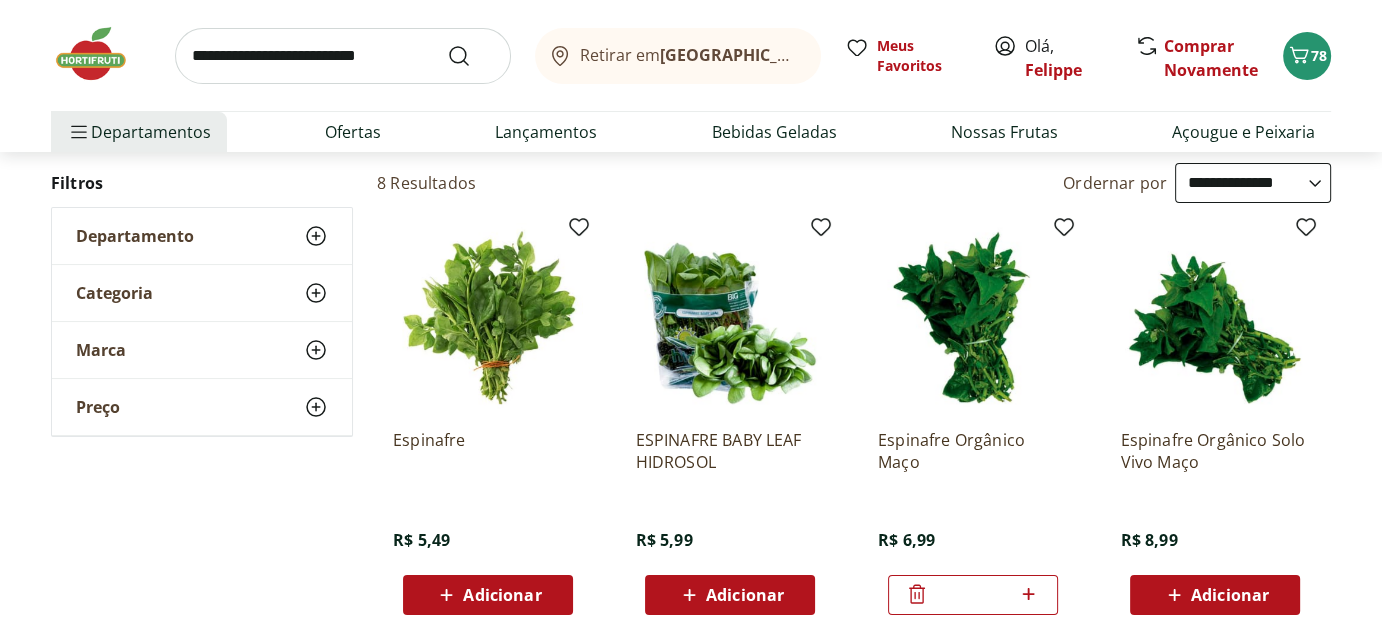click on "Adicionar" at bounding box center (502, 595) 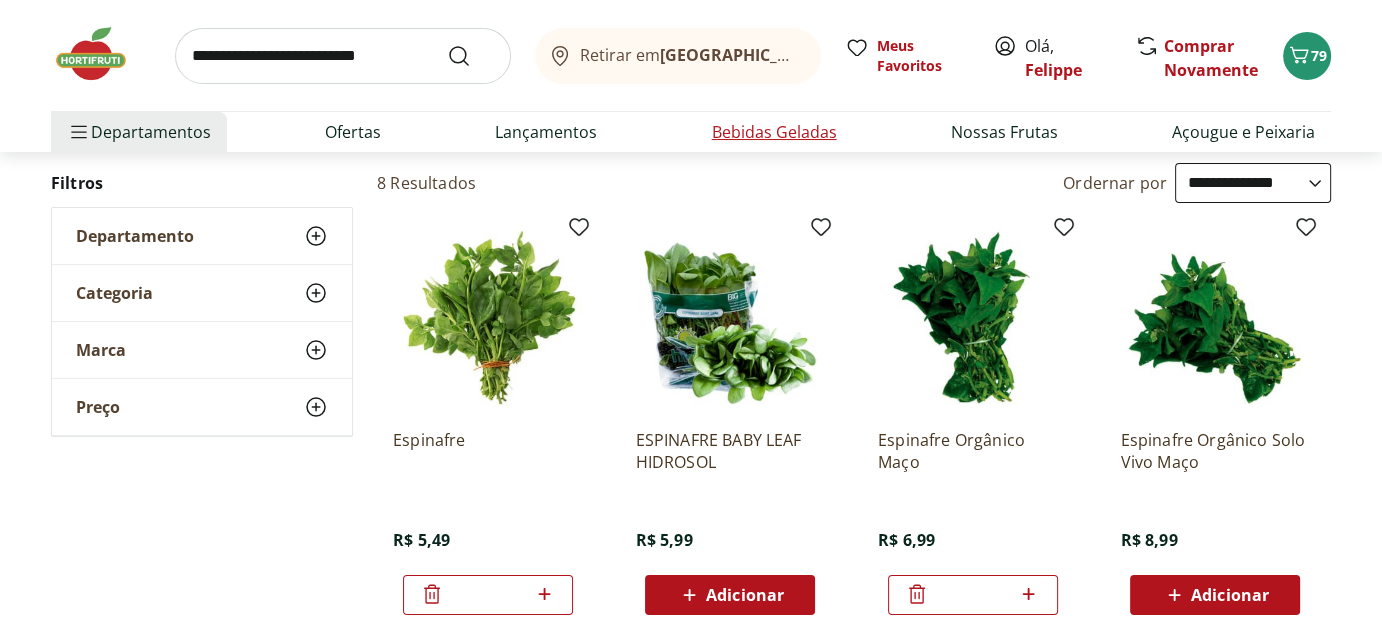 click on "Bebidas Geladas" at bounding box center (774, 132) 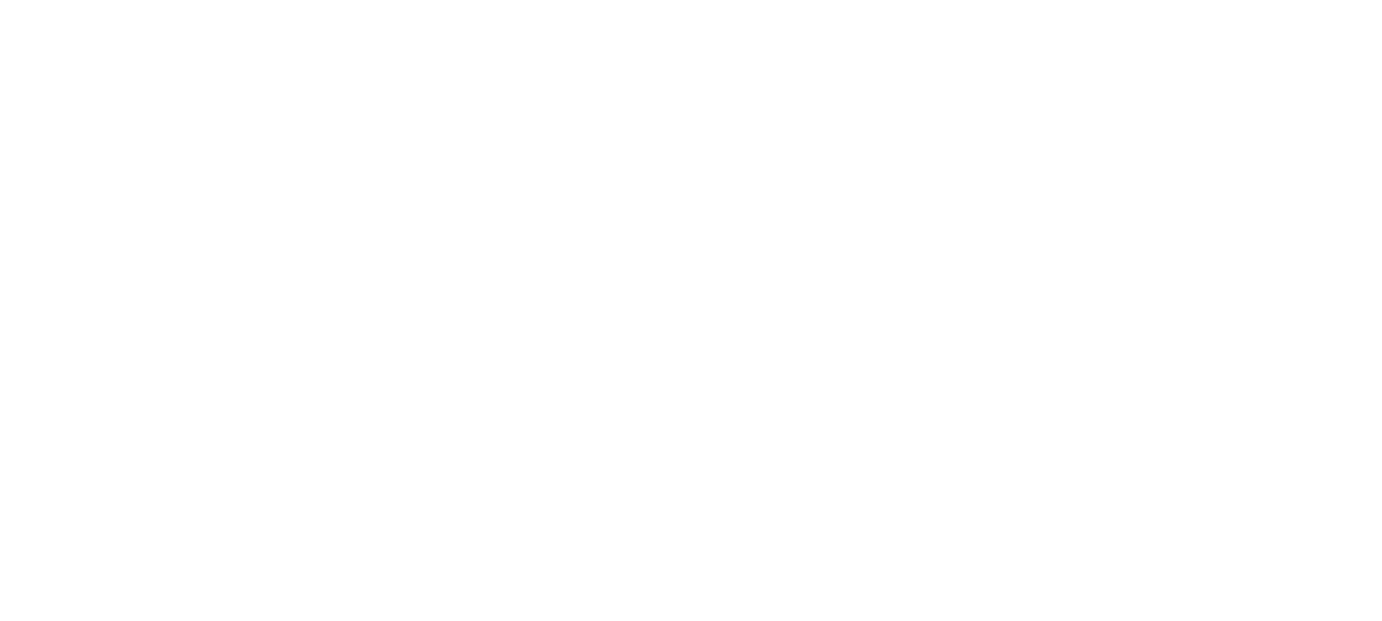 scroll, scrollTop: 0, scrollLeft: 0, axis: both 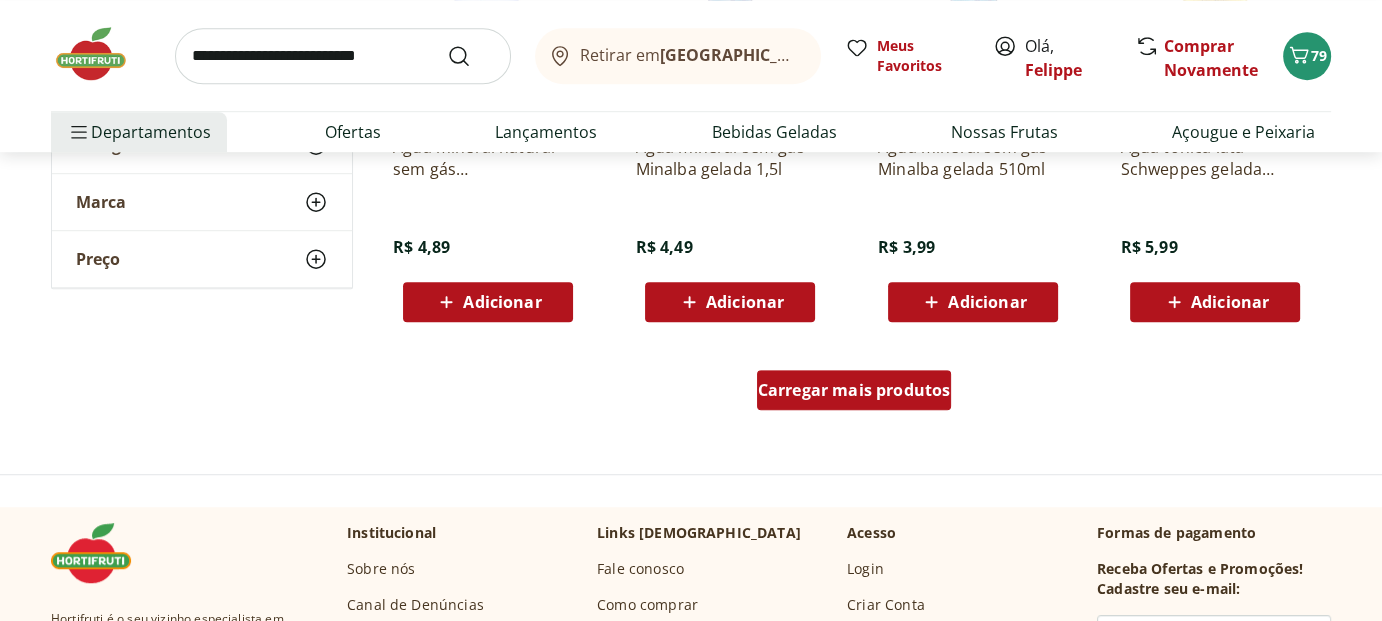 click on "Carregar mais produtos" at bounding box center [854, 390] 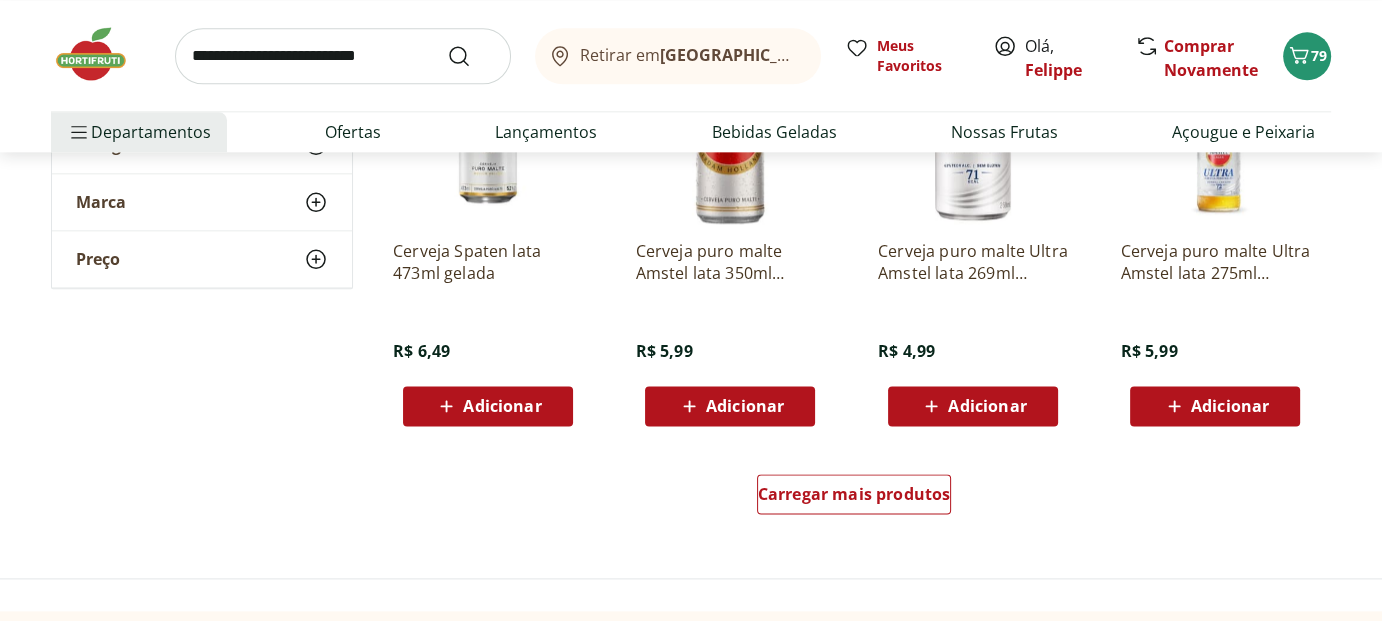 scroll, scrollTop: 2600, scrollLeft: 0, axis: vertical 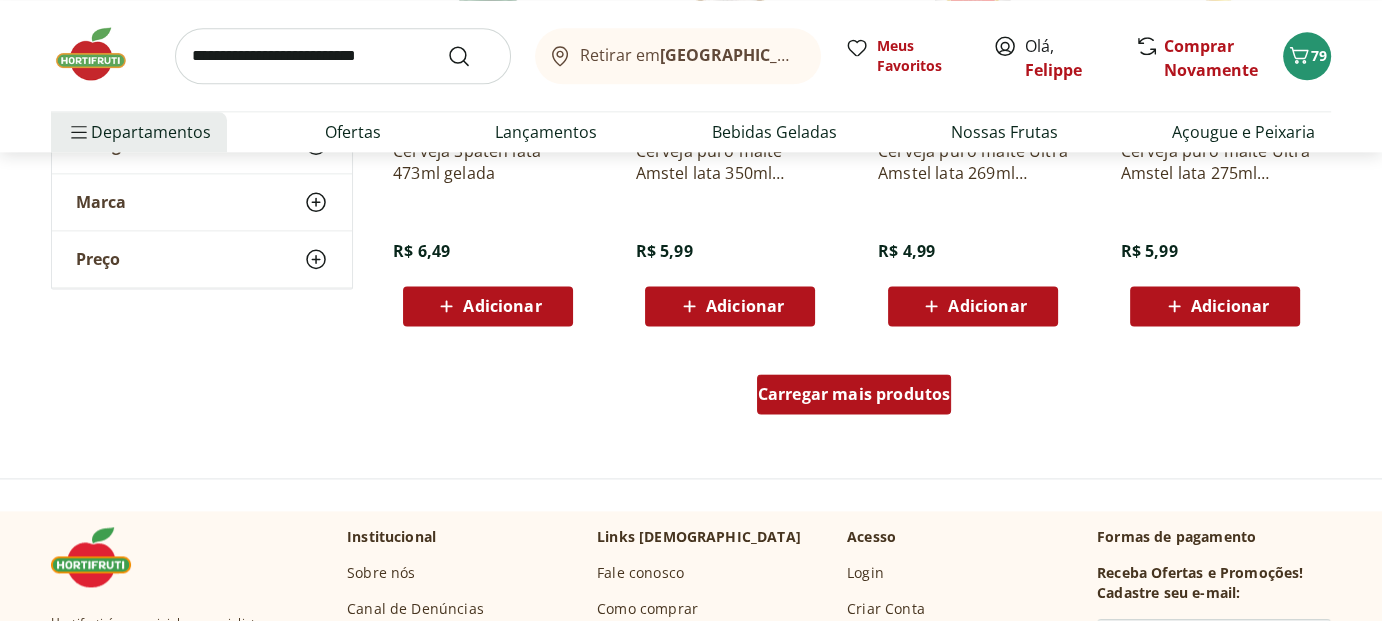 click on "Carregar mais produtos" at bounding box center (854, 394) 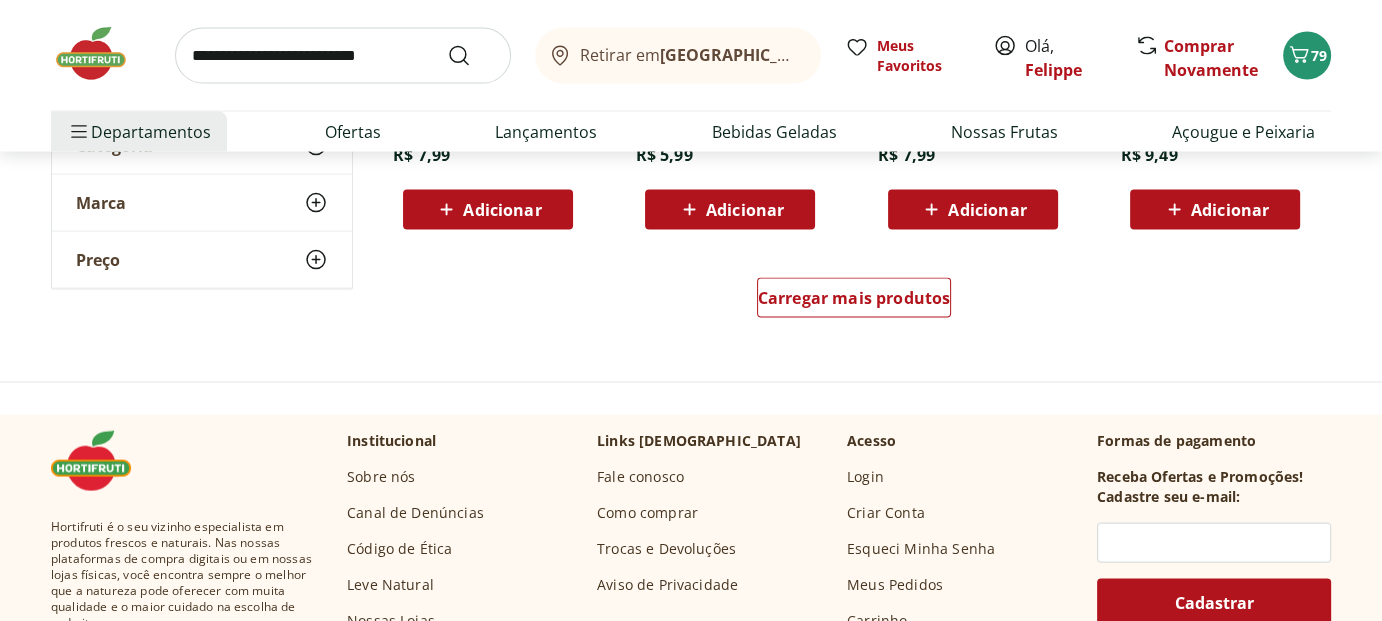 scroll, scrollTop: 4100, scrollLeft: 0, axis: vertical 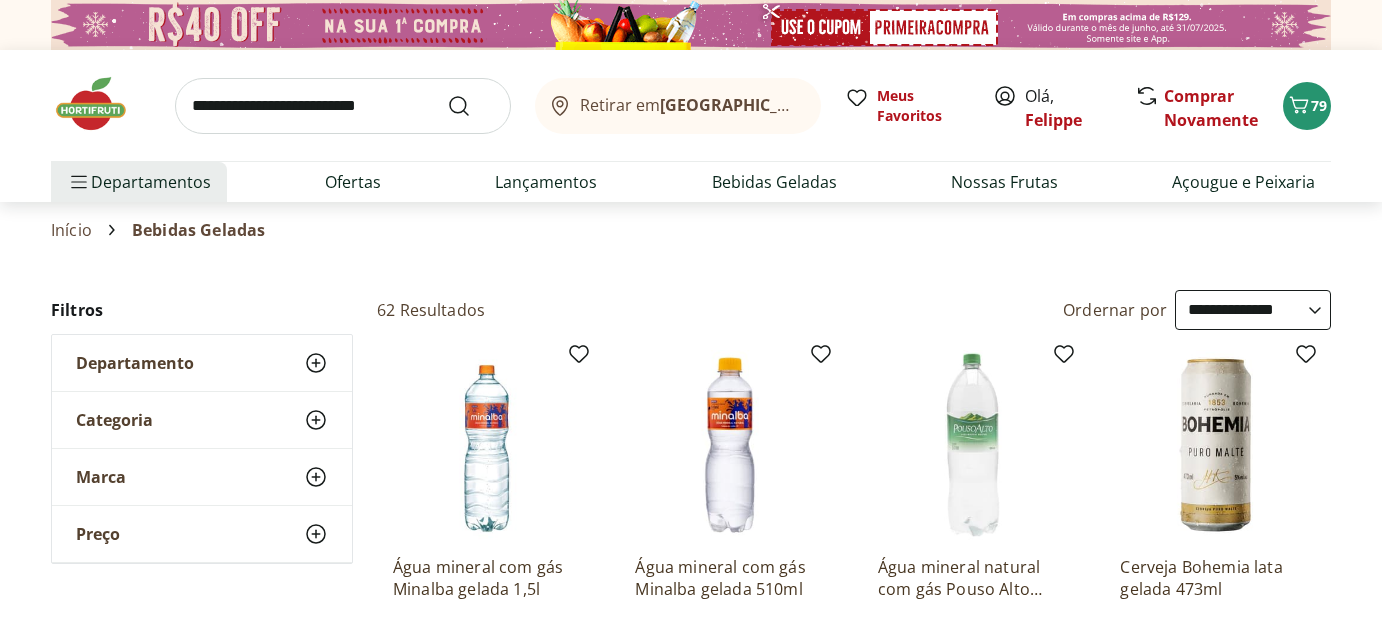 select on "**********" 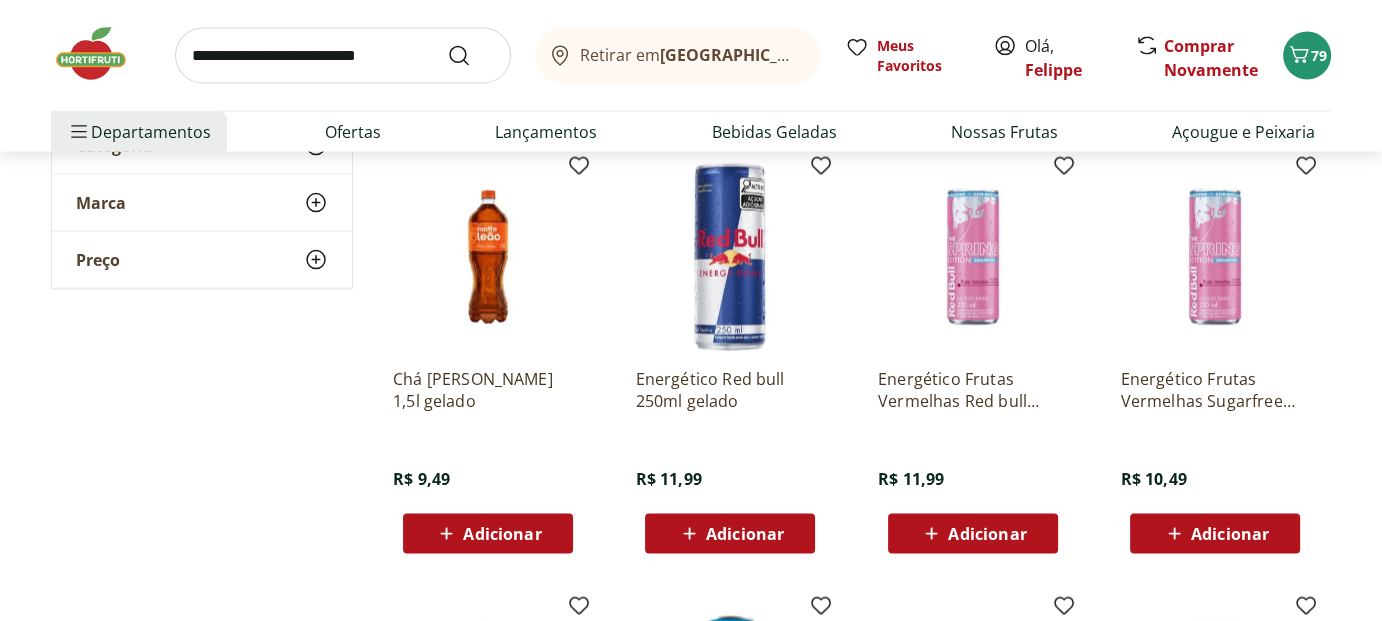 scroll, scrollTop: 0, scrollLeft: 0, axis: both 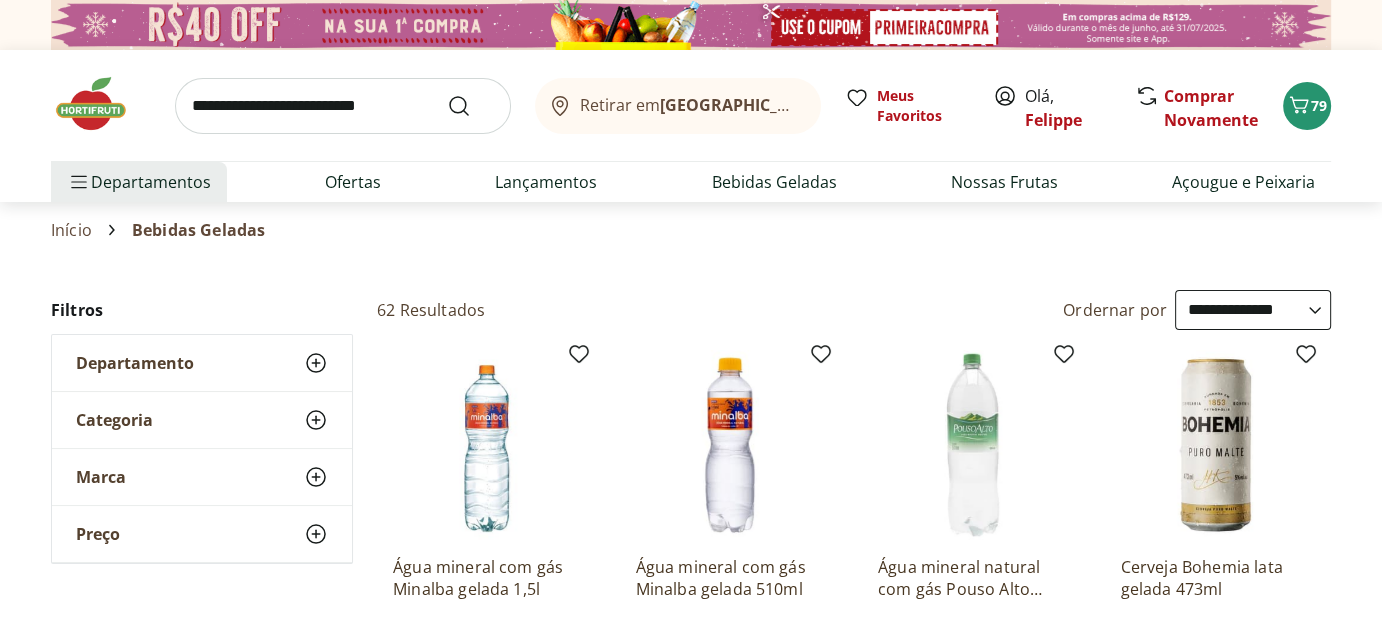 click at bounding box center (343, 106) 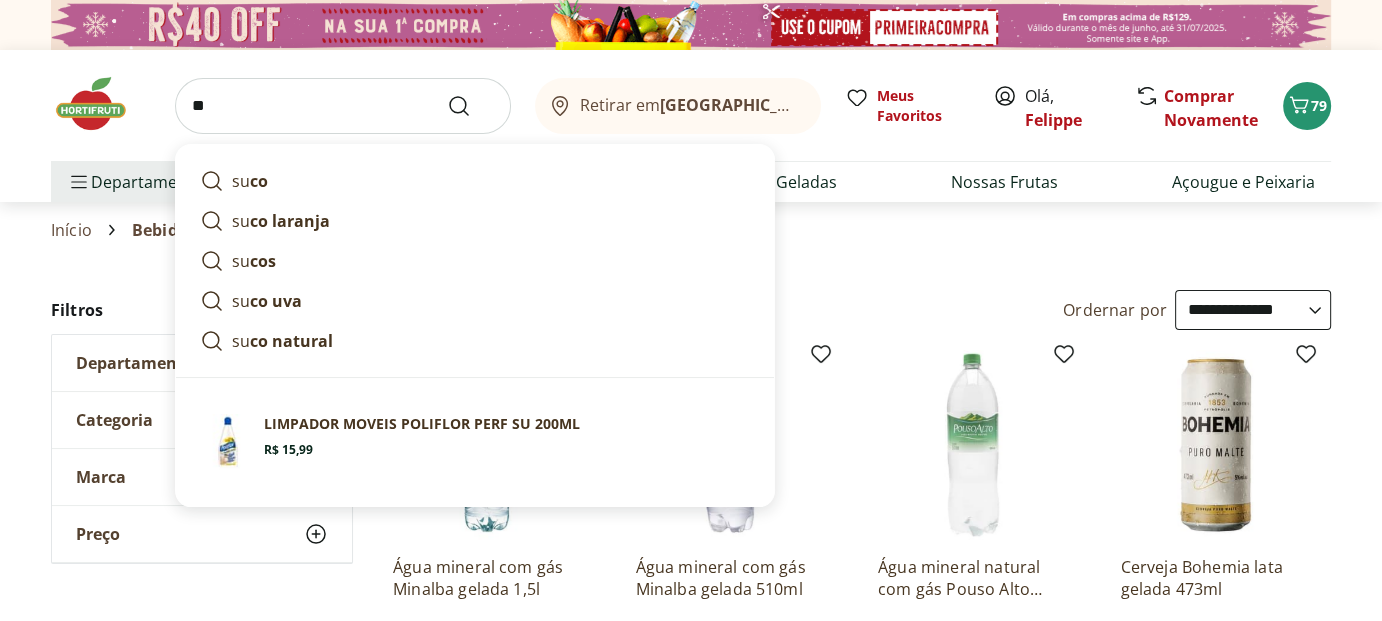 type on "*" 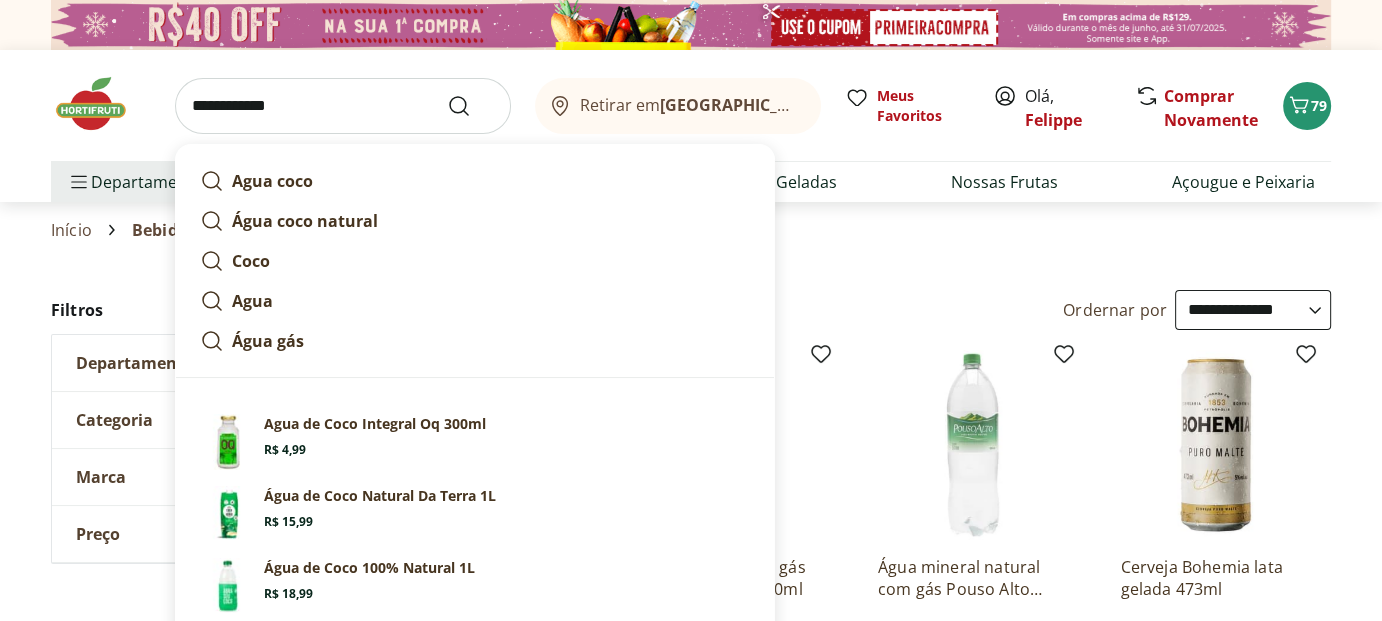 type on "**********" 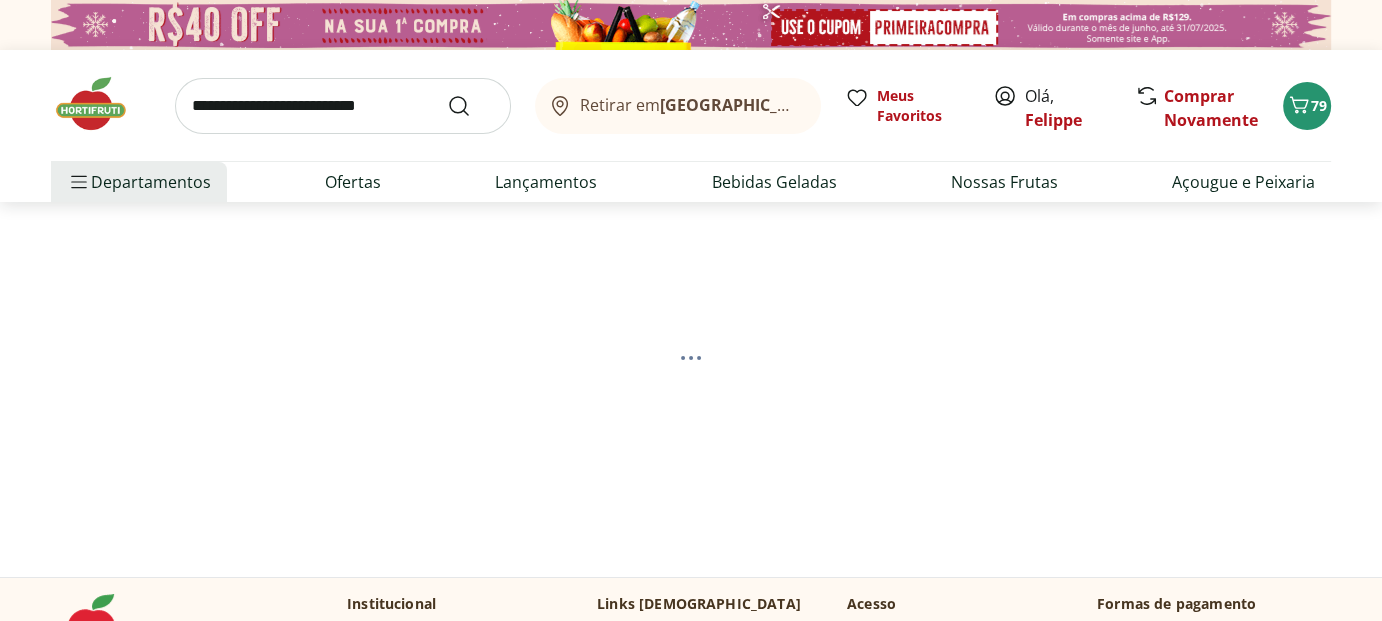 select on "**********" 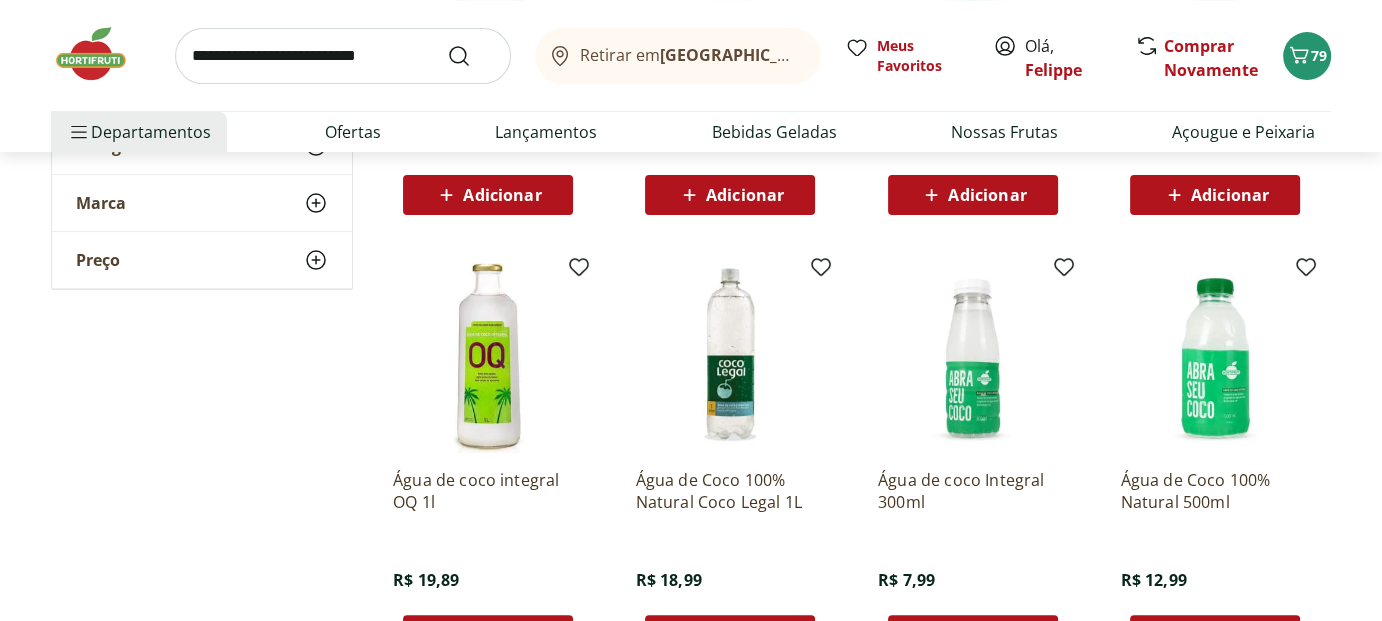scroll, scrollTop: 700, scrollLeft: 0, axis: vertical 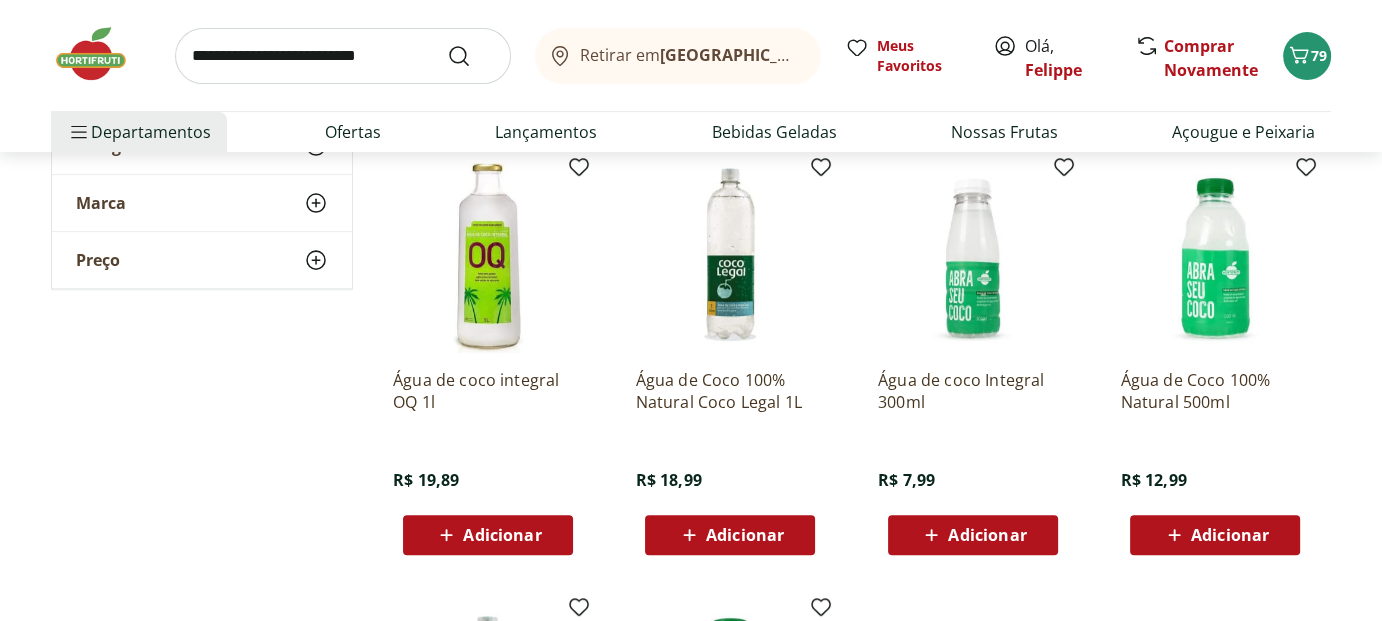 click on "Adicionar" at bounding box center [745, 535] 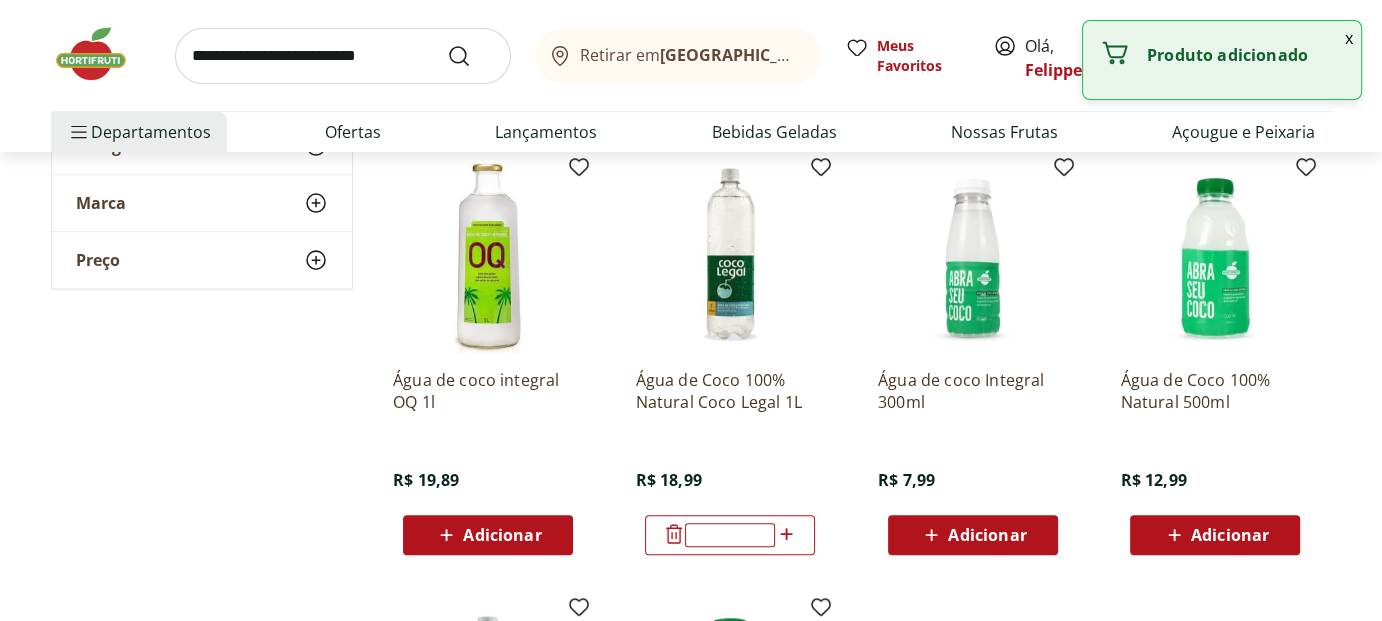 scroll, scrollTop: 800, scrollLeft: 0, axis: vertical 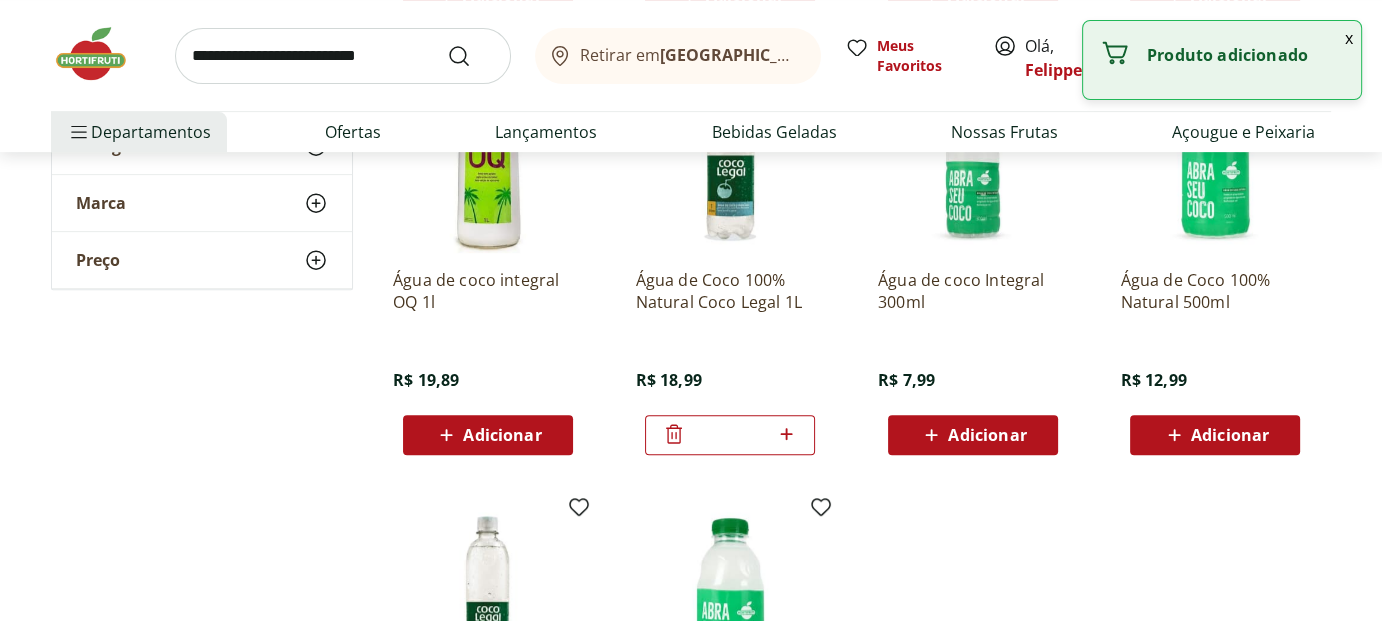 click 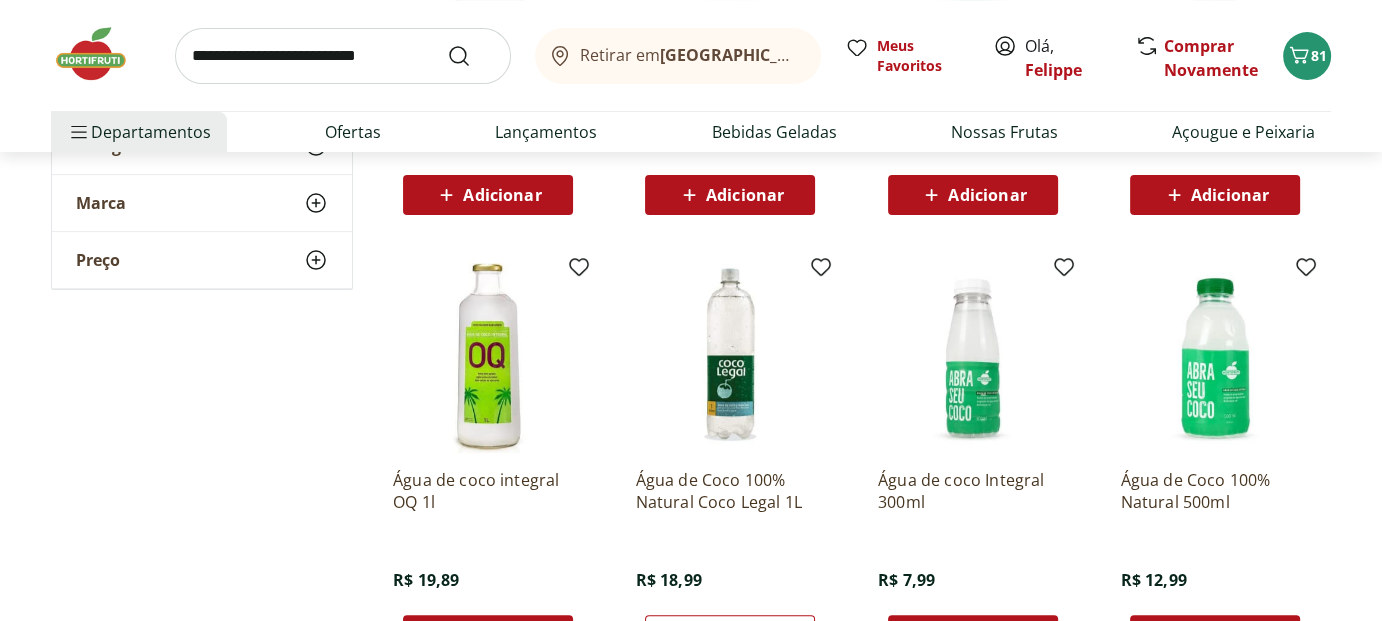 scroll, scrollTop: 0, scrollLeft: 0, axis: both 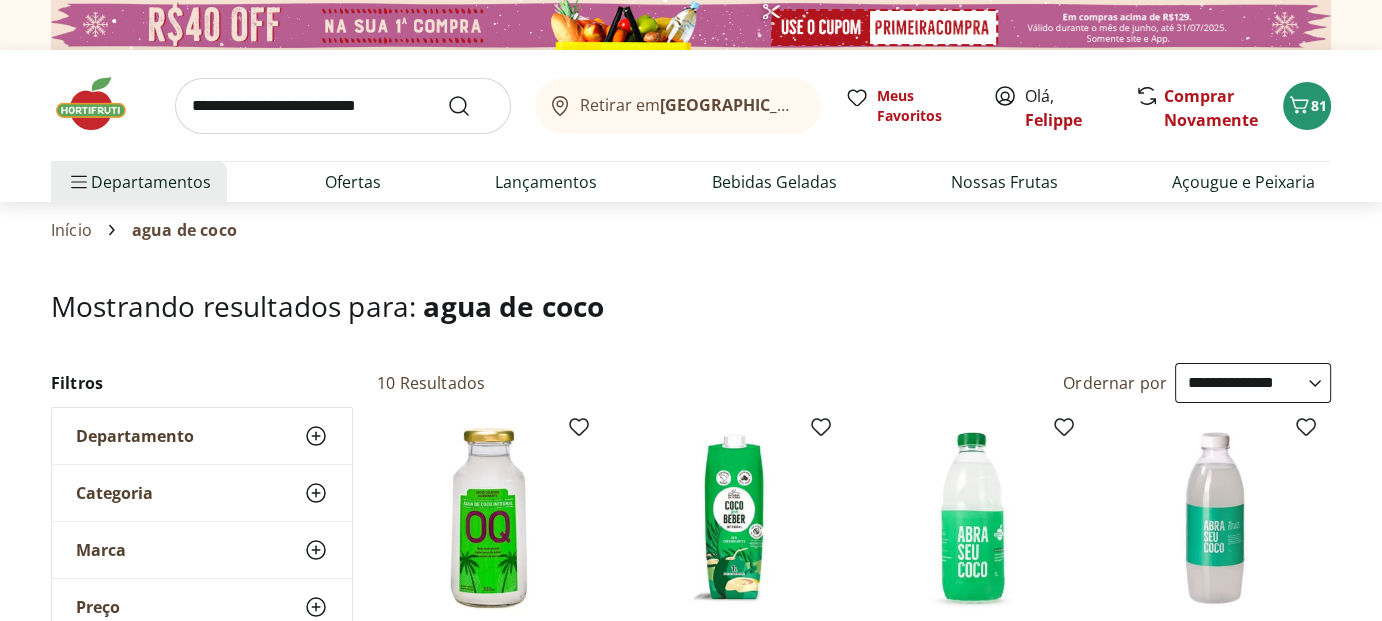 click at bounding box center (343, 106) 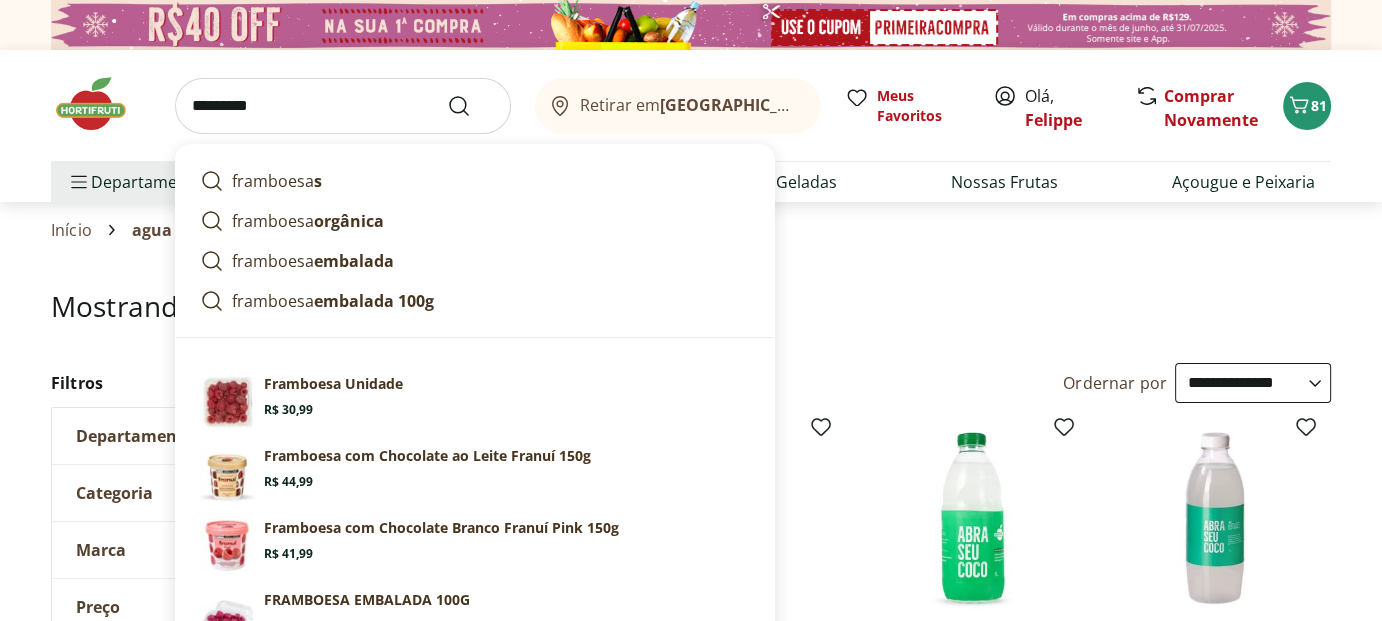type on "*********" 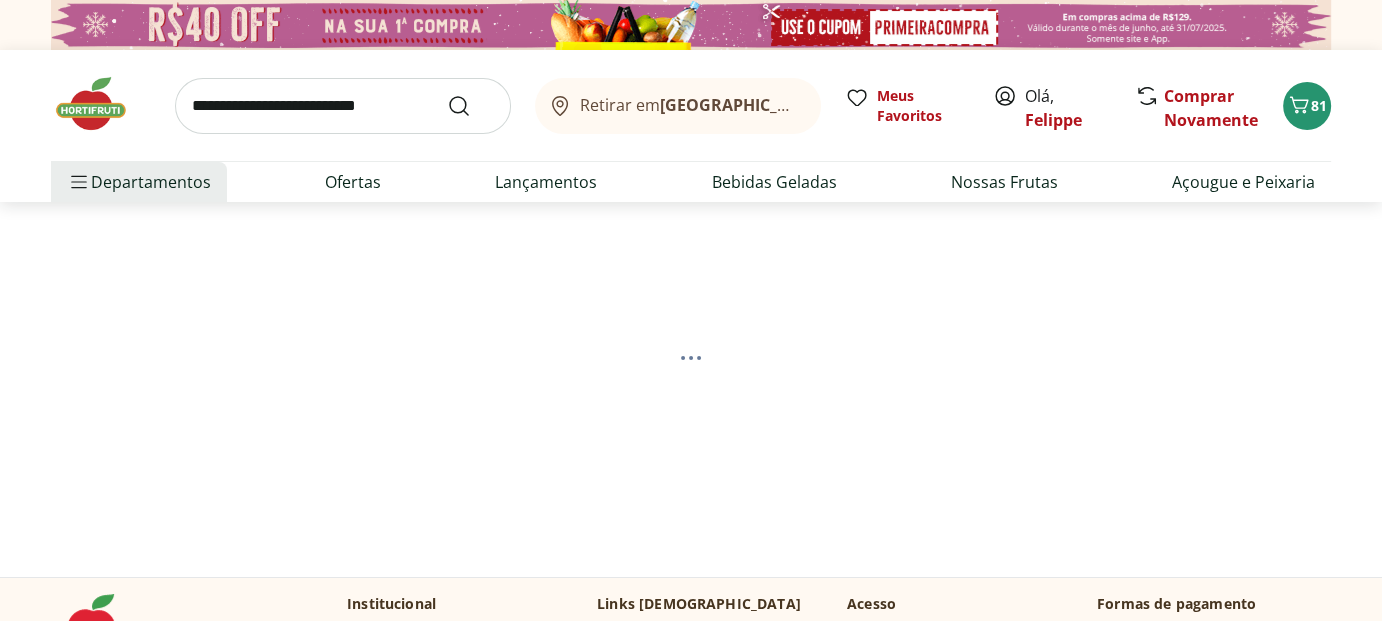 select on "**********" 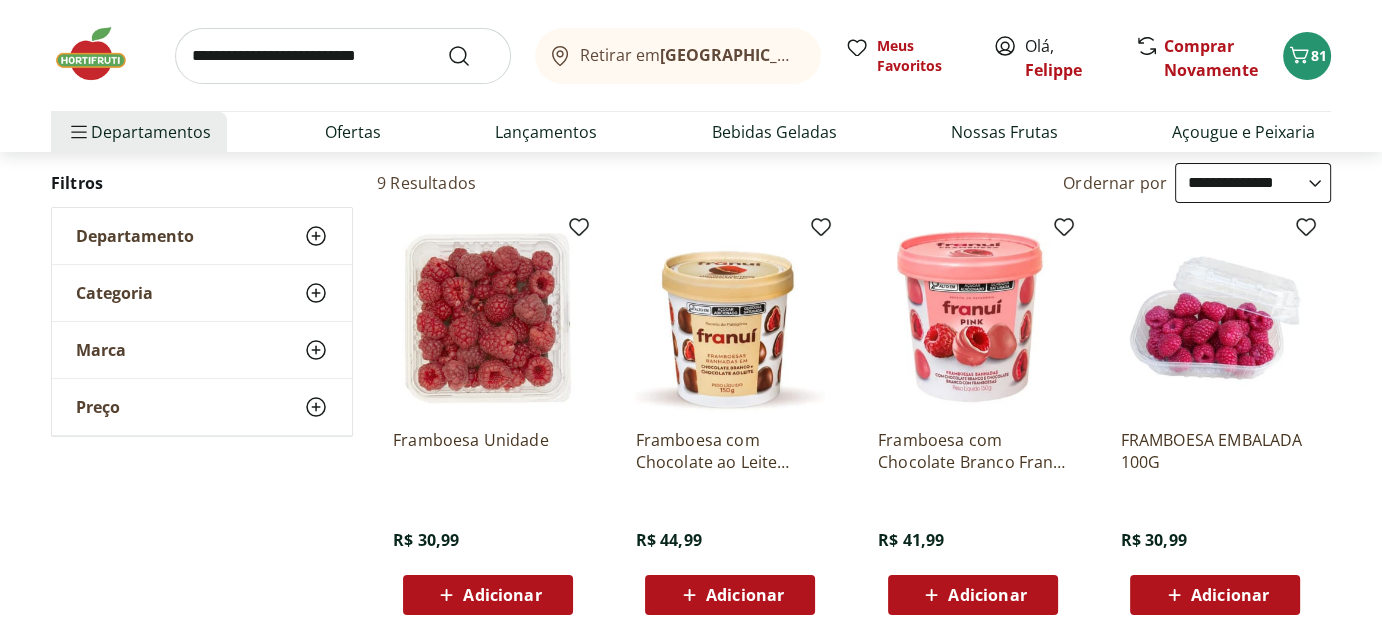 scroll, scrollTop: 300, scrollLeft: 0, axis: vertical 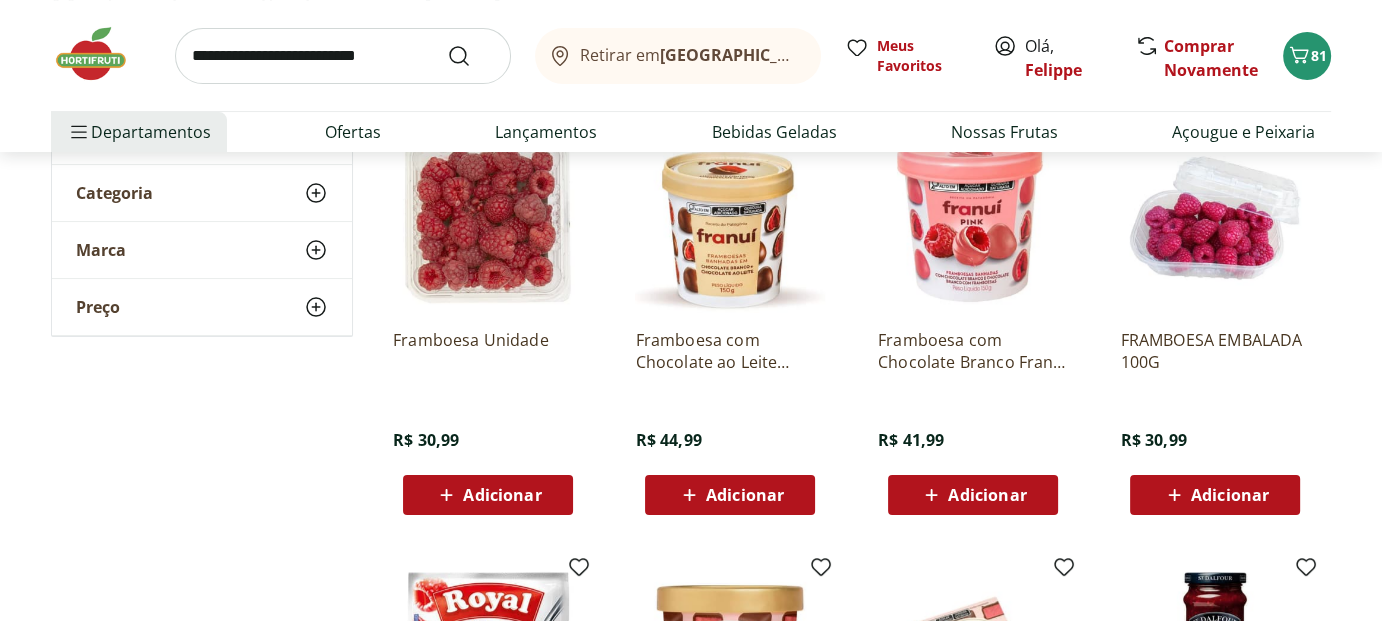 click at bounding box center (488, 218) 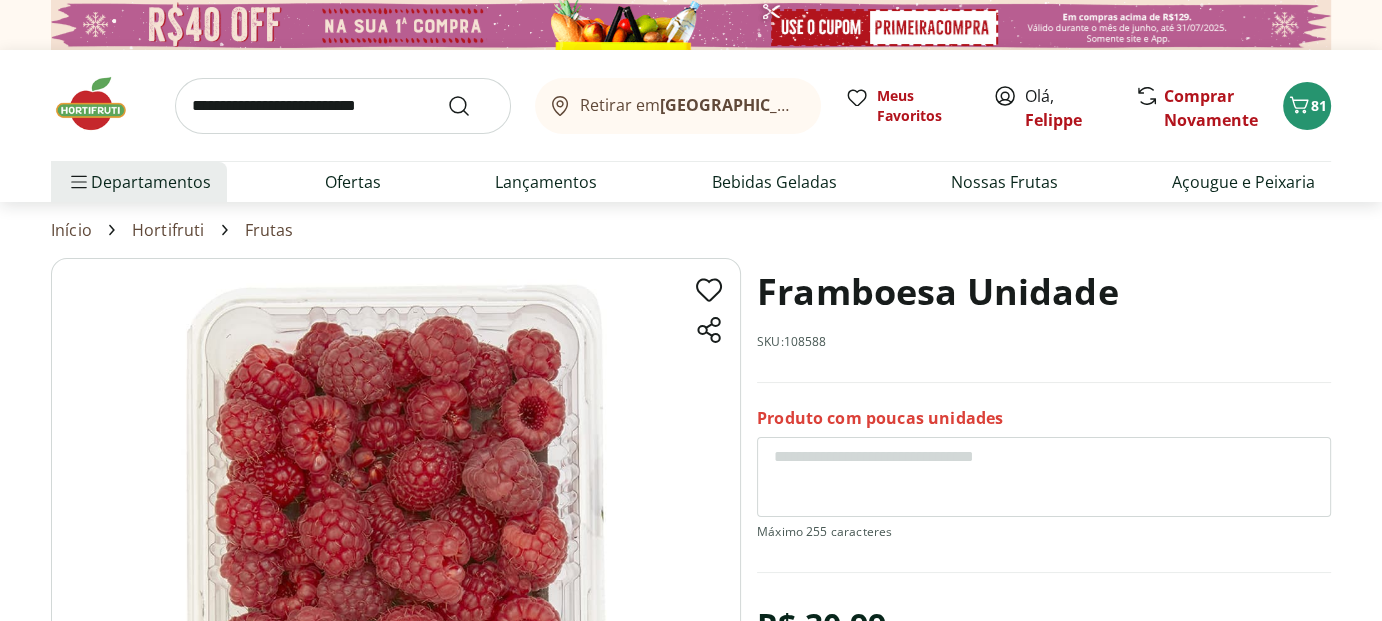 scroll, scrollTop: 100, scrollLeft: 0, axis: vertical 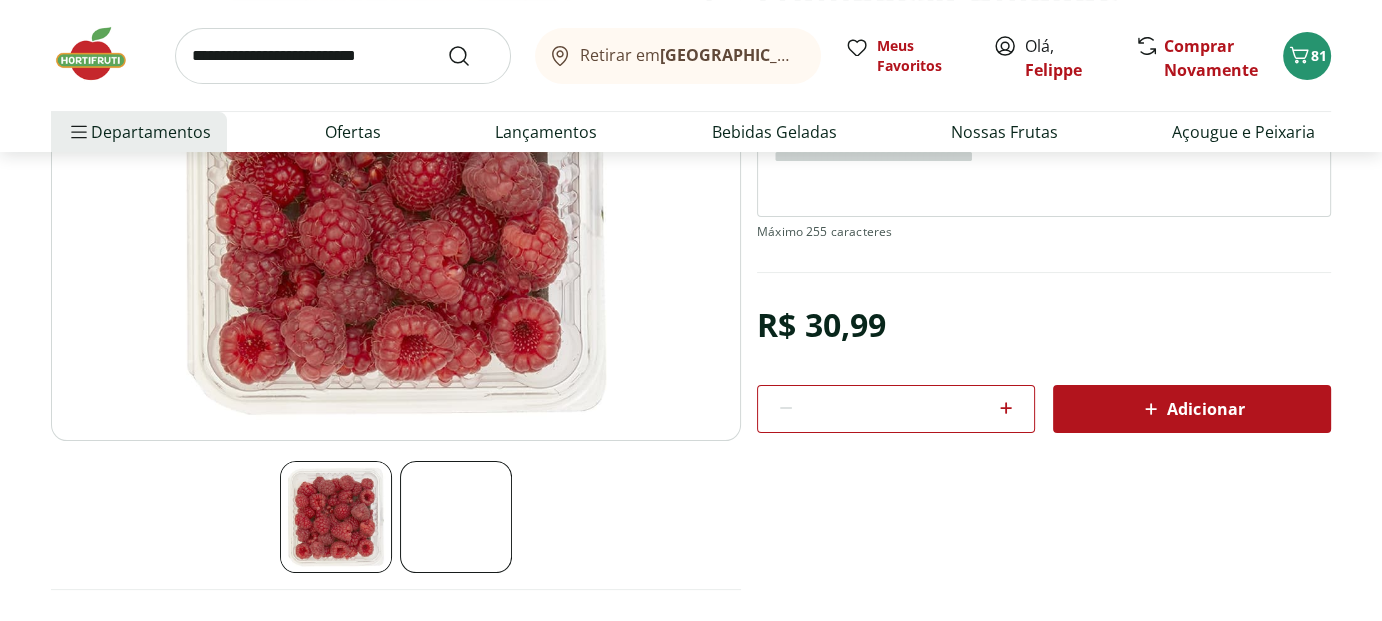 select on "**********" 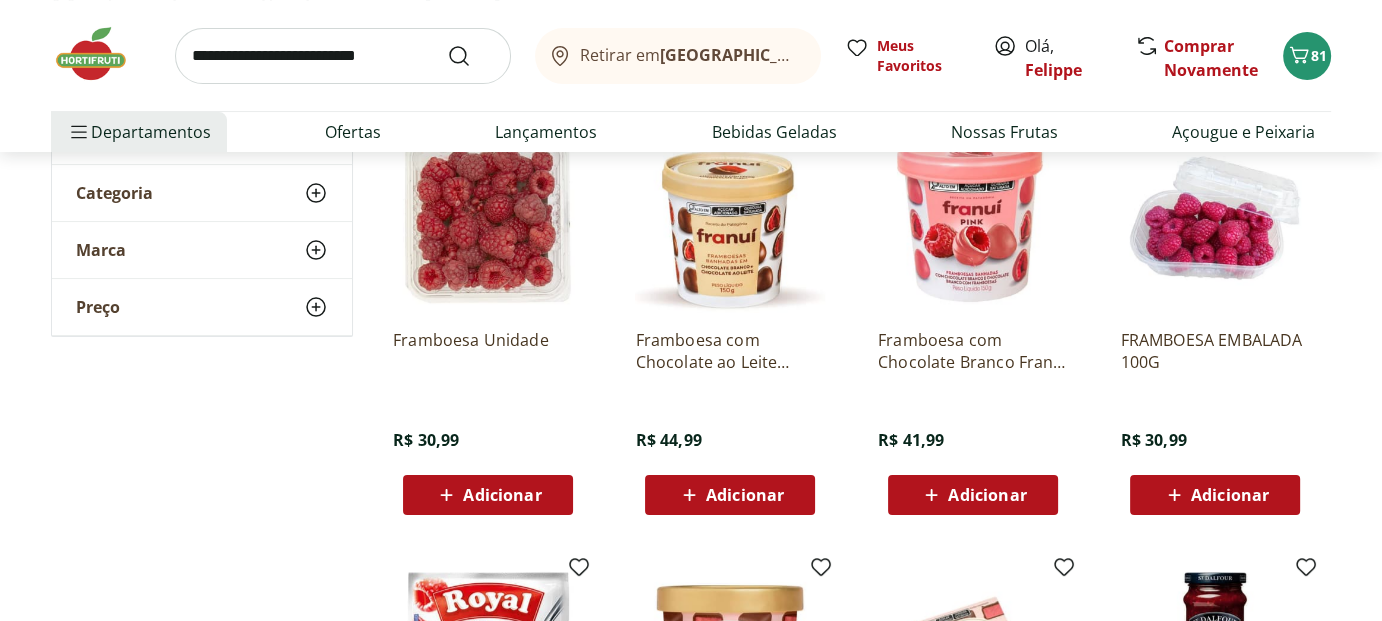 click on "Adicionar" at bounding box center [1215, 495] 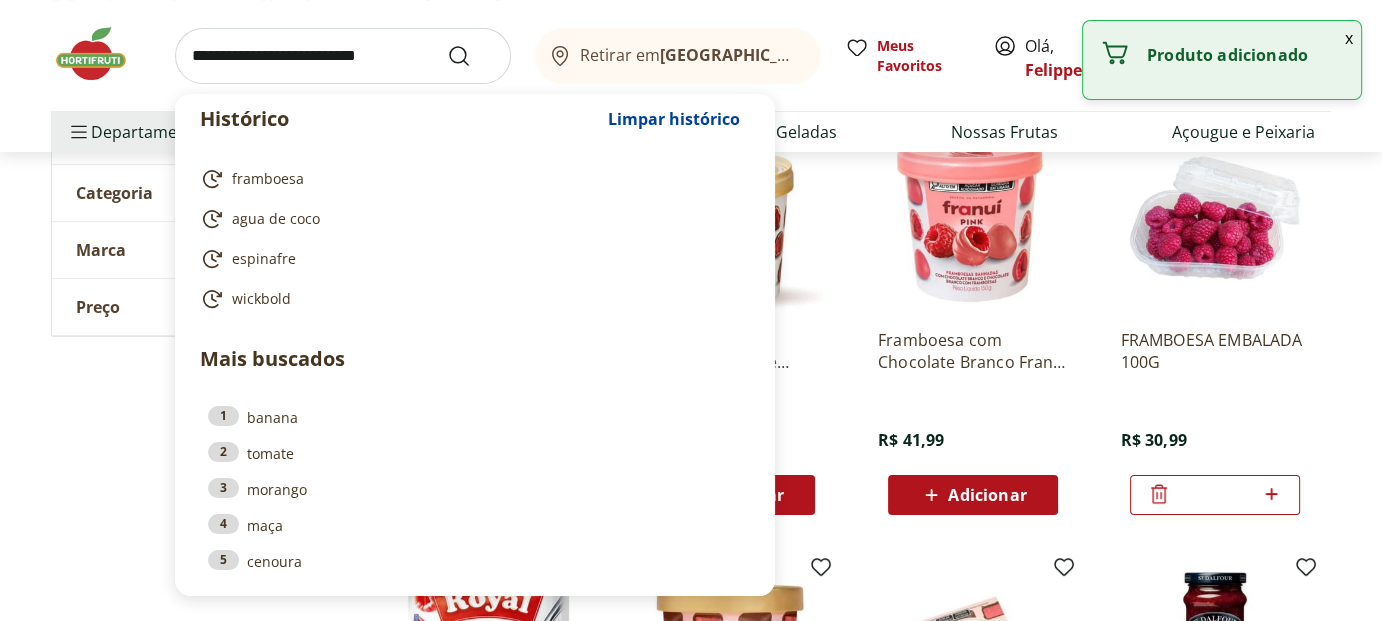 click at bounding box center (343, 56) 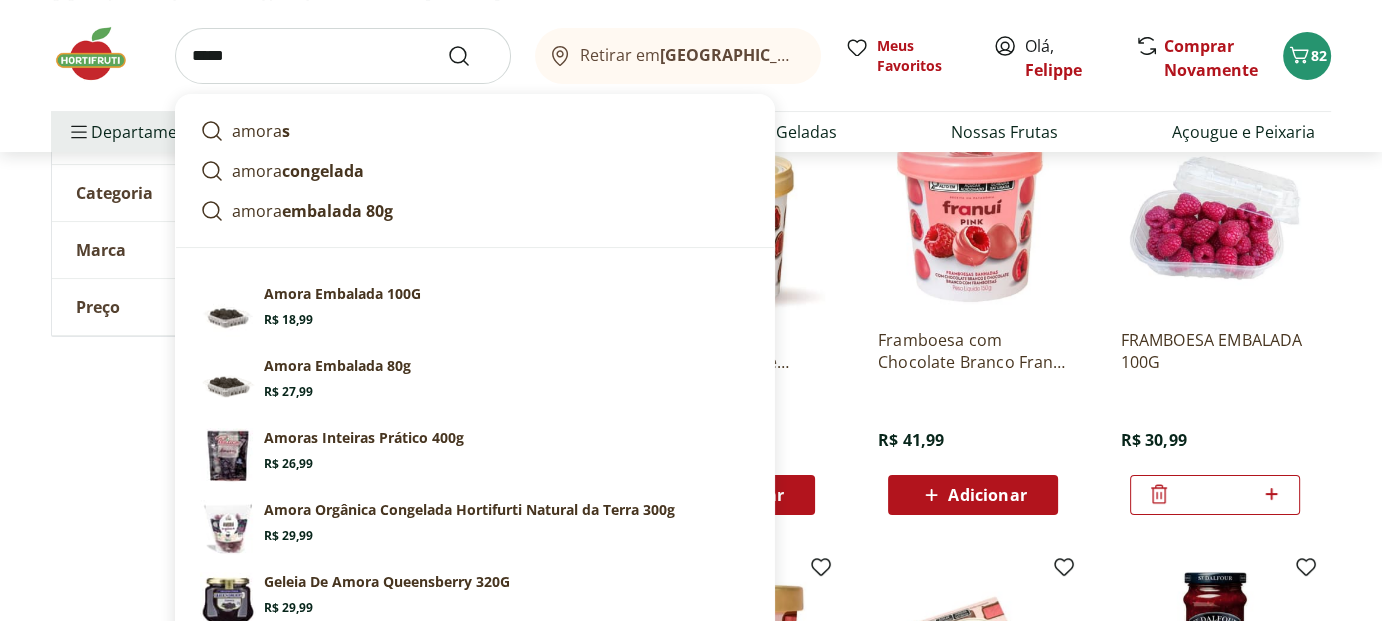 type on "*****" 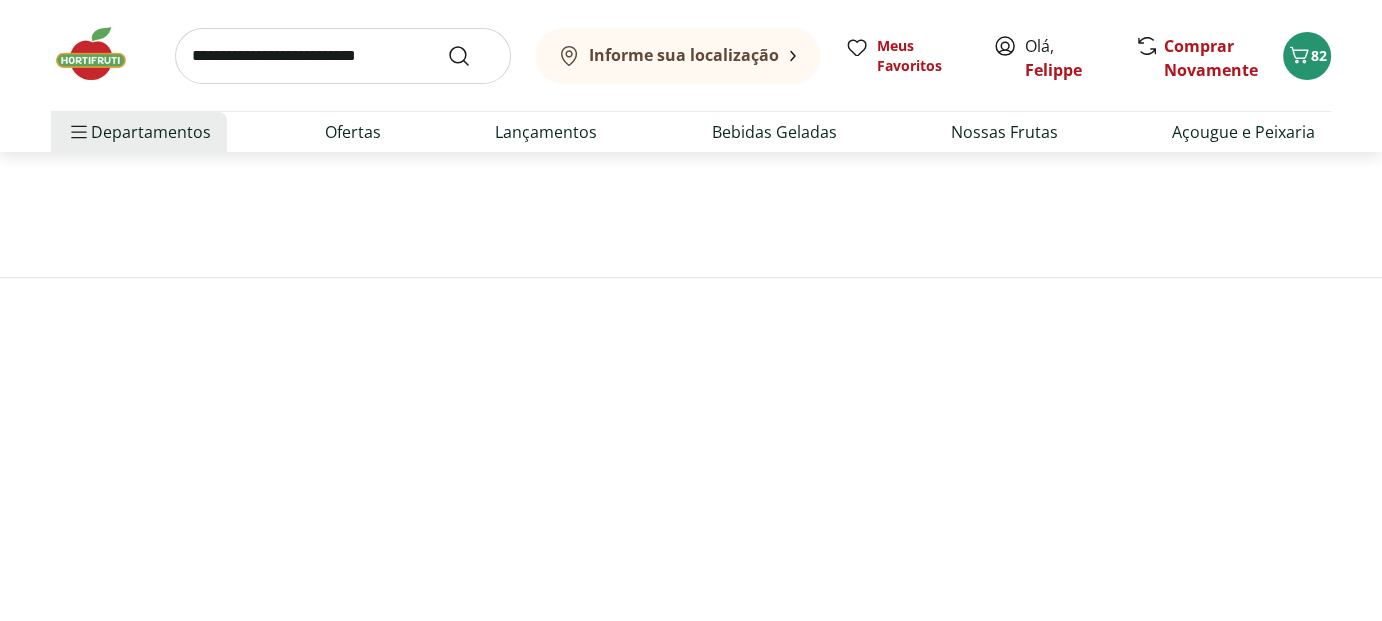 scroll, scrollTop: 0, scrollLeft: 0, axis: both 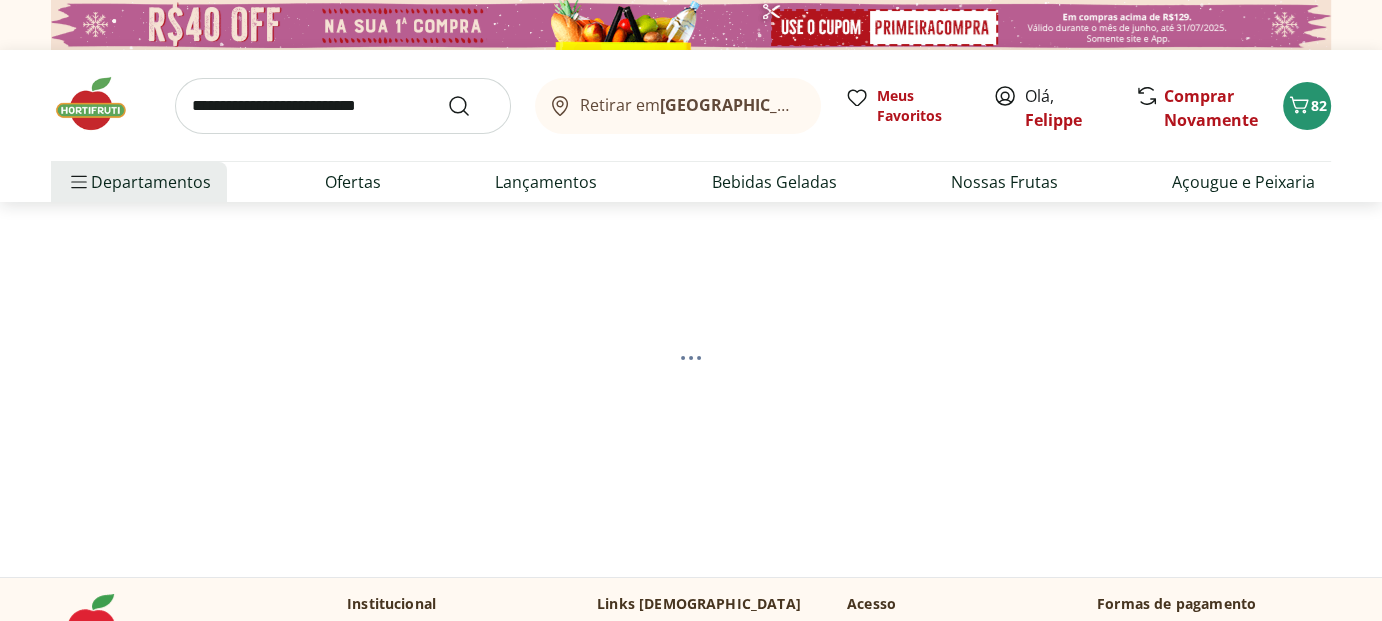 select on "**********" 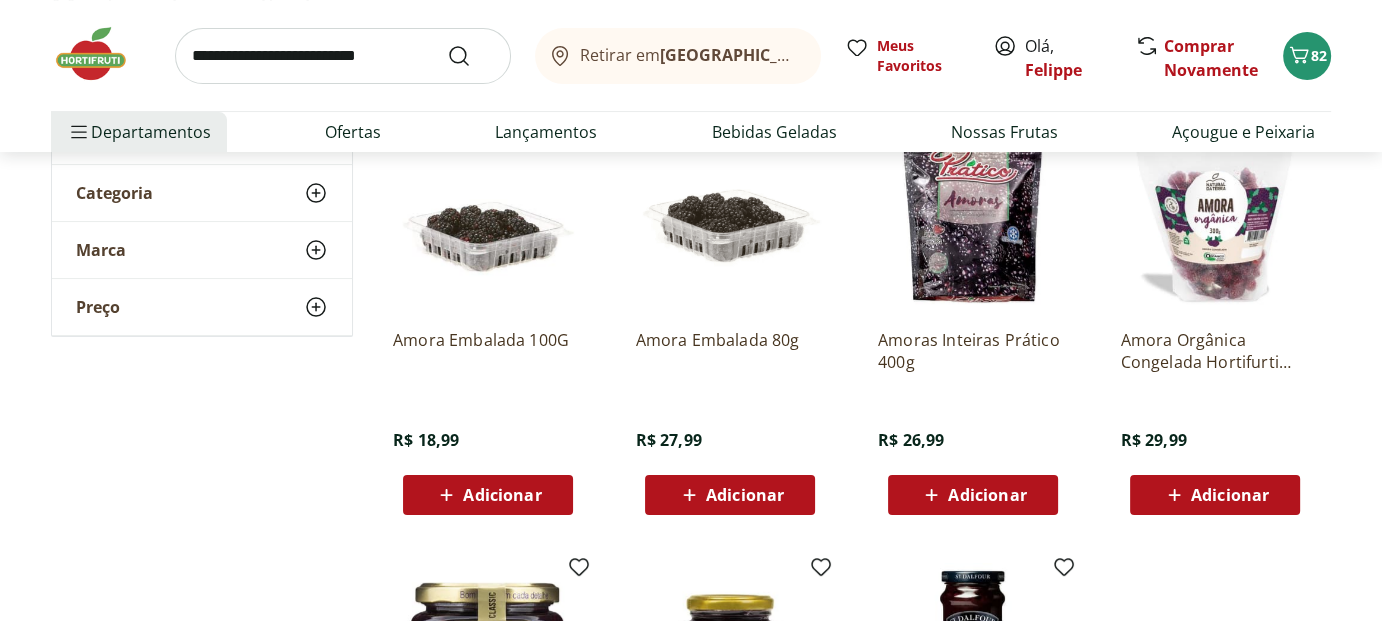 scroll, scrollTop: 200, scrollLeft: 0, axis: vertical 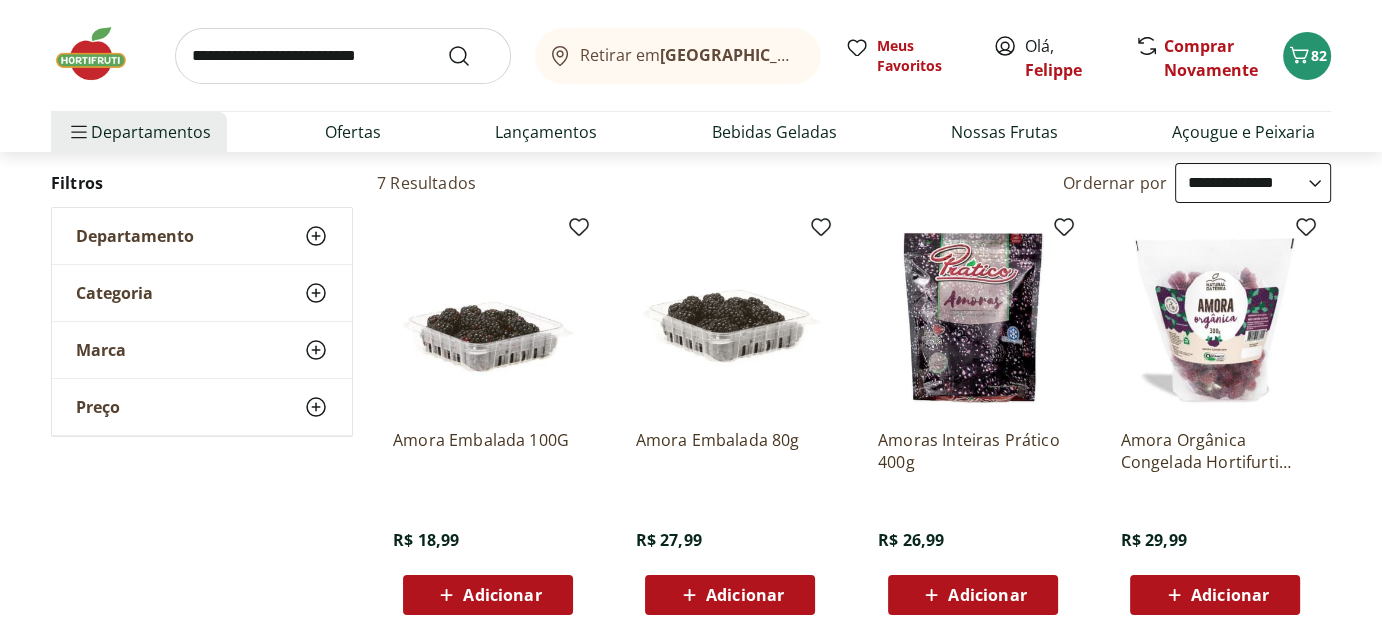 click on "Adicionar" at bounding box center [502, 595] 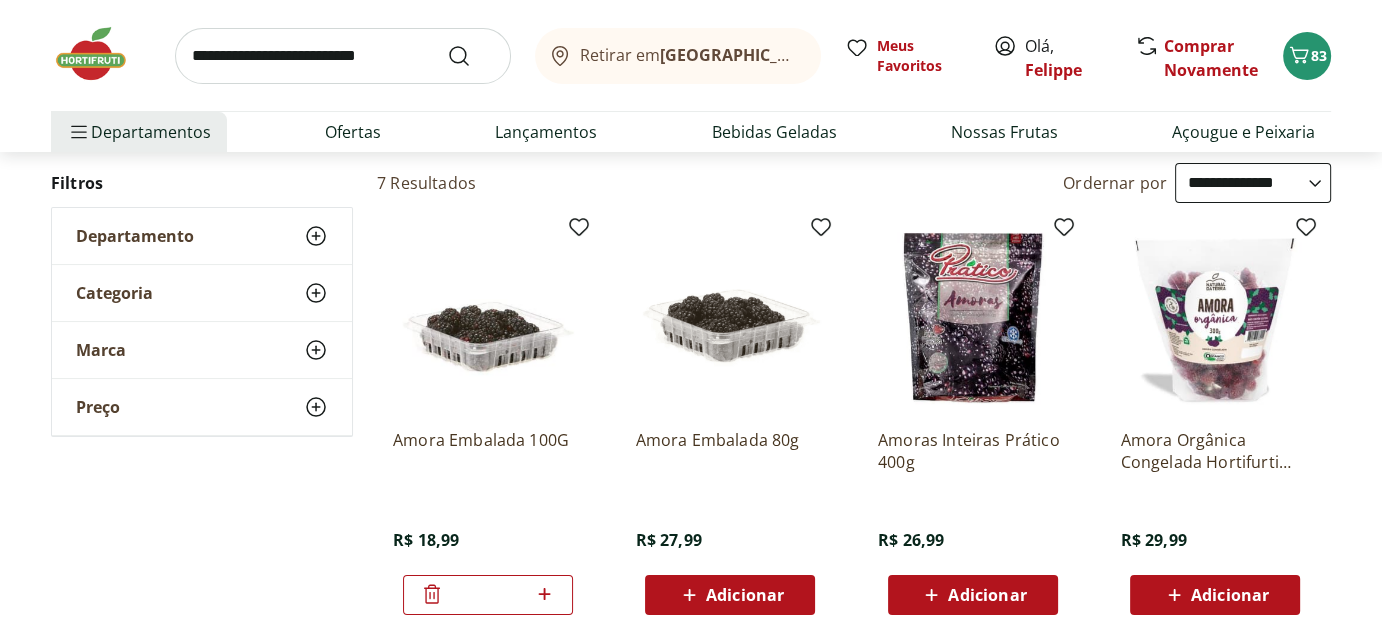 scroll, scrollTop: 0, scrollLeft: 0, axis: both 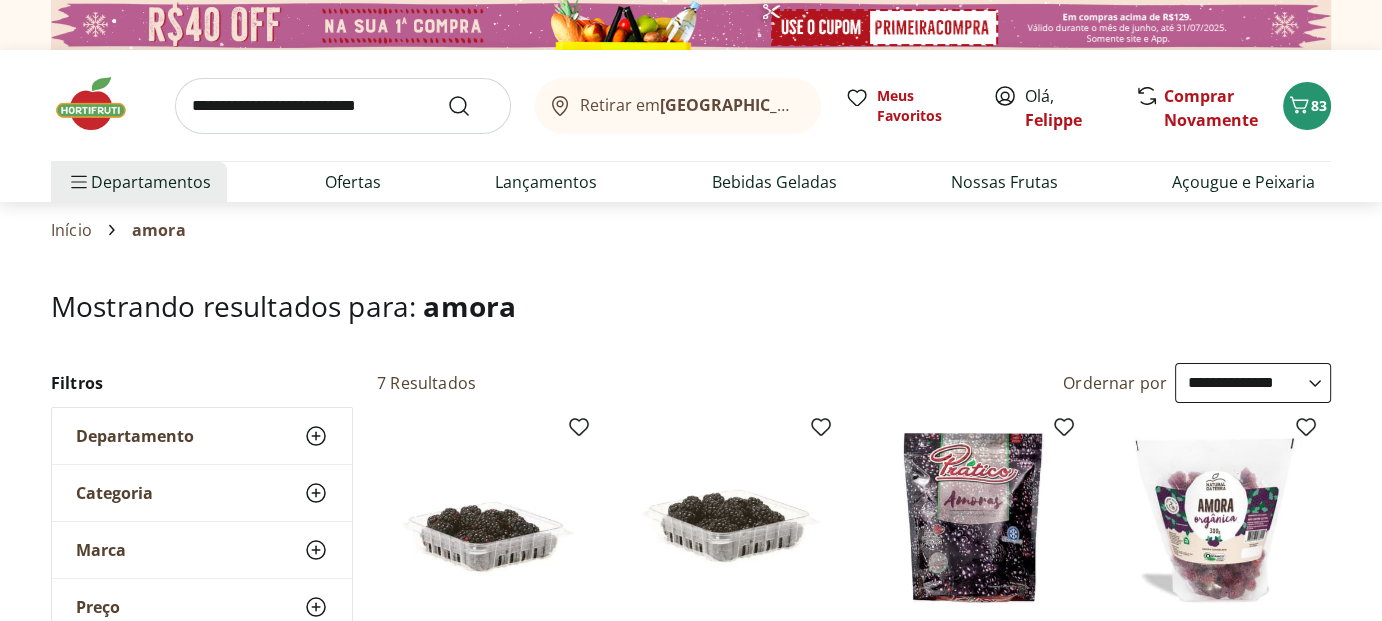 click at bounding box center (343, 106) 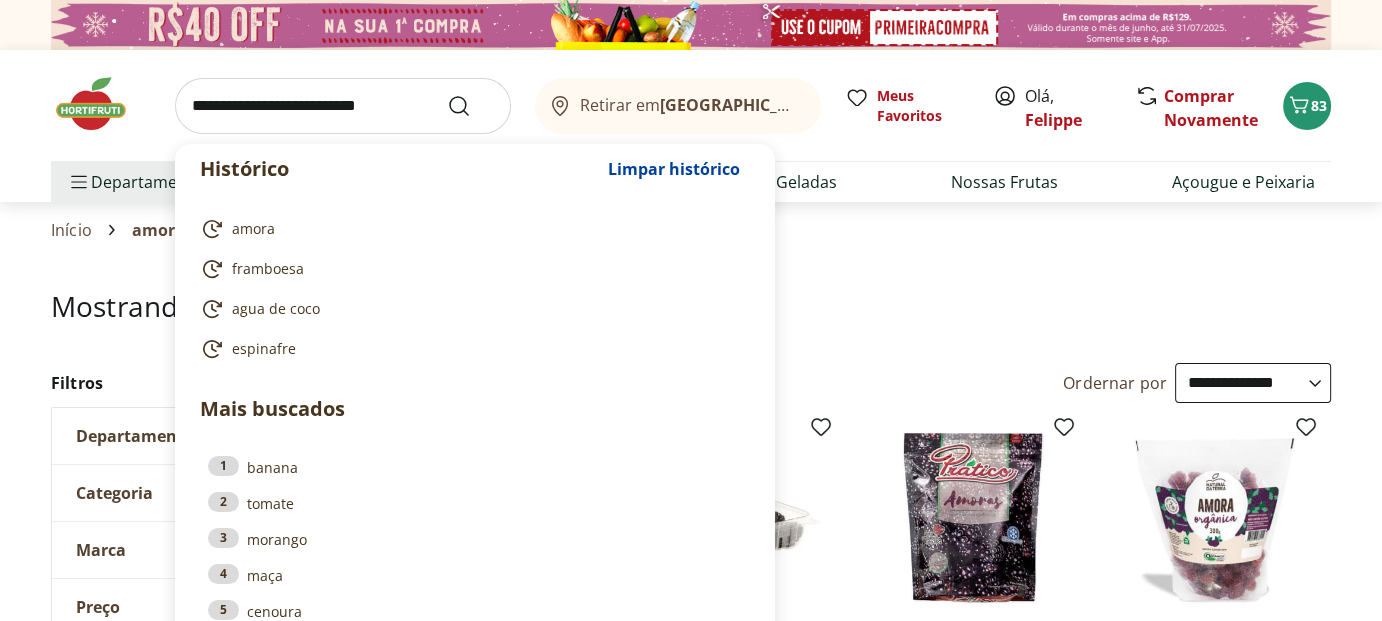 click at bounding box center [343, 106] 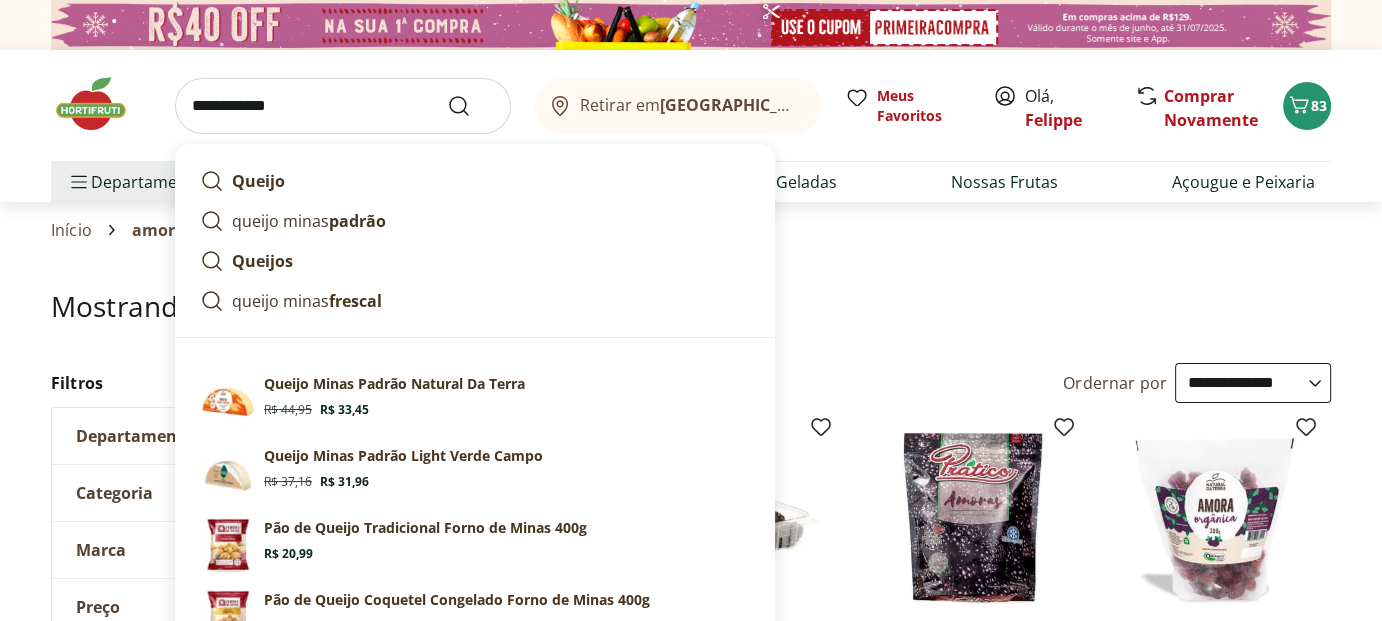 type on "**********" 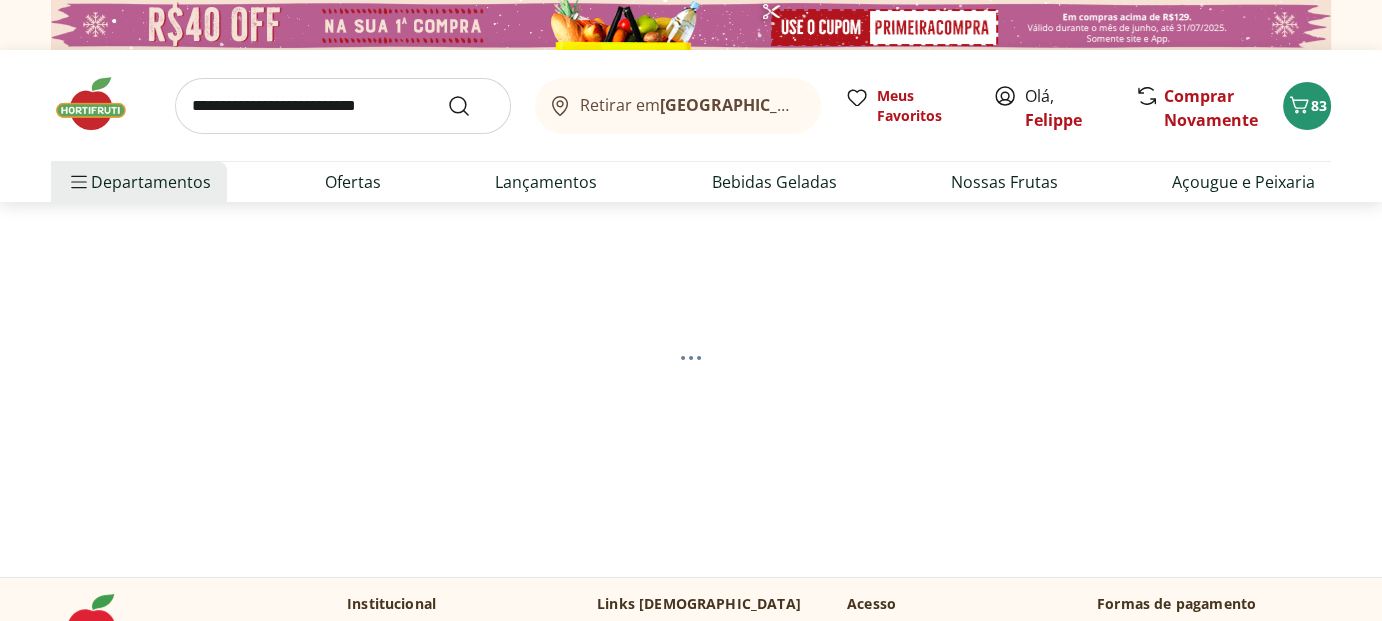 select on "**********" 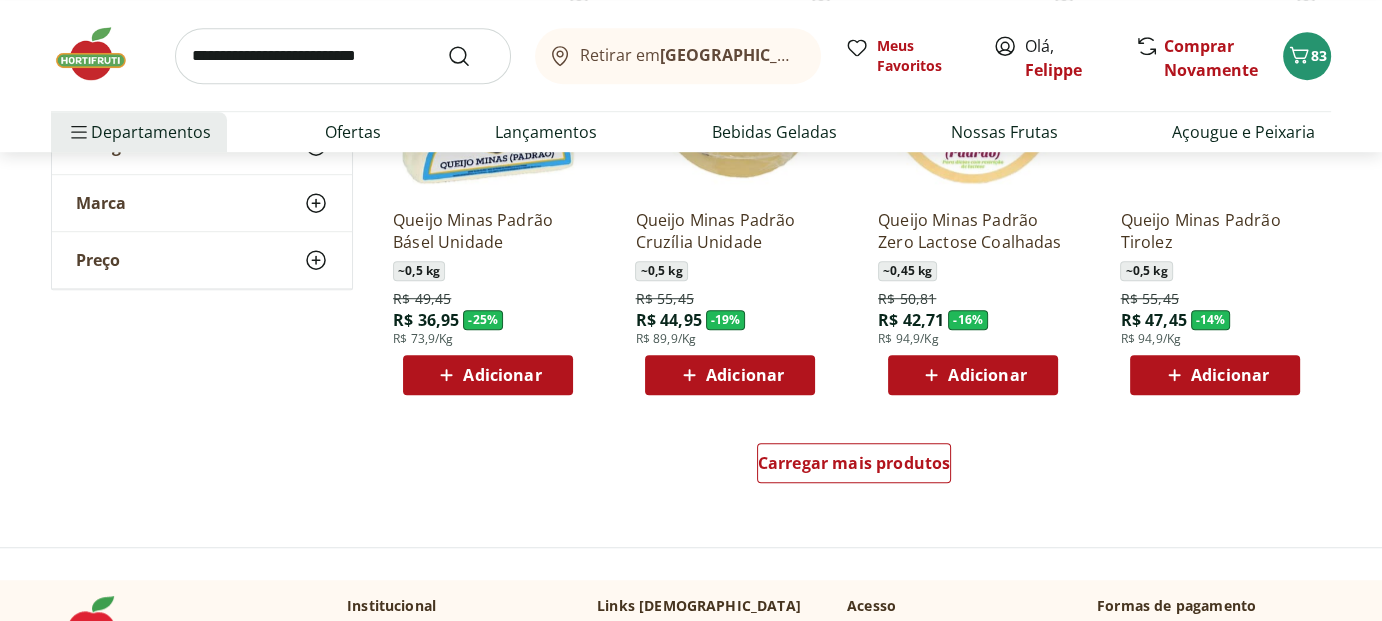 scroll, scrollTop: 1500, scrollLeft: 0, axis: vertical 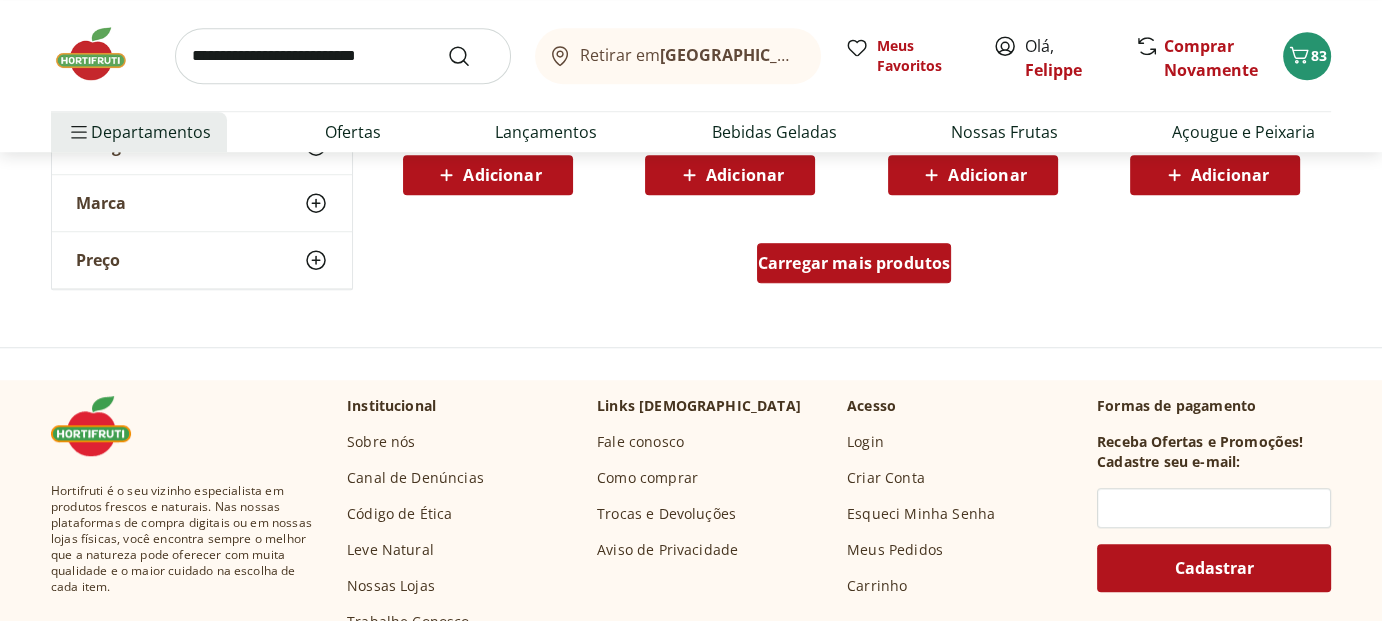 click on "Carregar mais produtos" at bounding box center [854, 263] 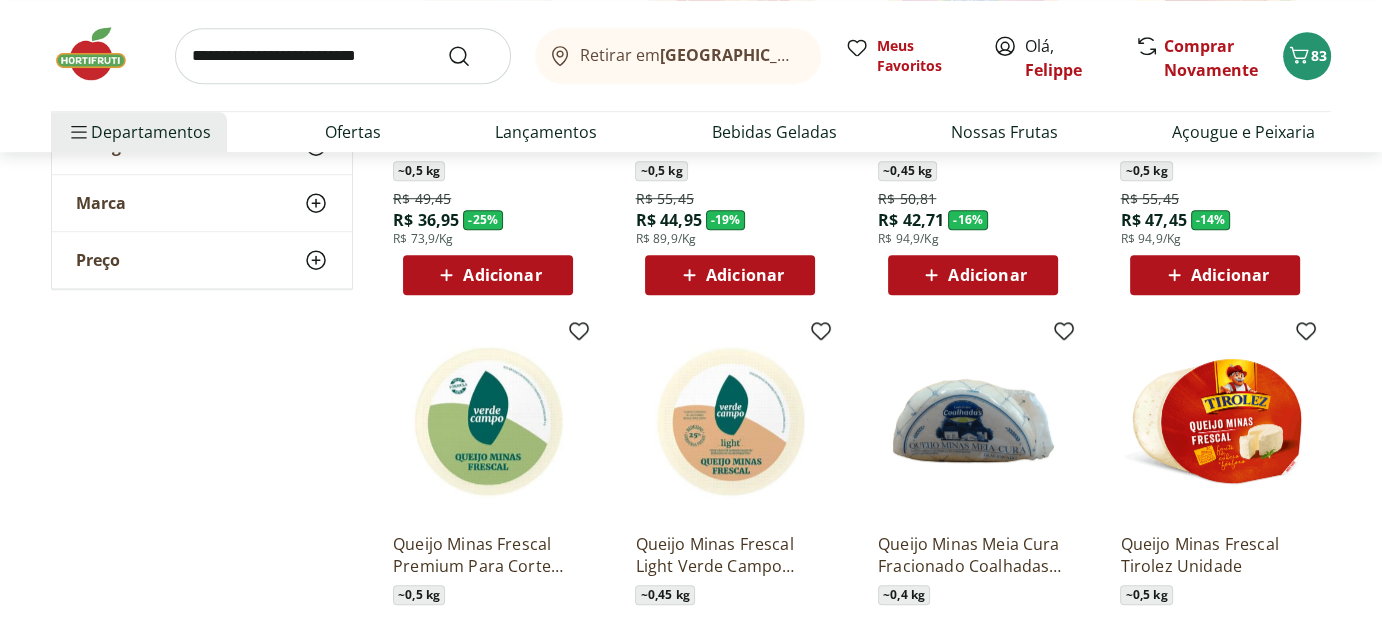 scroll, scrollTop: 1600, scrollLeft: 0, axis: vertical 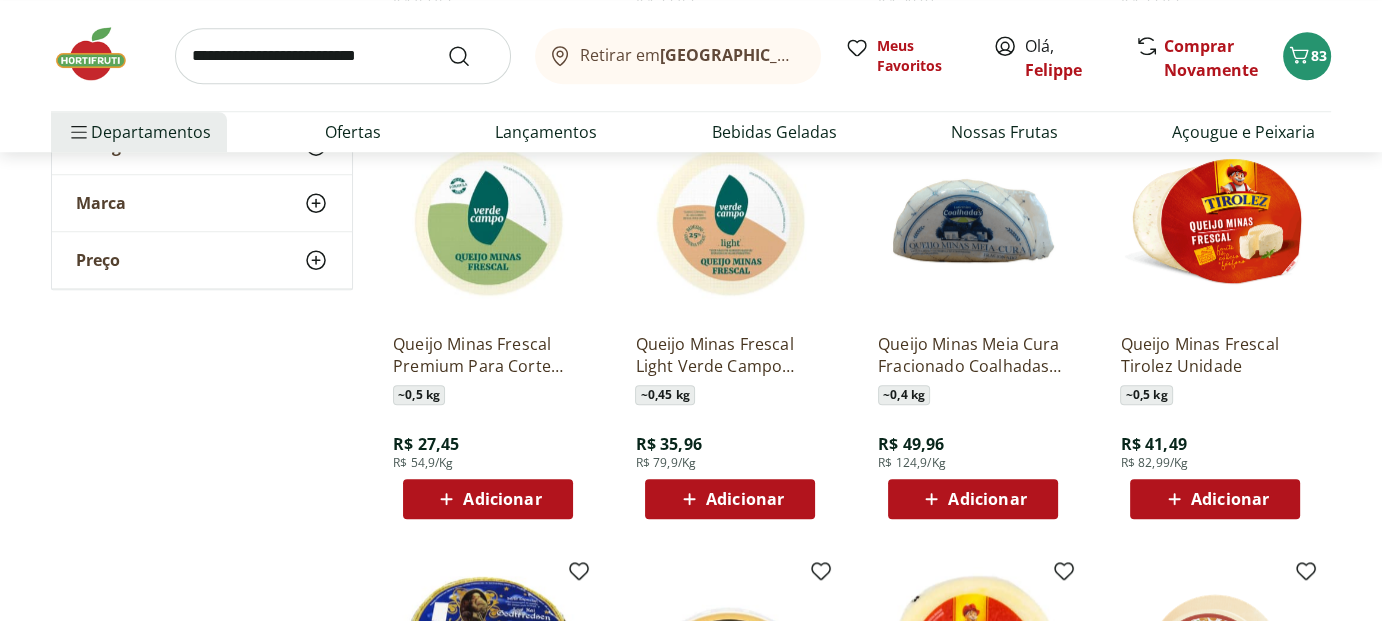 click on "Adicionar" at bounding box center [502, 499] 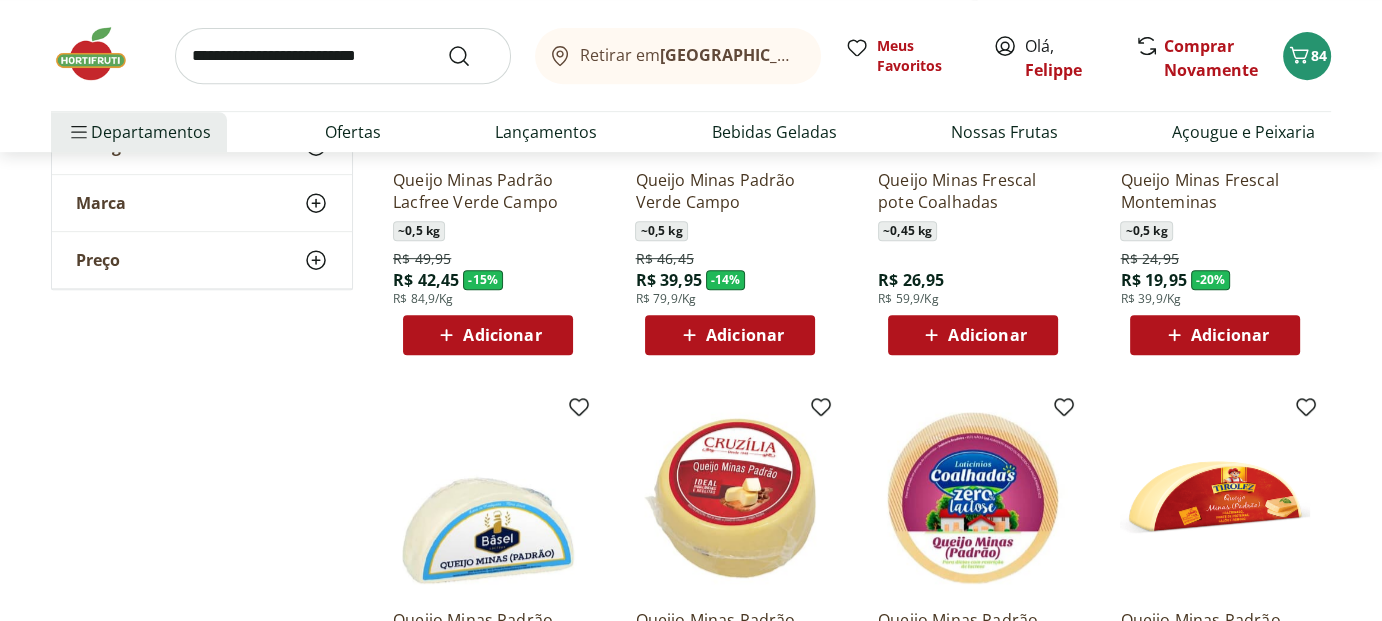 scroll, scrollTop: 800, scrollLeft: 0, axis: vertical 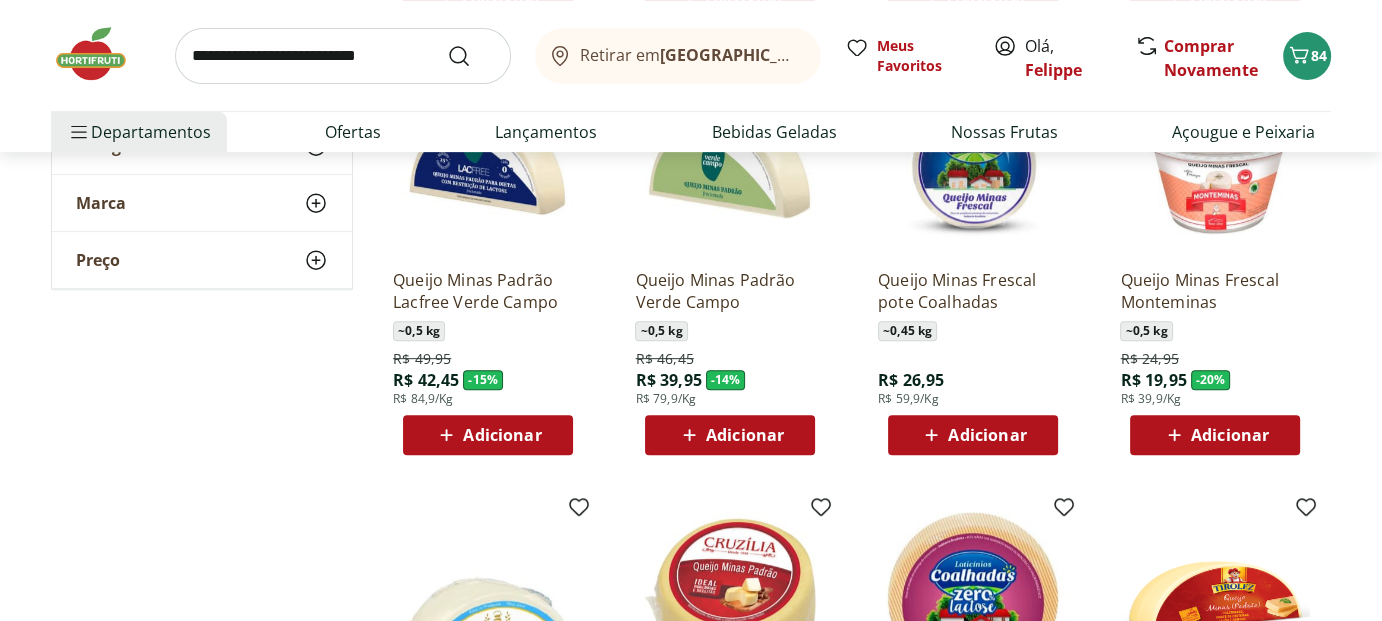 click on "Adicionar" at bounding box center (1230, 435) 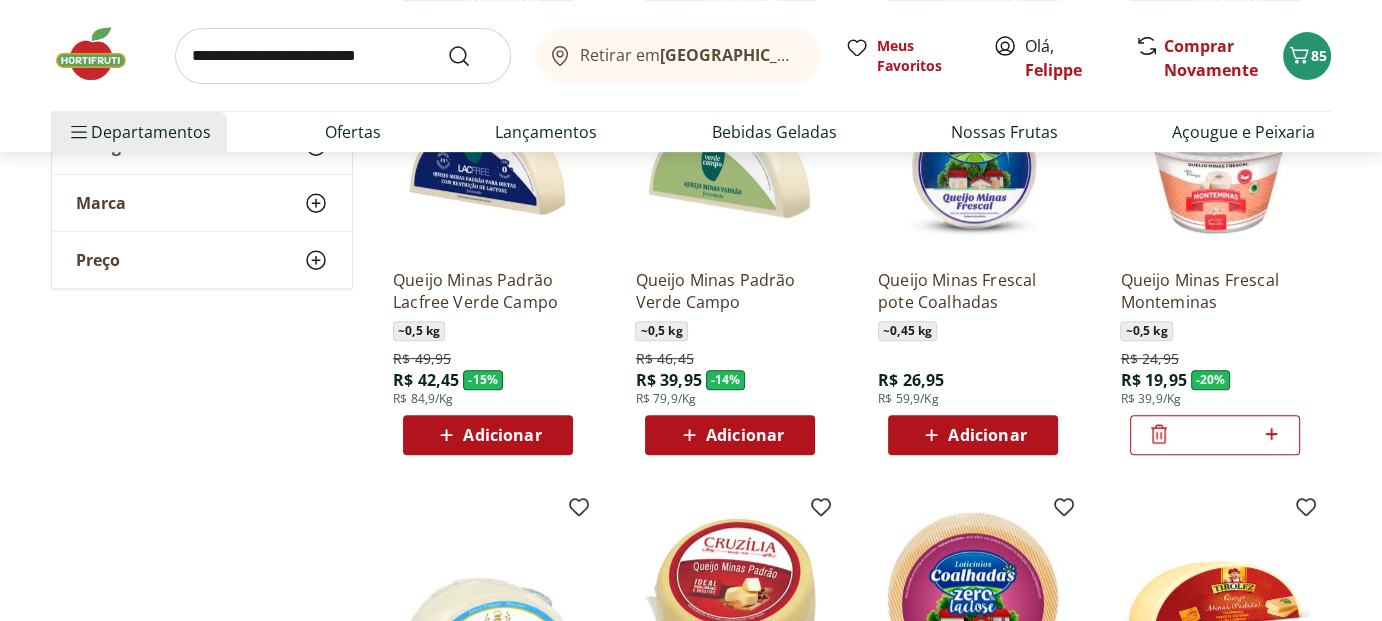 click 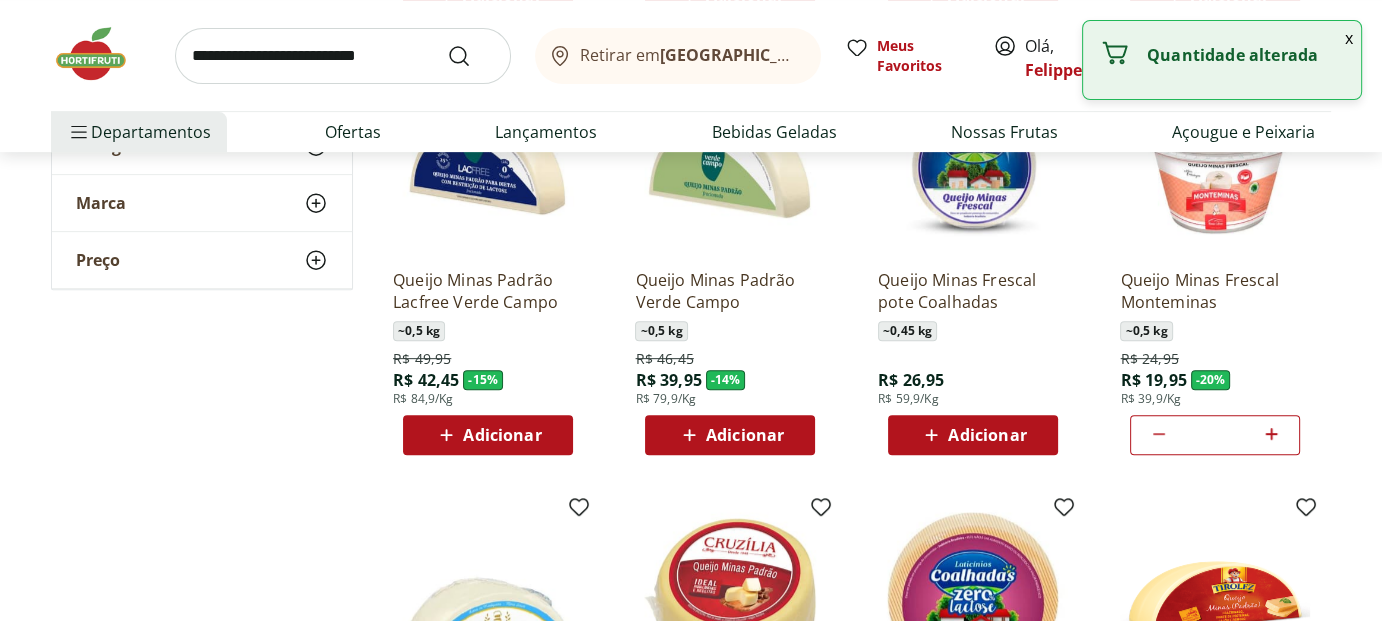 click 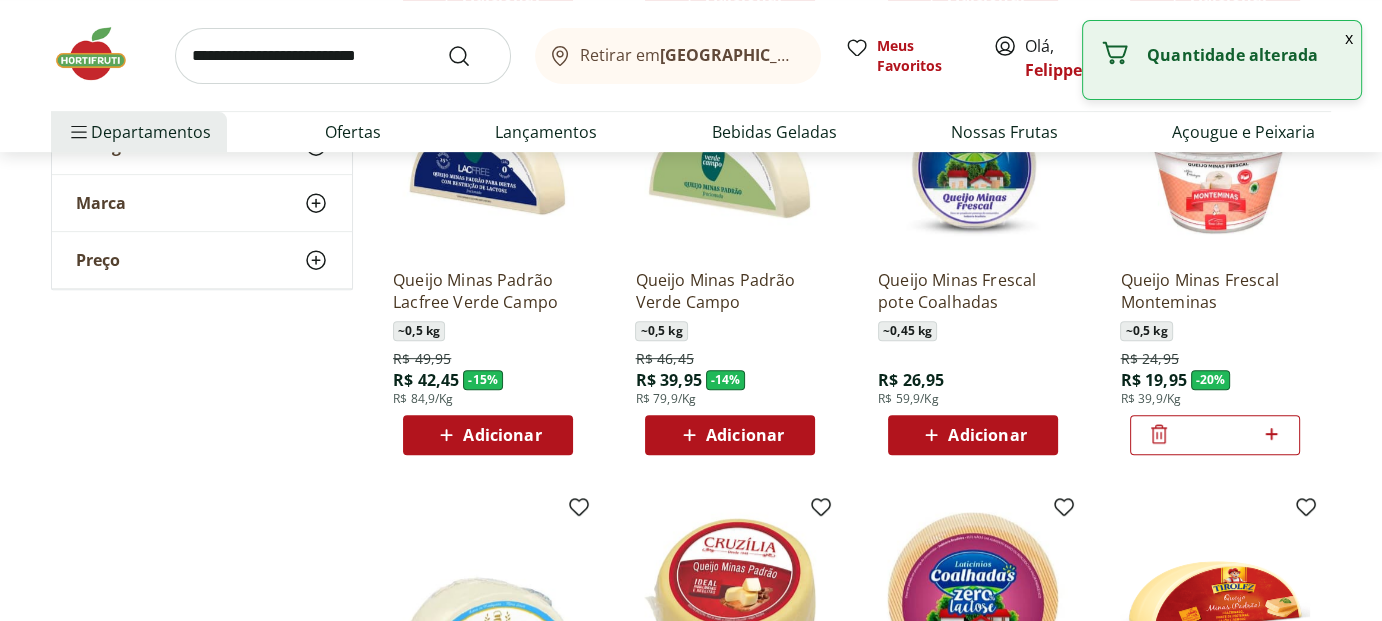 click 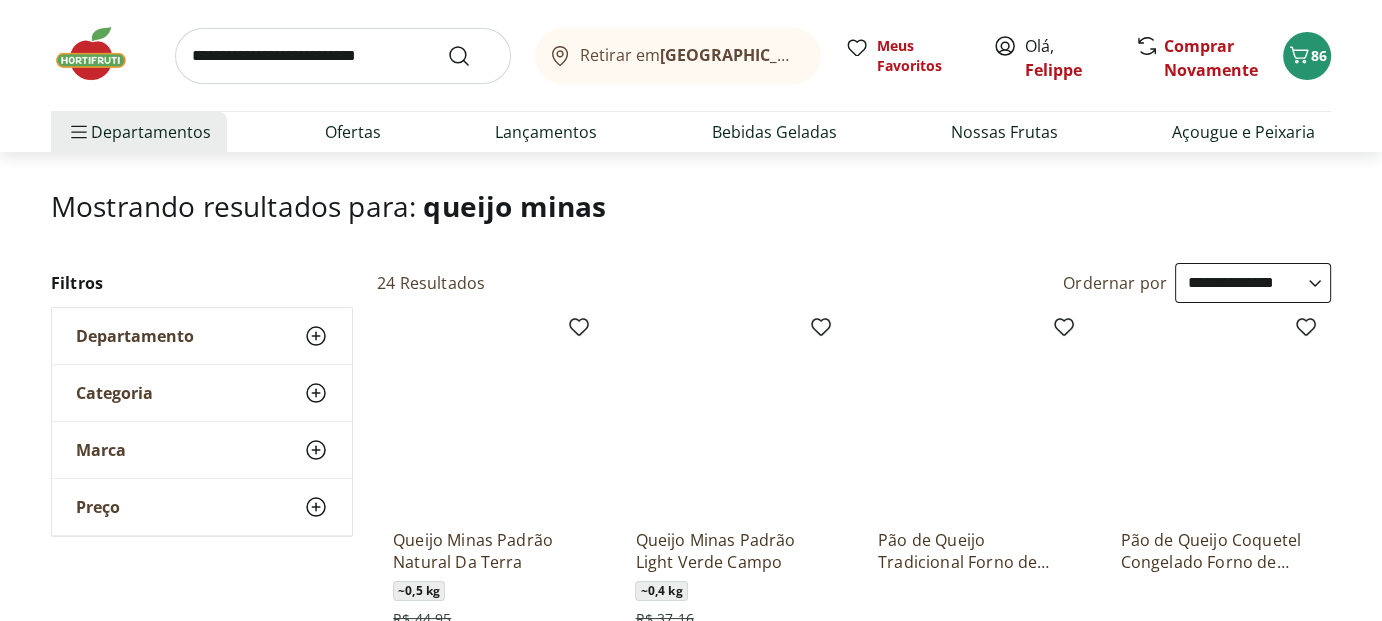 scroll, scrollTop: 0, scrollLeft: 0, axis: both 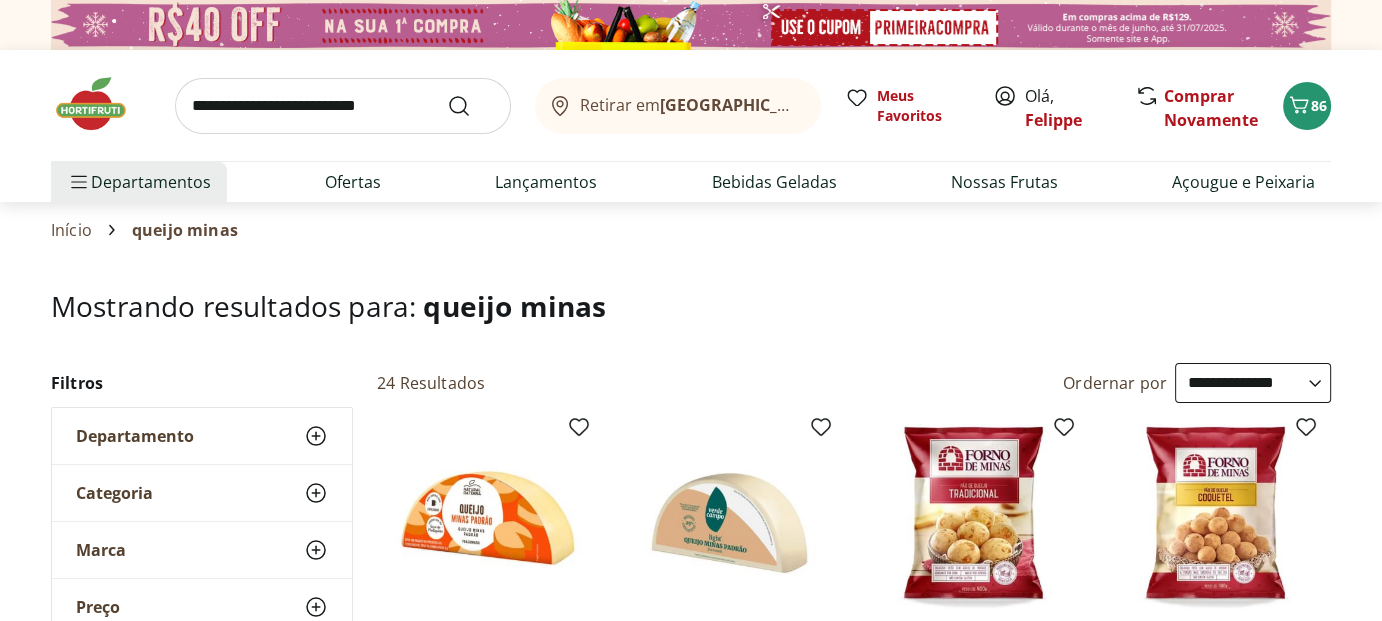 click at bounding box center (343, 106) 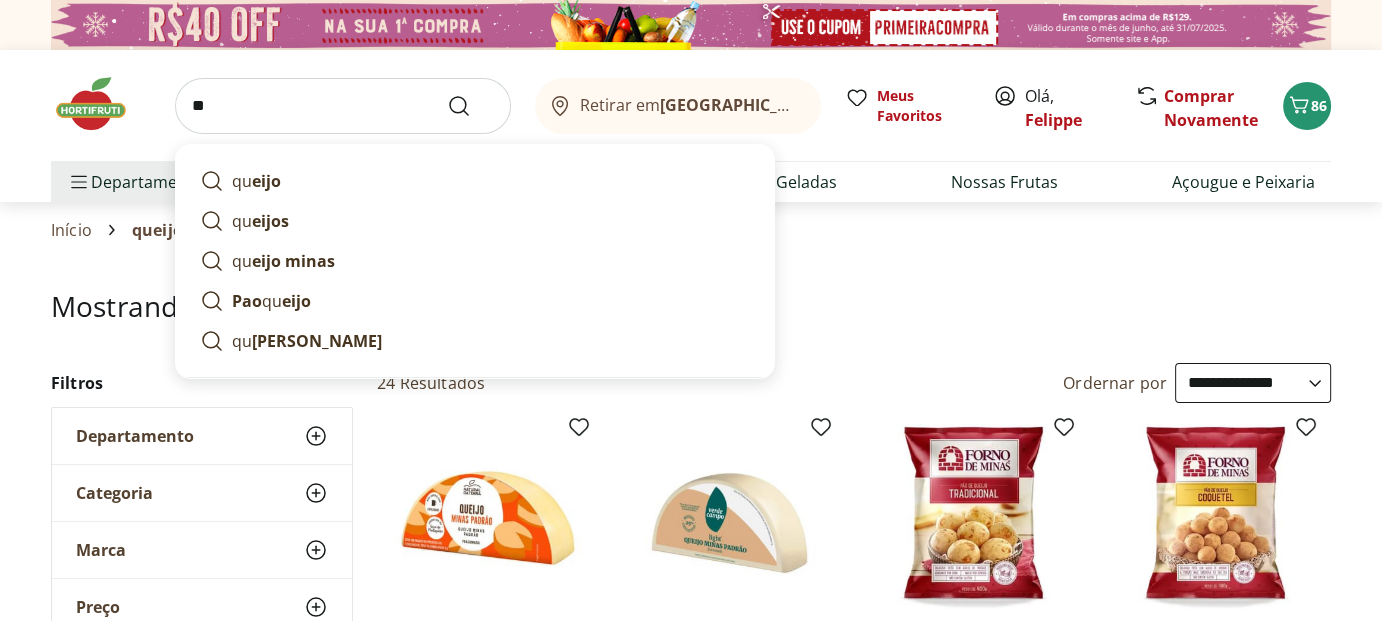 type on "*" 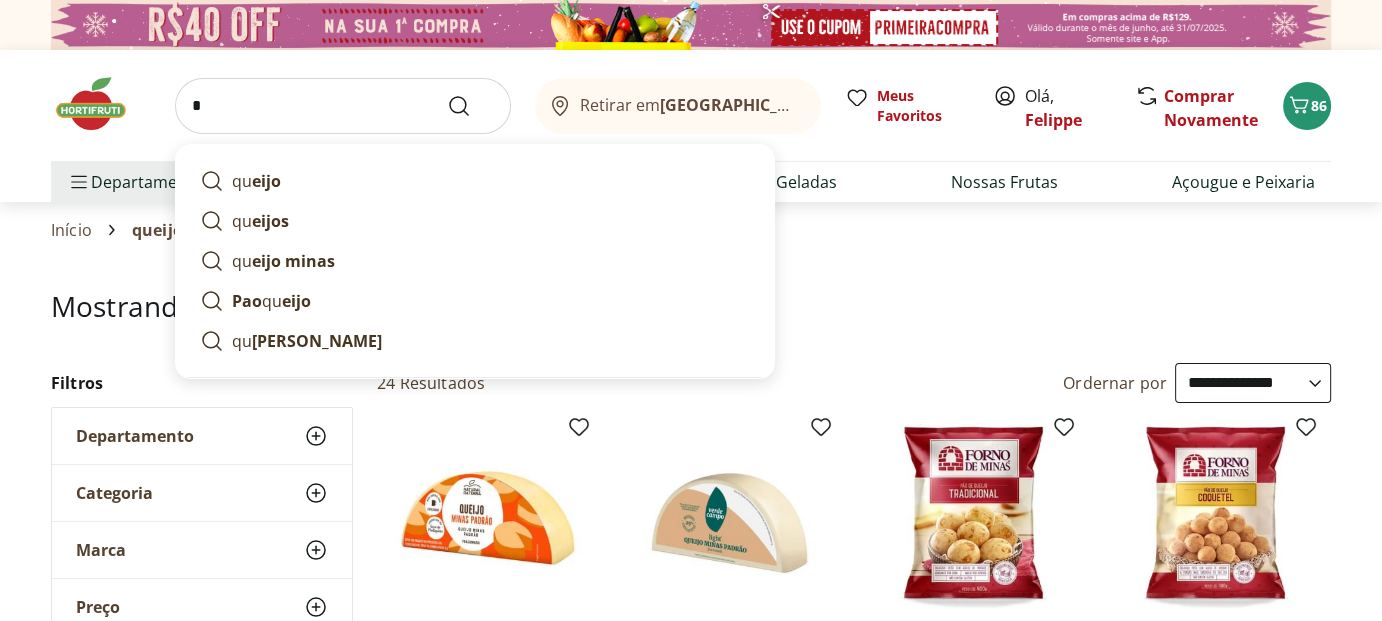 type 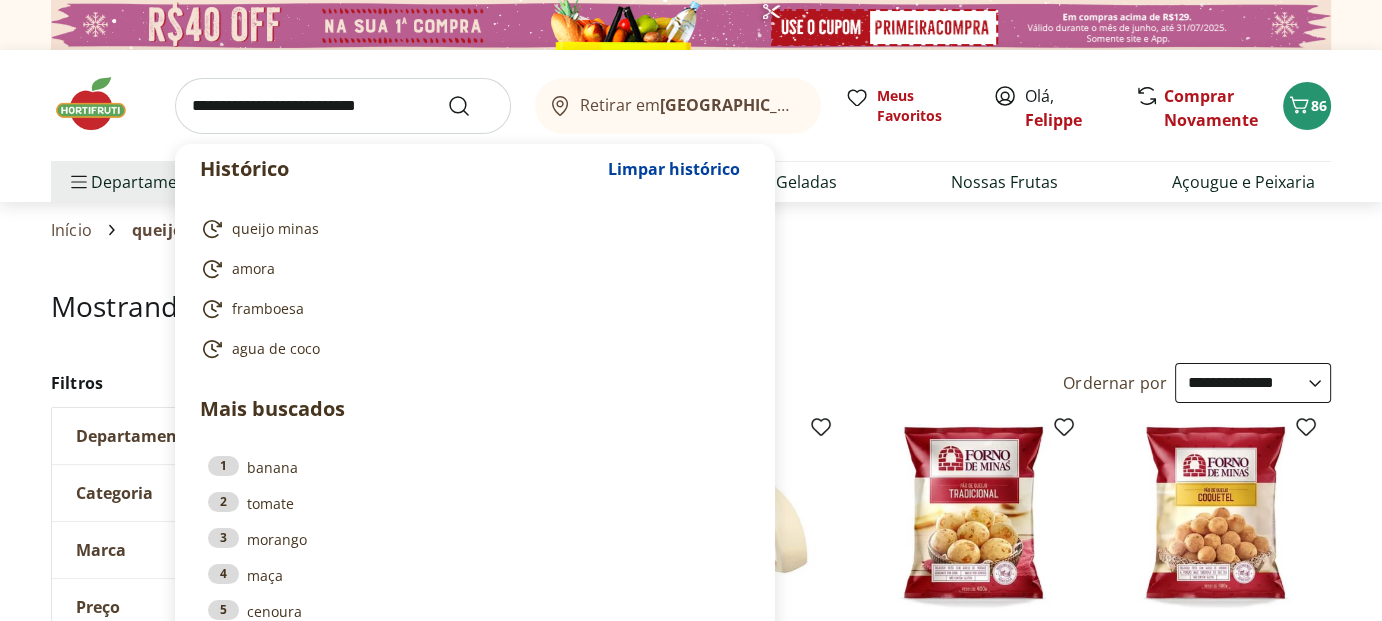 click on "Início queijo minas" at bounding box center [691, 230] 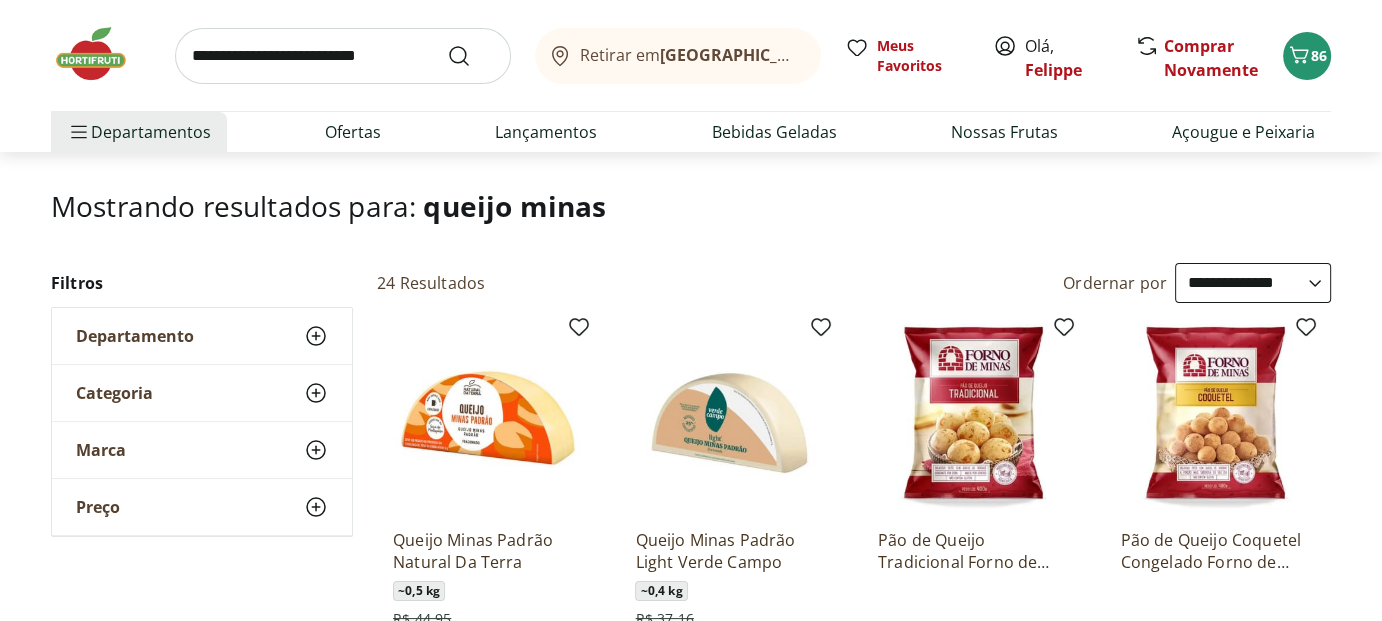 scroll, scrollTop: 0, scrollLeft: 0, axis: both 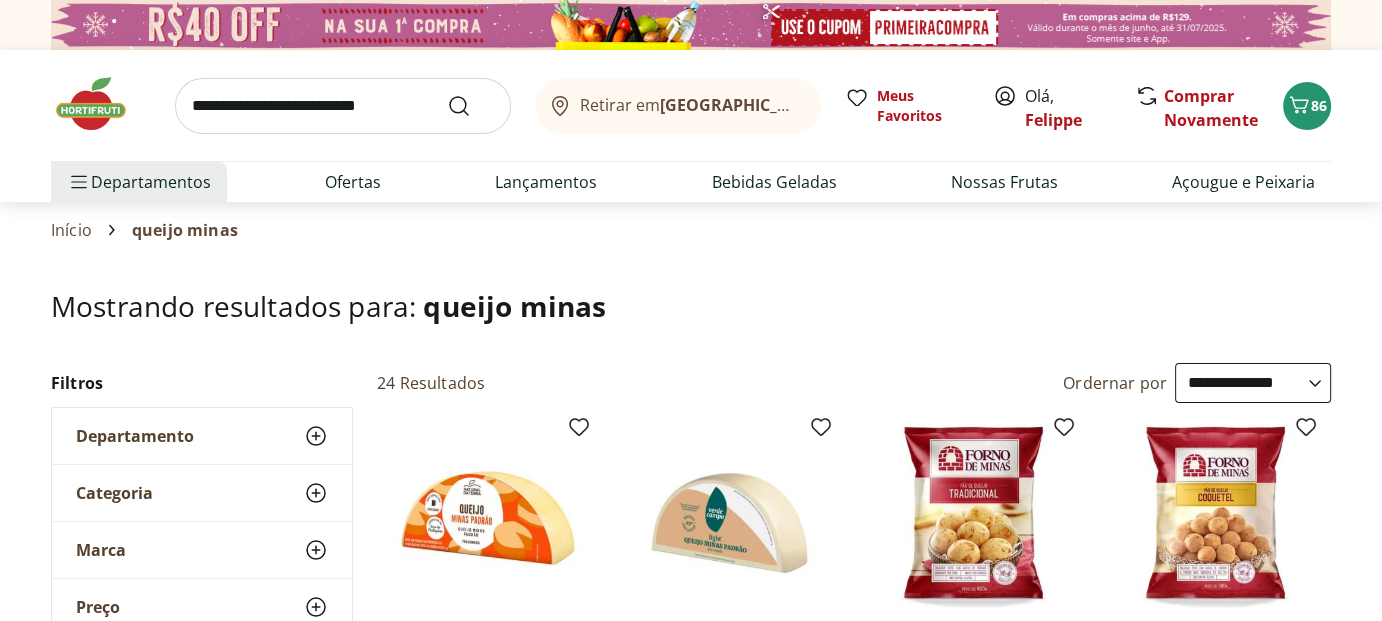 click at bounding box center (101, 104) 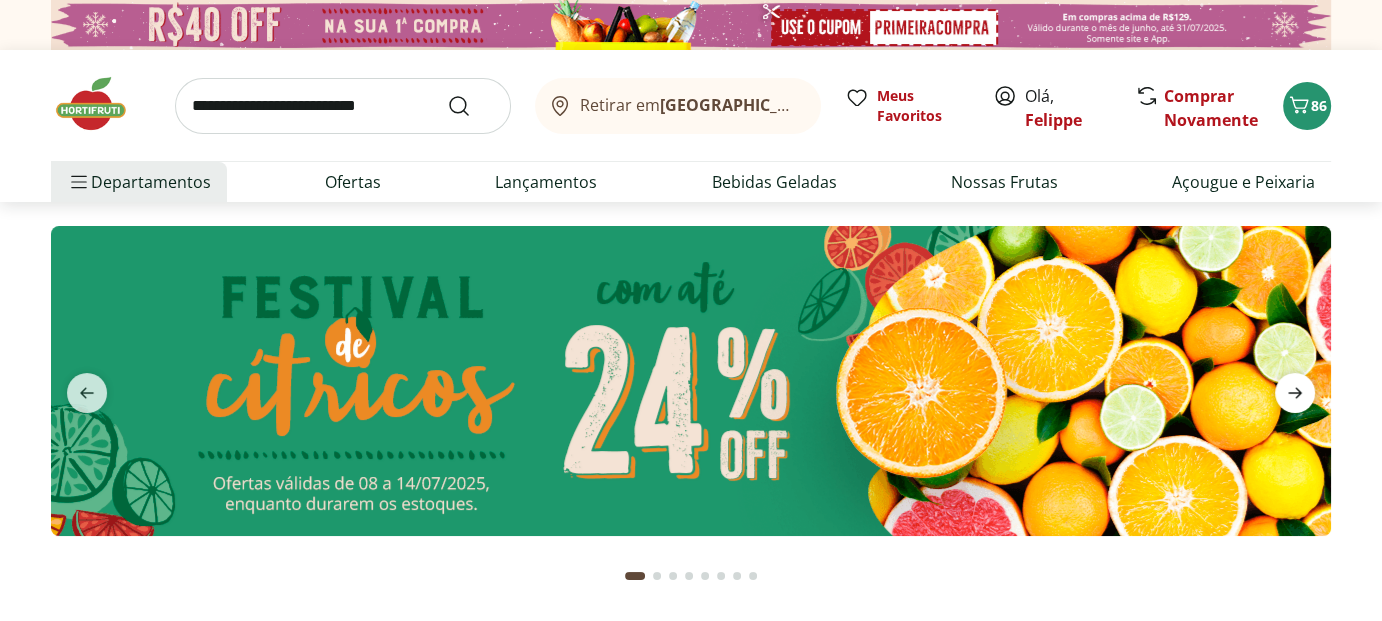 click 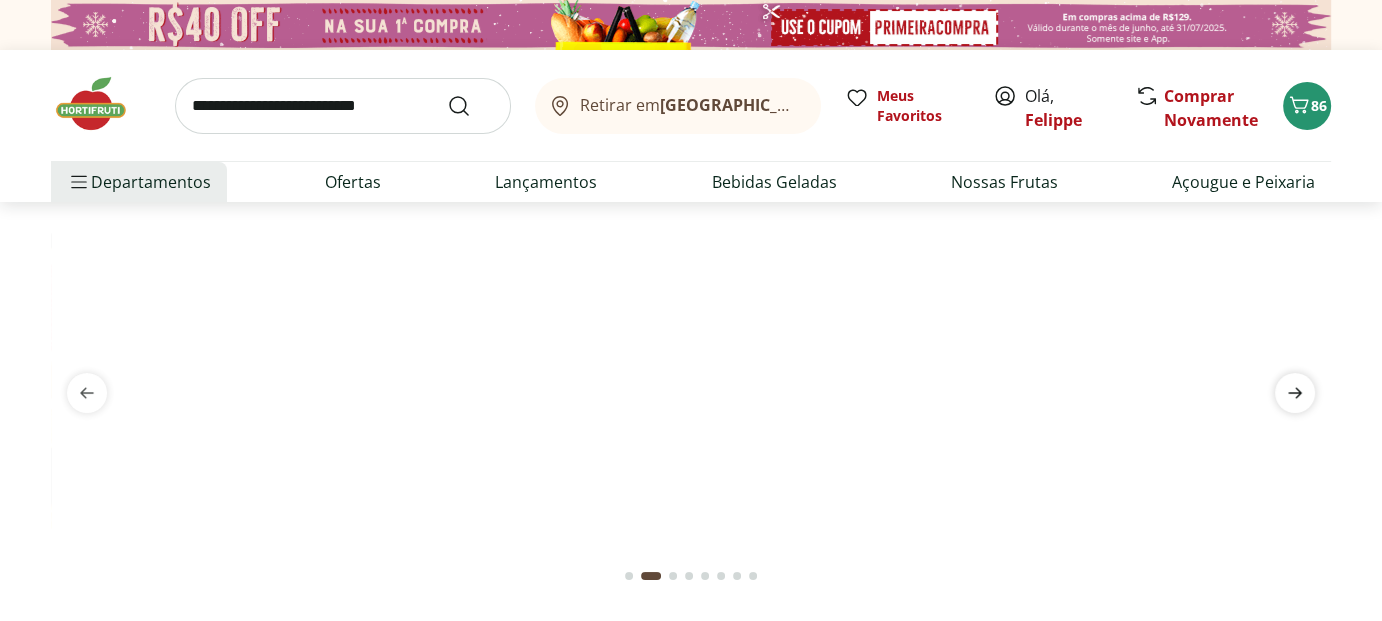 click 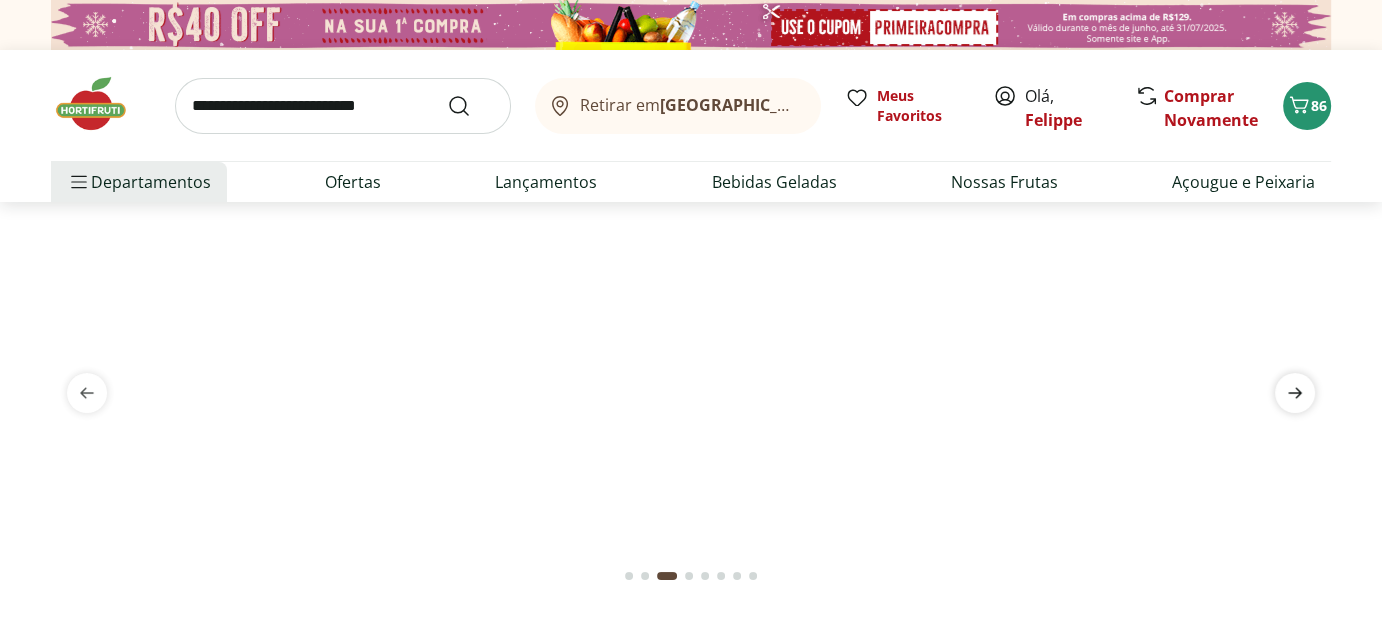 click 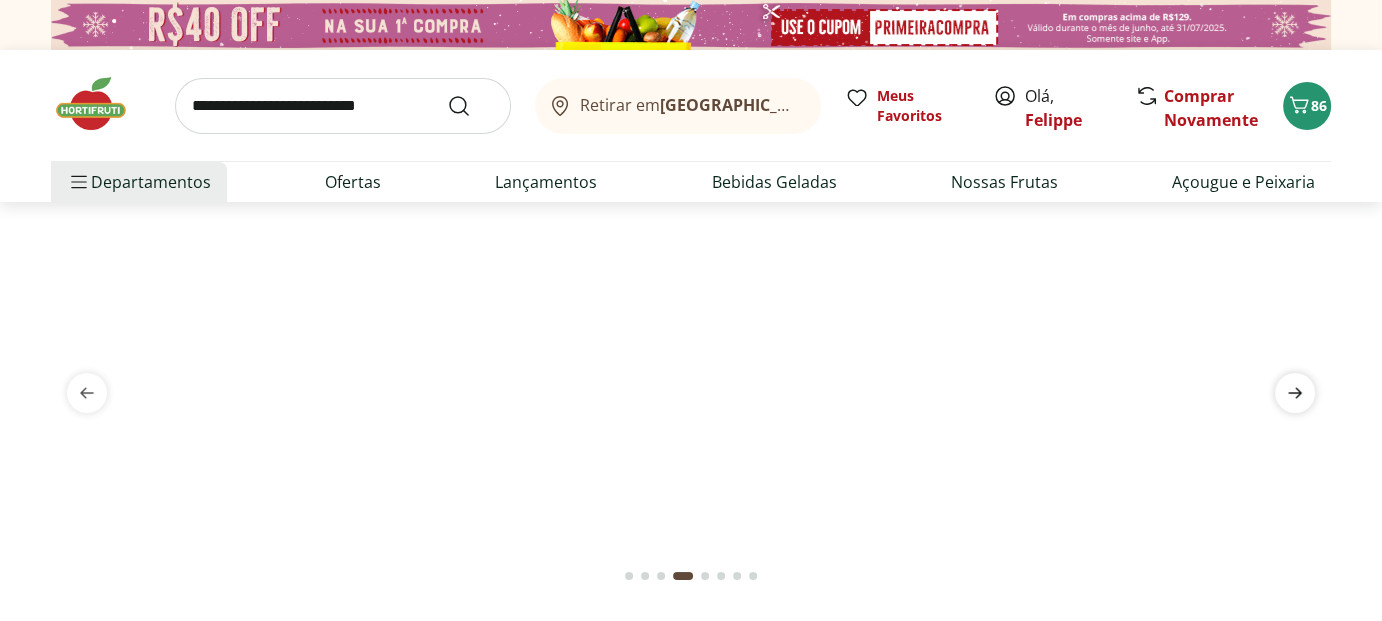 click 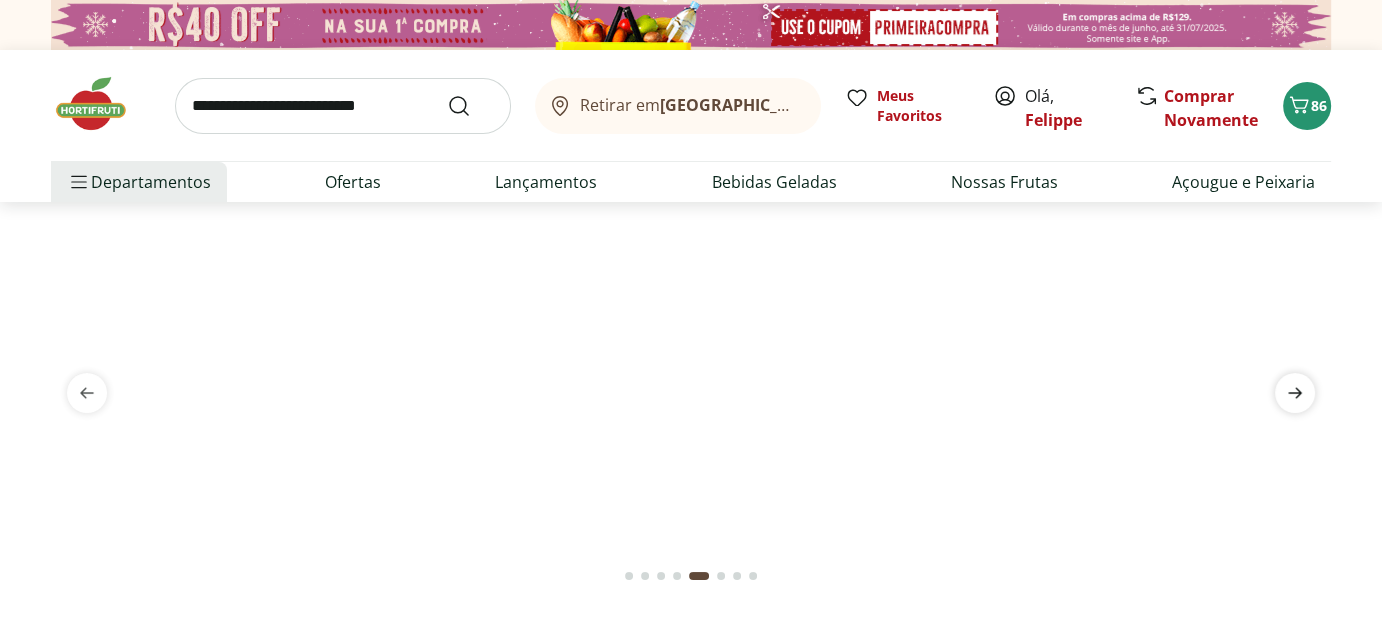 click 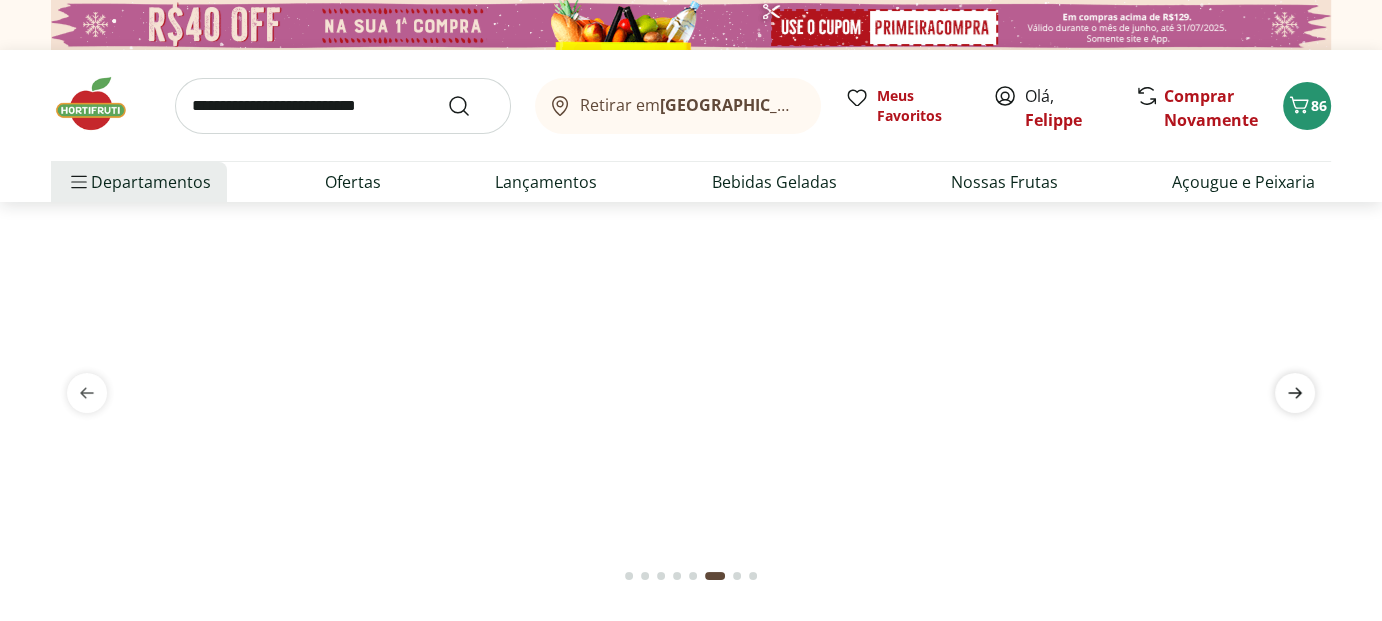 click 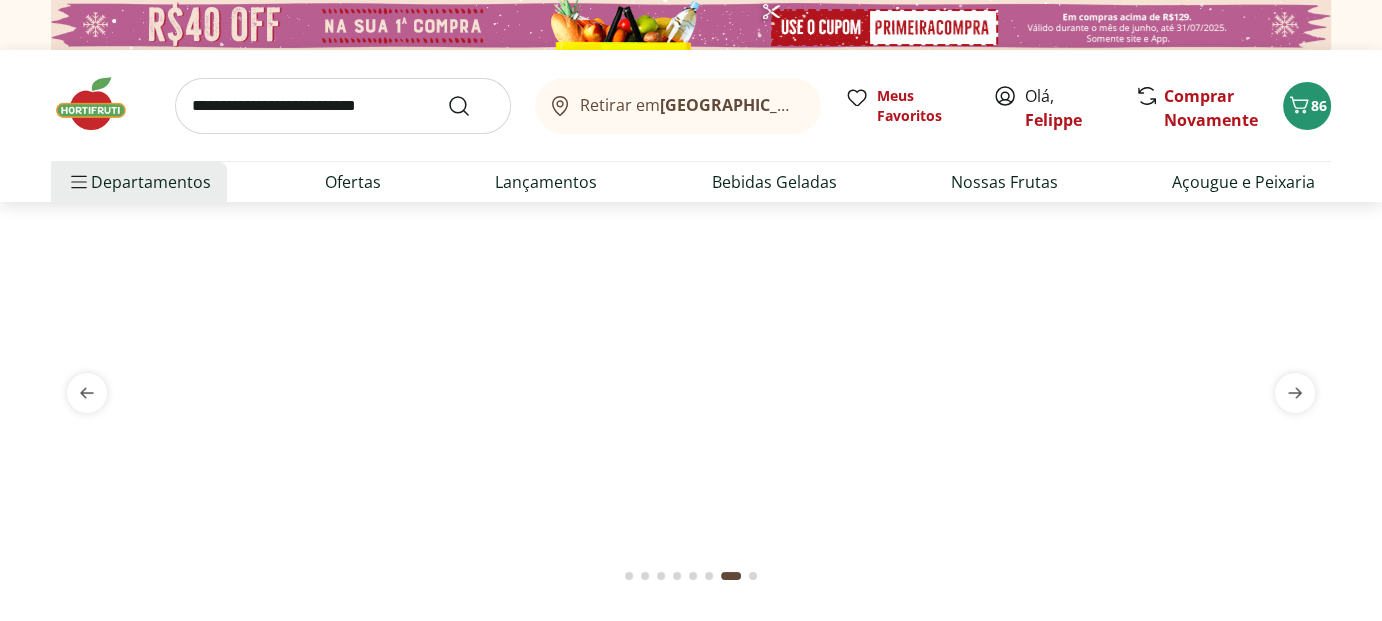 click at bounding box center (691, 226) 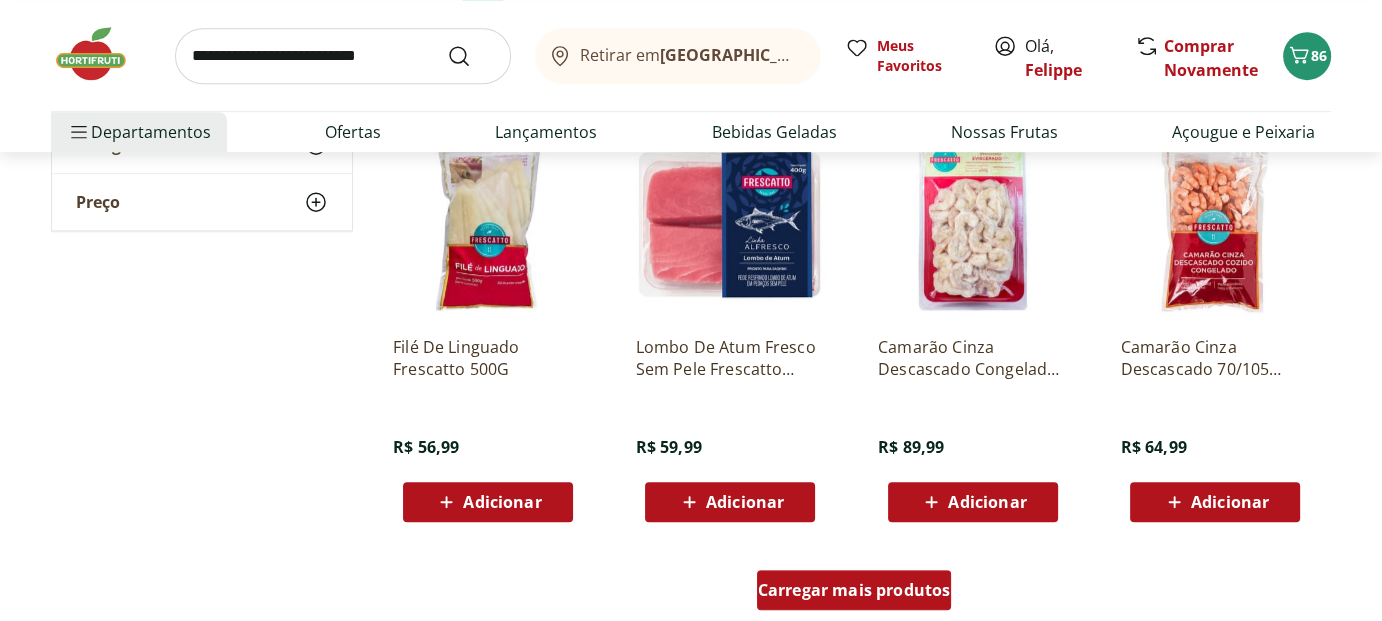 scroll, scrollTop: 1300, scrollLeft: 0, axis: vertical 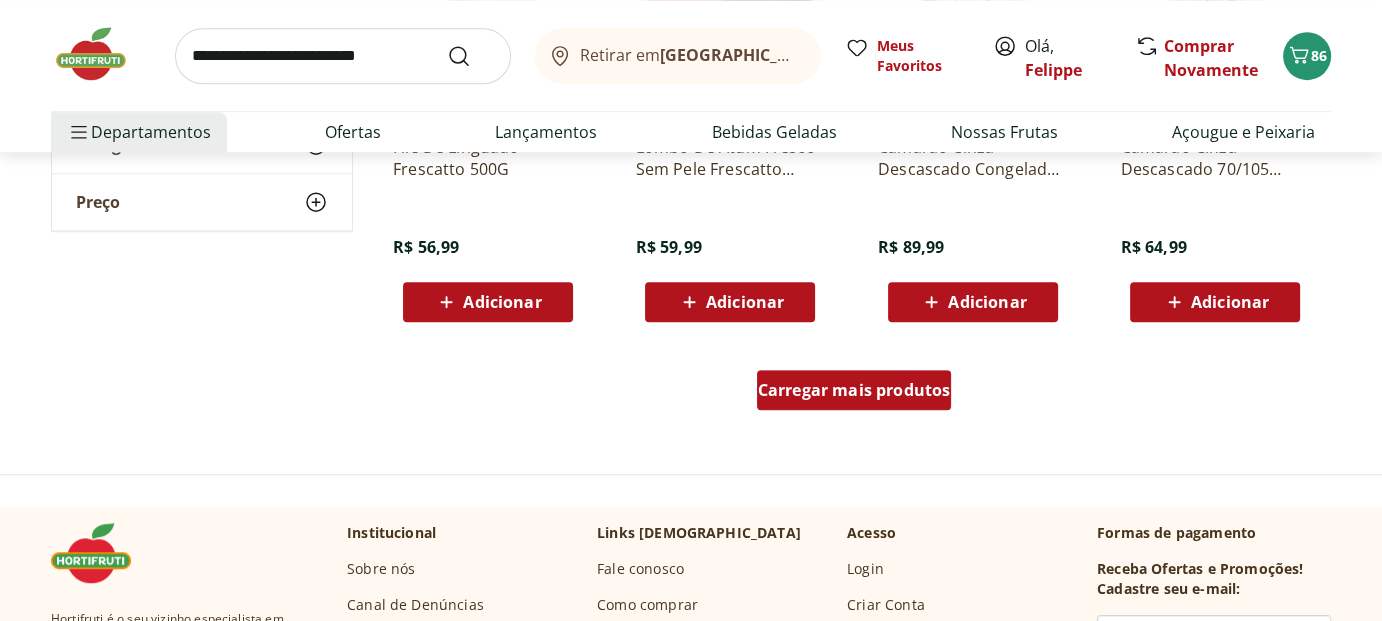 click on "Carregar mais produtos" at bounding box center [854, 390] 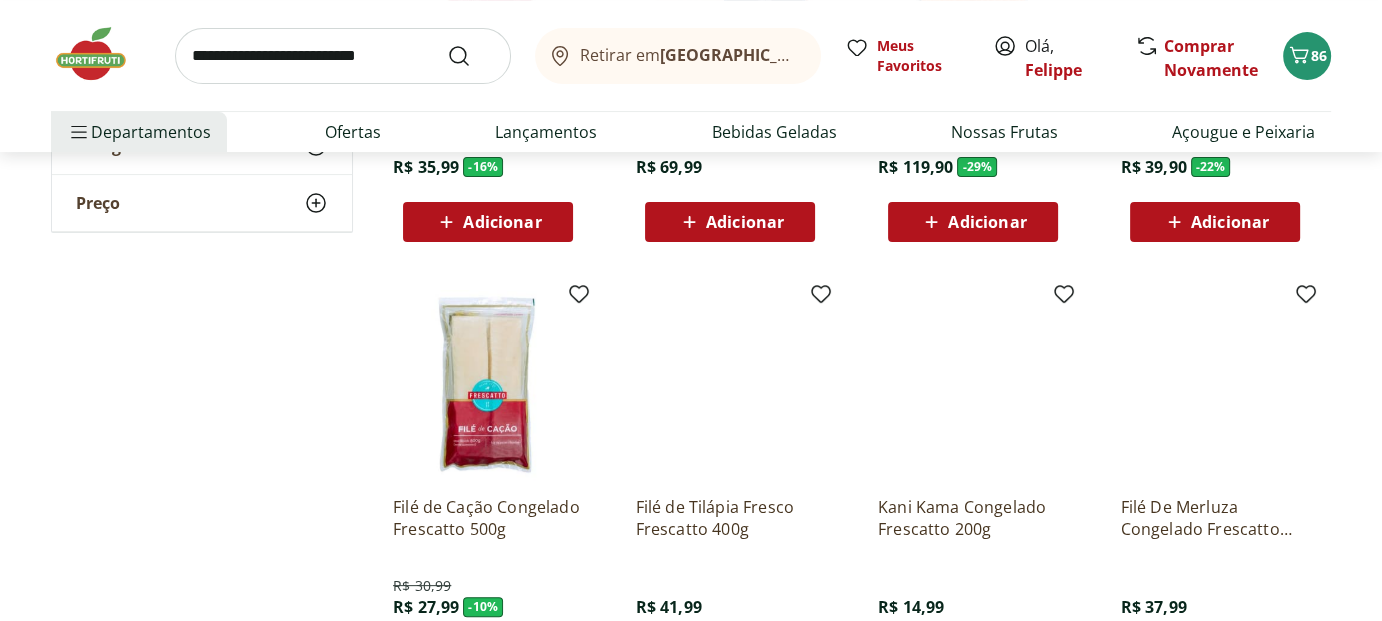scroll, scrollTop: 0, scrollLeft: 0, axis: both 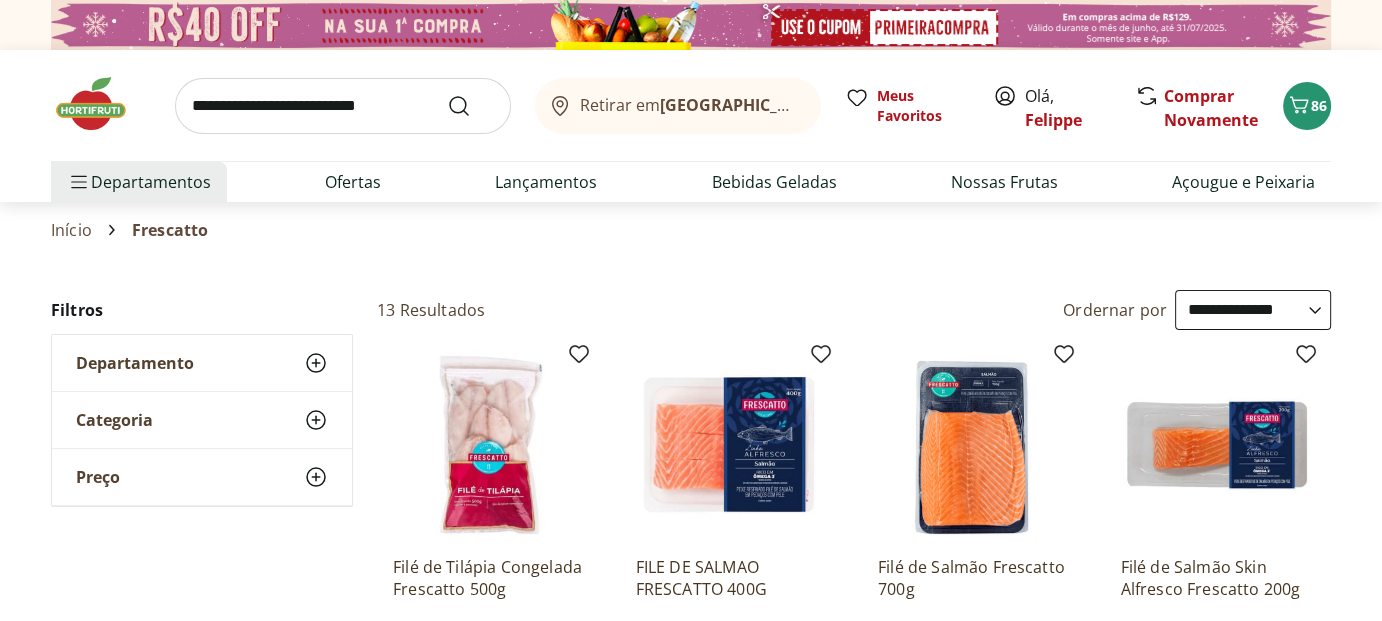 click at bounding box center [101, 104] 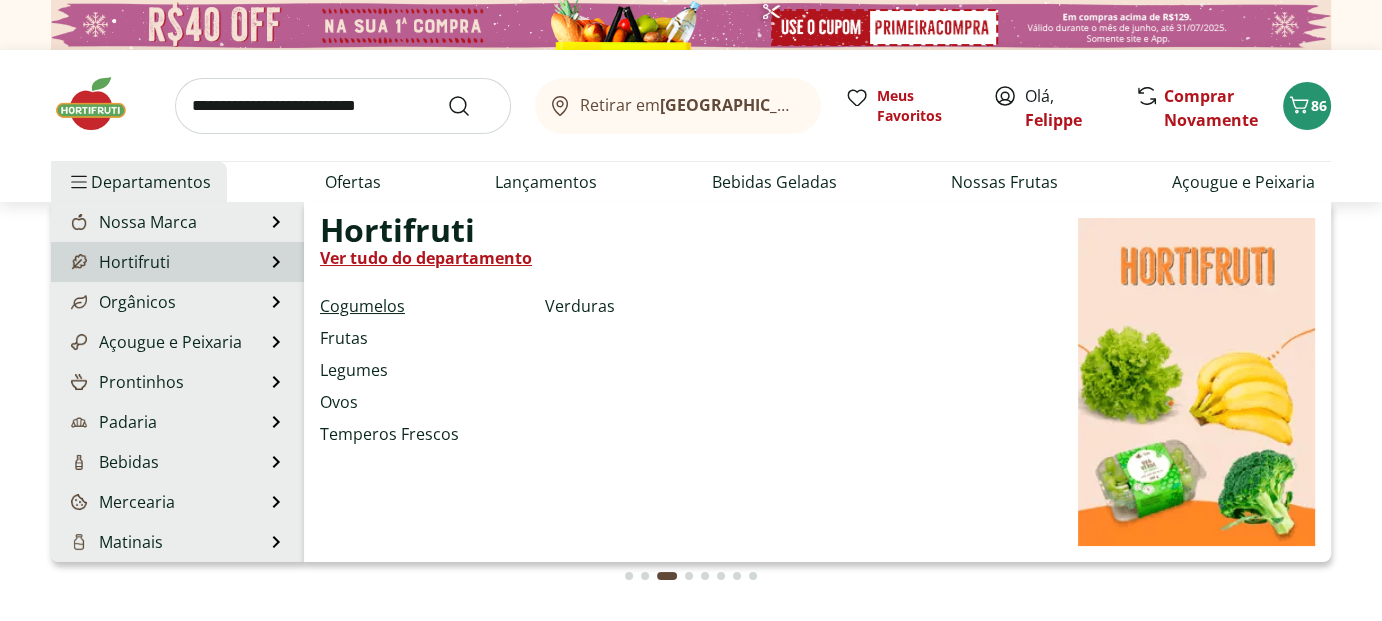 click on "Cogumelos" at bounding box center (362, 306) 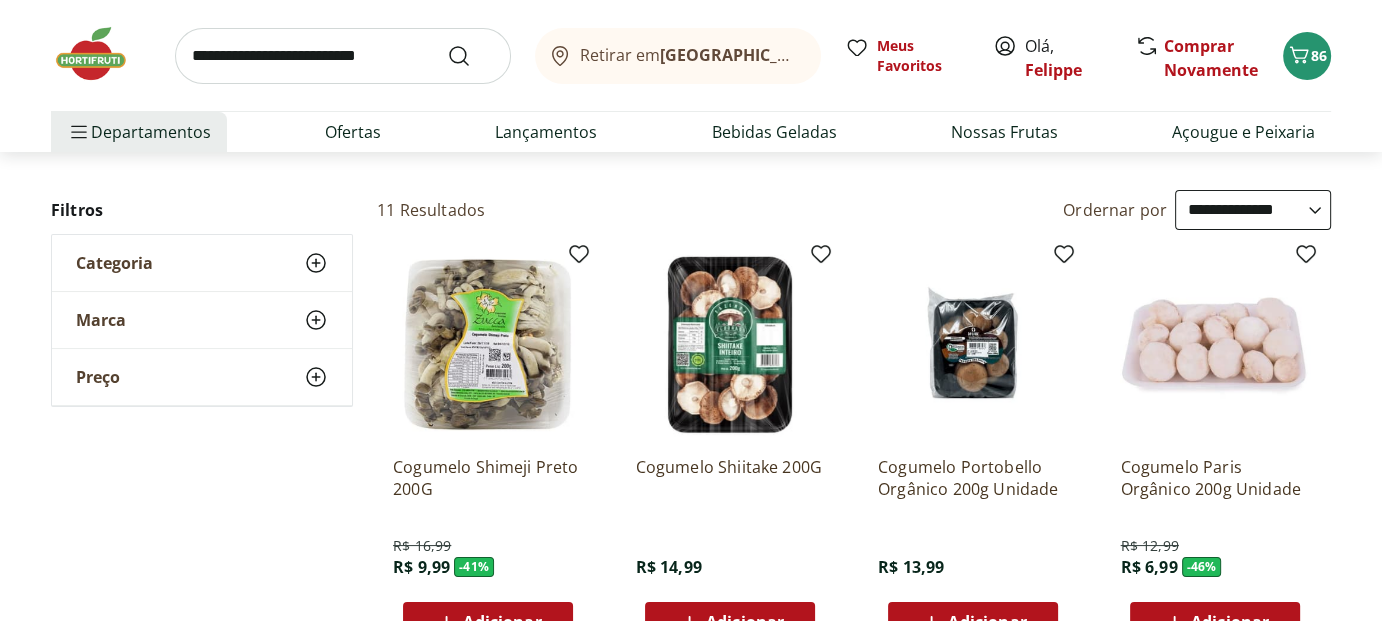 scroll, scrollTop: 200, scrollLeft: 0, axis: vertical 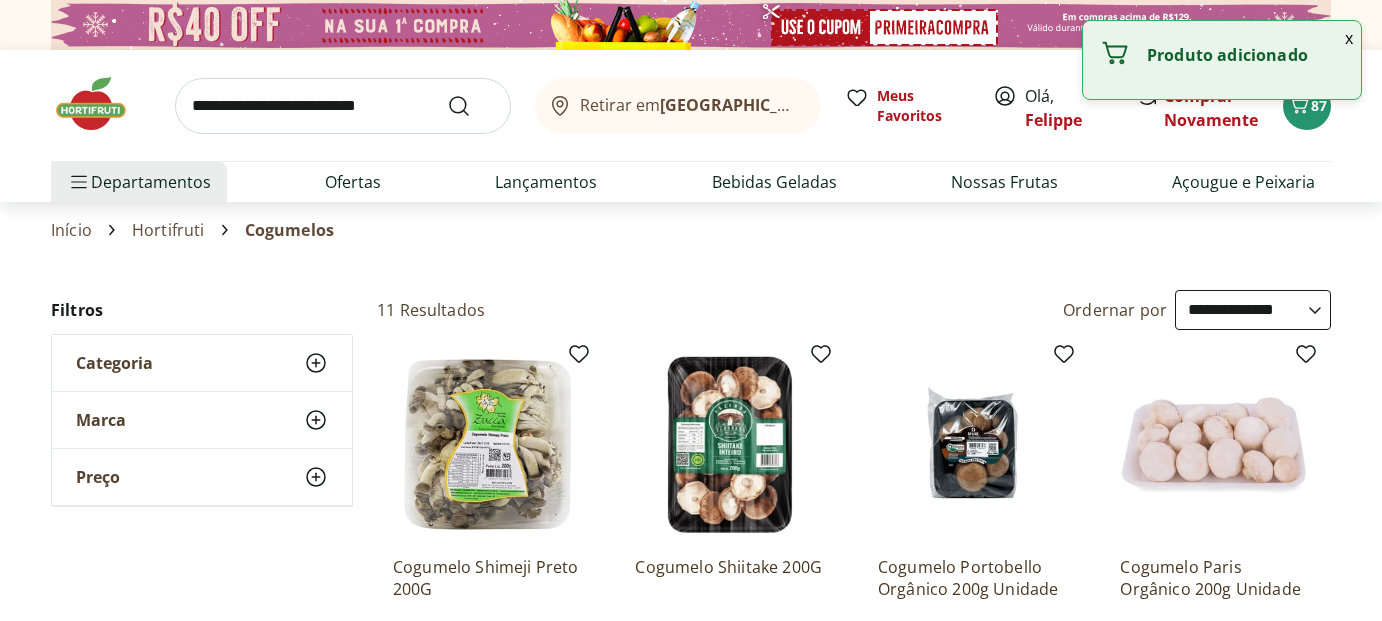 select on "**********" 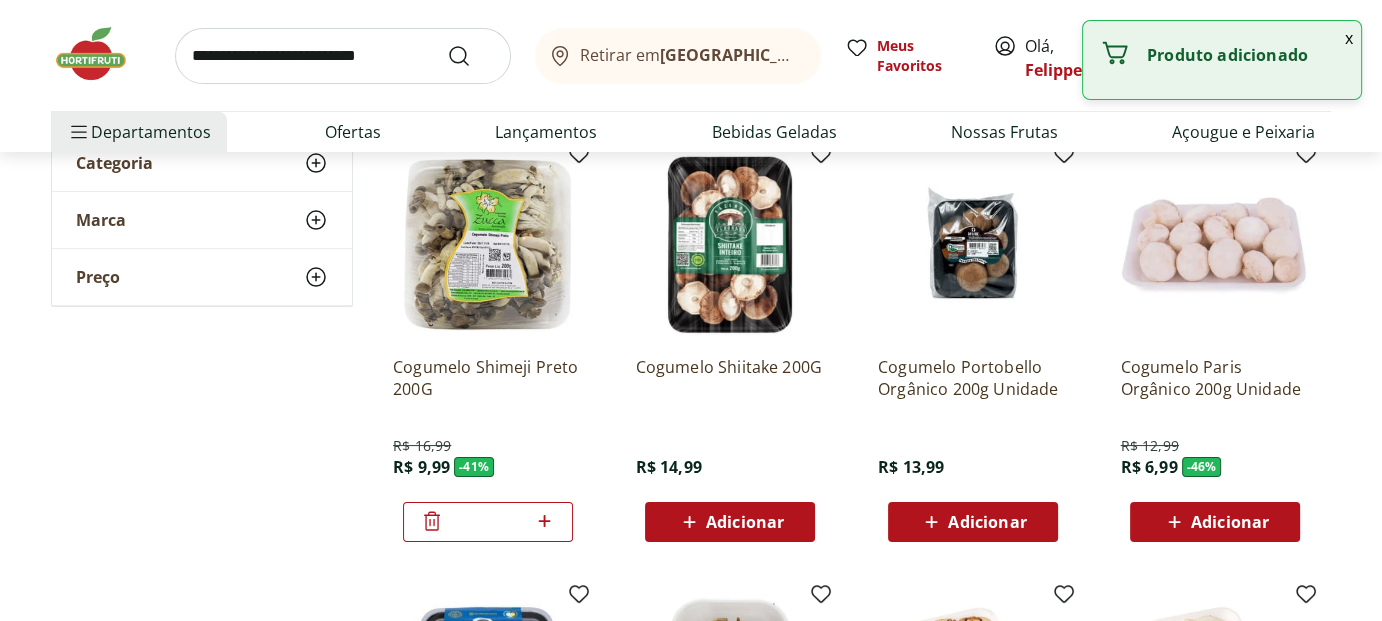 scroll, scrollTop: 0, scrollLeft: 0, axis: both 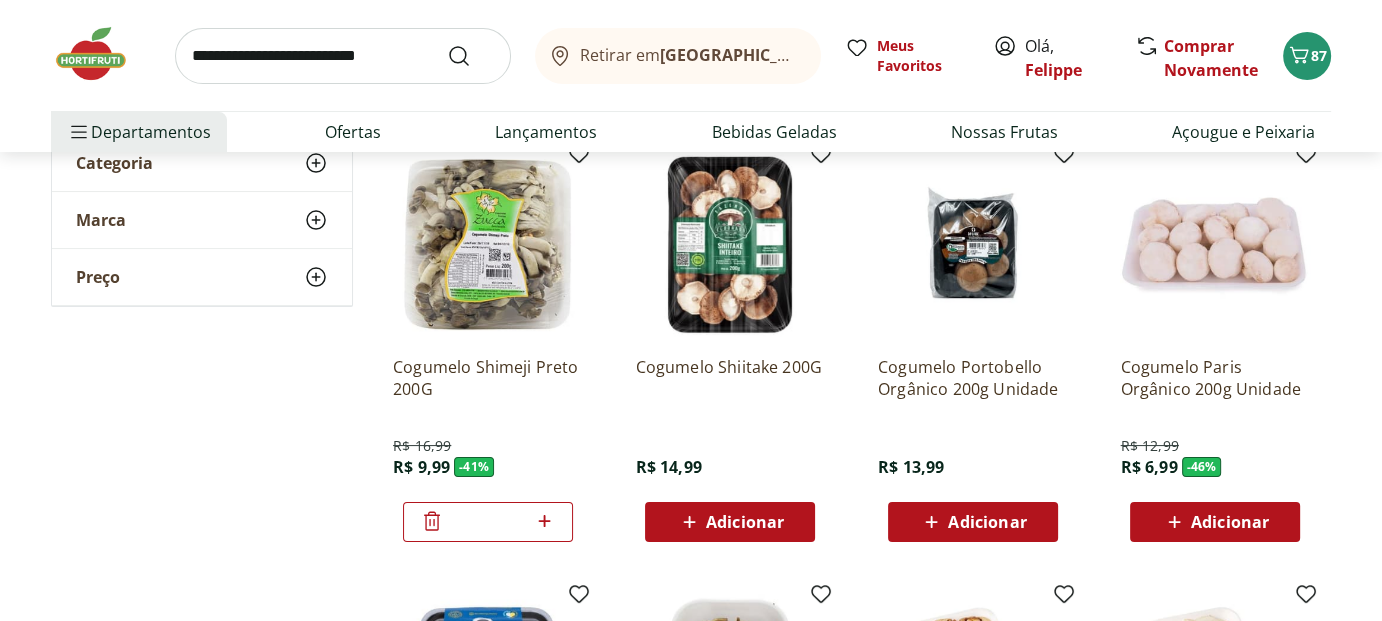 click on "Adicionar" at bounding box center [1215, 522] 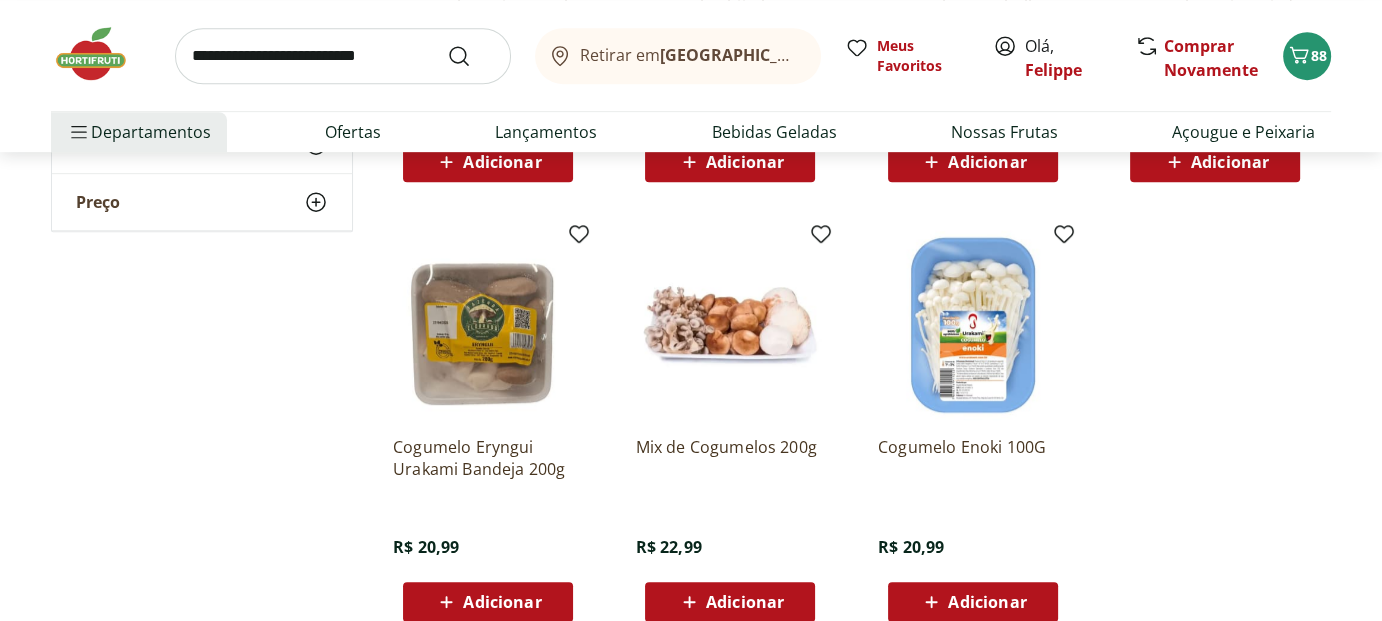 scroll, scrollTop: 1100, scrollLeft: 0, axis: vertical 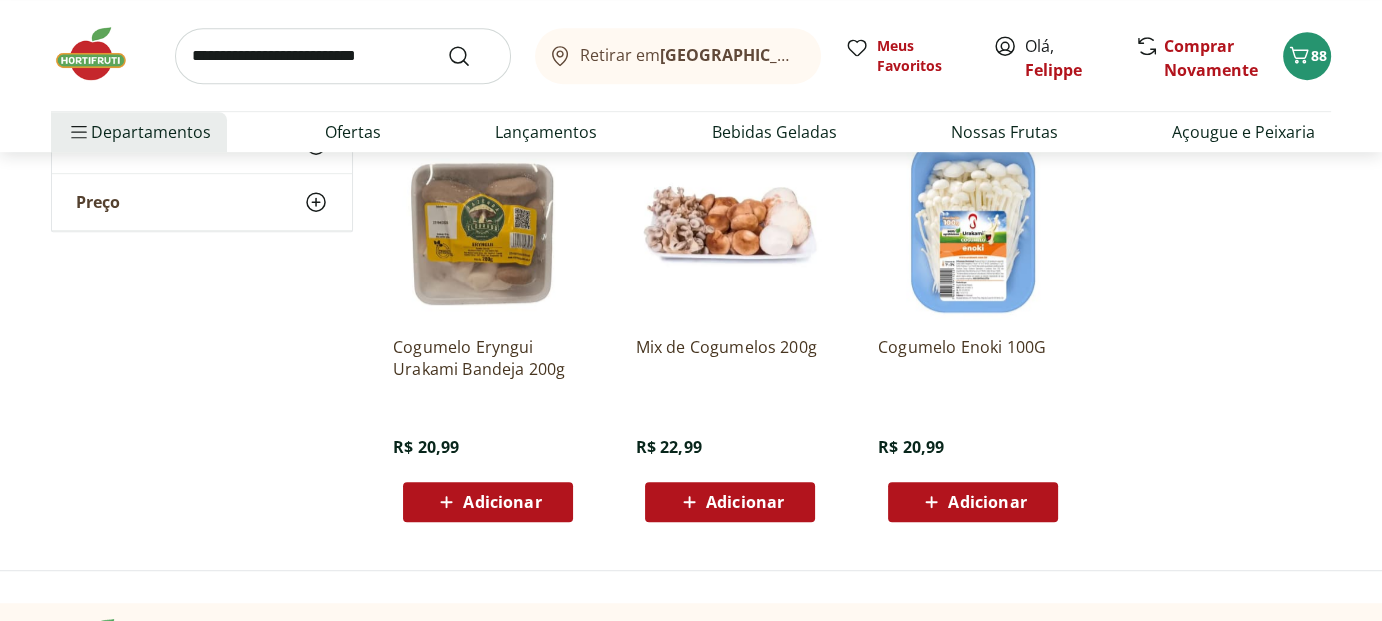 click on "Adicionar" at bounding box center [745, 502] 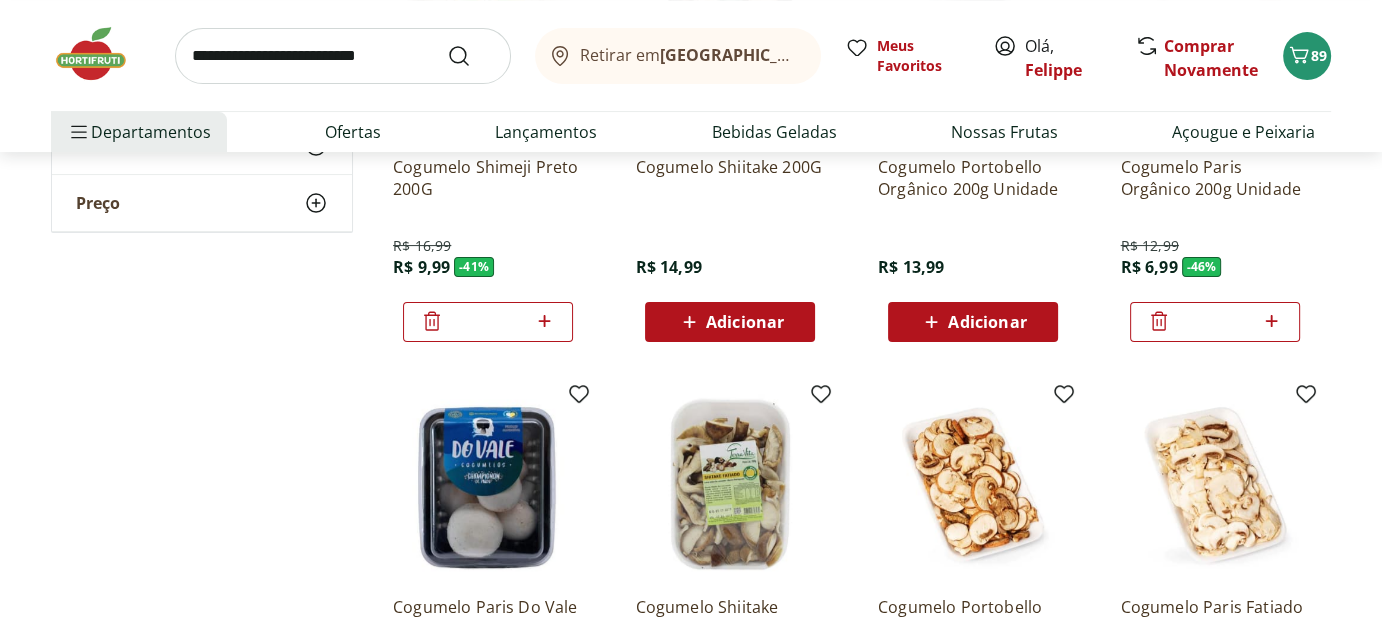 scroll, scrollTop: 300, scrollLeft: 0, axis: vertical 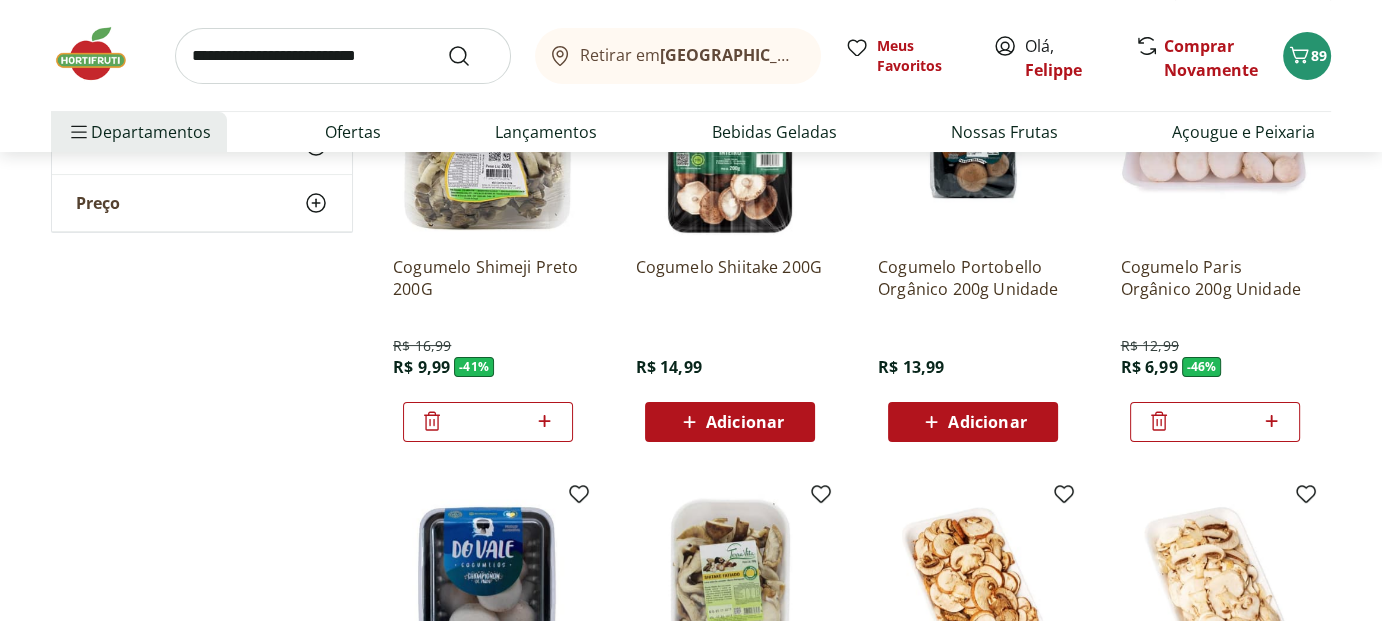 click 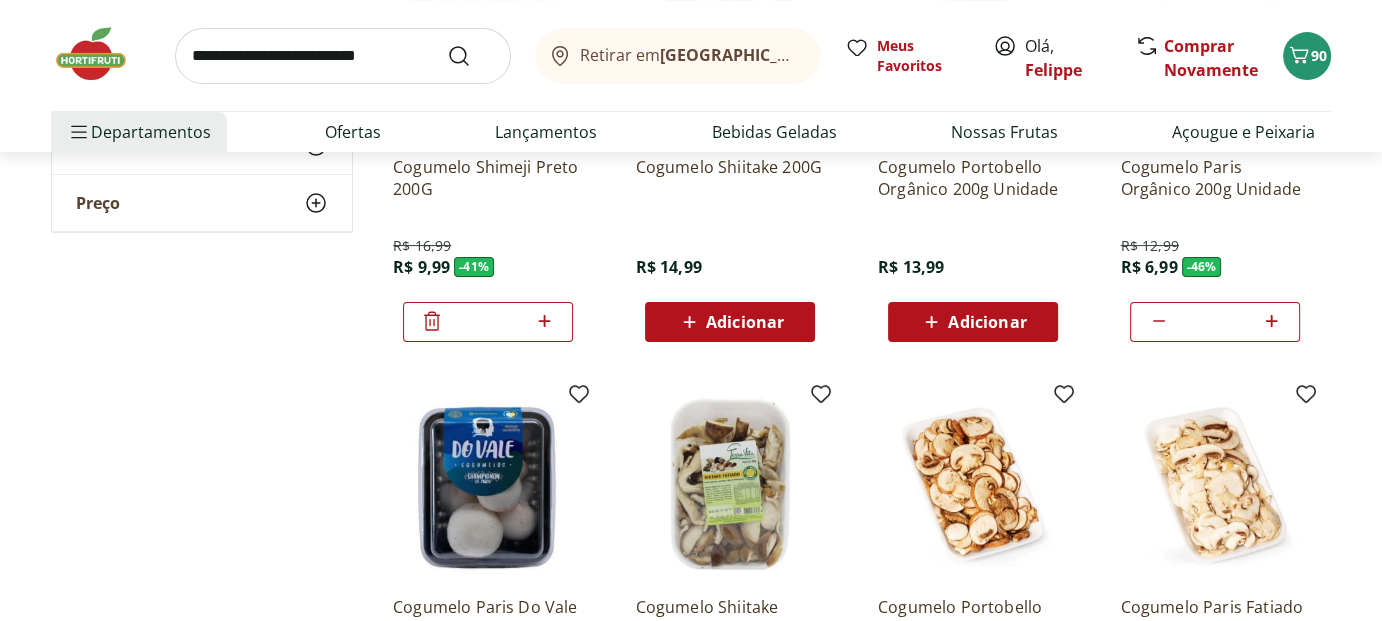 scroll, scrollTop: 300, scrollLeft: 0, axis: vertical 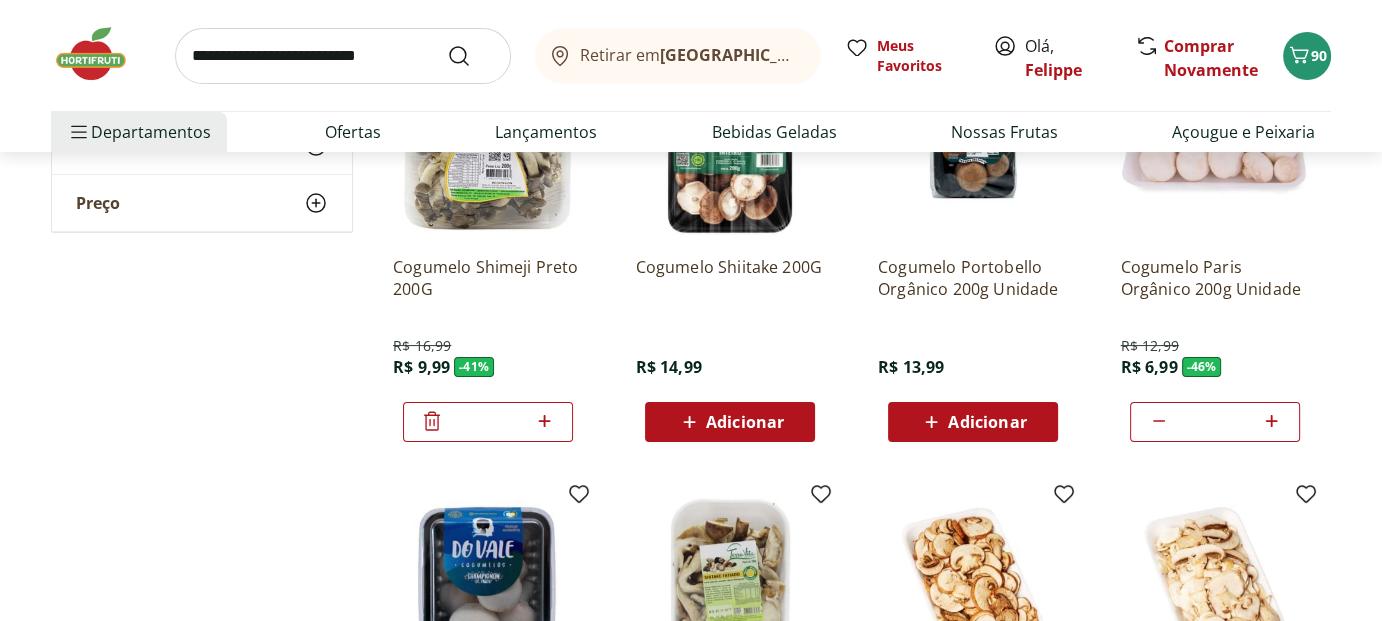 click on "Adicionar" at bounding box center (987, 422) 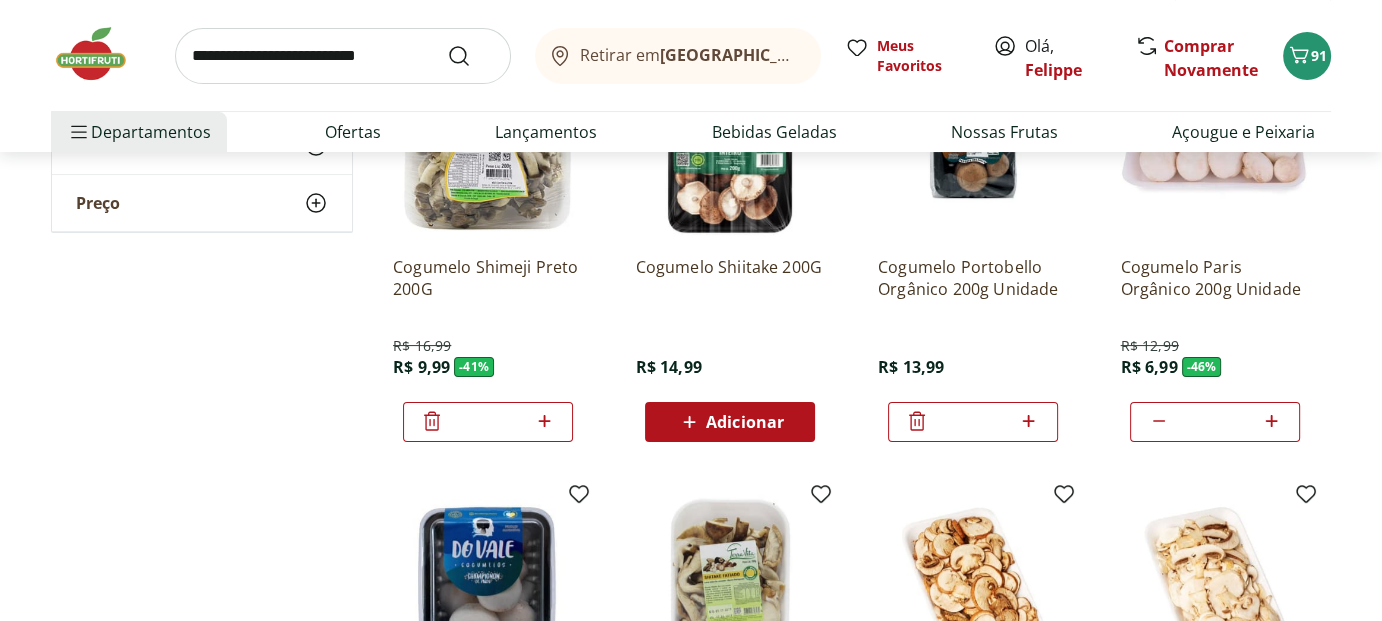 click on "Adicionar" at bounding box center [745, 422] 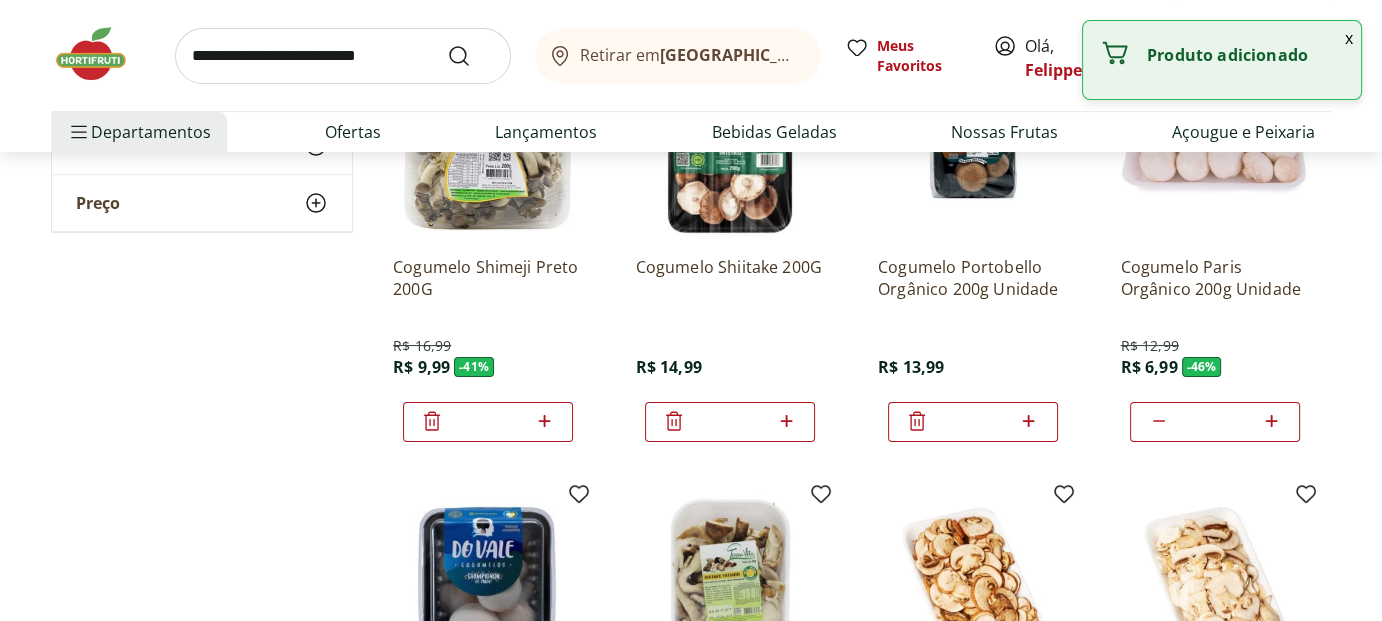 click 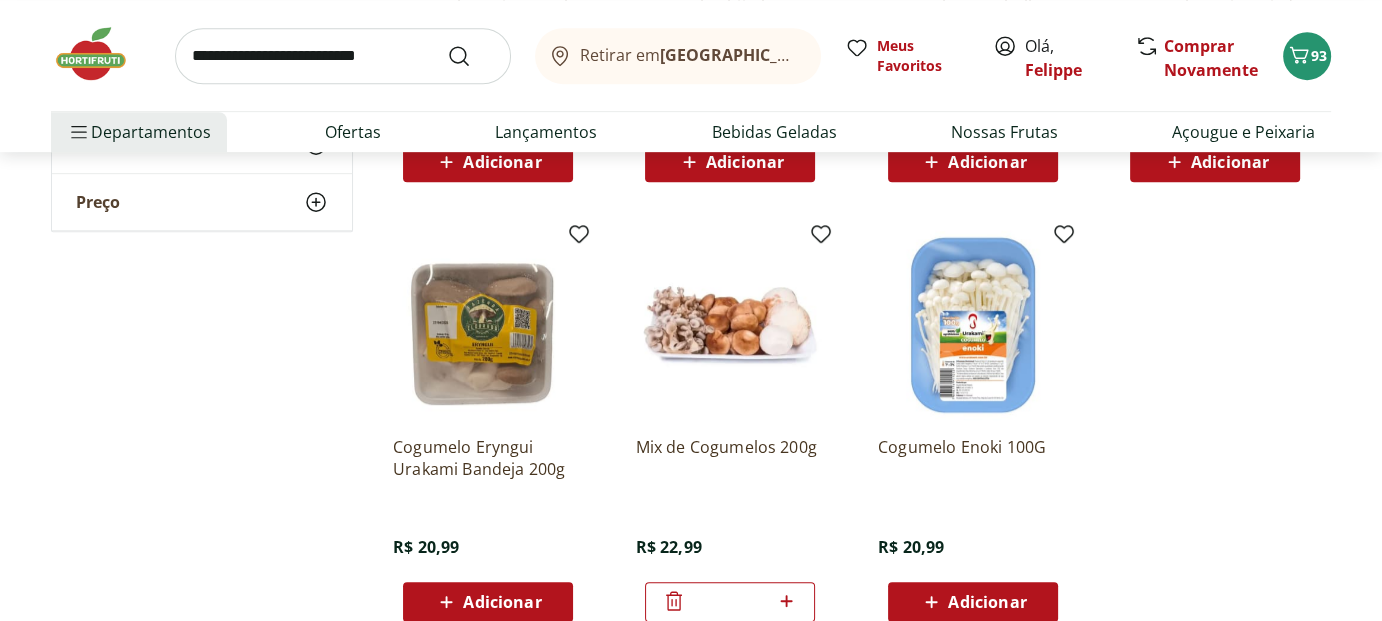 scroll, scrollTop: 1100, scrollLeft: 0, axis: vertical 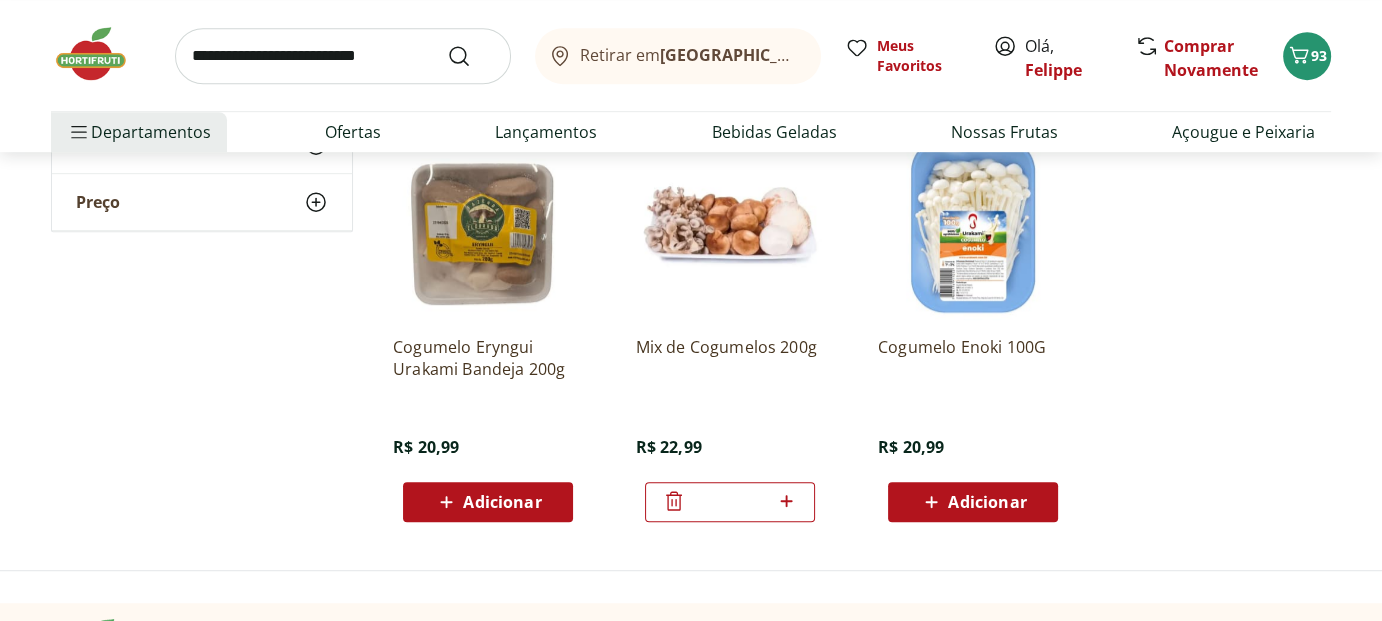 click 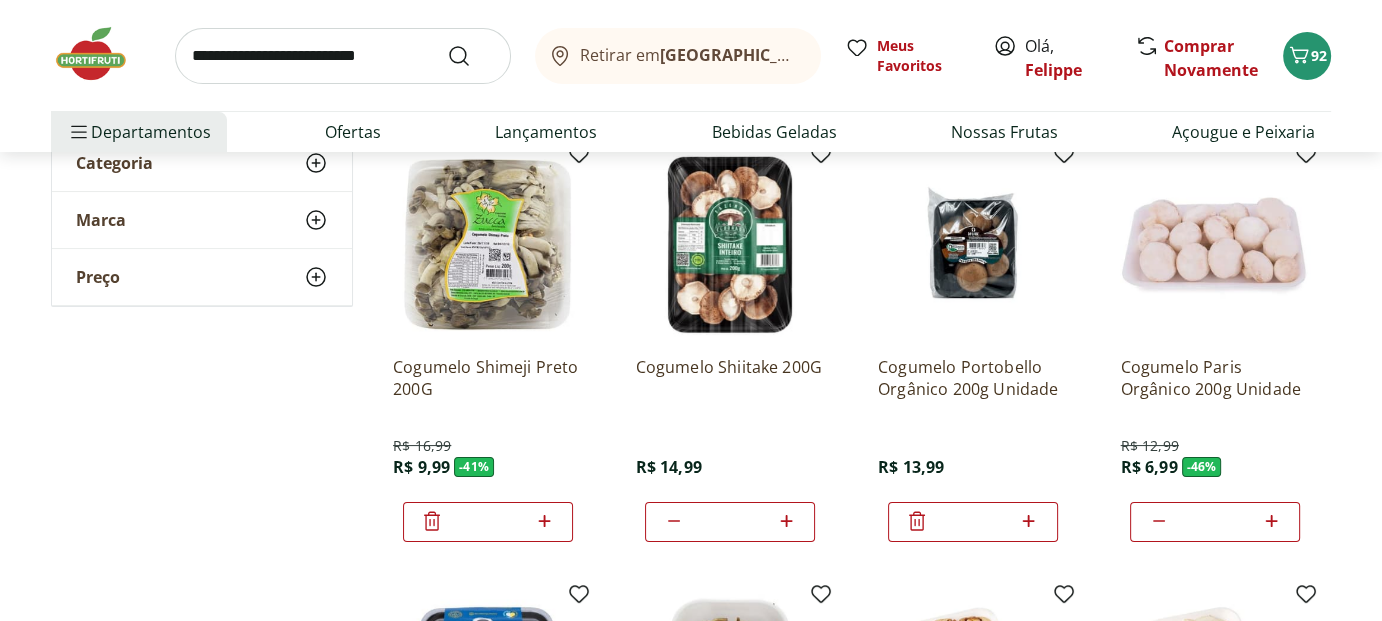 scroll, scrollTop: 300, scrollLeft: 0, axis: vertical 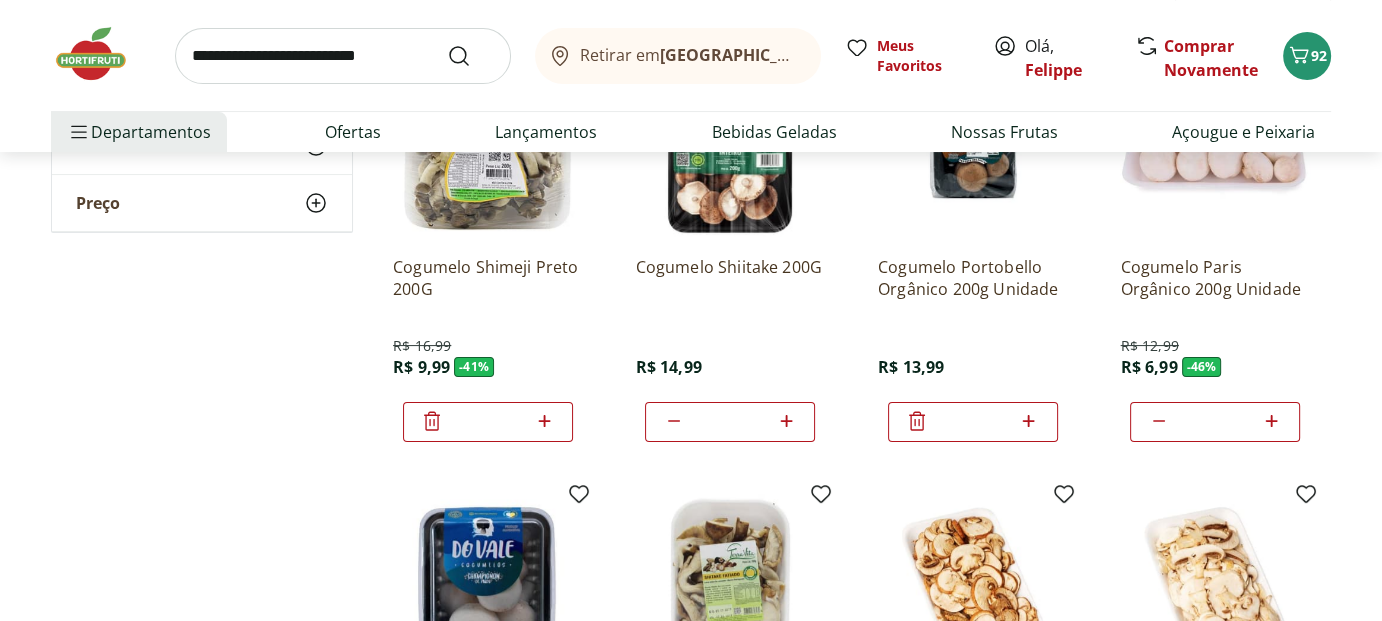 click 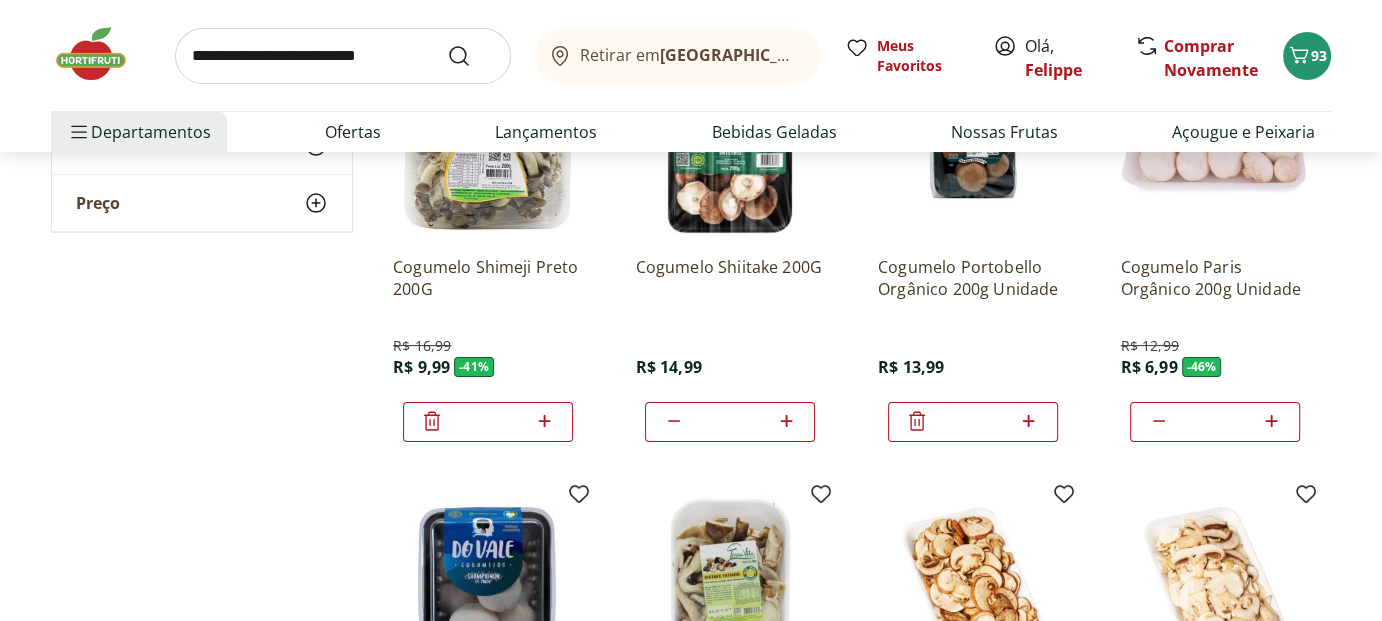 click 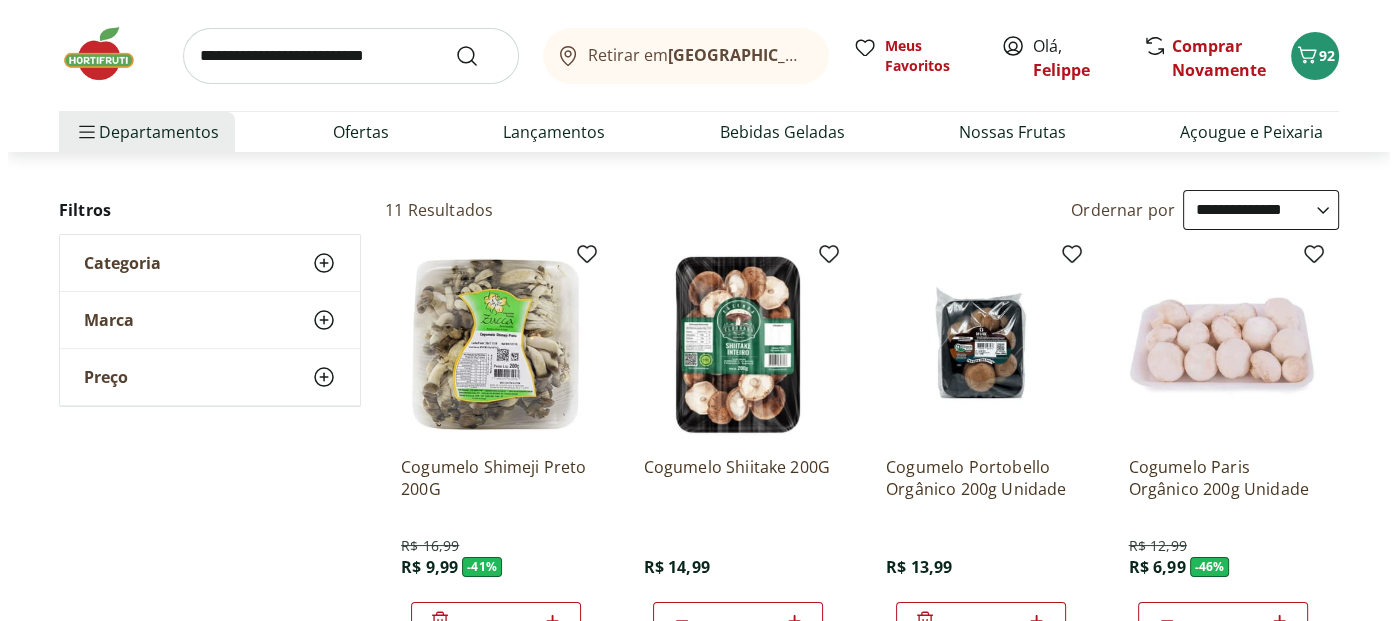 scroll, scrollTop: 0, scrollLeft: 0, axis: both 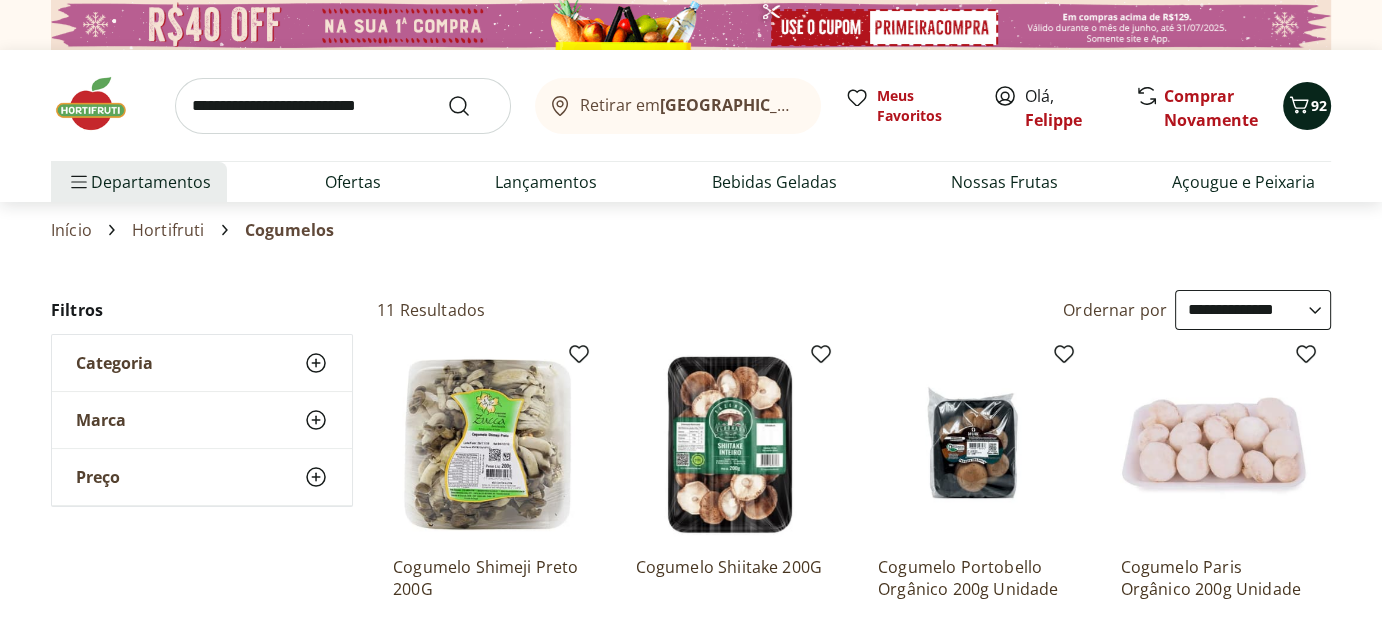 click on "92" at bounding box center (1319, 105) 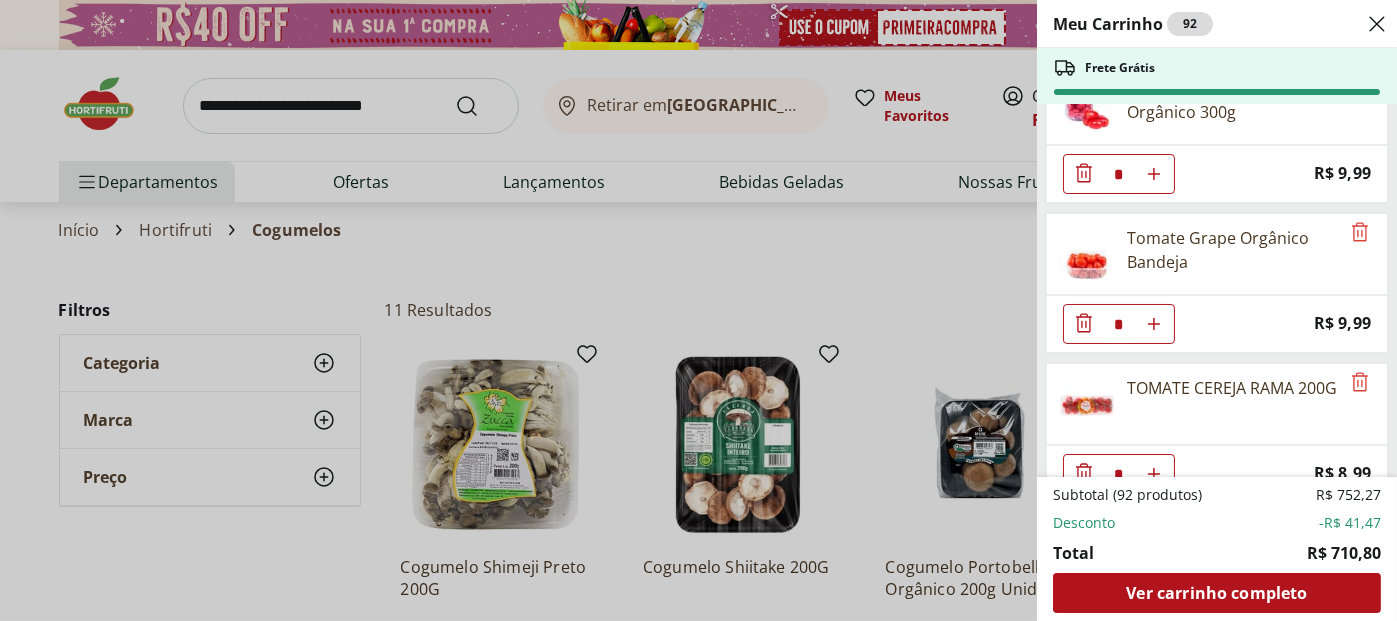 scroll, scrollTop: 2400, scrollLeft: 0, axis: vertical 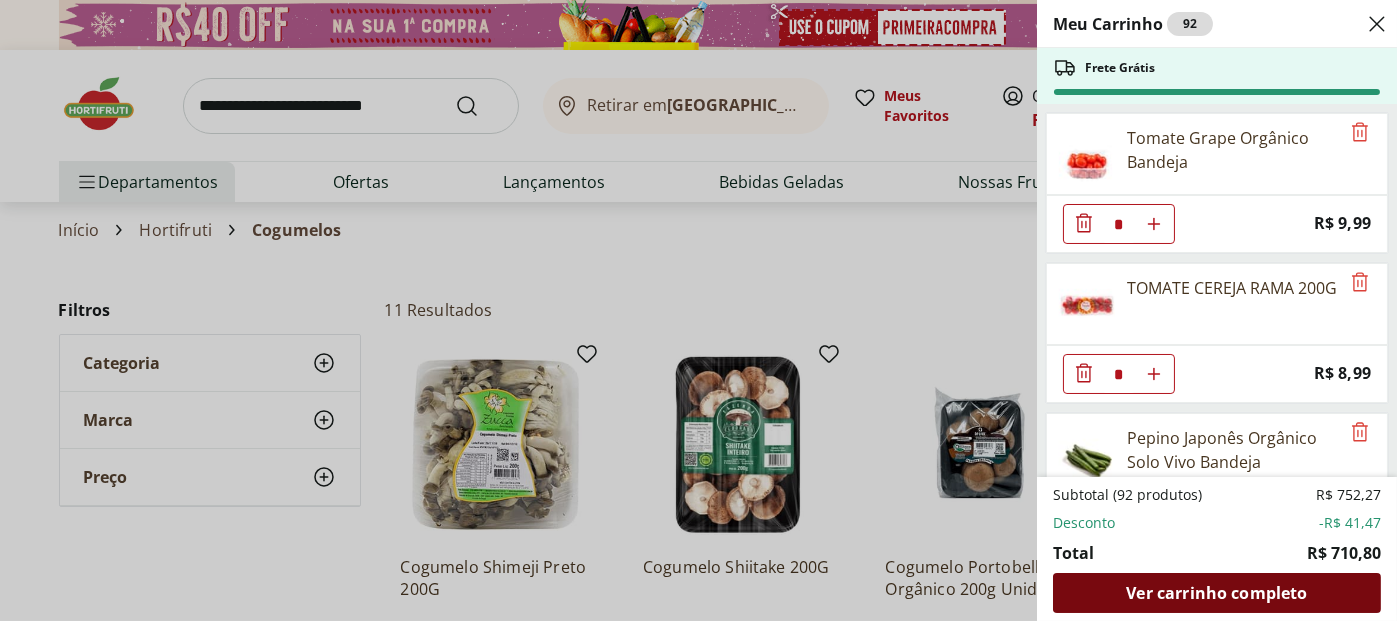 click on "Ver carrinho completo" at bounding box center [1216, 593] 